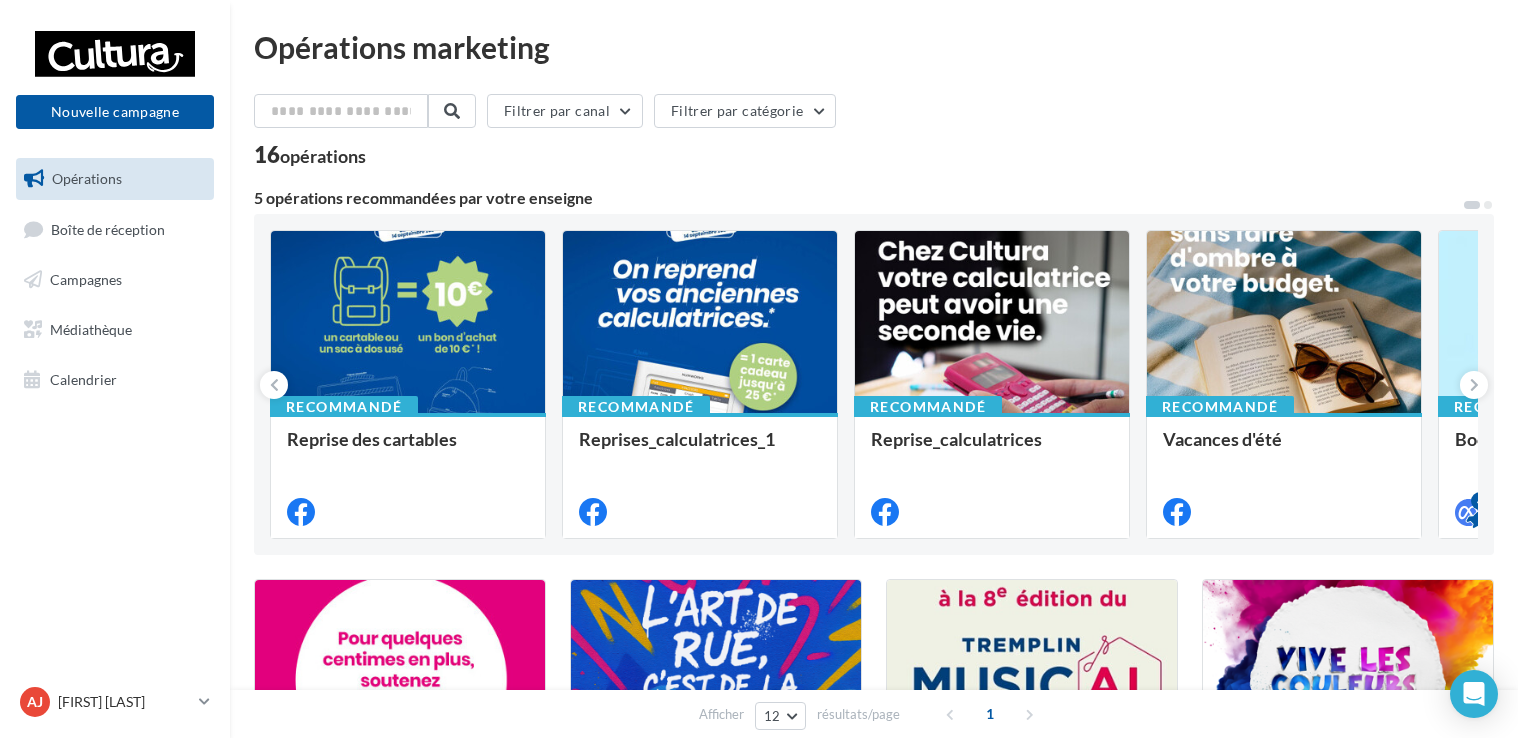 scroll, scrollTop: 0, scrollLeft: 0, axis: both 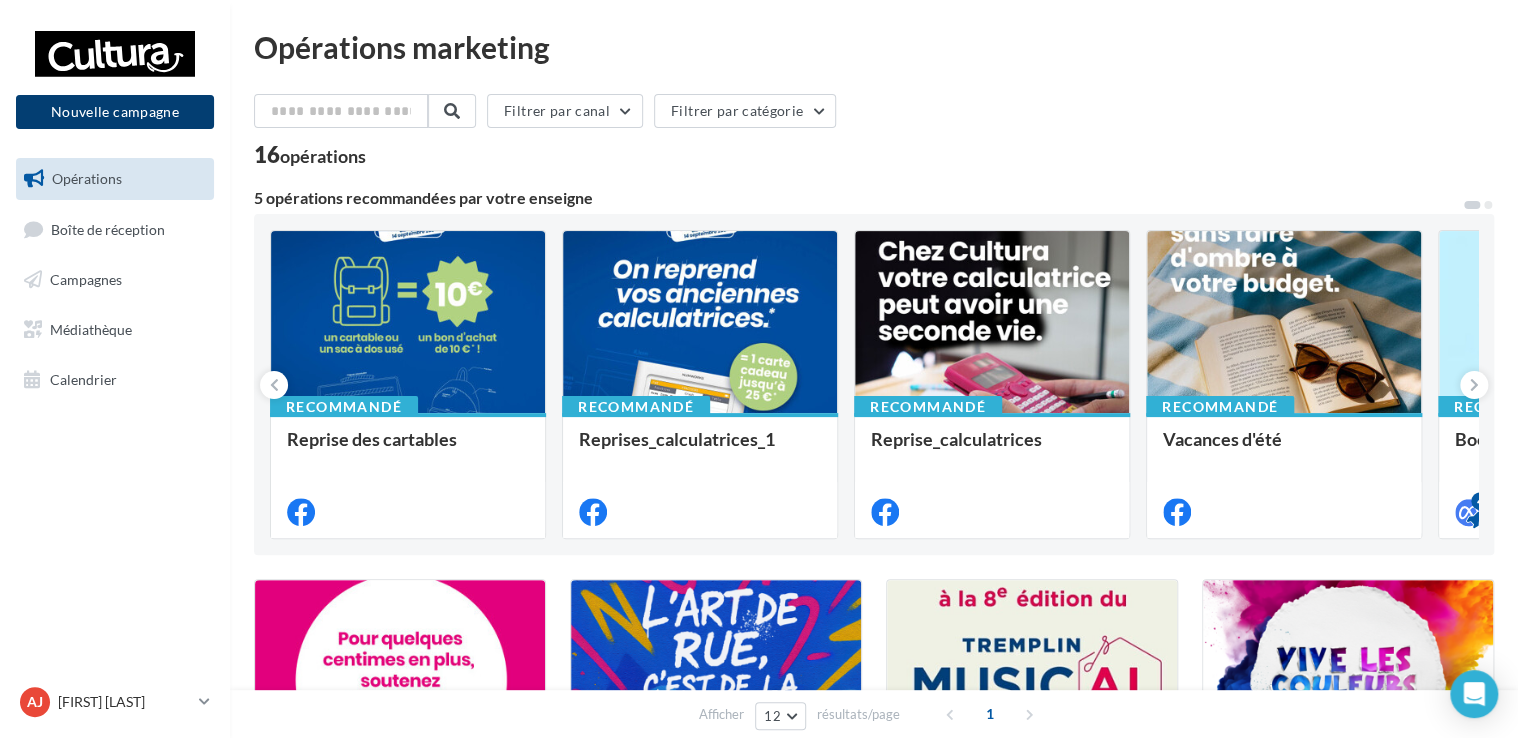 click on "Nouvelle campagne" at bounding box center (115, 112) 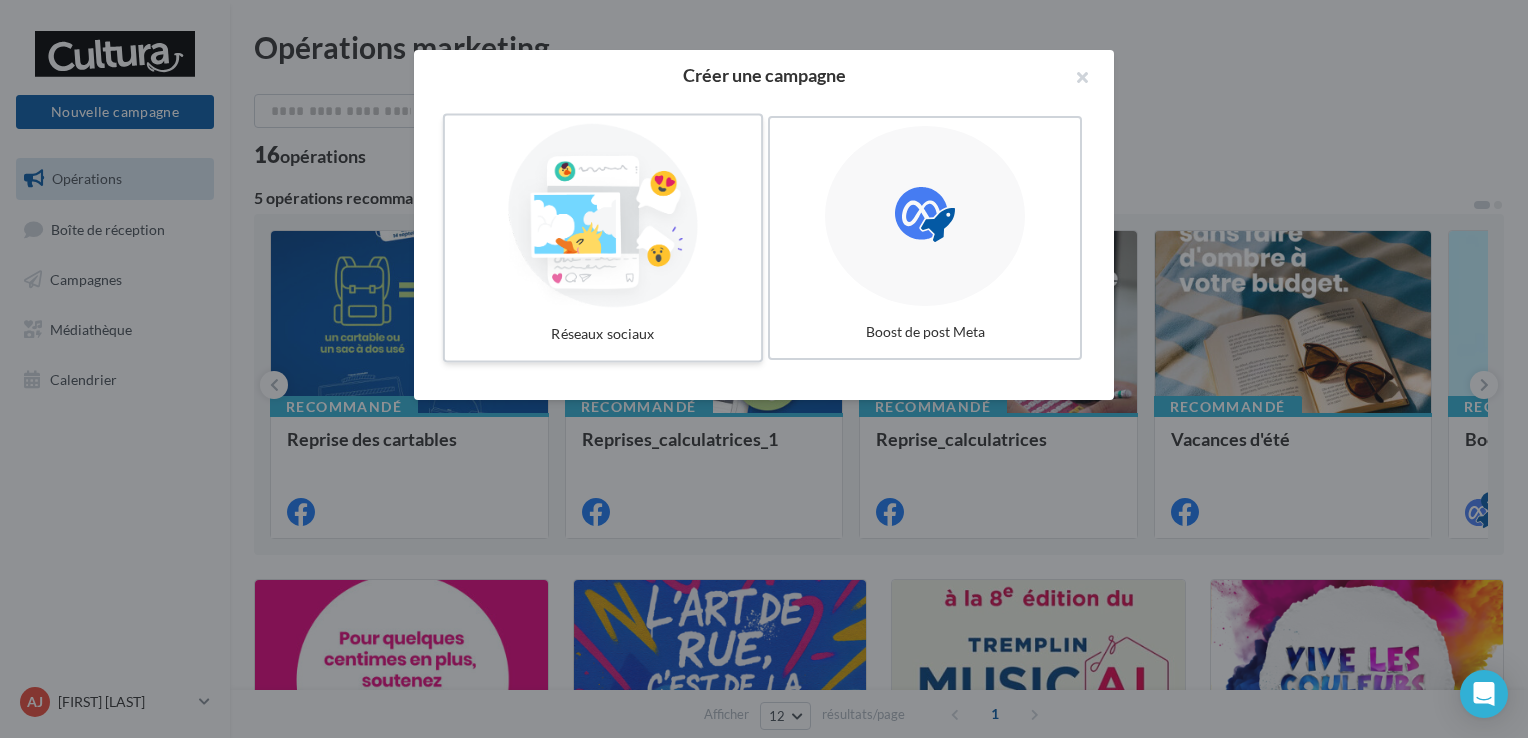 click at bounding box center [603, 216] 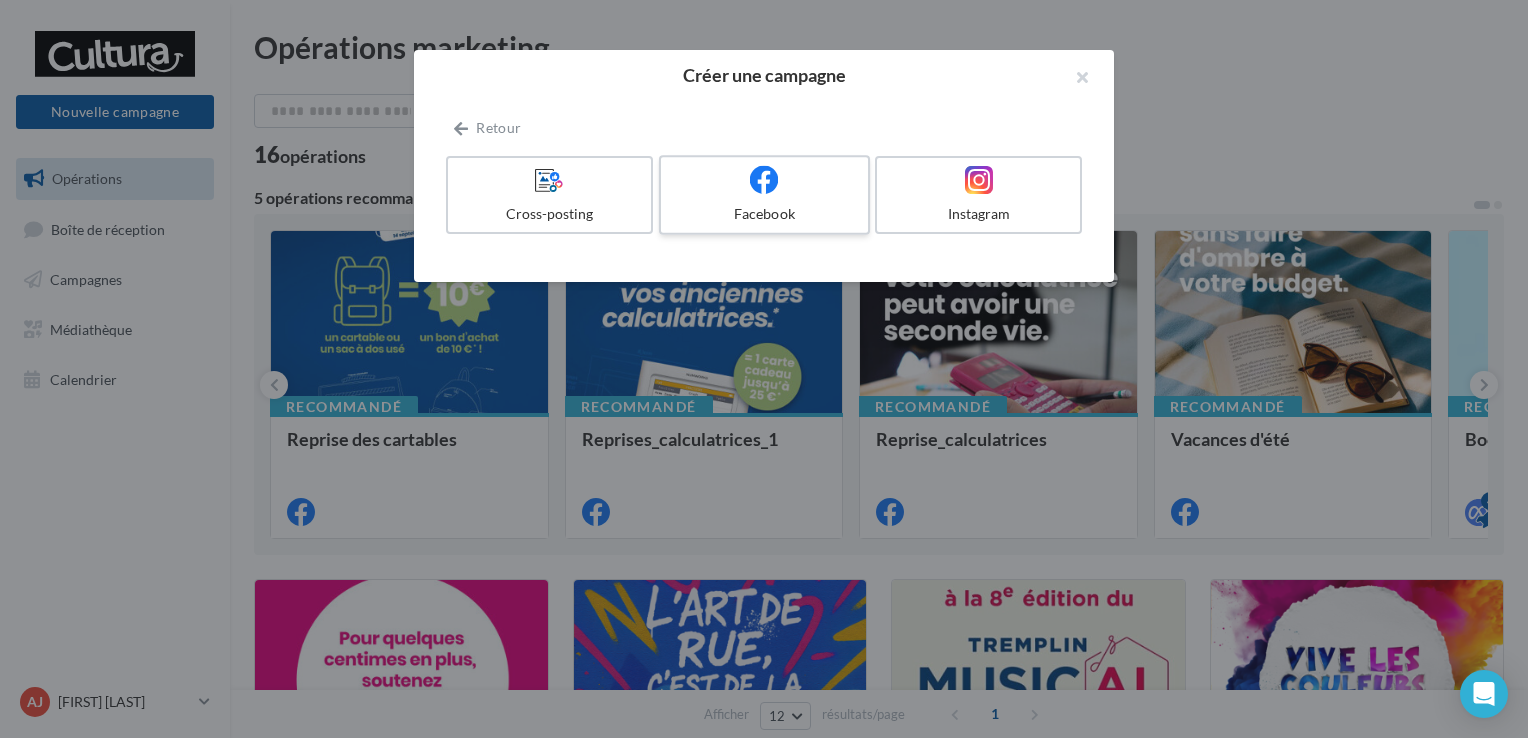 click on "Facebook" at bounding box center (764, 195) 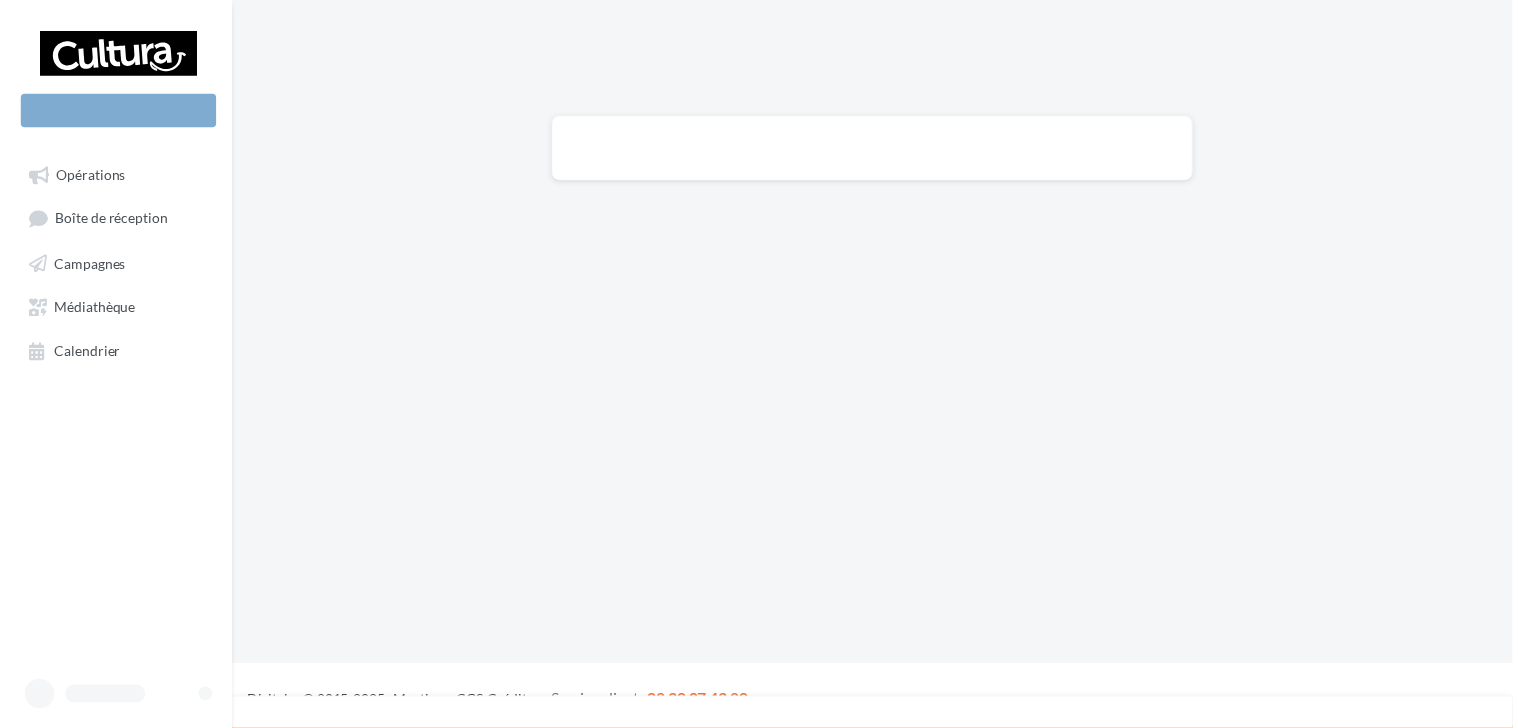 scroll, scrollTop: 0, scrollLeft: 0, axis: both 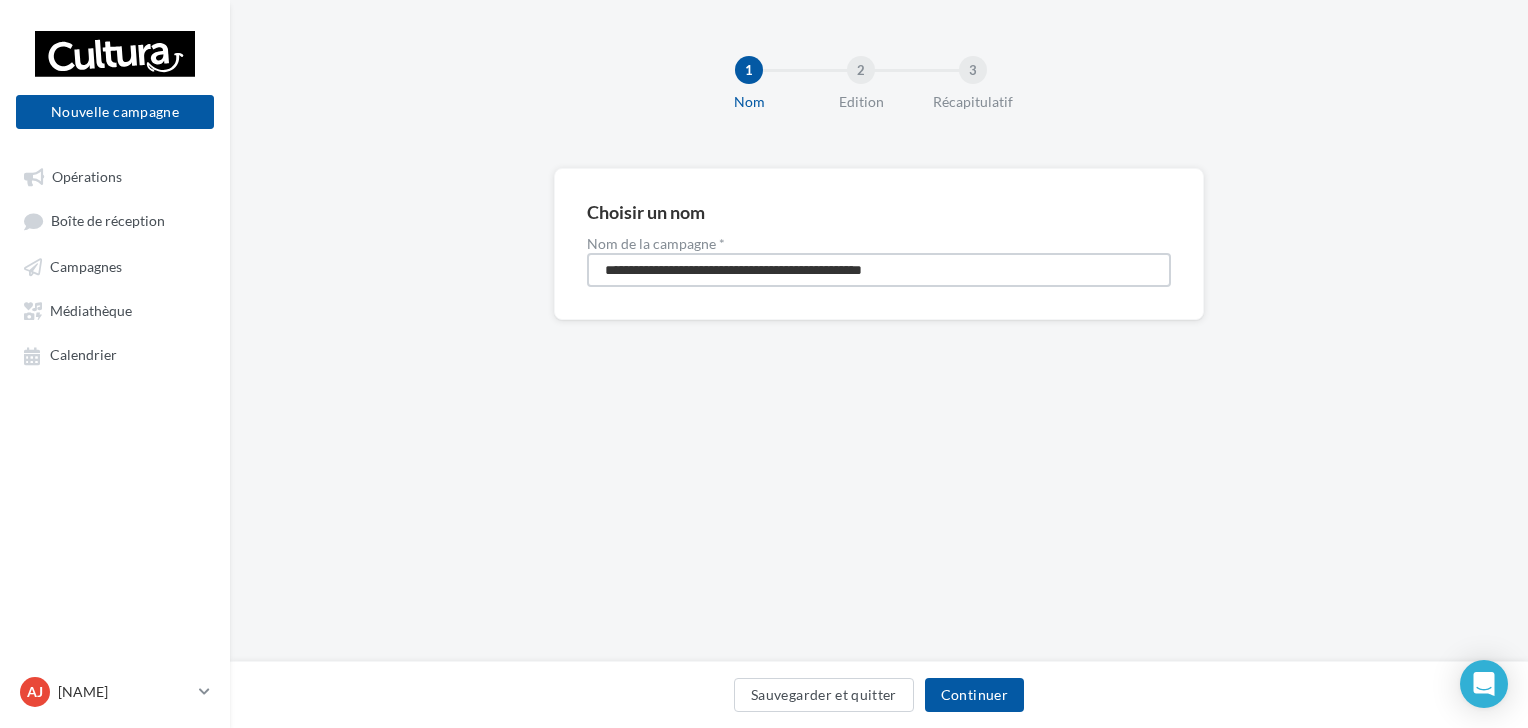 drag, startPoint x: 993, startPoint y: 262, endPoint x: 488, endPoint y: 289, distance: 505.72125 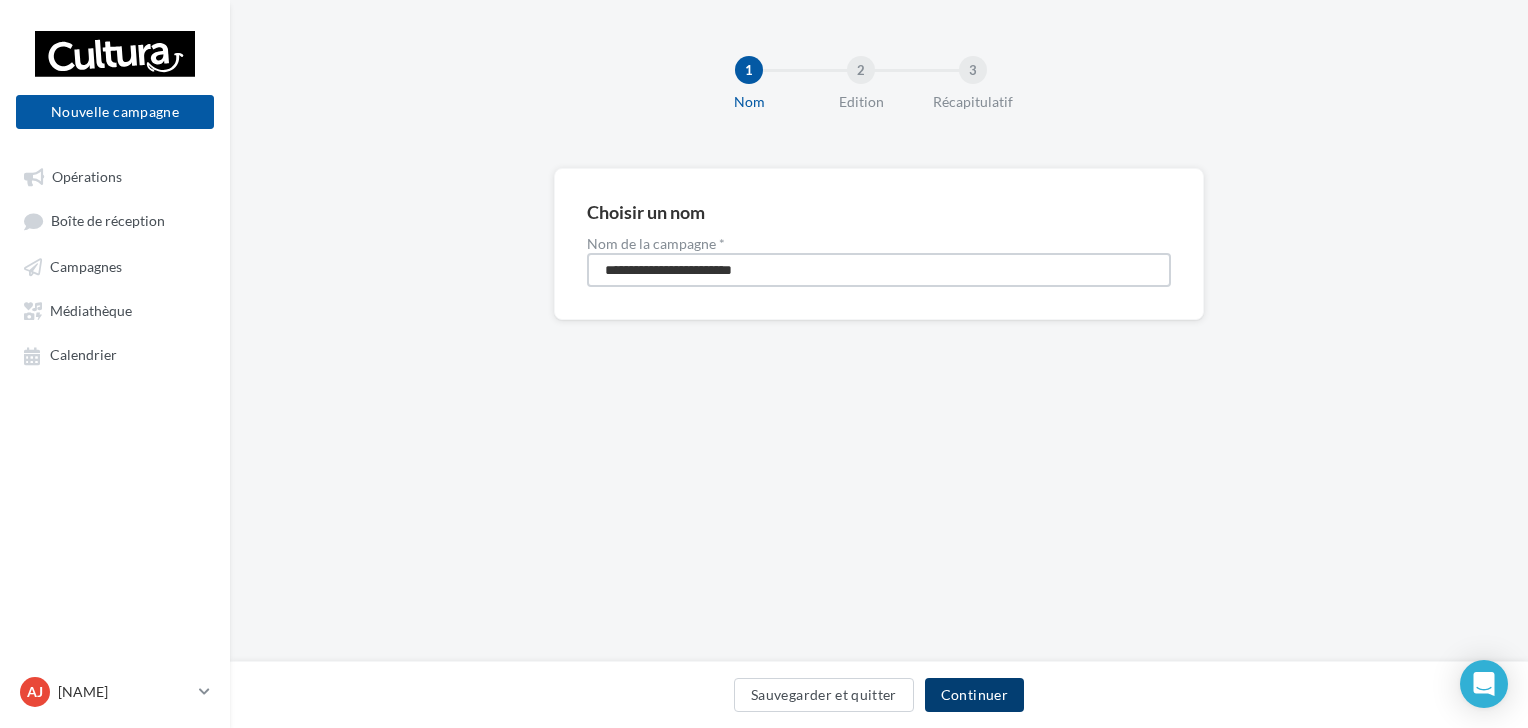type on "**********" 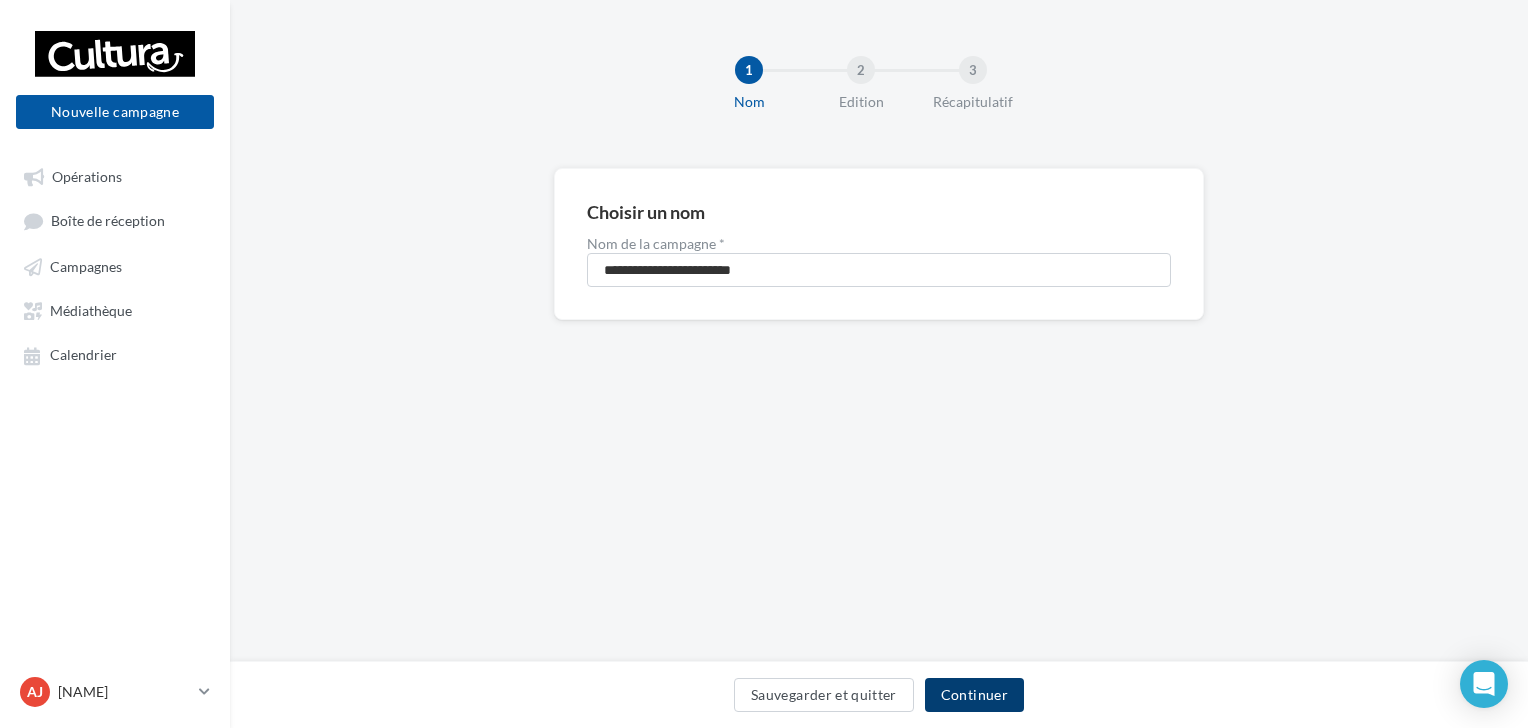 click on "Continuer" at bounding box center [974, 695] 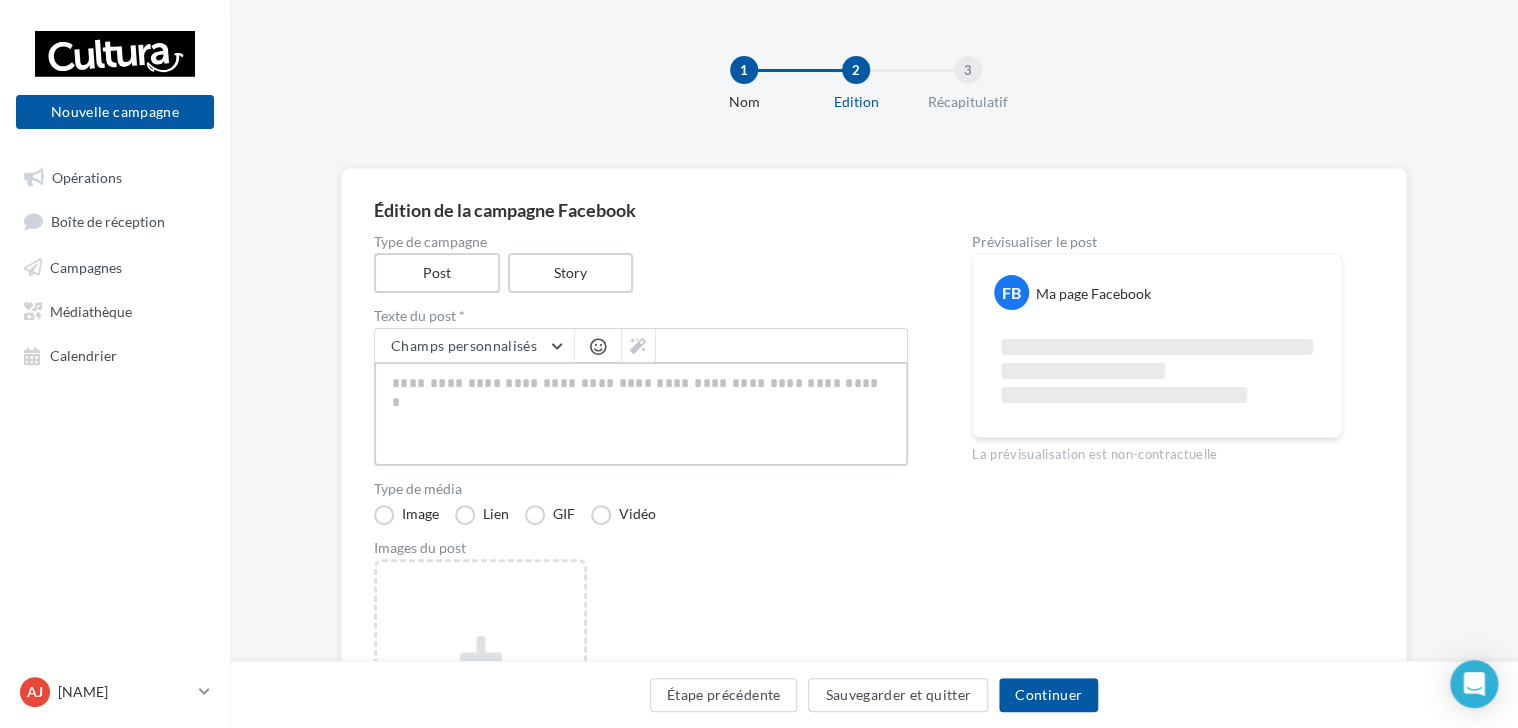 click at bounding box center (641, 414) 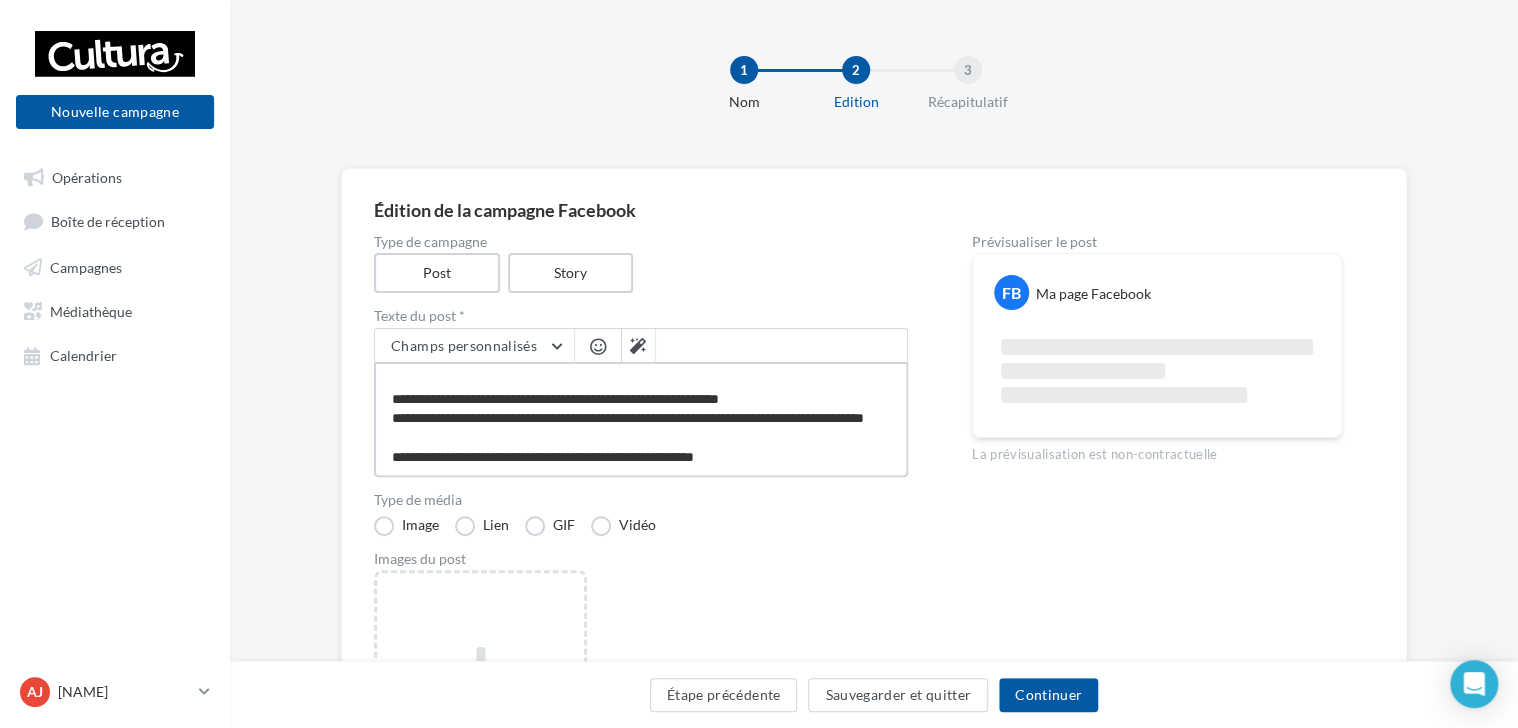 scroll, scrollTop: 12, scrollLeft: 0, axis: vertical 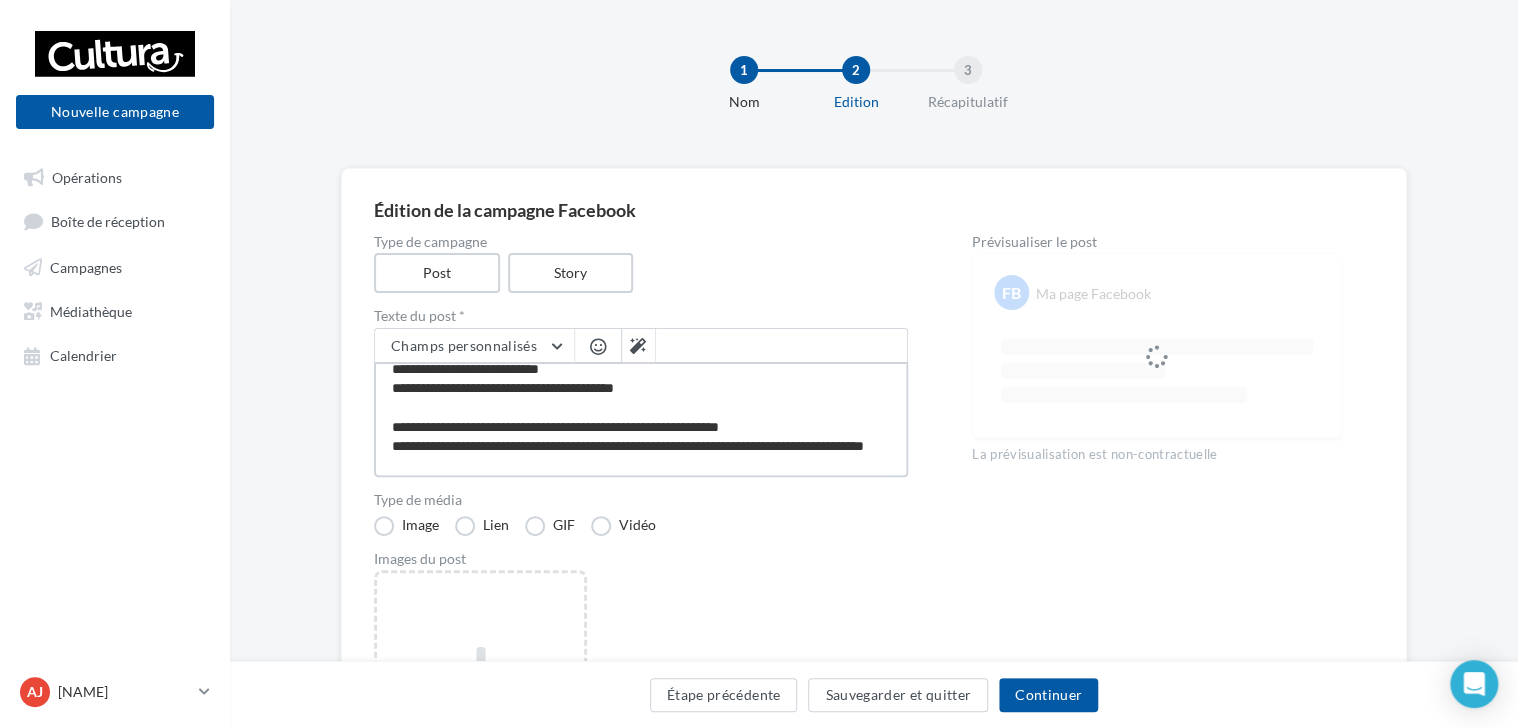 click on "**********" at bounding box center [641, 419] 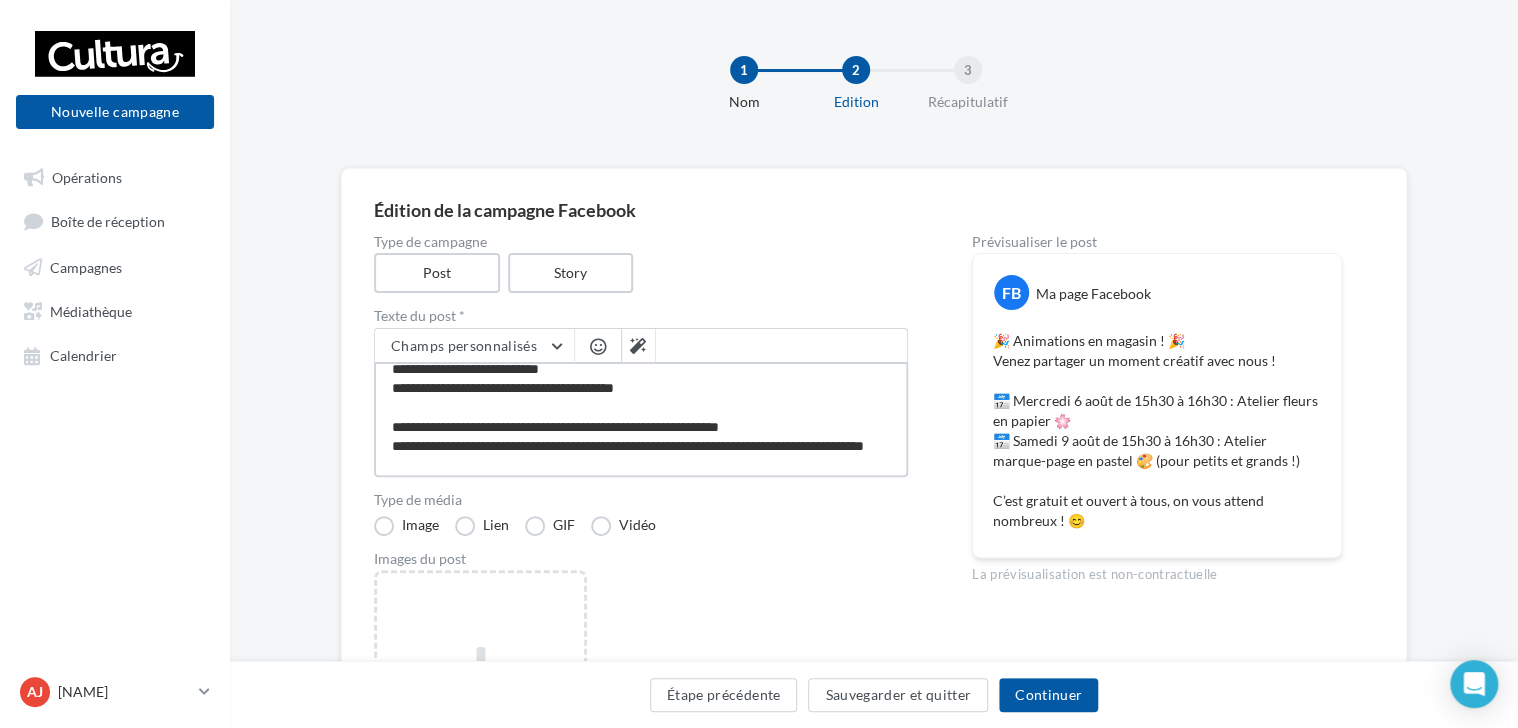 type on "**********" 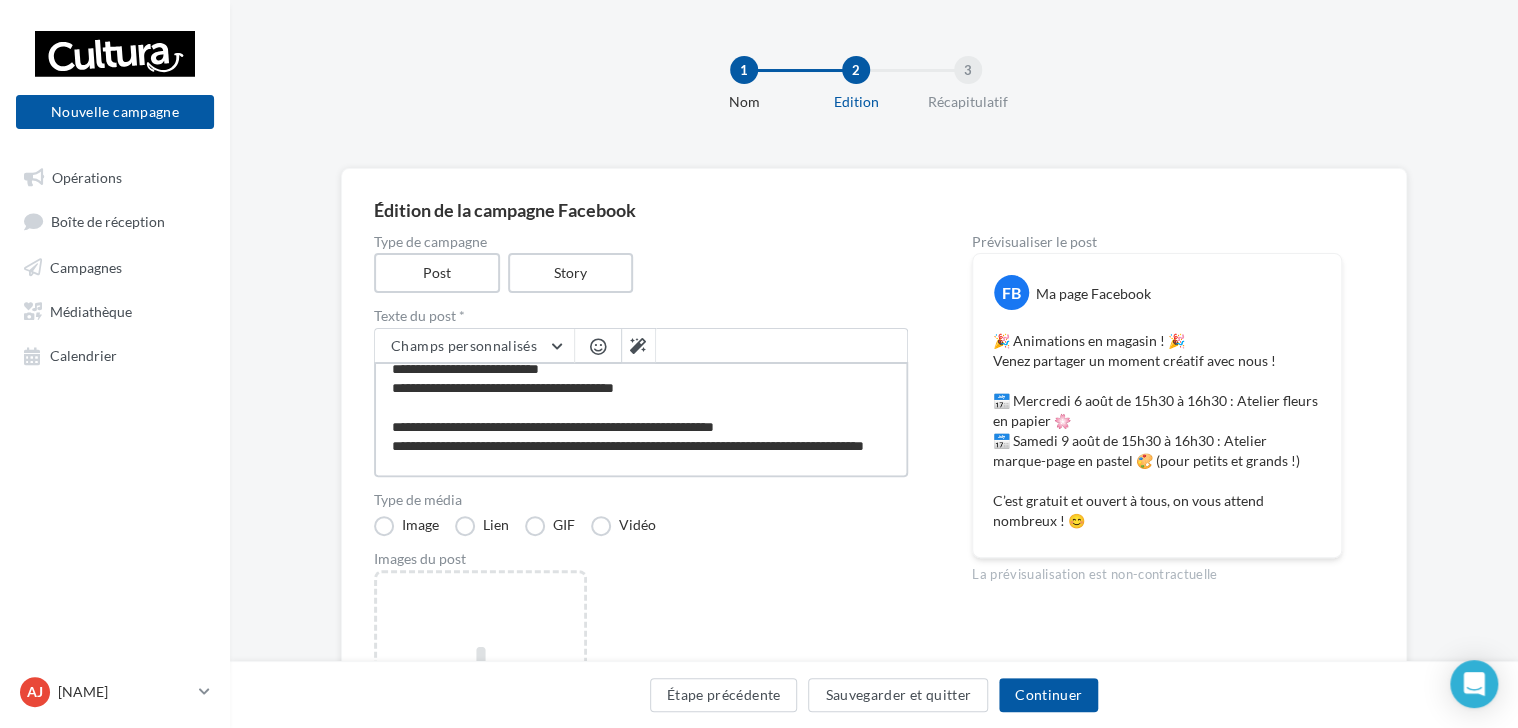 type on "**********" 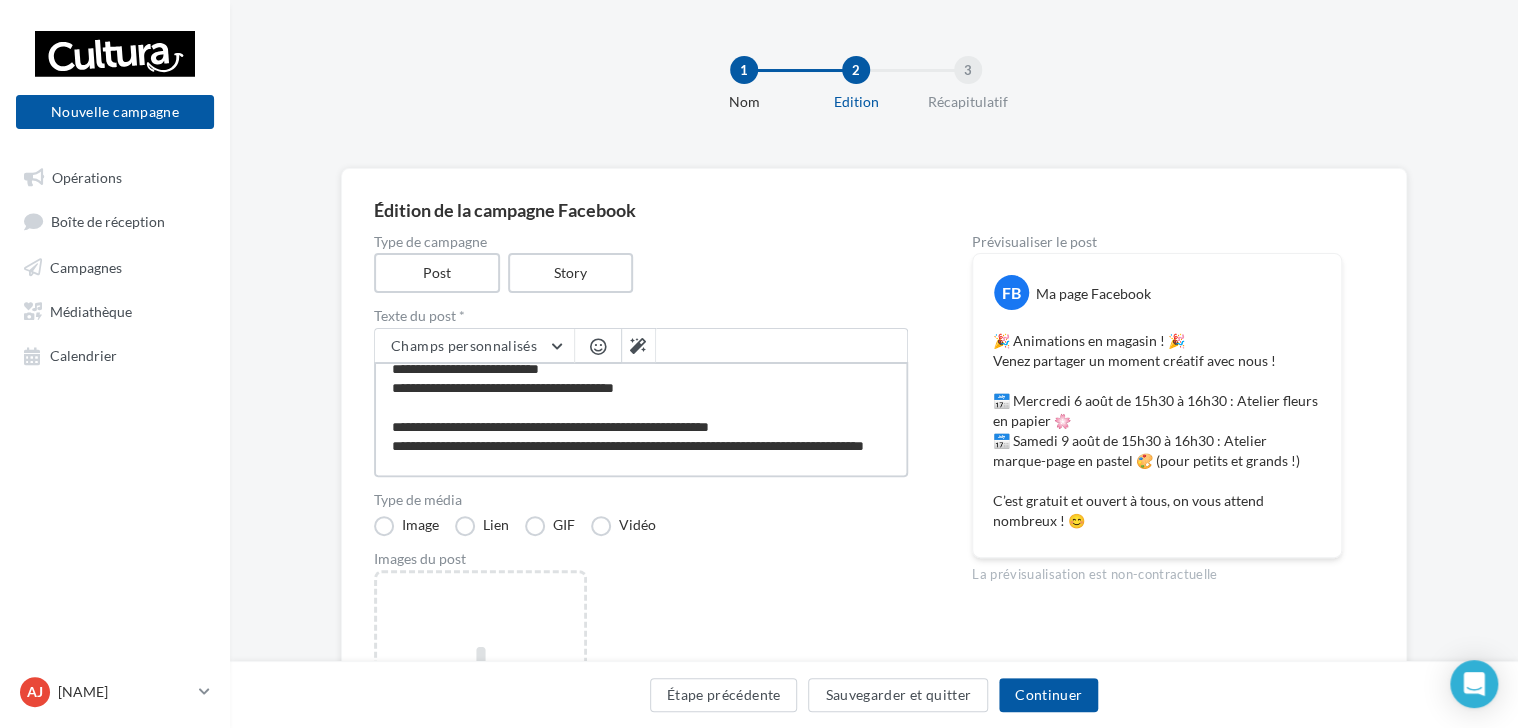 type on "**********" 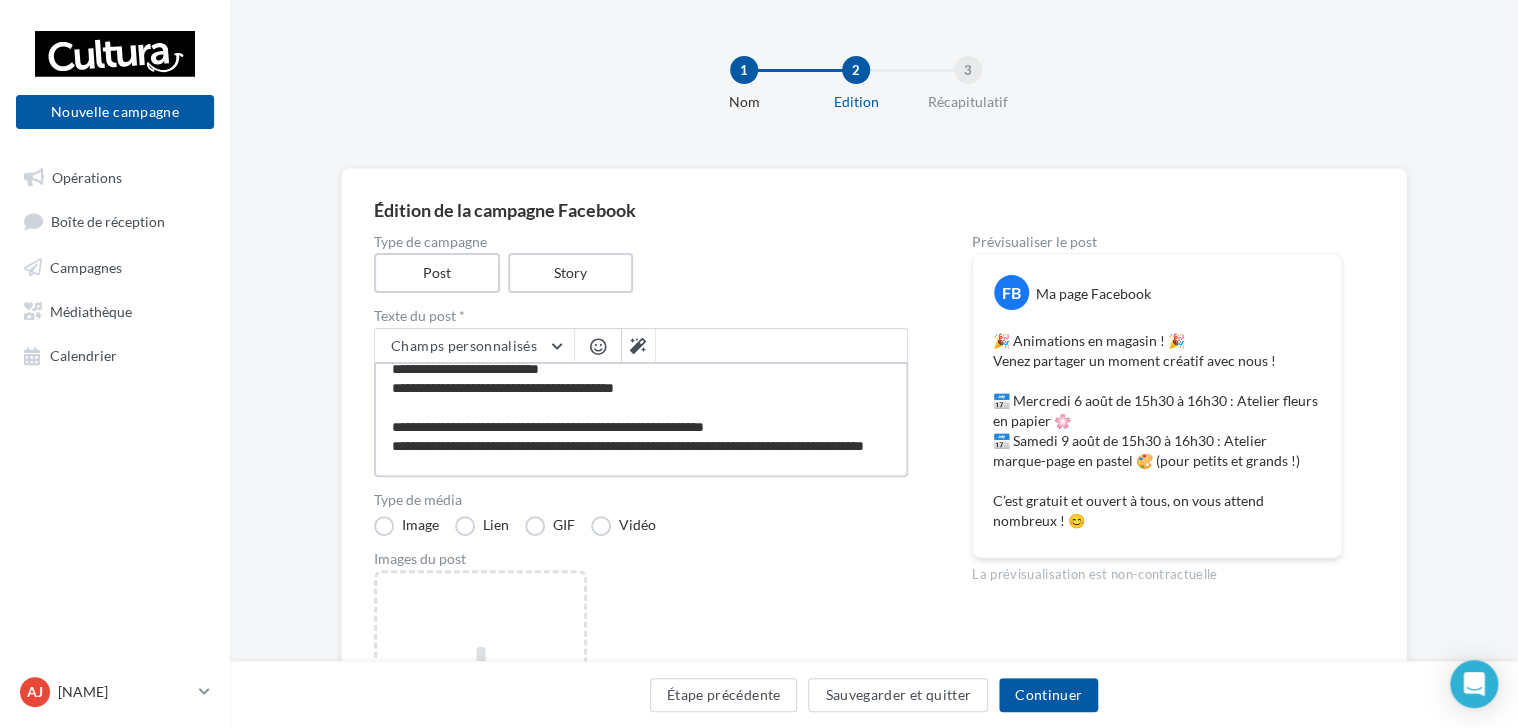 type on "**********" 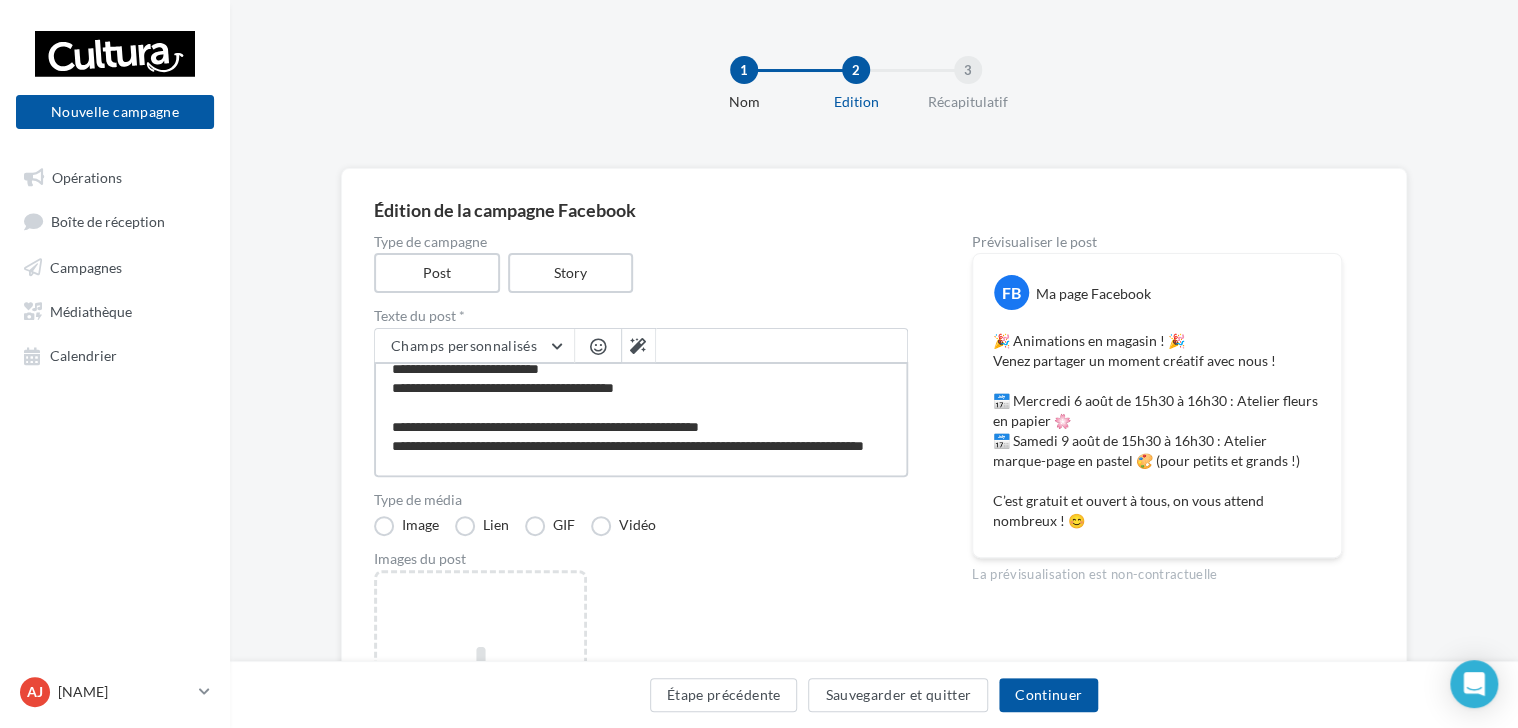 type on "**********" 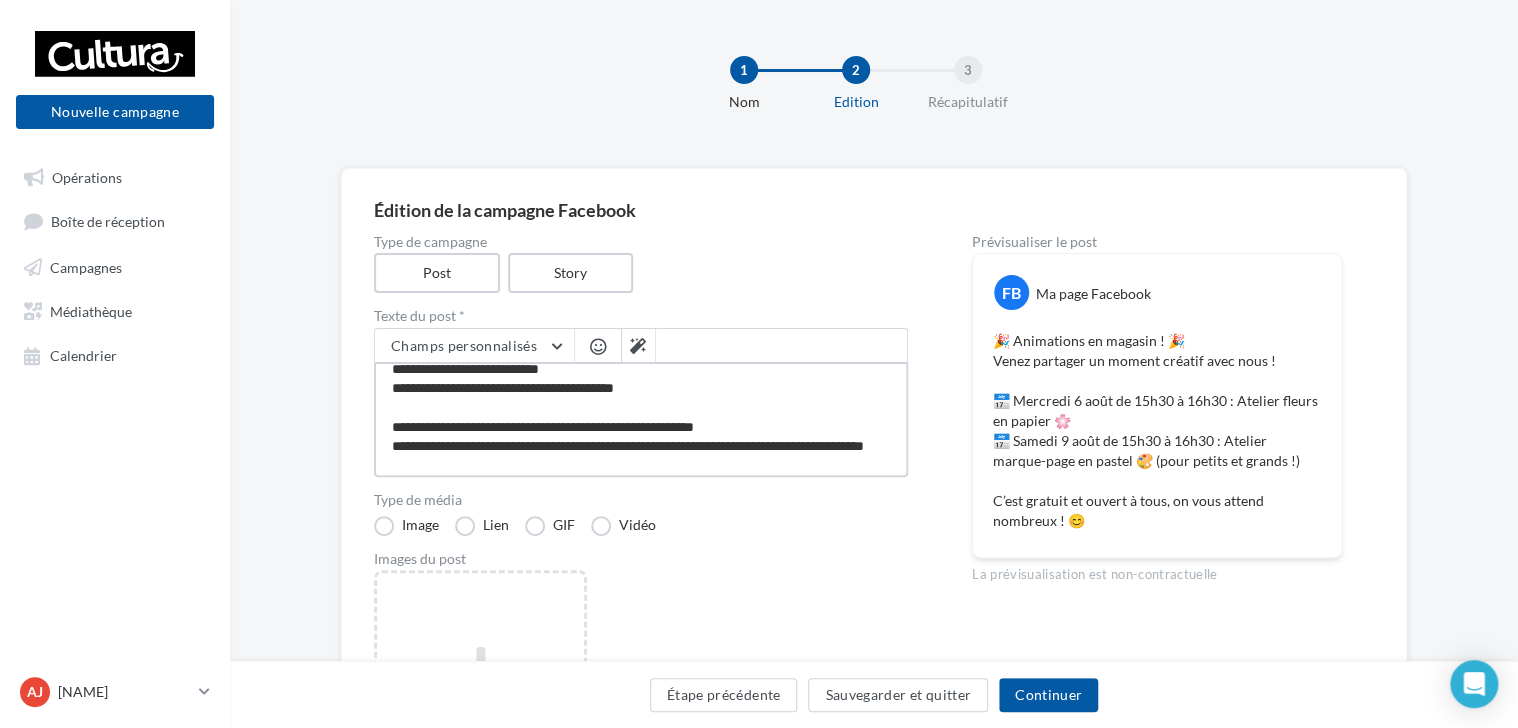 type on "**********" 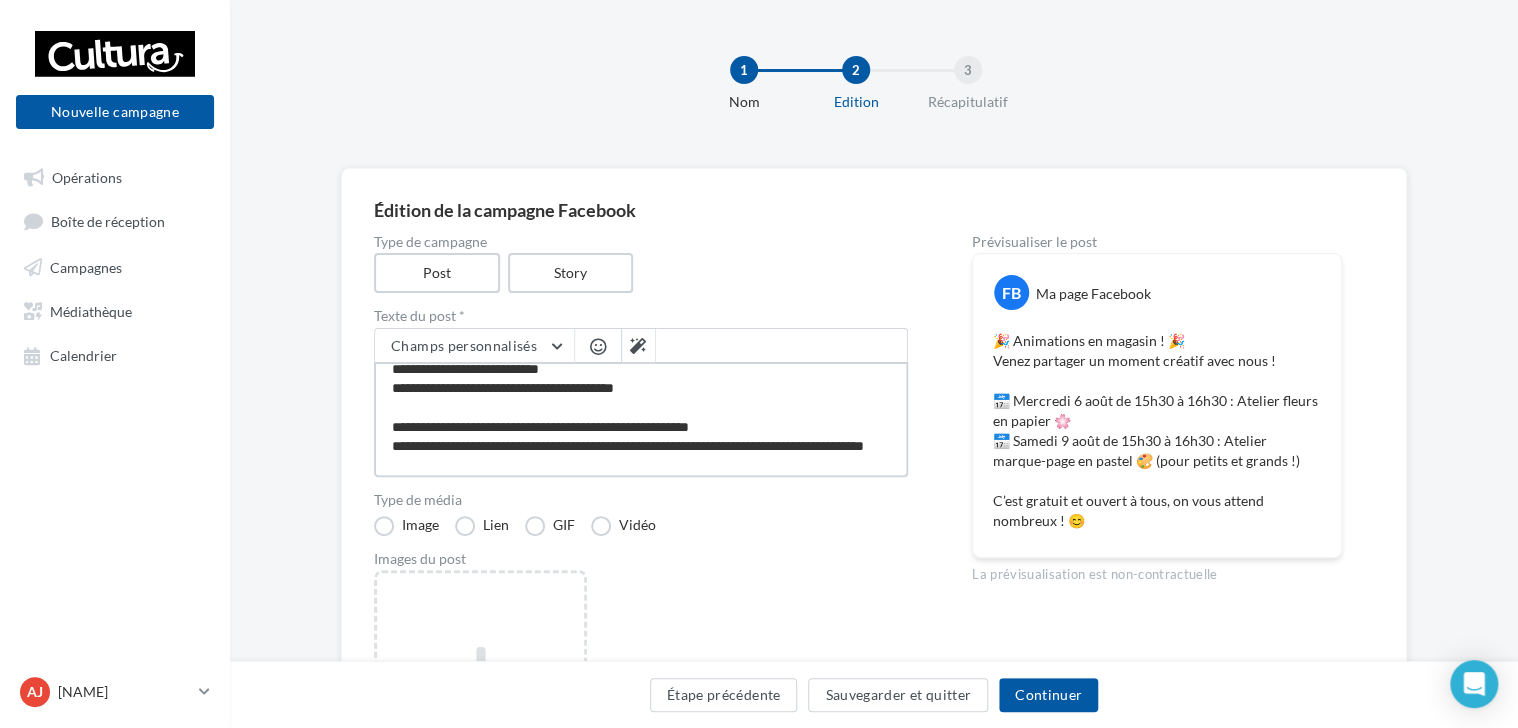 type on "**********" 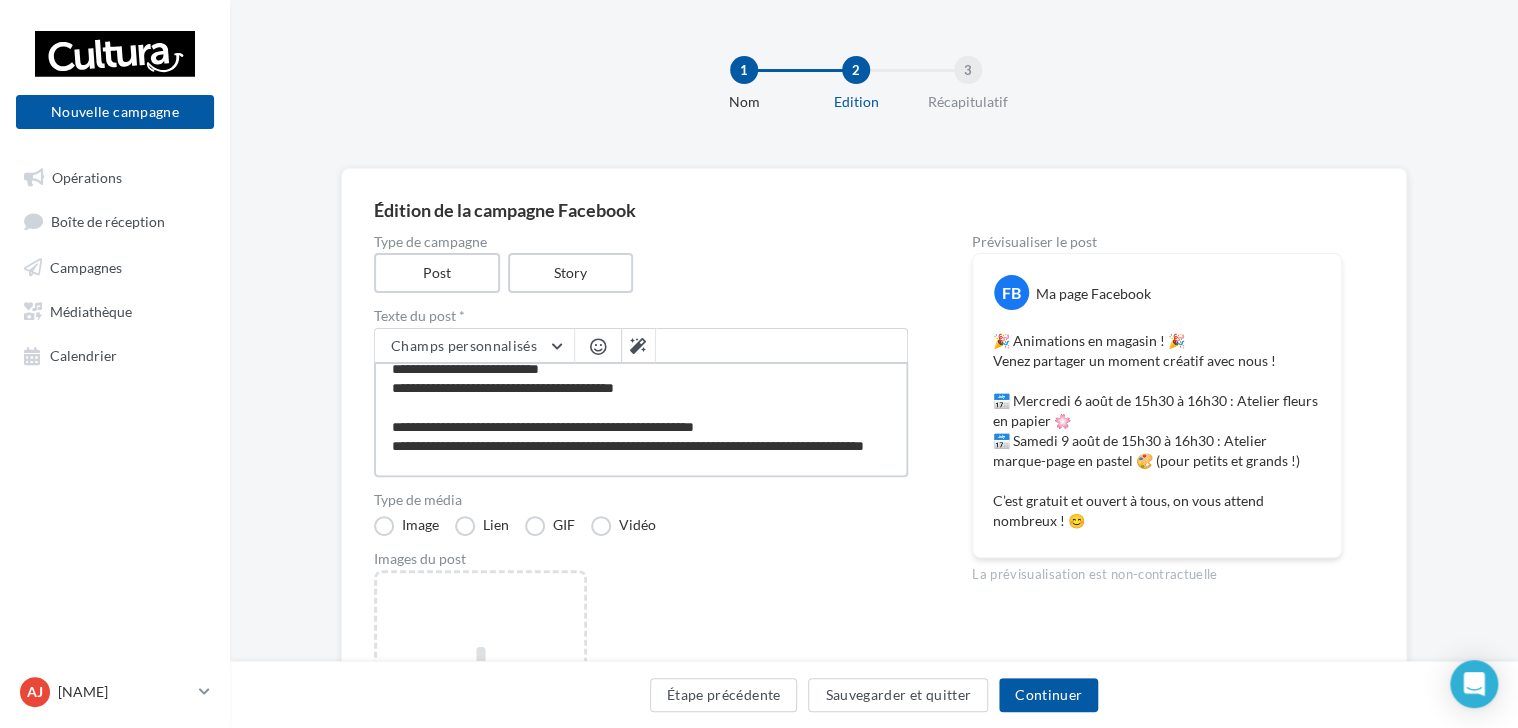 type on "**********" 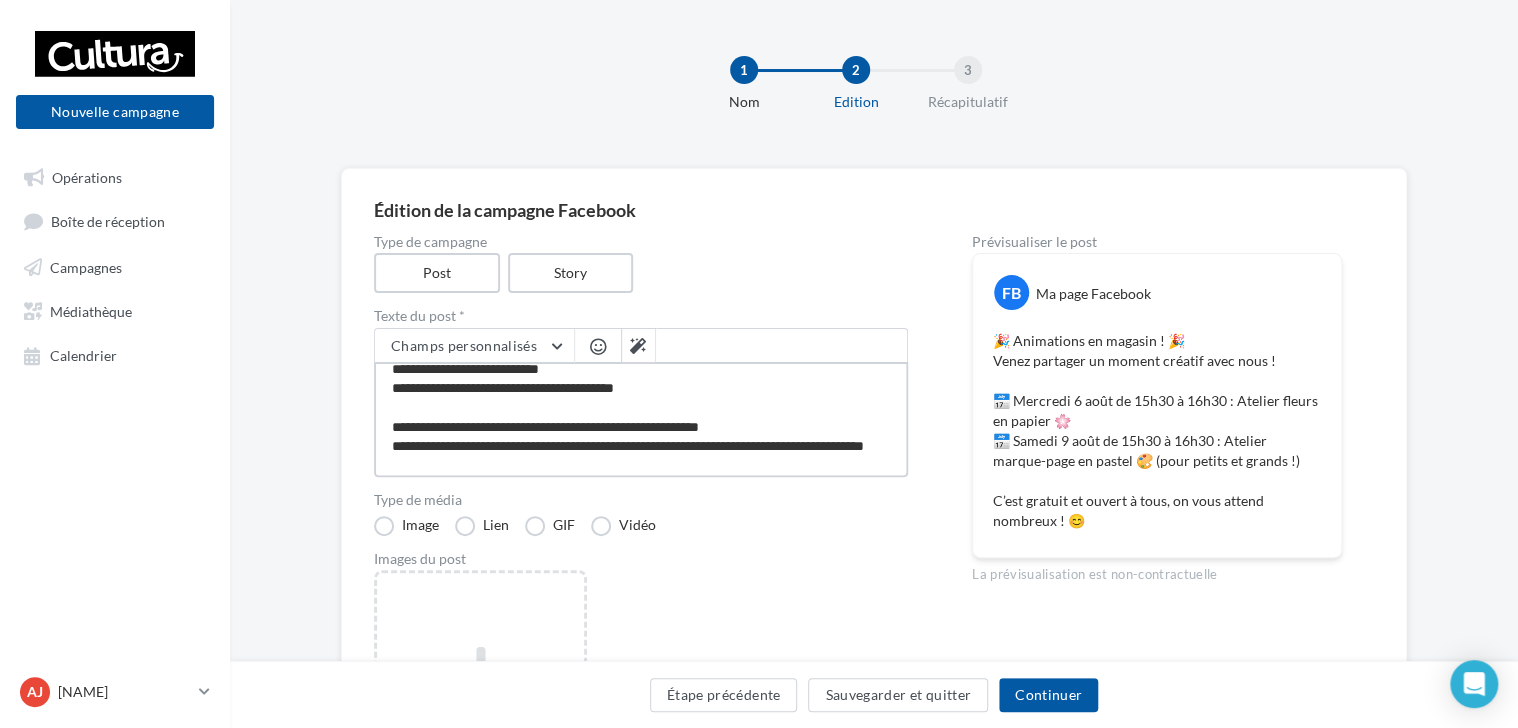type on "**********" 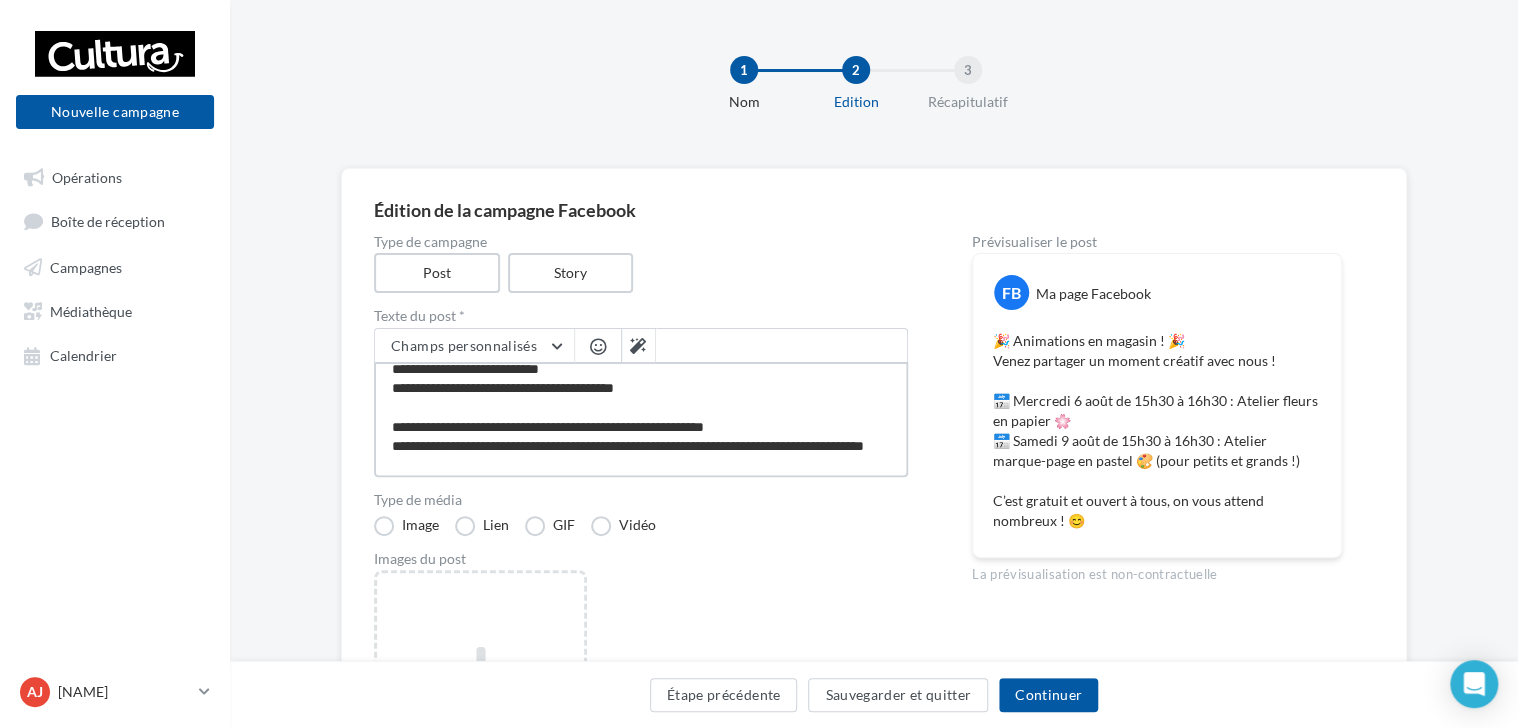 type on "**********" 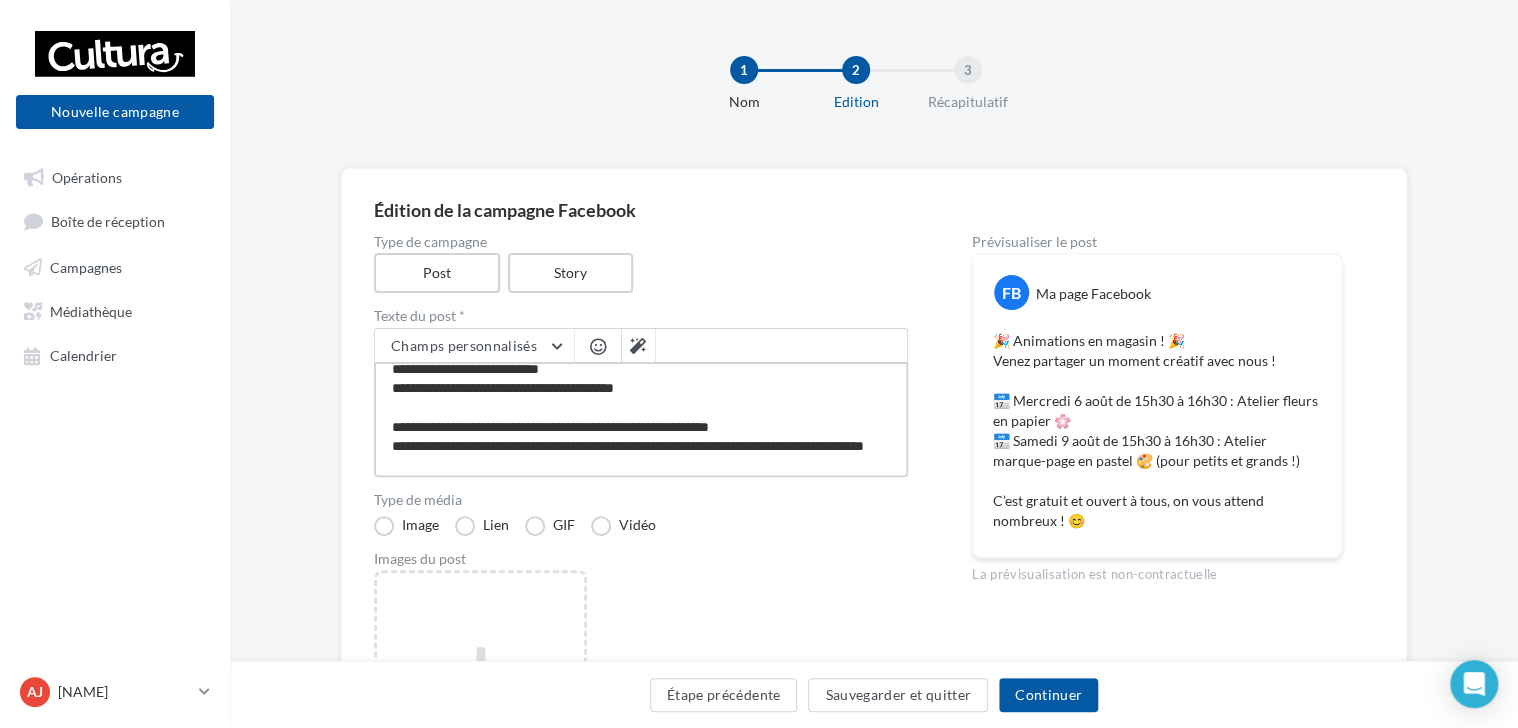 type on "**********" 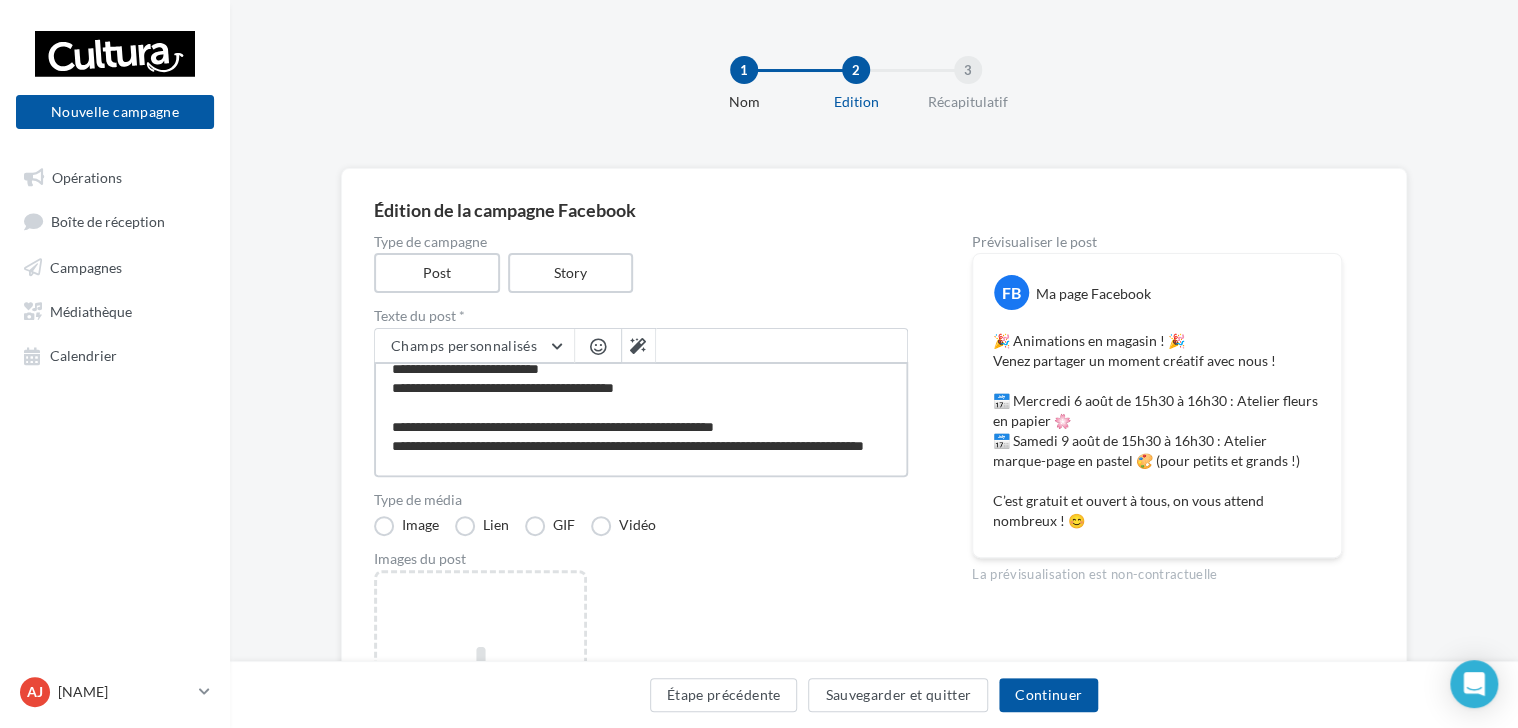 type on "**********" 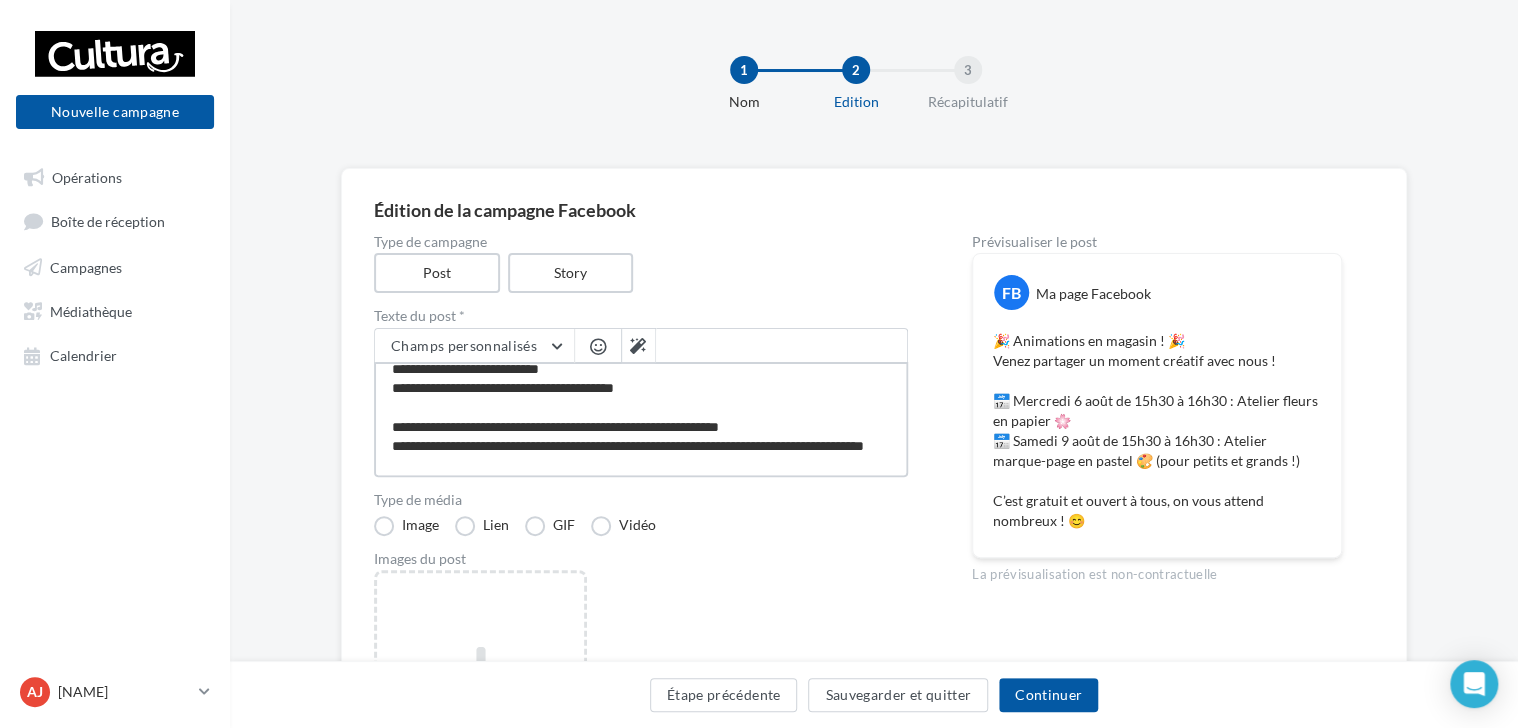 type on "**********" 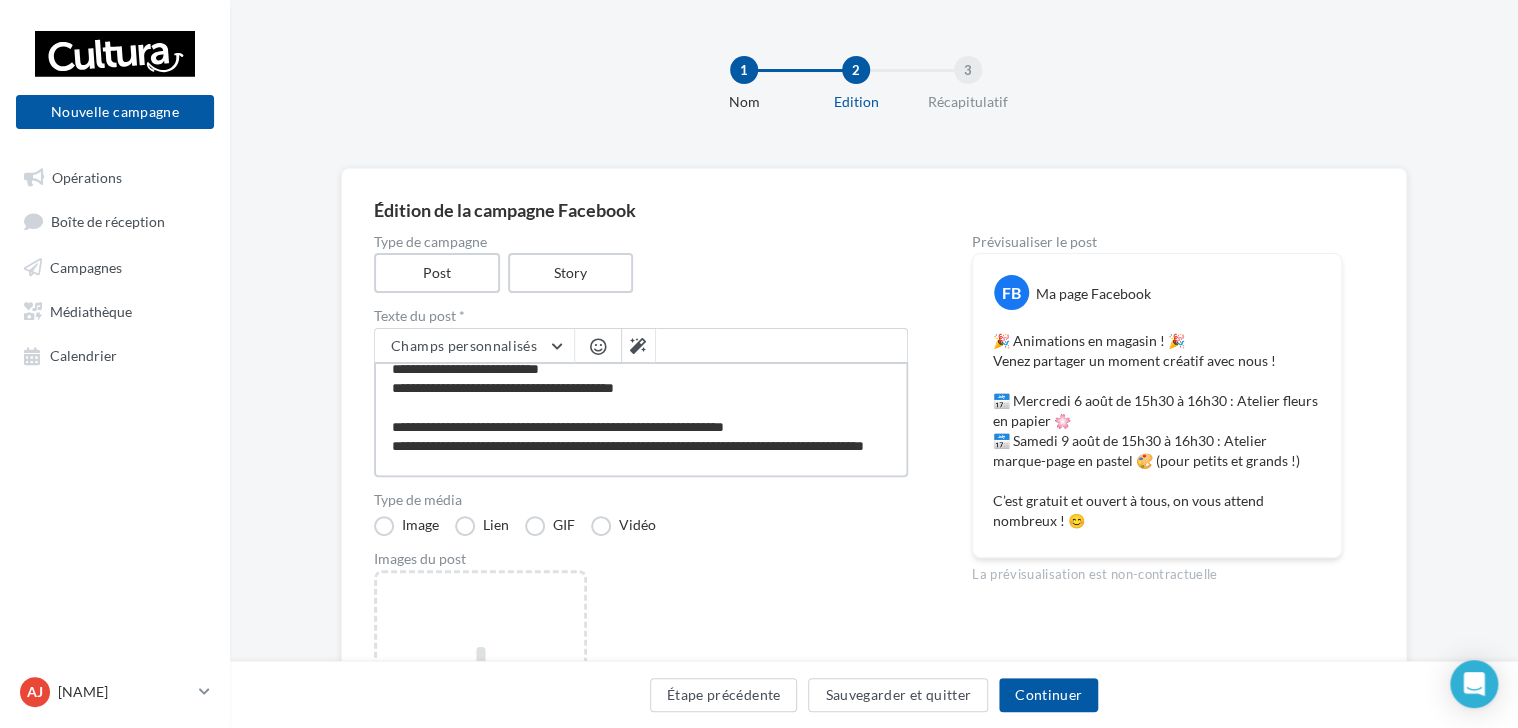 type on "**********" 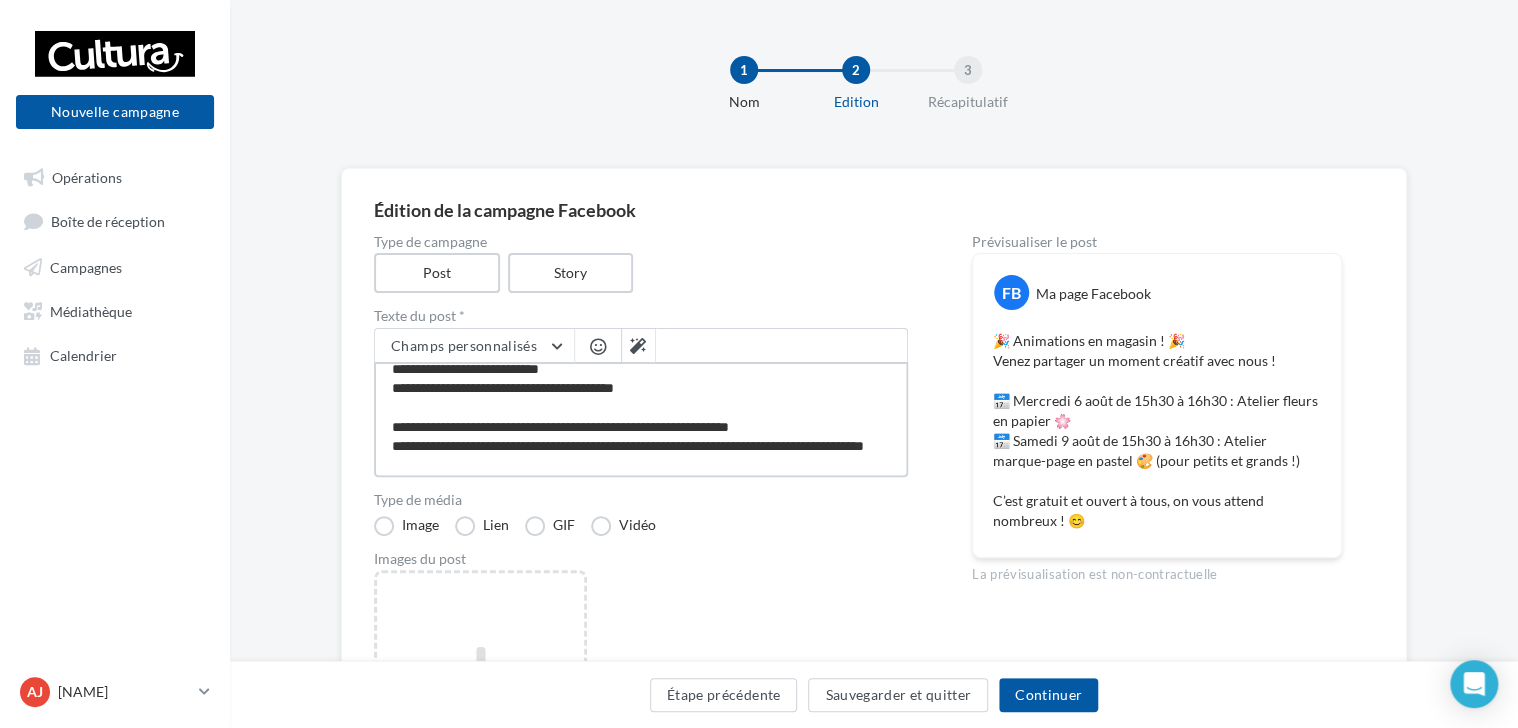 type on "**********" 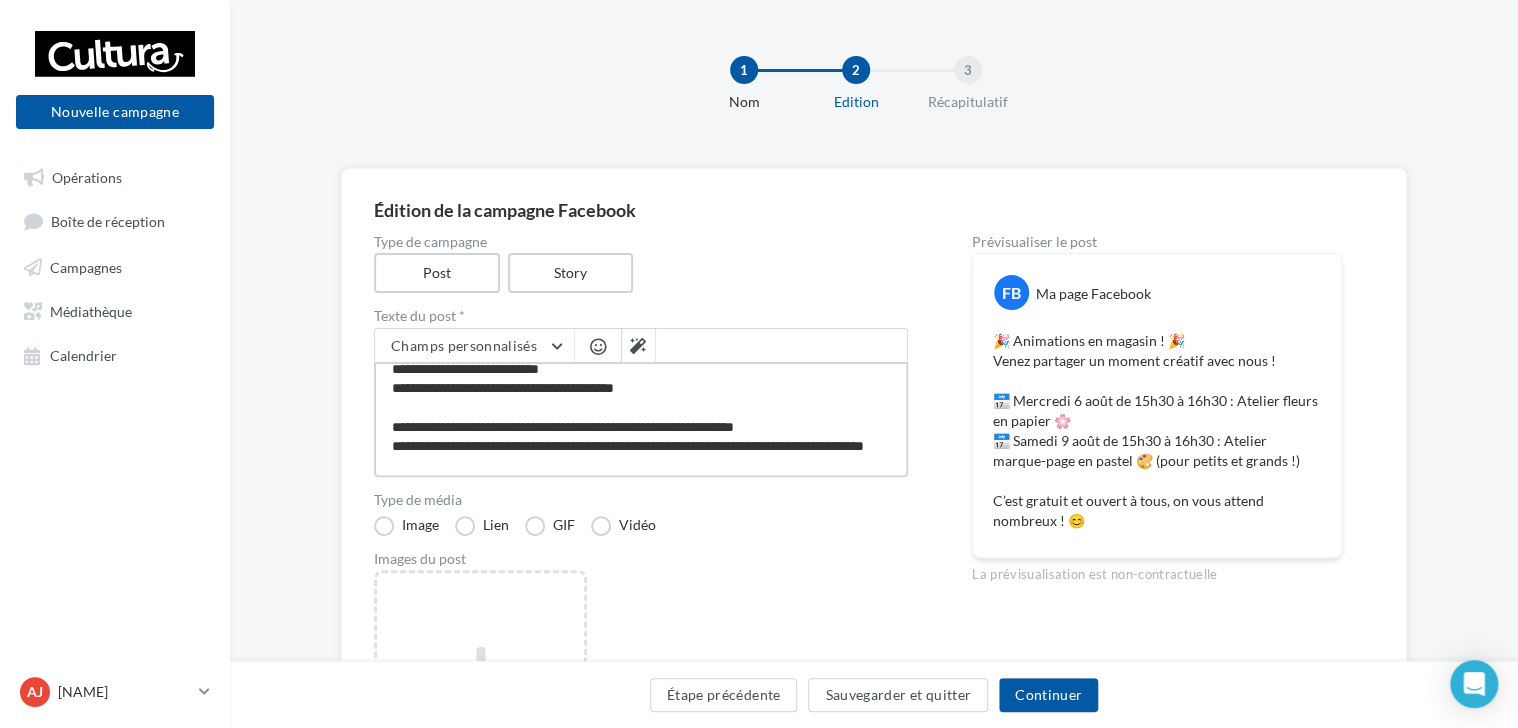 scroll, scrollTop: 58, scrollLeft: 0, axis: vertical 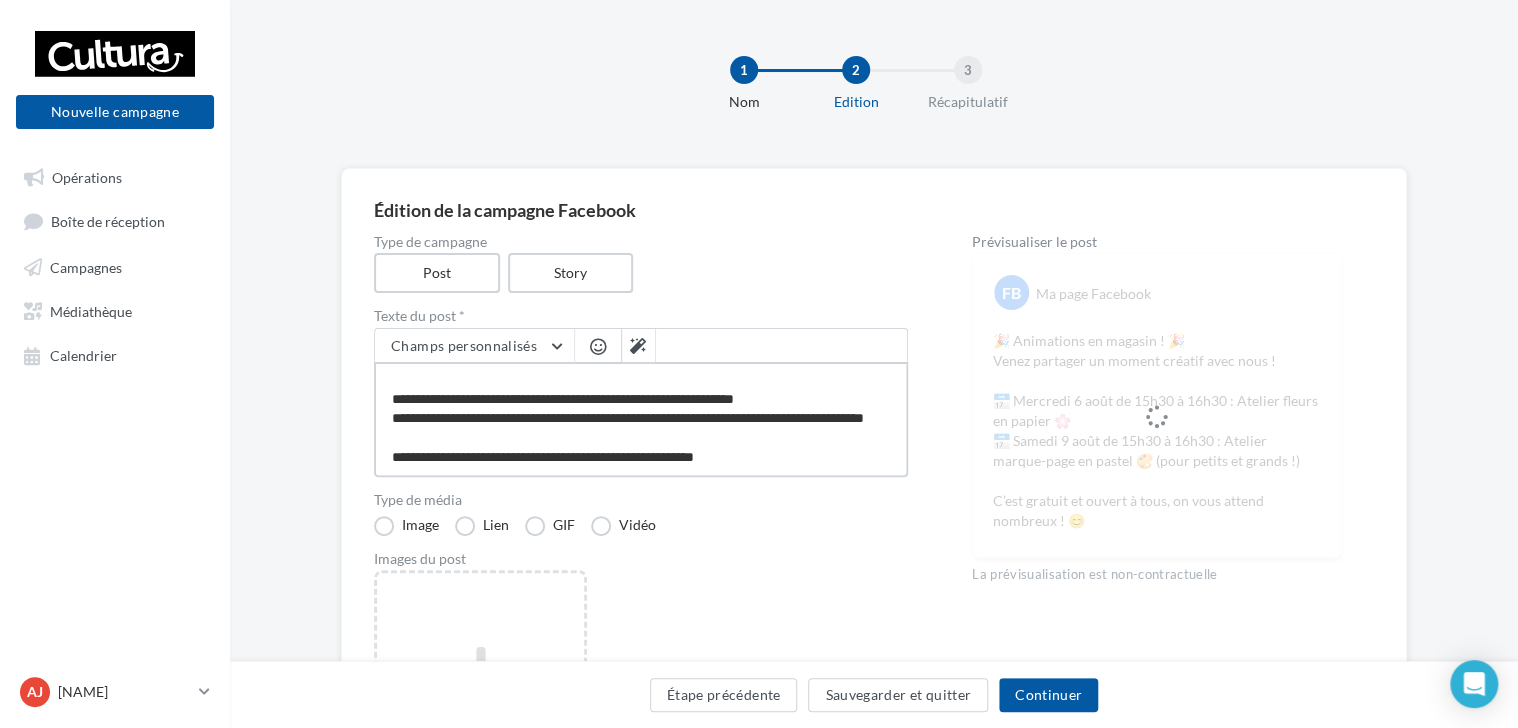 click on "**********" at bounding box center (641, 419) 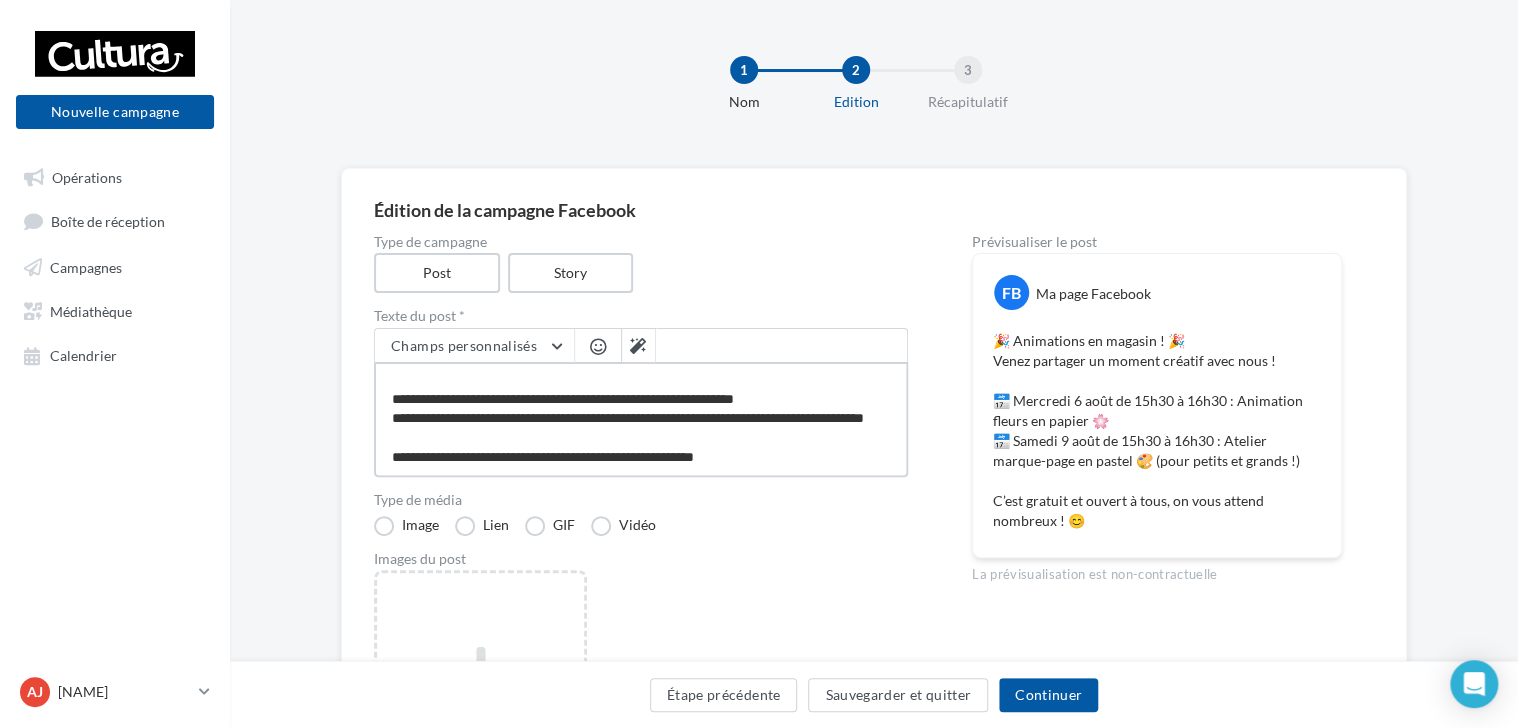 type on "**********" 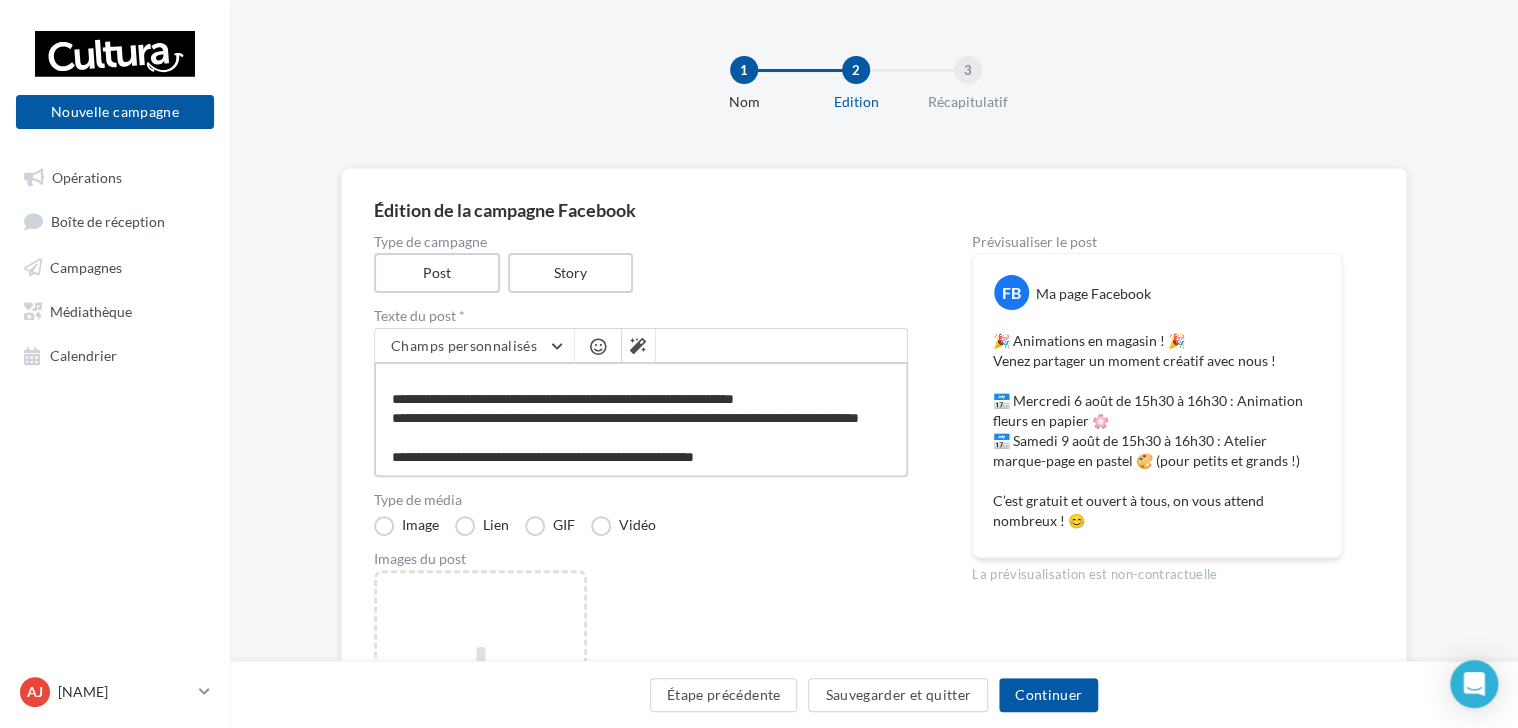 type on "**********" 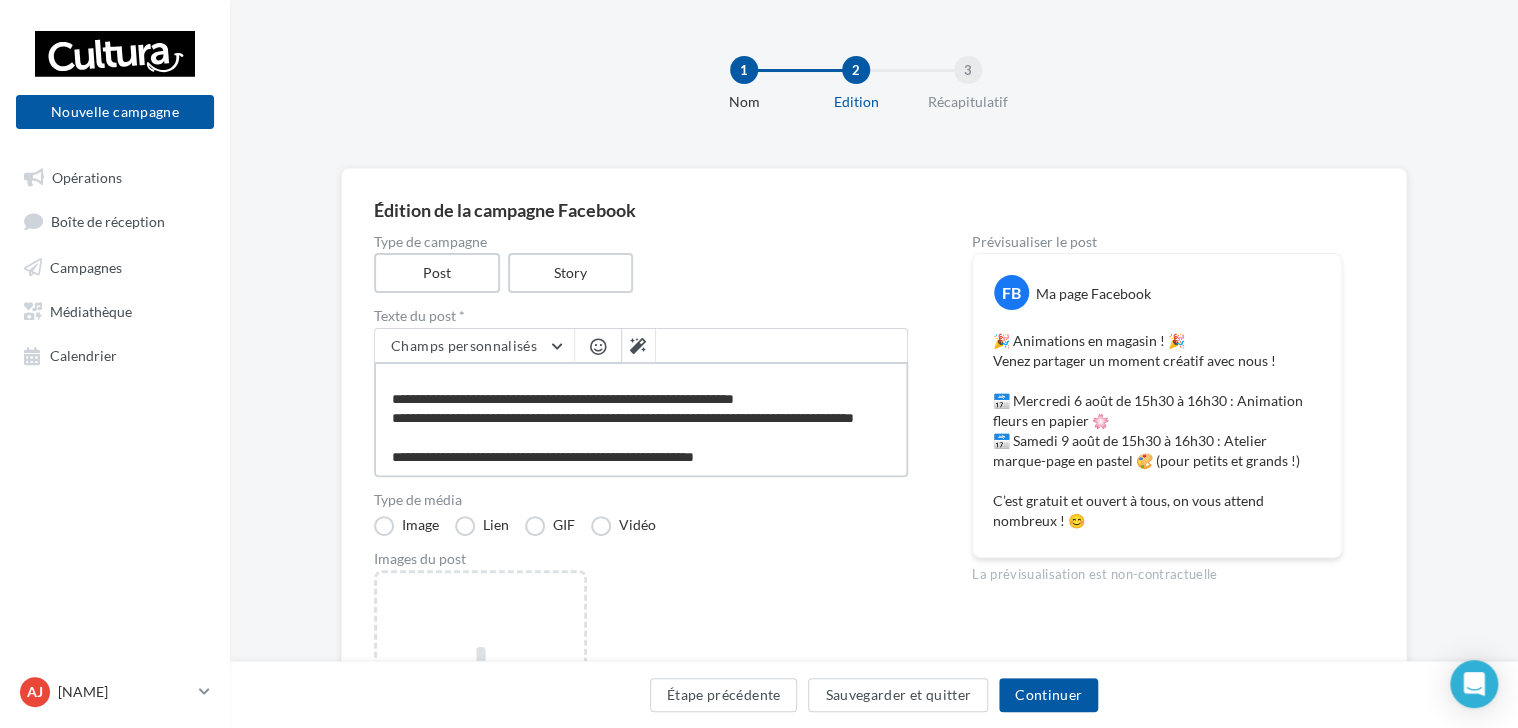 type on "**********" 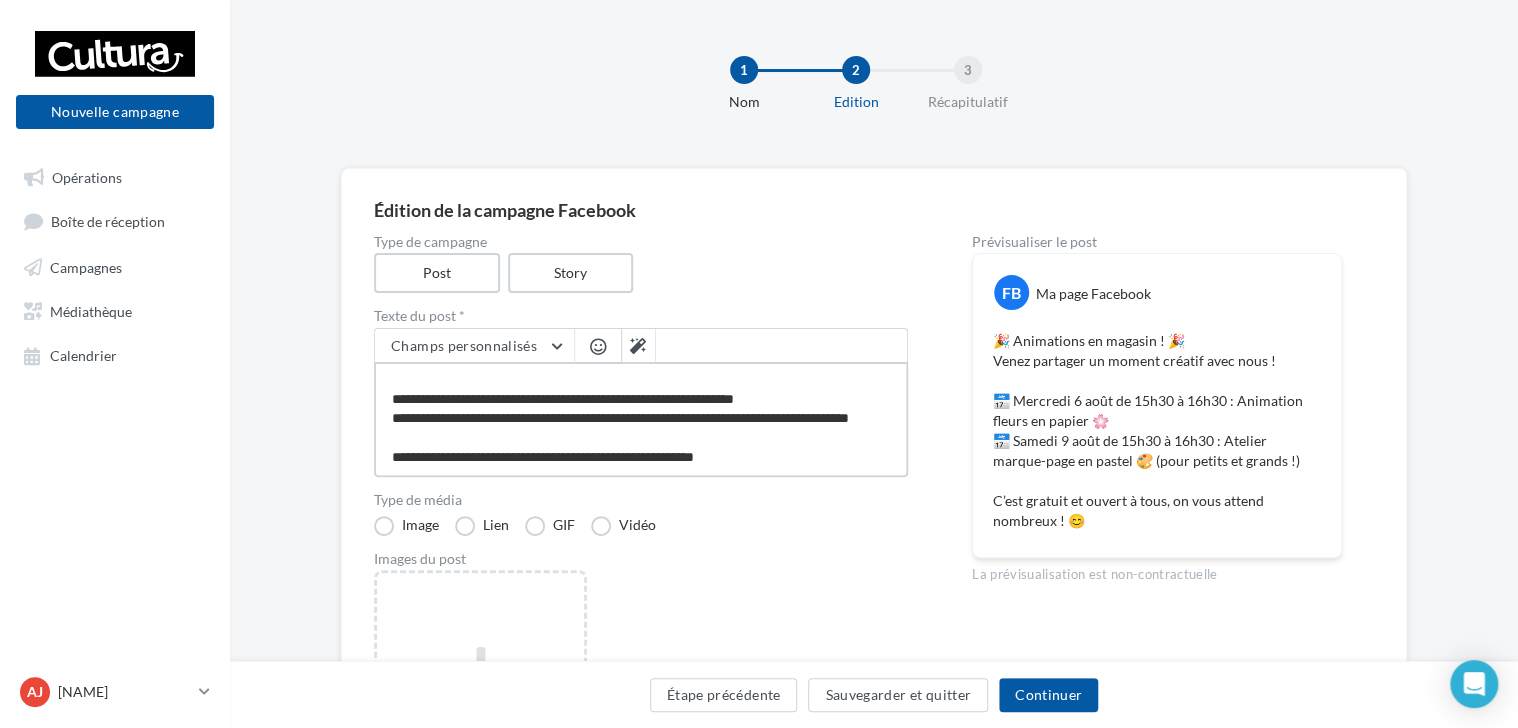 type on "**********" 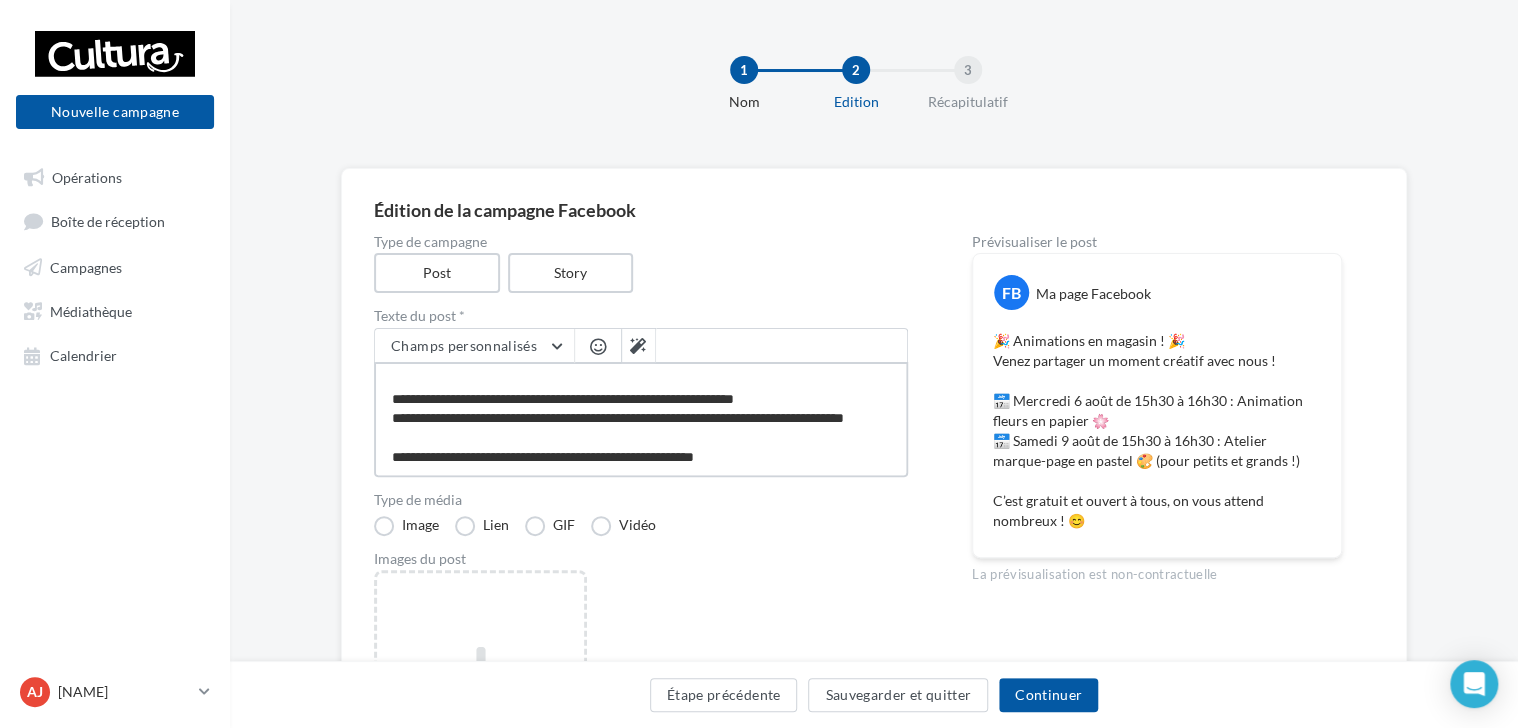 type on "**********" 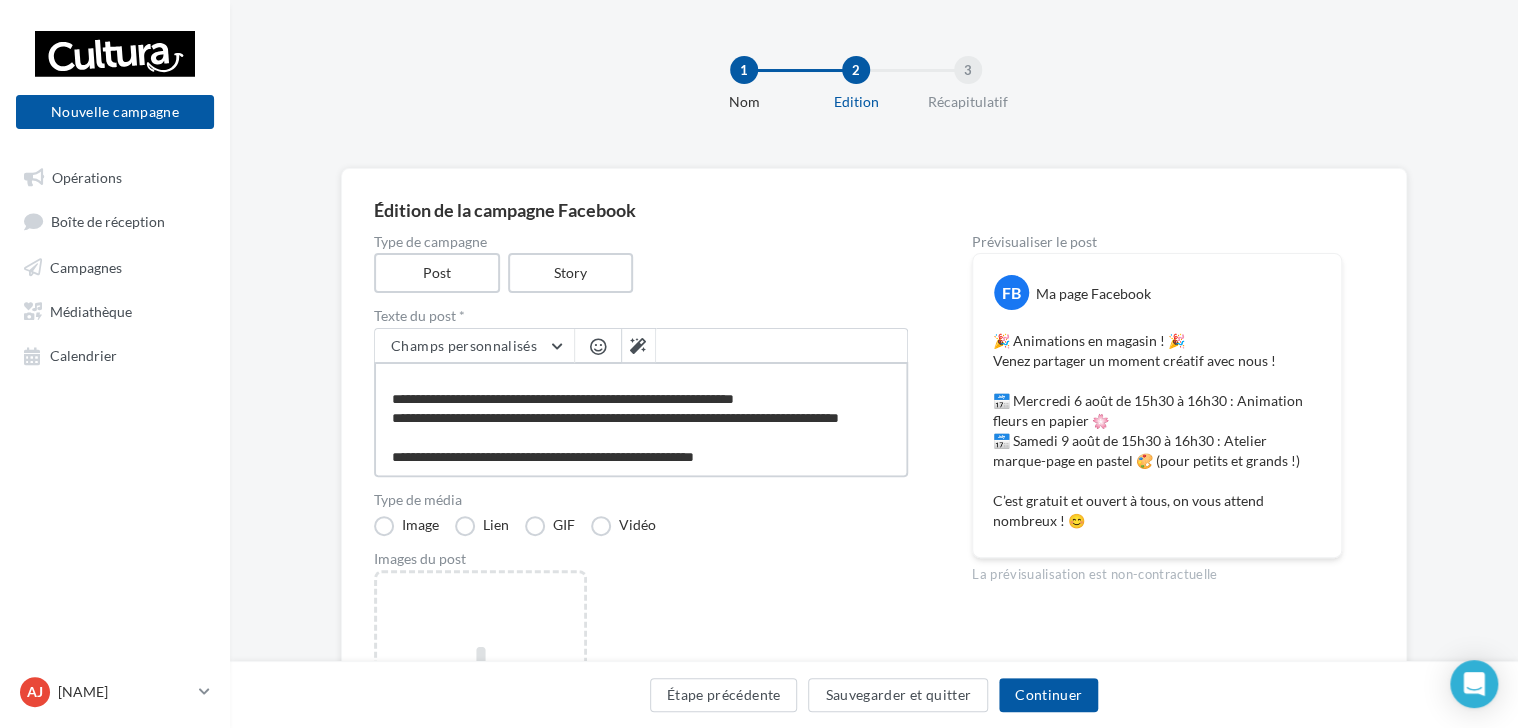 type on "**********" 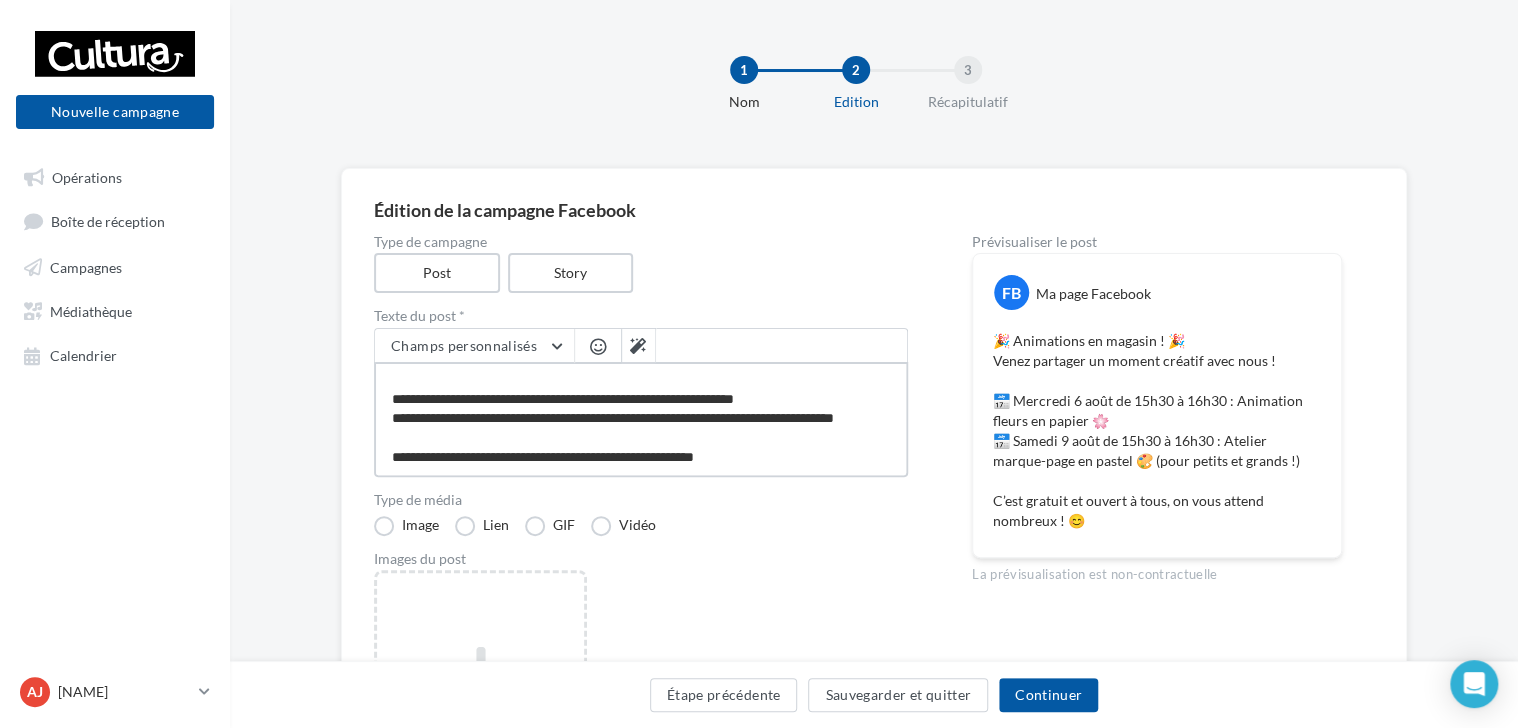 type on "**********" 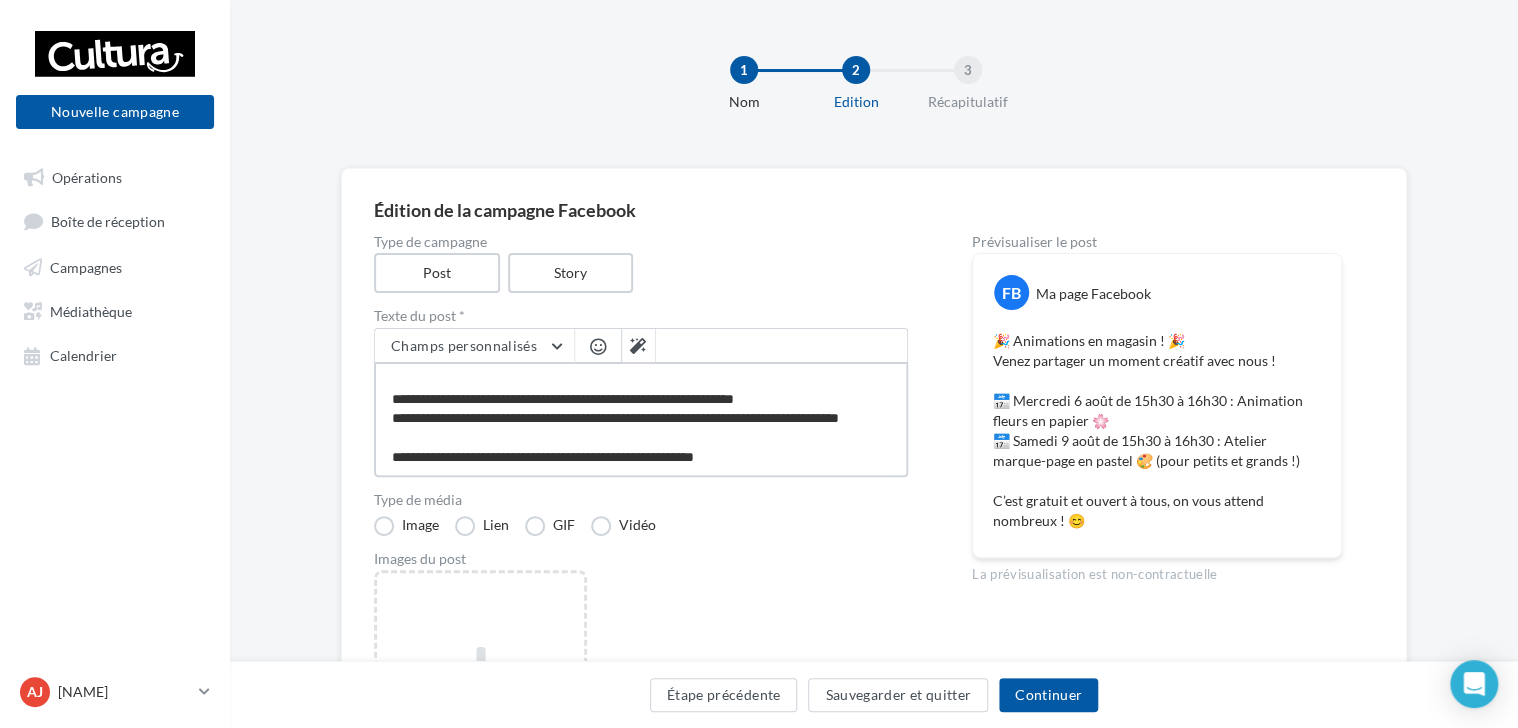 type on "**********" 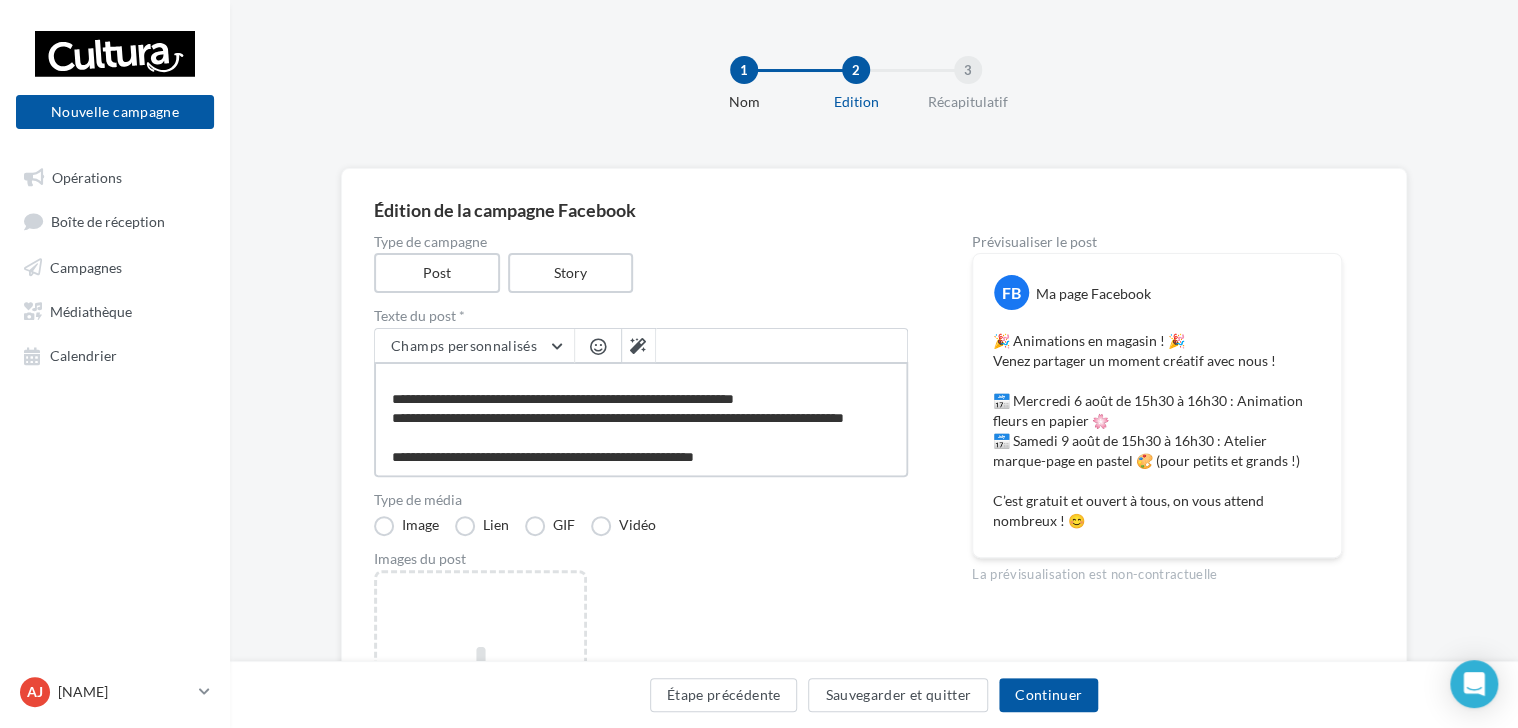 type on "**********" 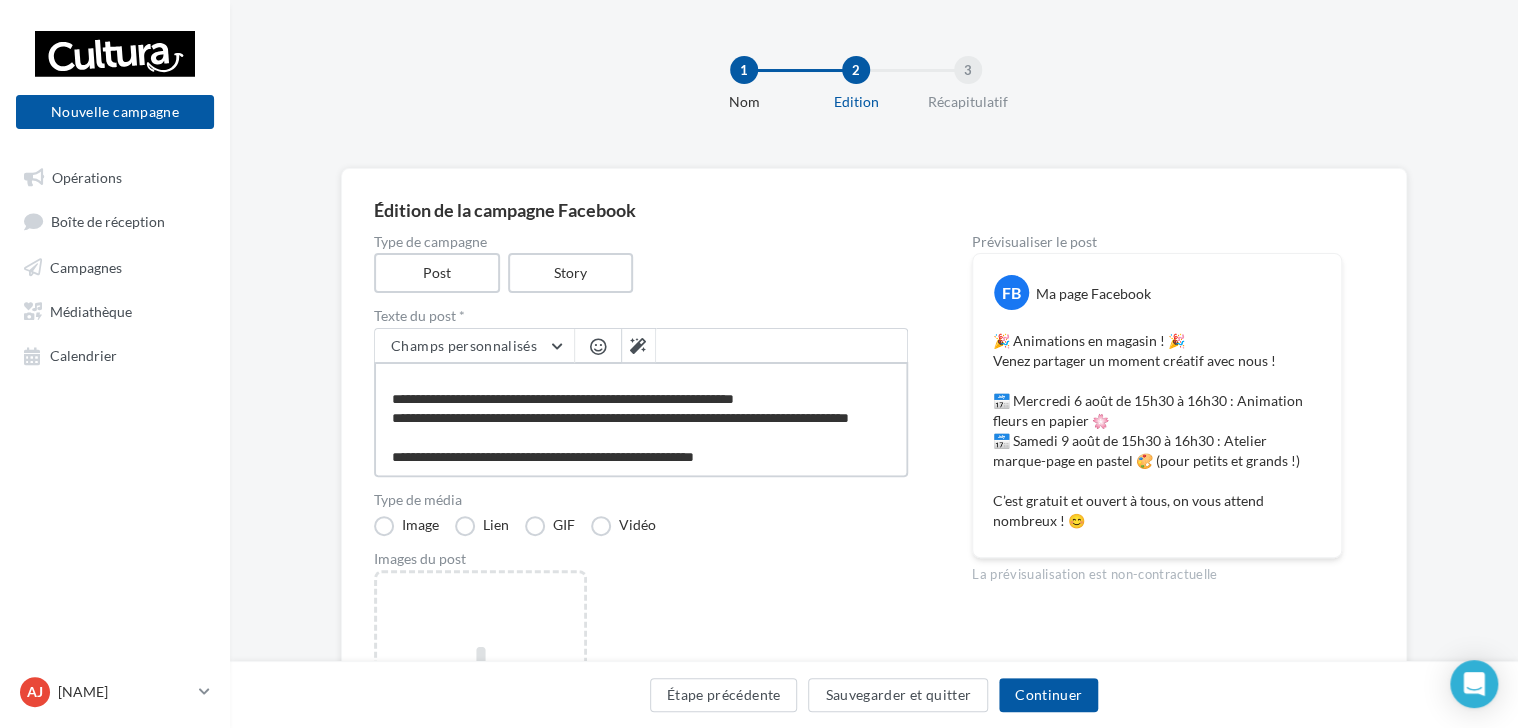 type on "**********" 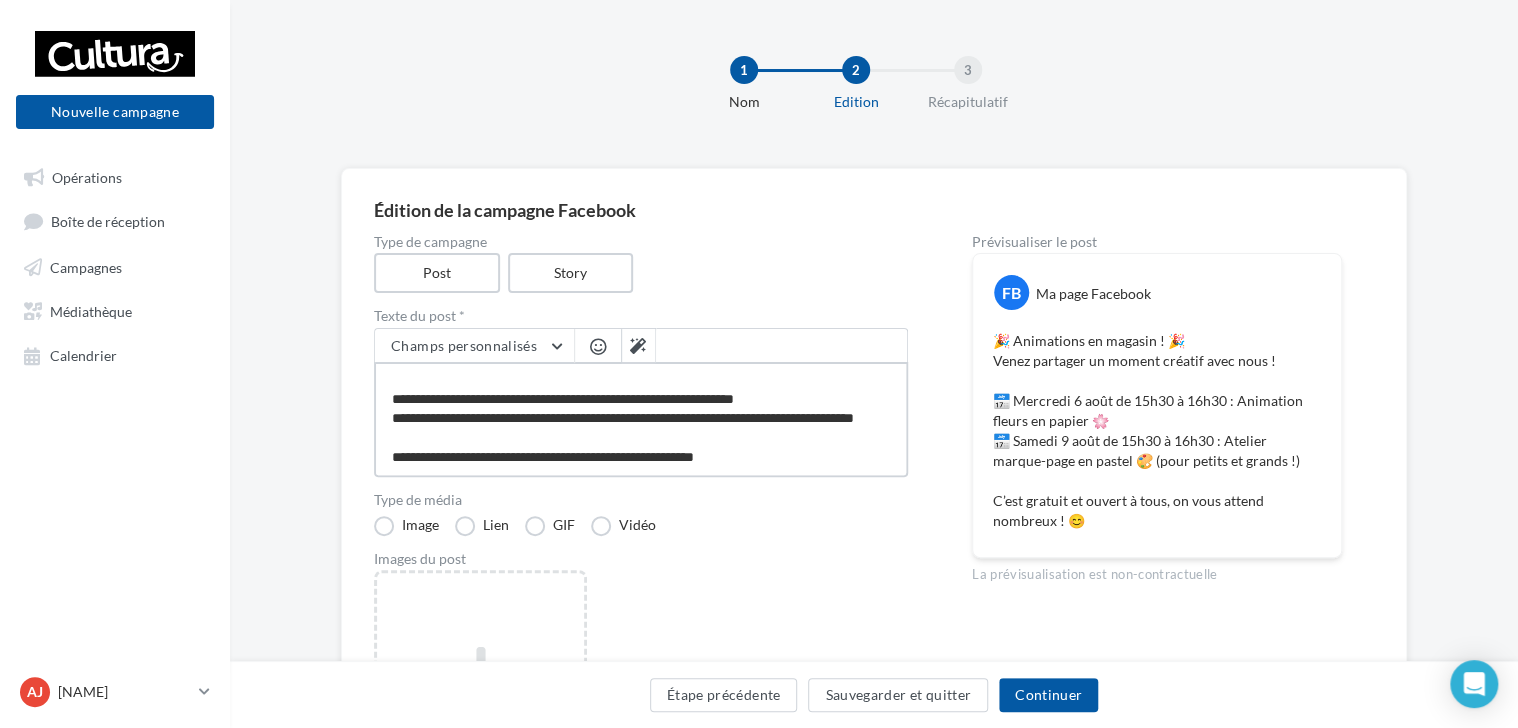 type on "**********" 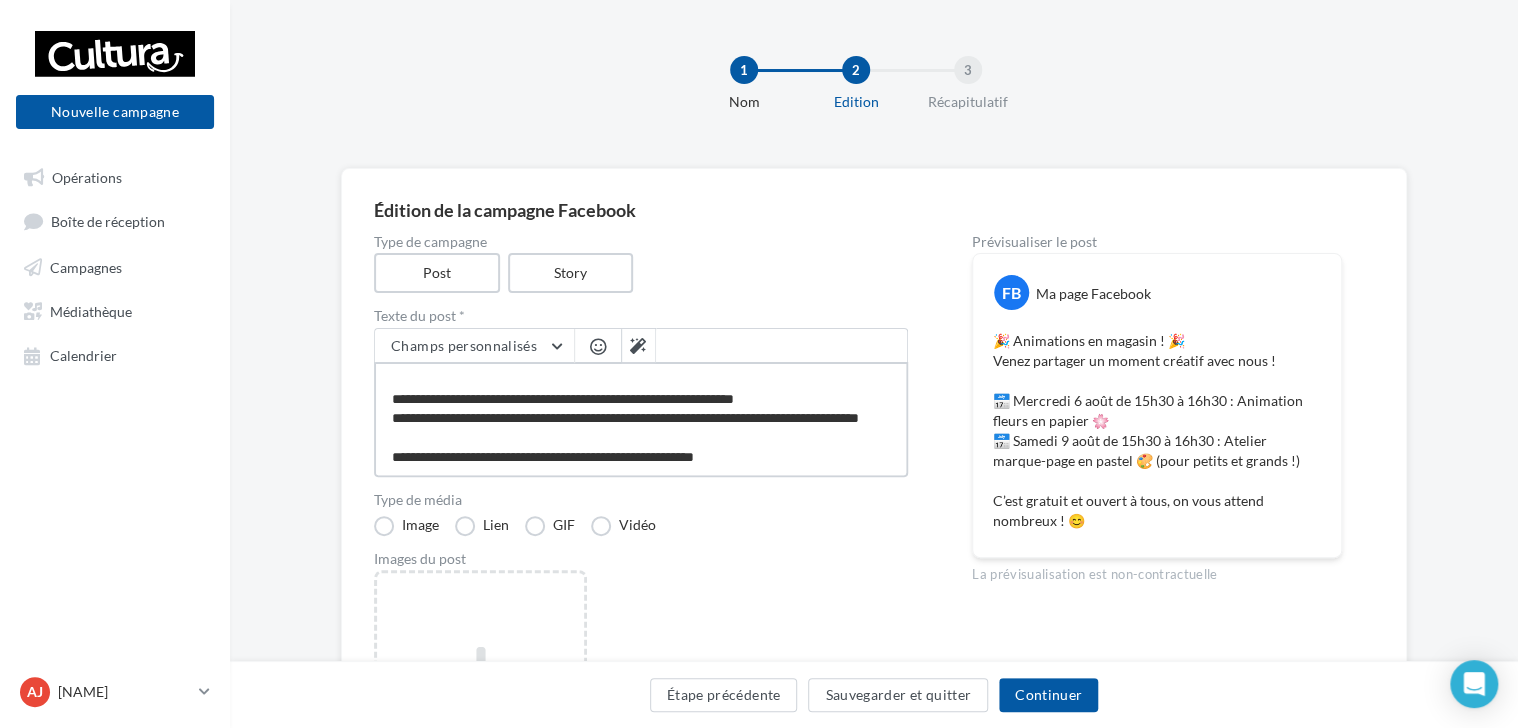 type on "**********" 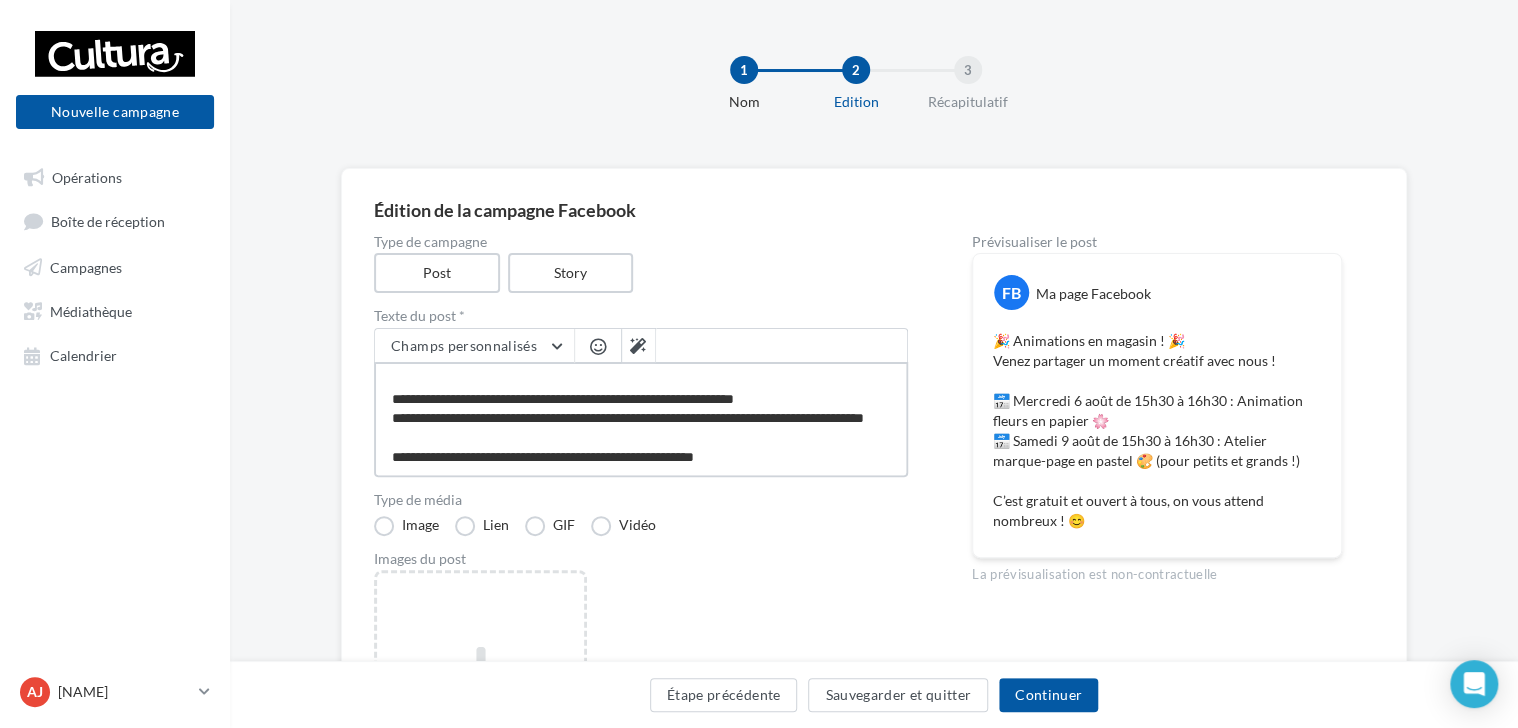 type on "**********" 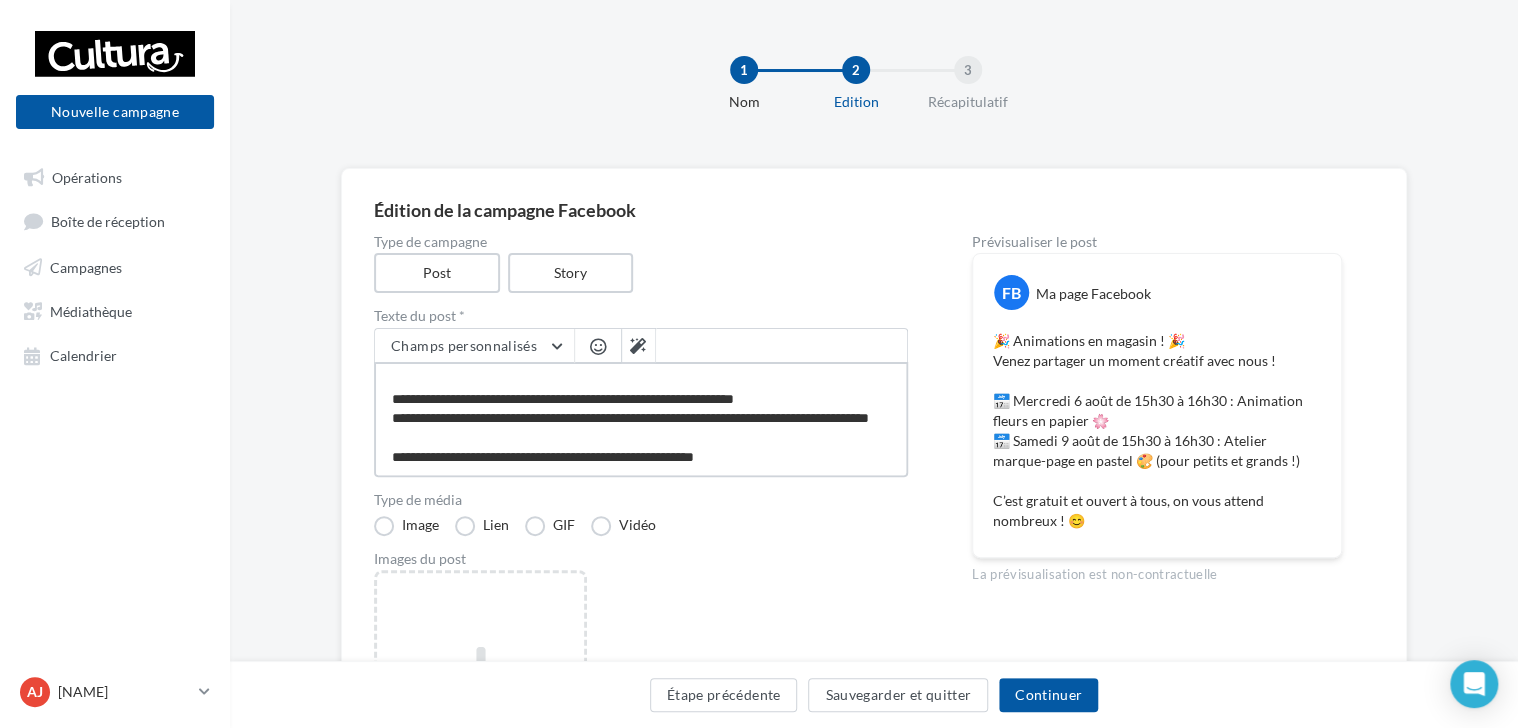 type on "**********" 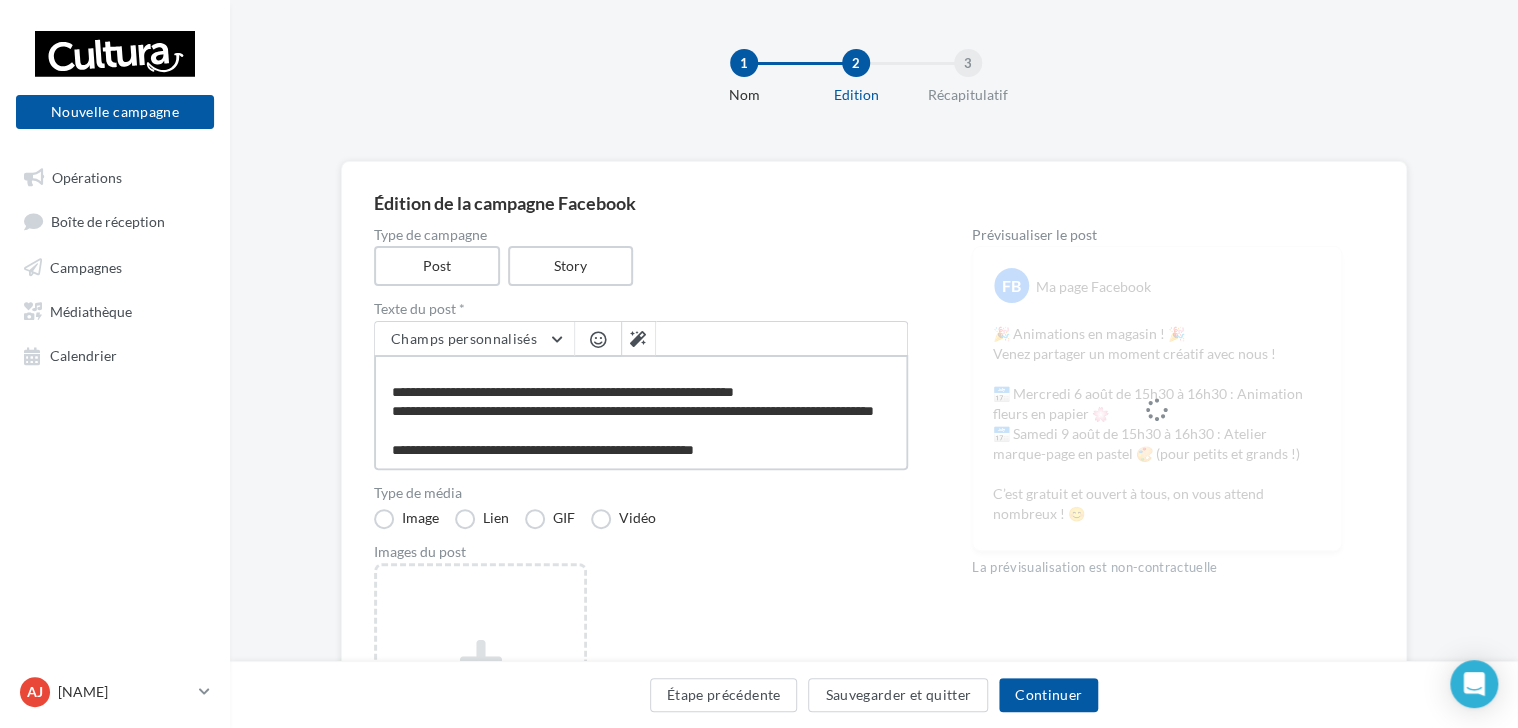 scroll, scrollTop: 8, scrollLeft: 0, axis: vertical 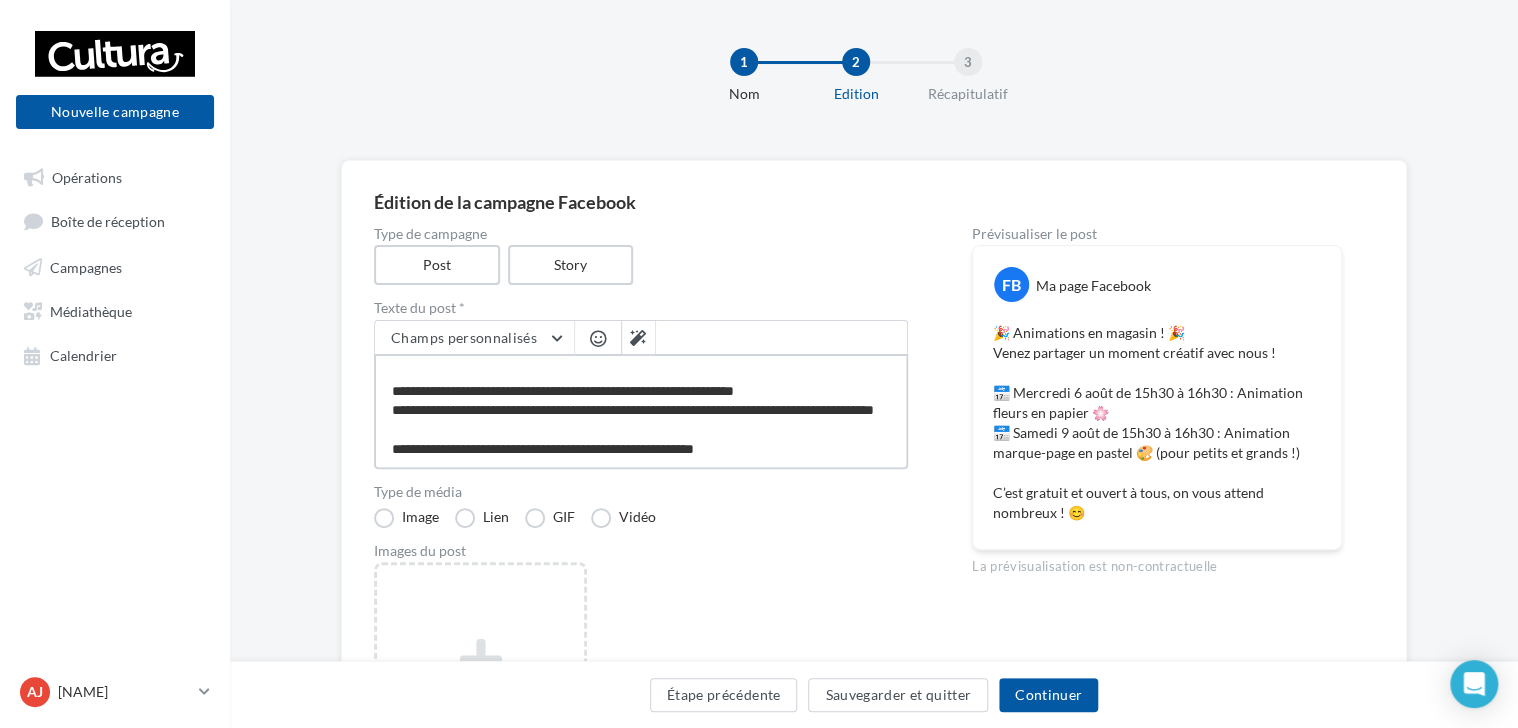 click on "**********" at bounding box center [641, 411] 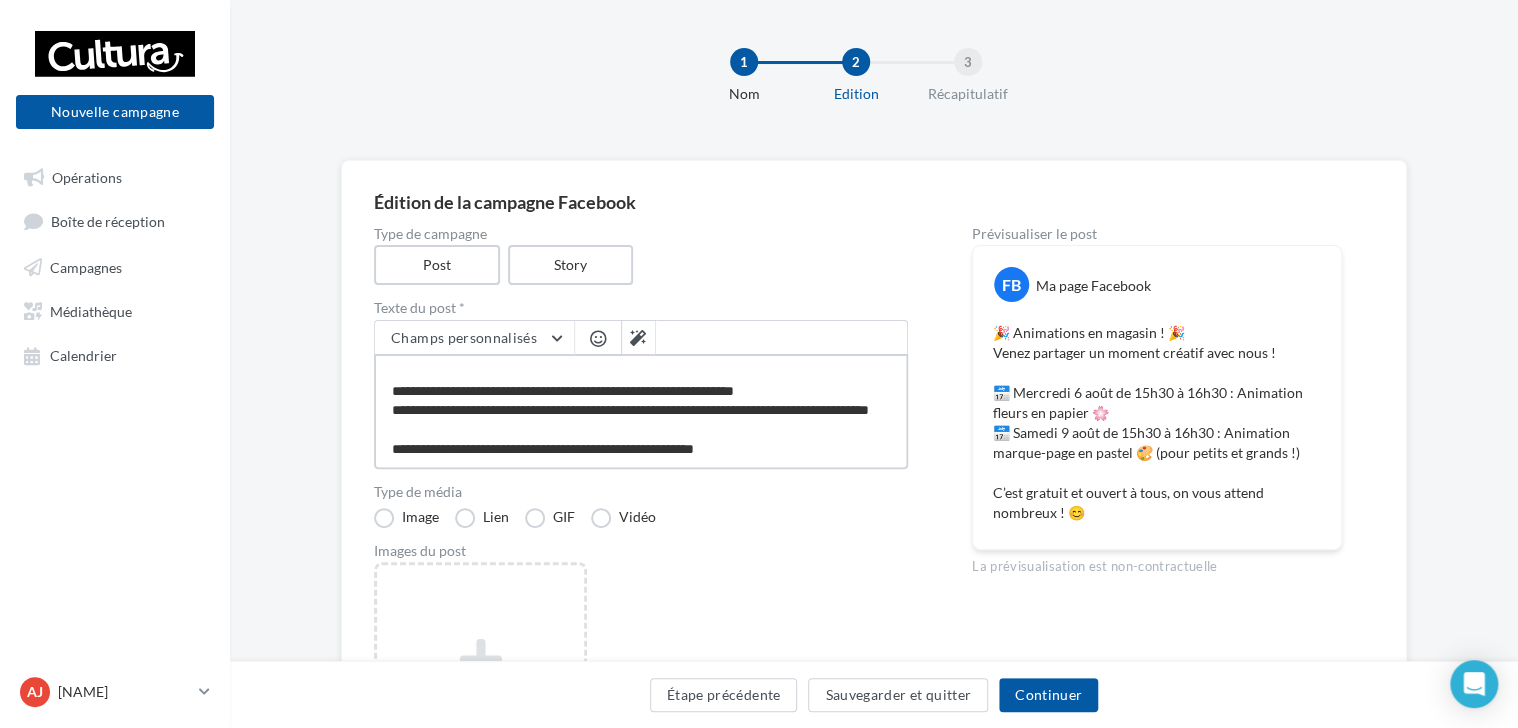 type on "**********" 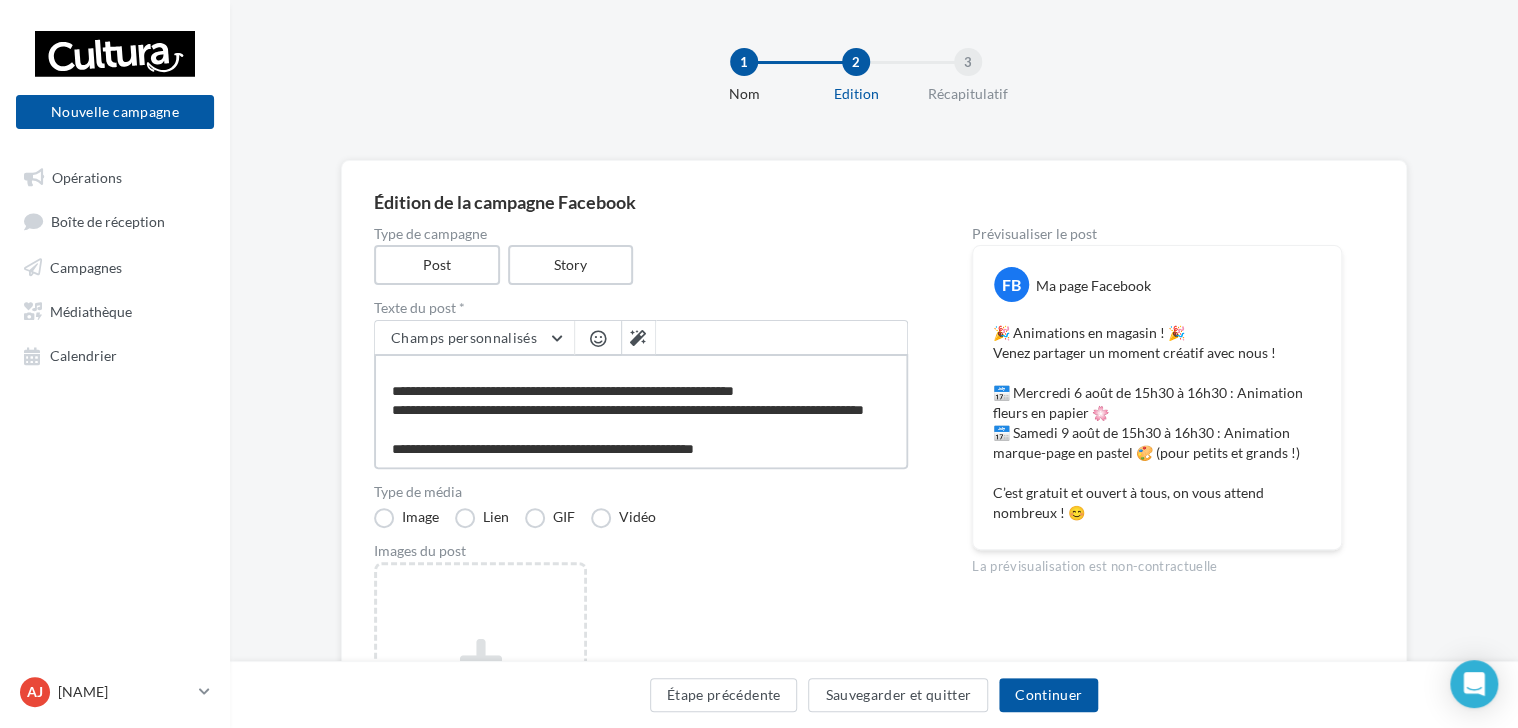 type on "**********" 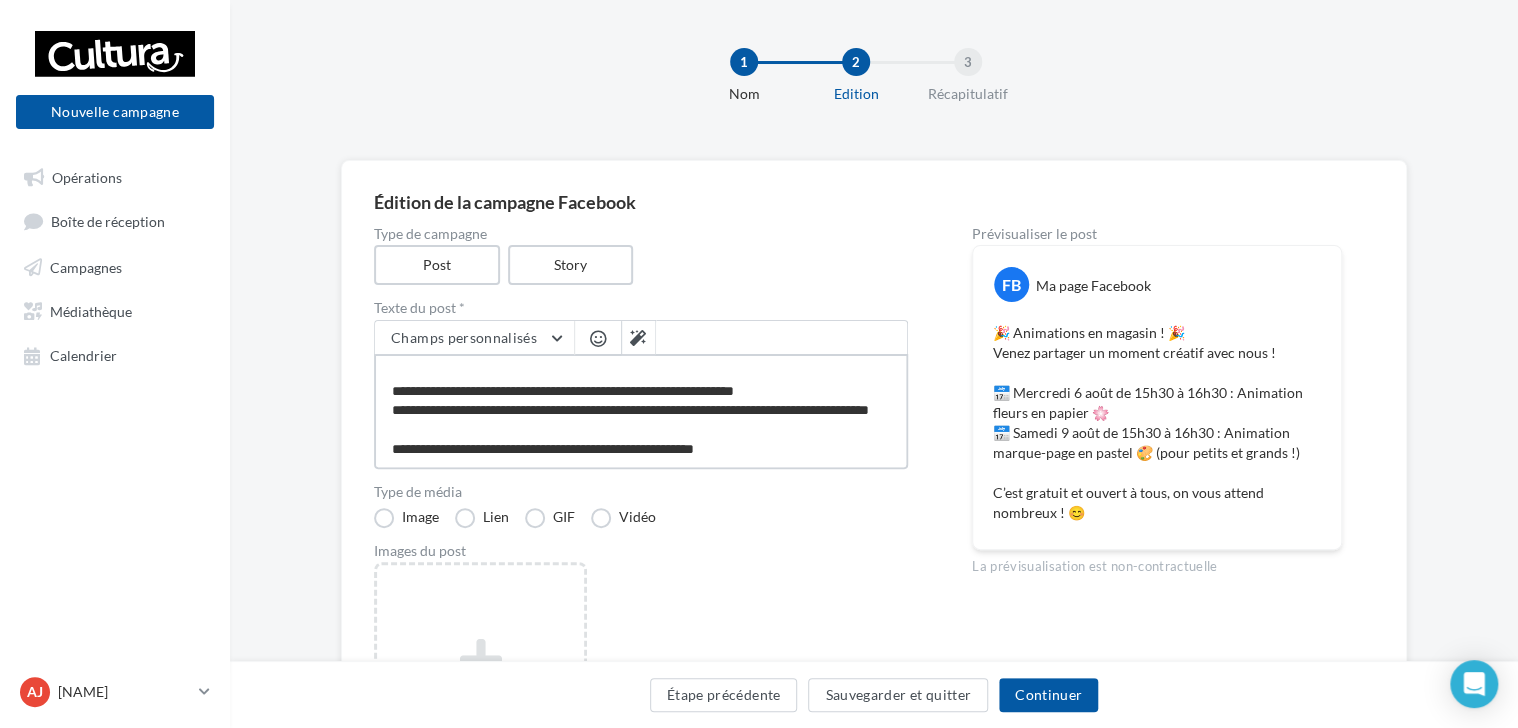type on "**********" 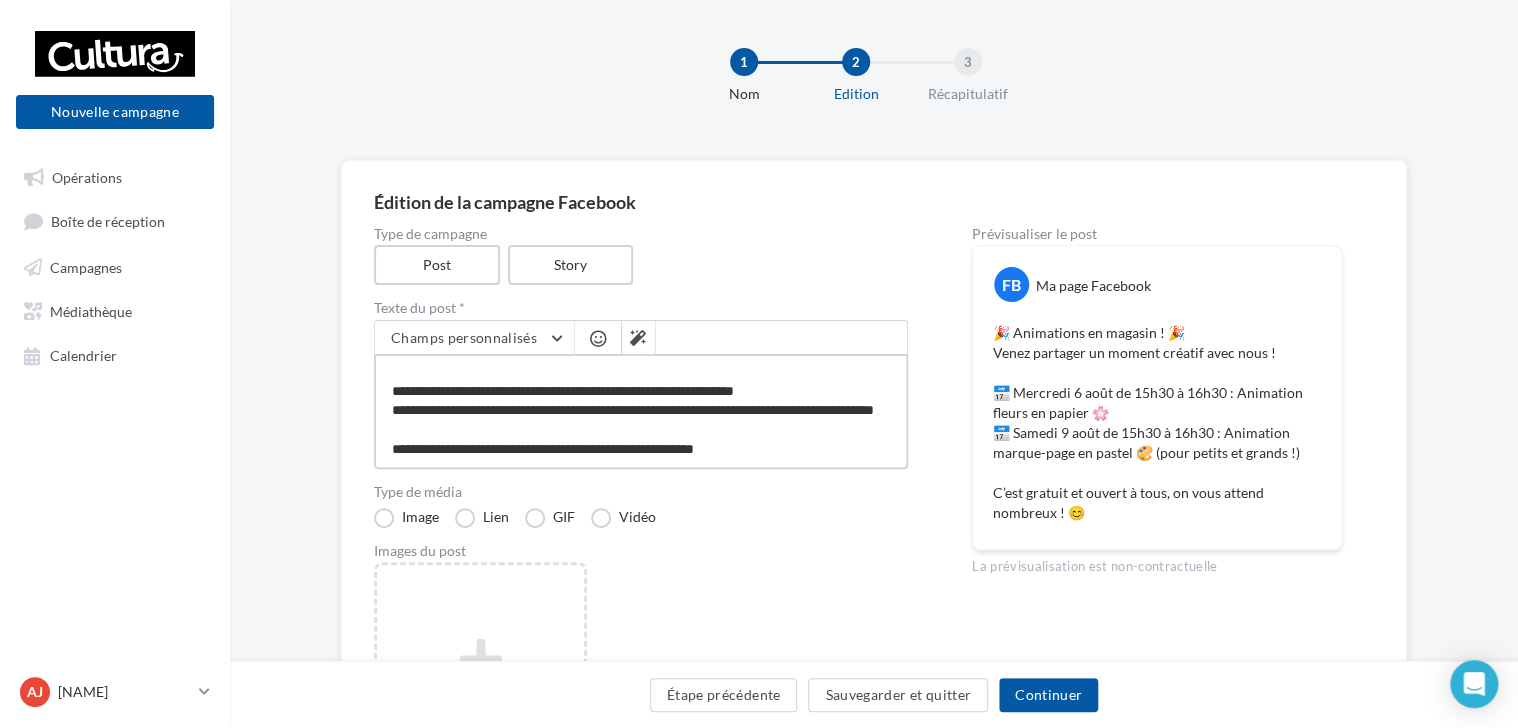 click on "**********" at bounding box center [641, 411] 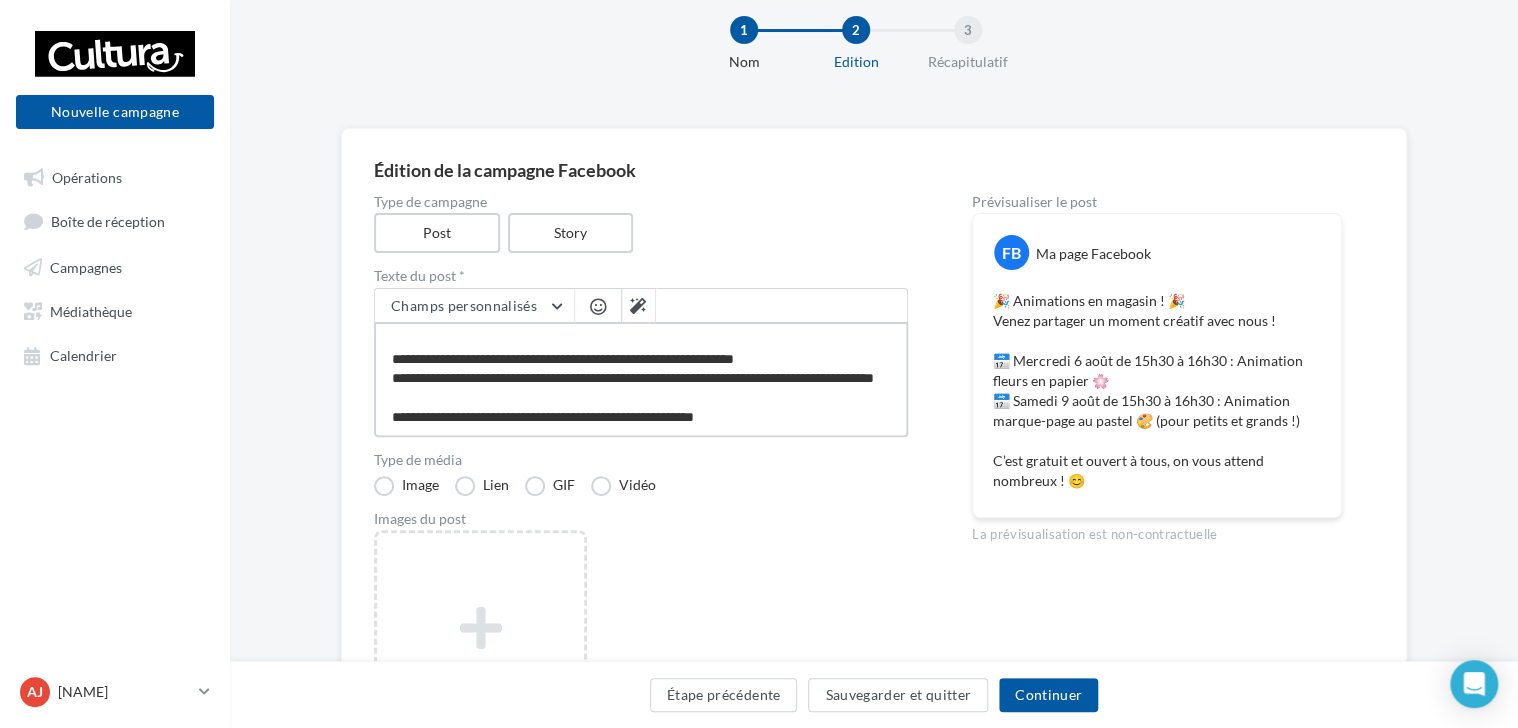 scroll, scrollTop: 0, scrollLeft: 0, axis: both 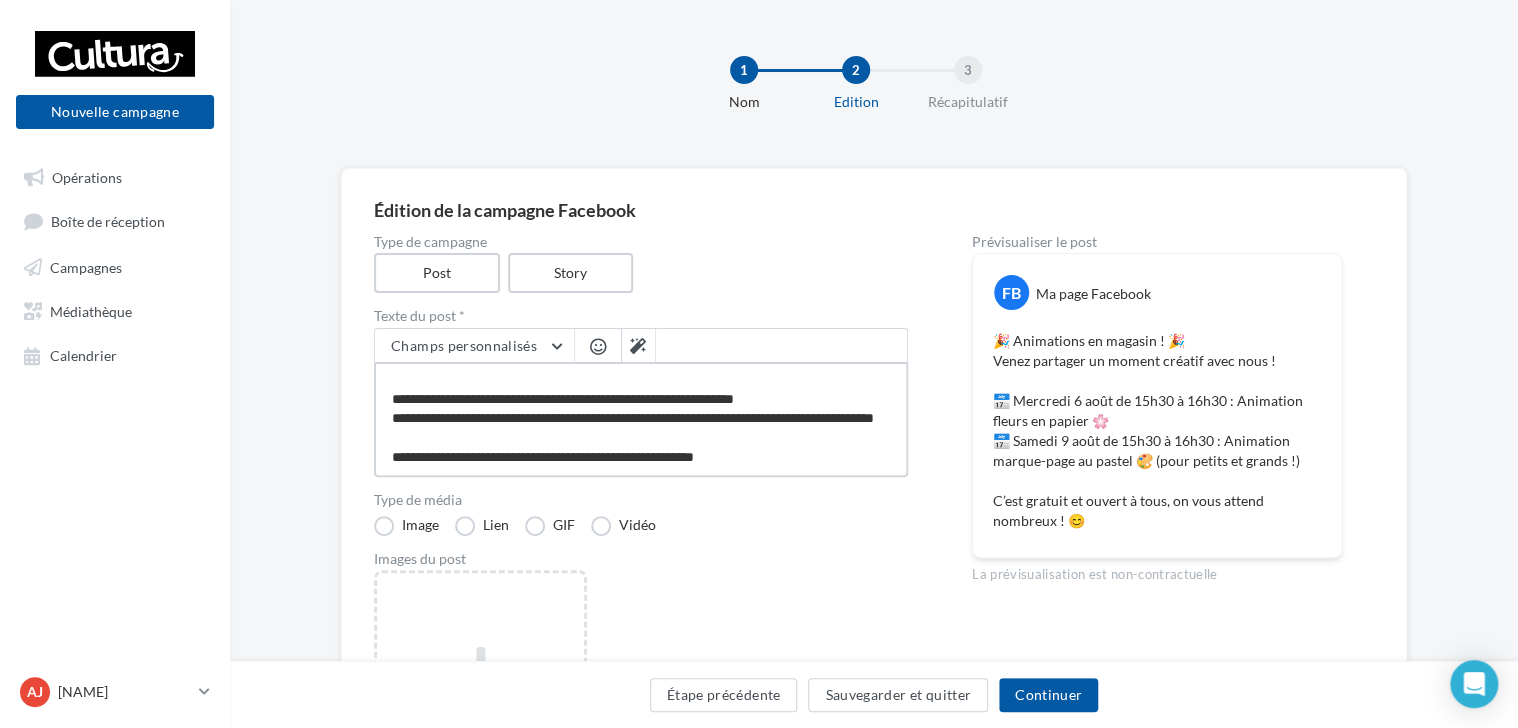 type on "**********" 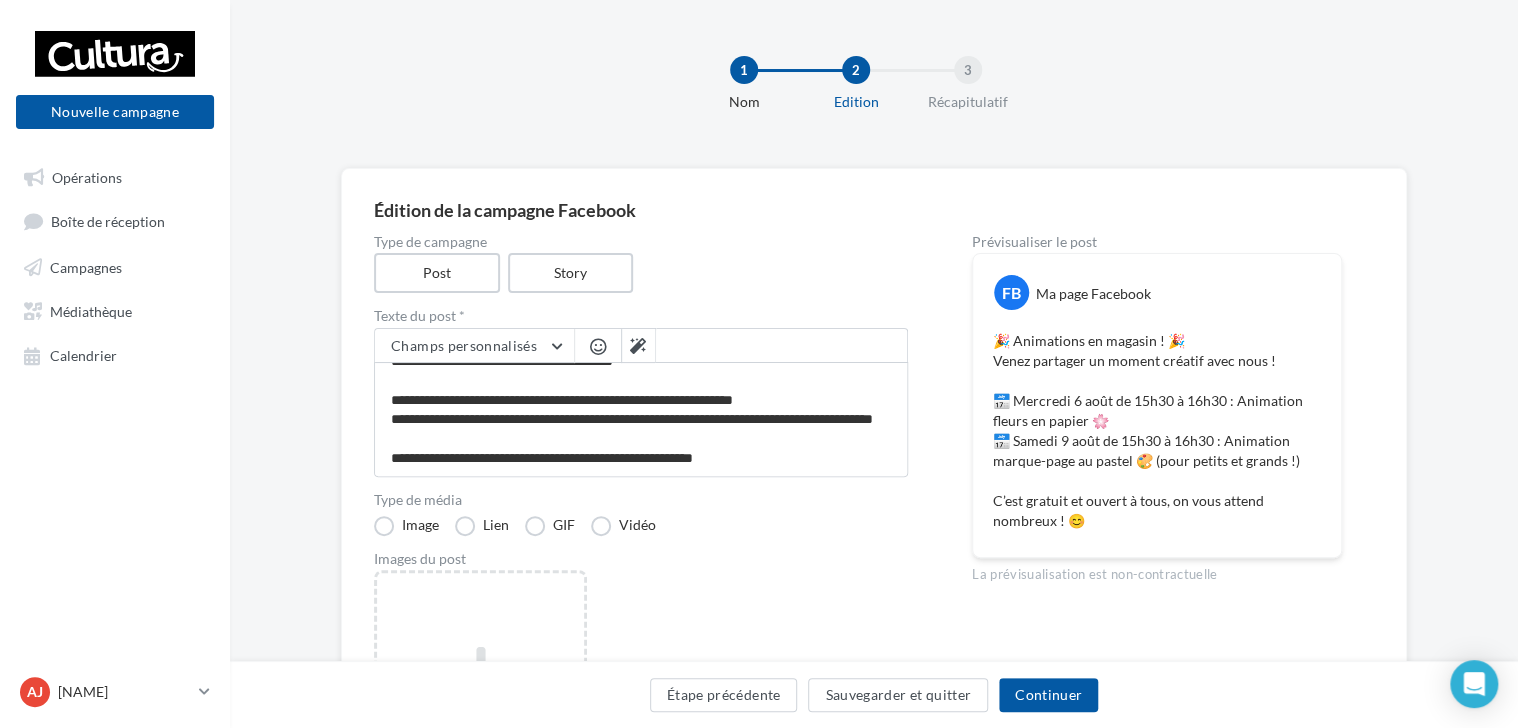 scroll, scrollTop: 56, scrollLeft: 0, axis: vertical 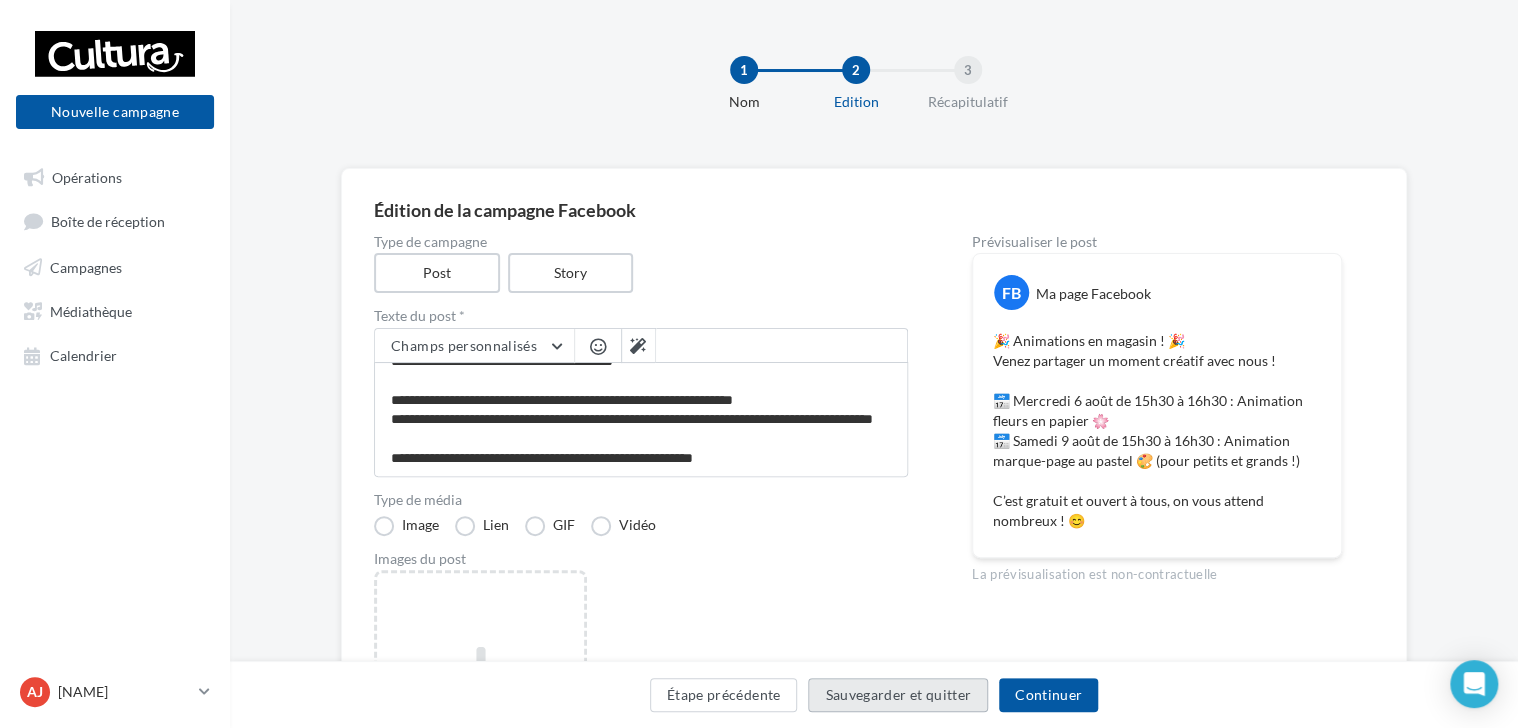 click on "Sauvegarder et quitter" at bounding box center (898, 695) 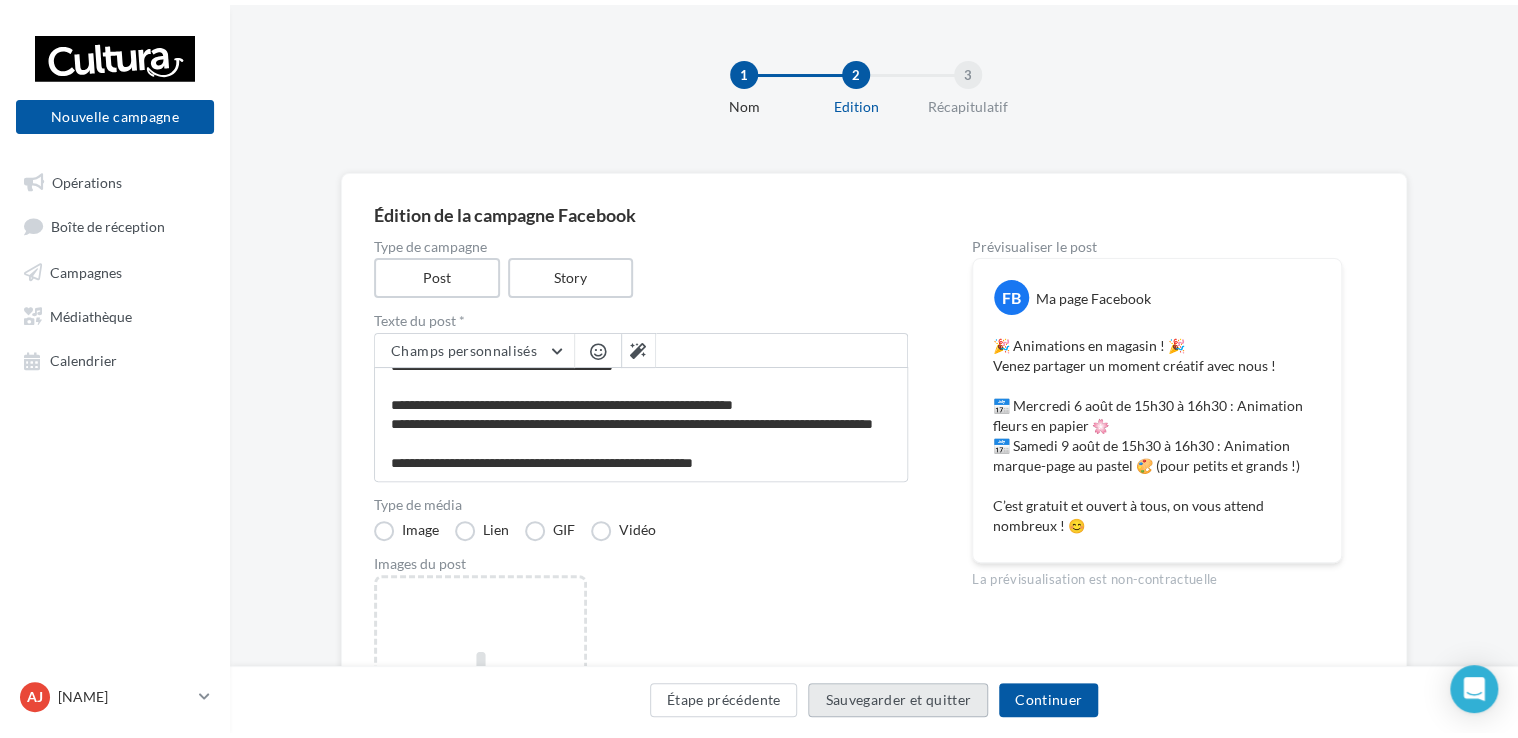 scroll, scrollTop: 0, scrollLeft: 0, axis: both 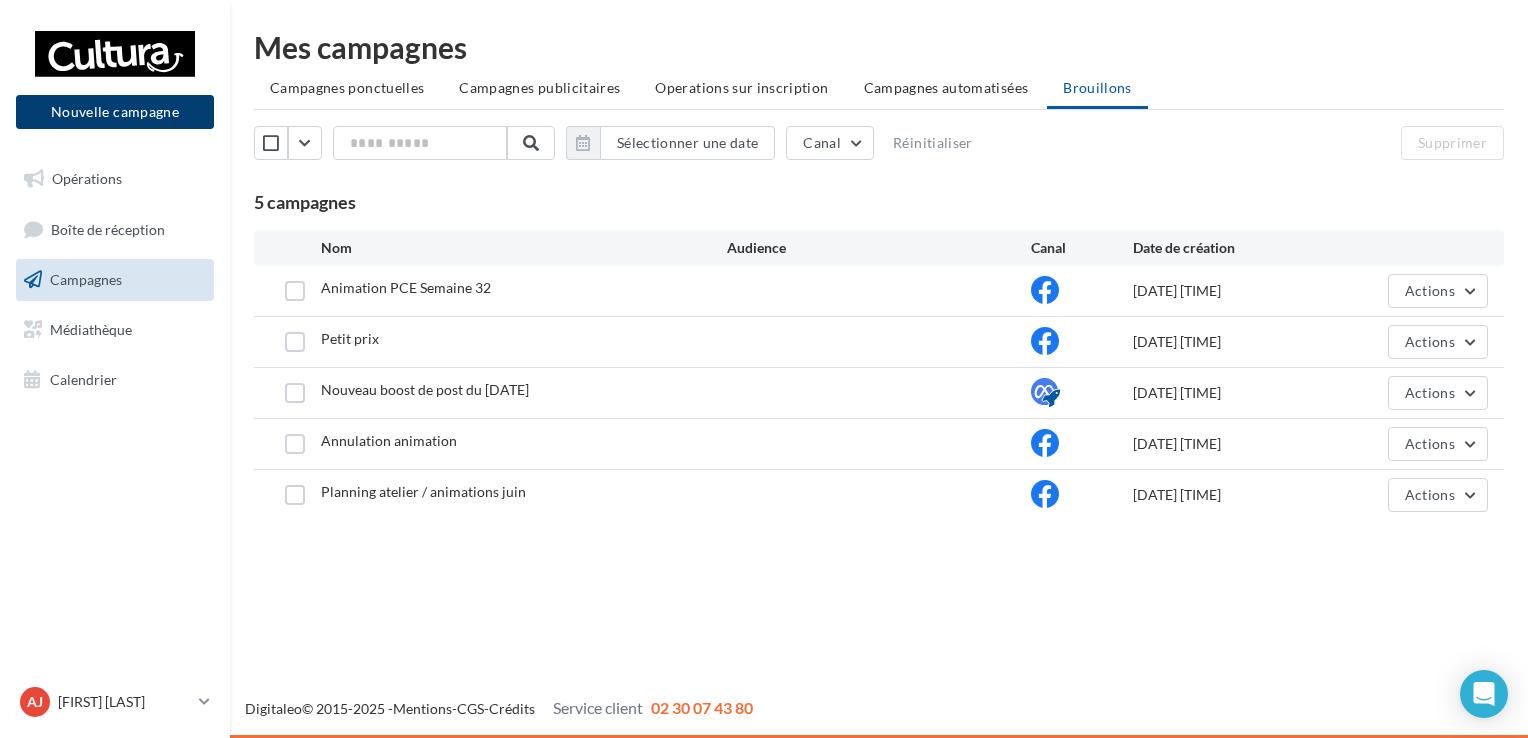 drag, startPoint x: 0, startPoint y: 0, endPoint x: 137, endPoint y: 114, distance: 178.22739 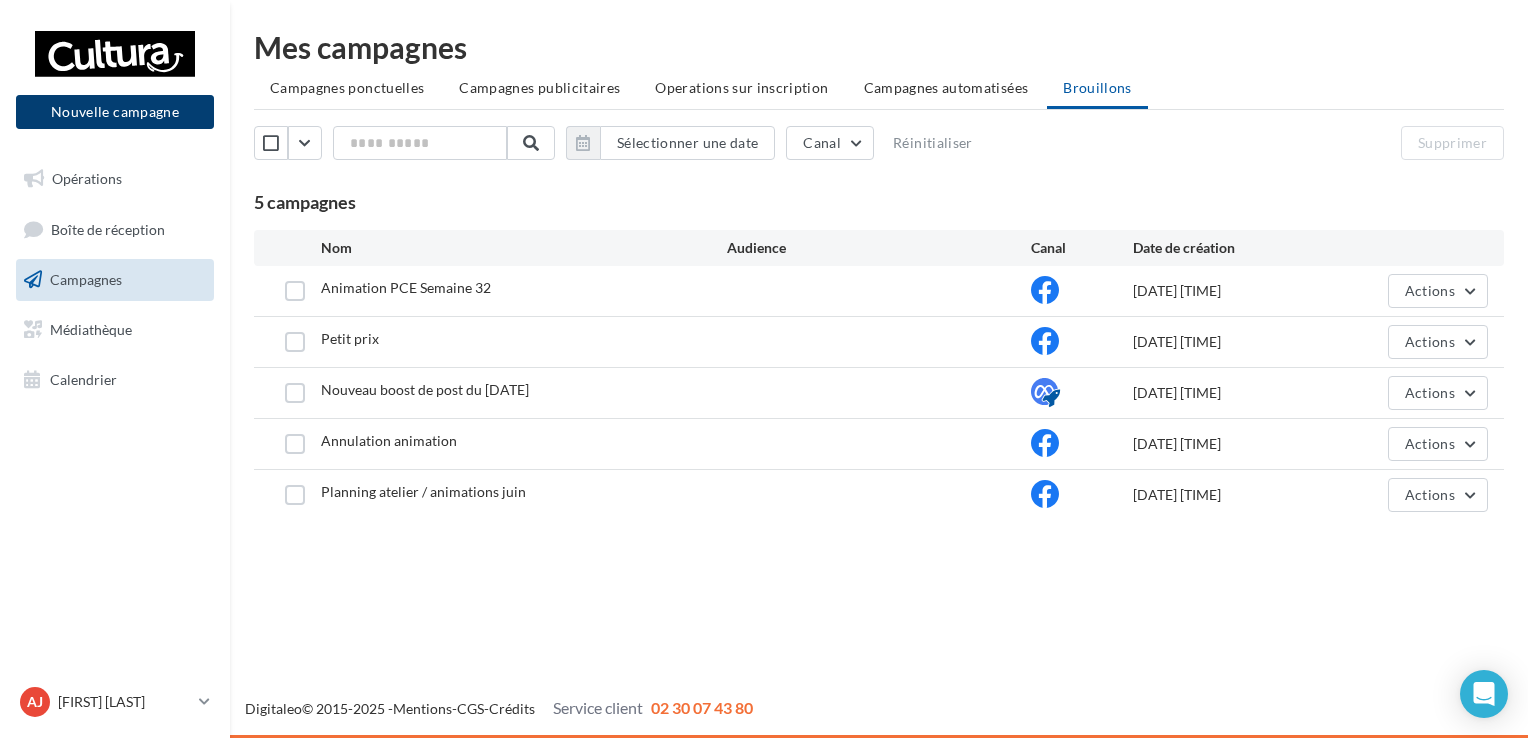 click on "Nouvelle campagne" at bounding box center (115, 112) 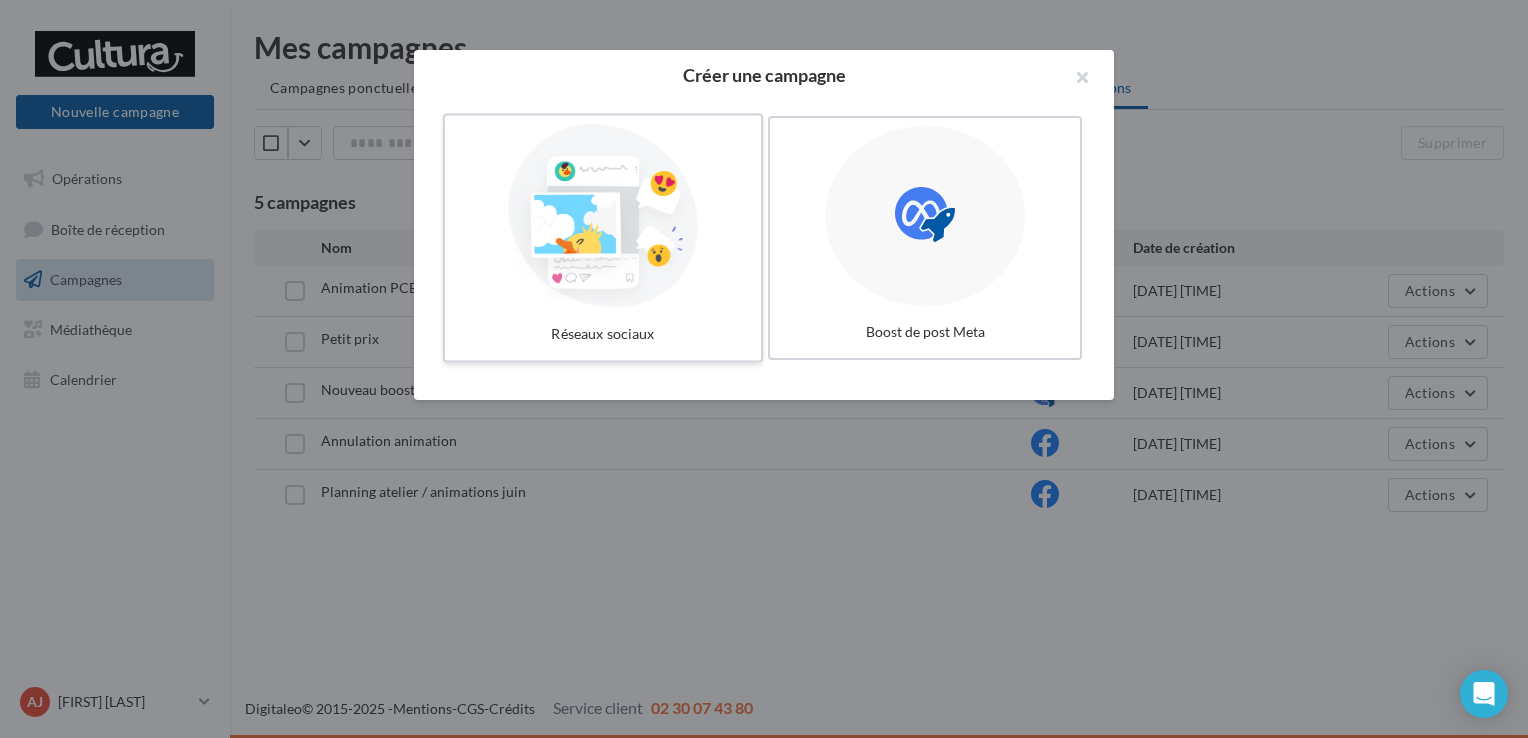 click at bounding box center [603, 216] 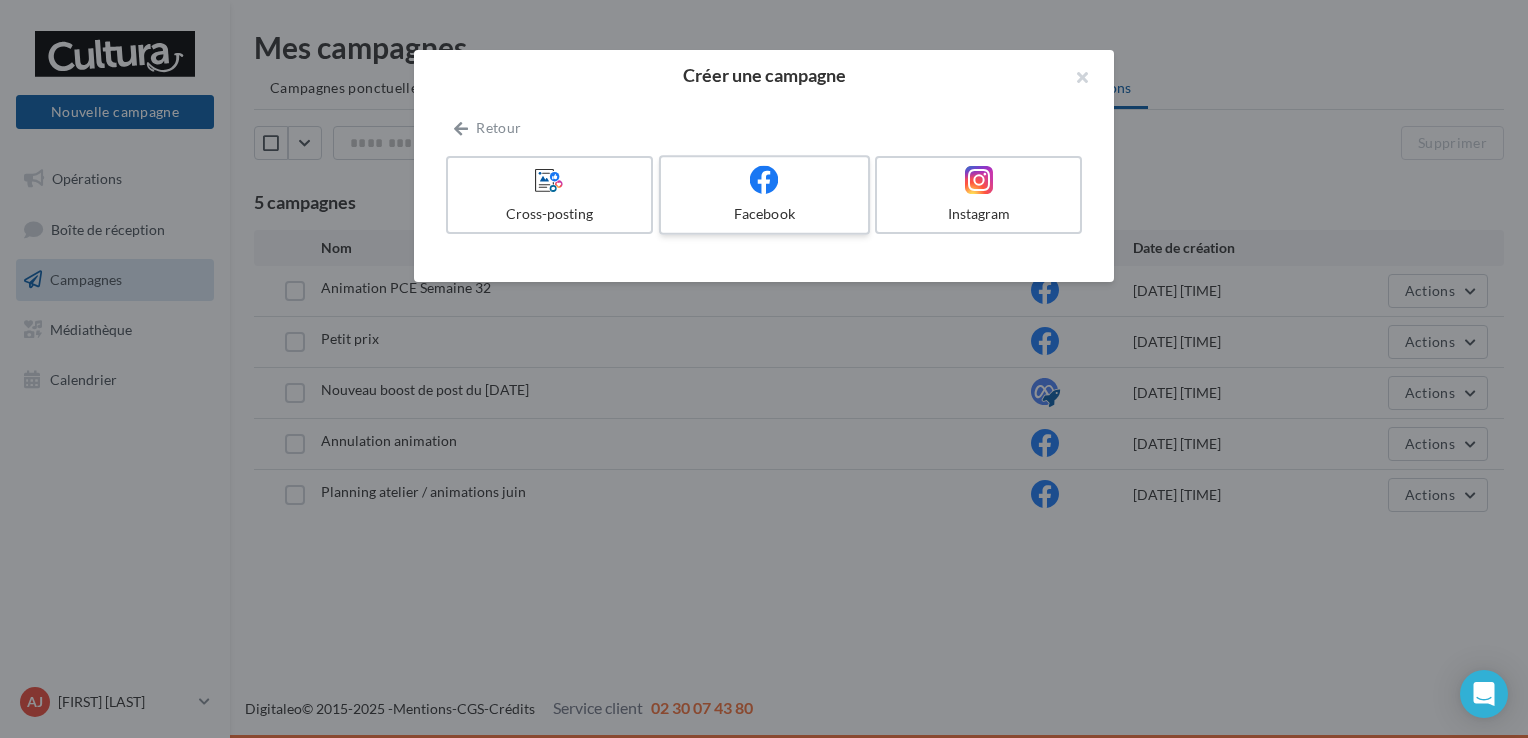 click on "Facebook" at bounding box center [764, 195] 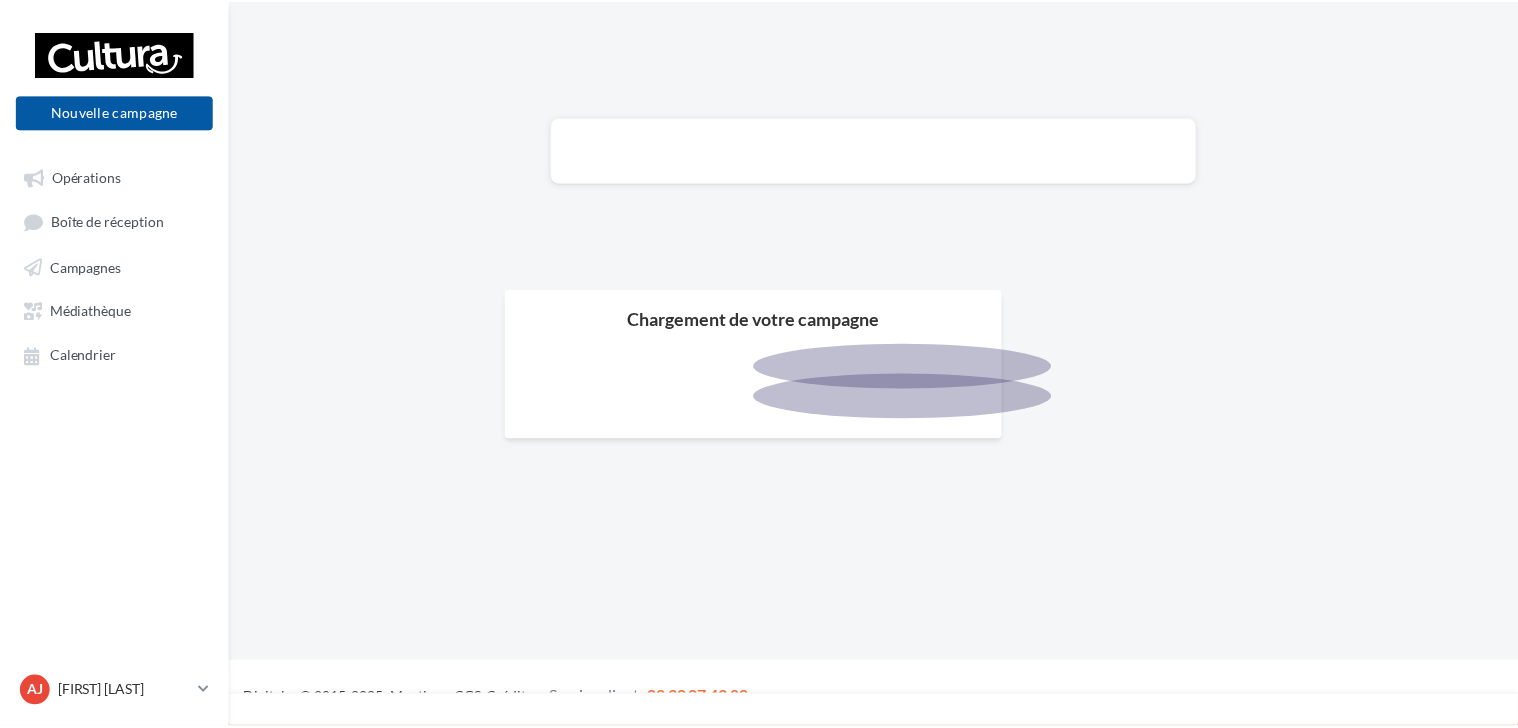 scroll, scrollTop: 0, scrollLeft: 0, axis: both 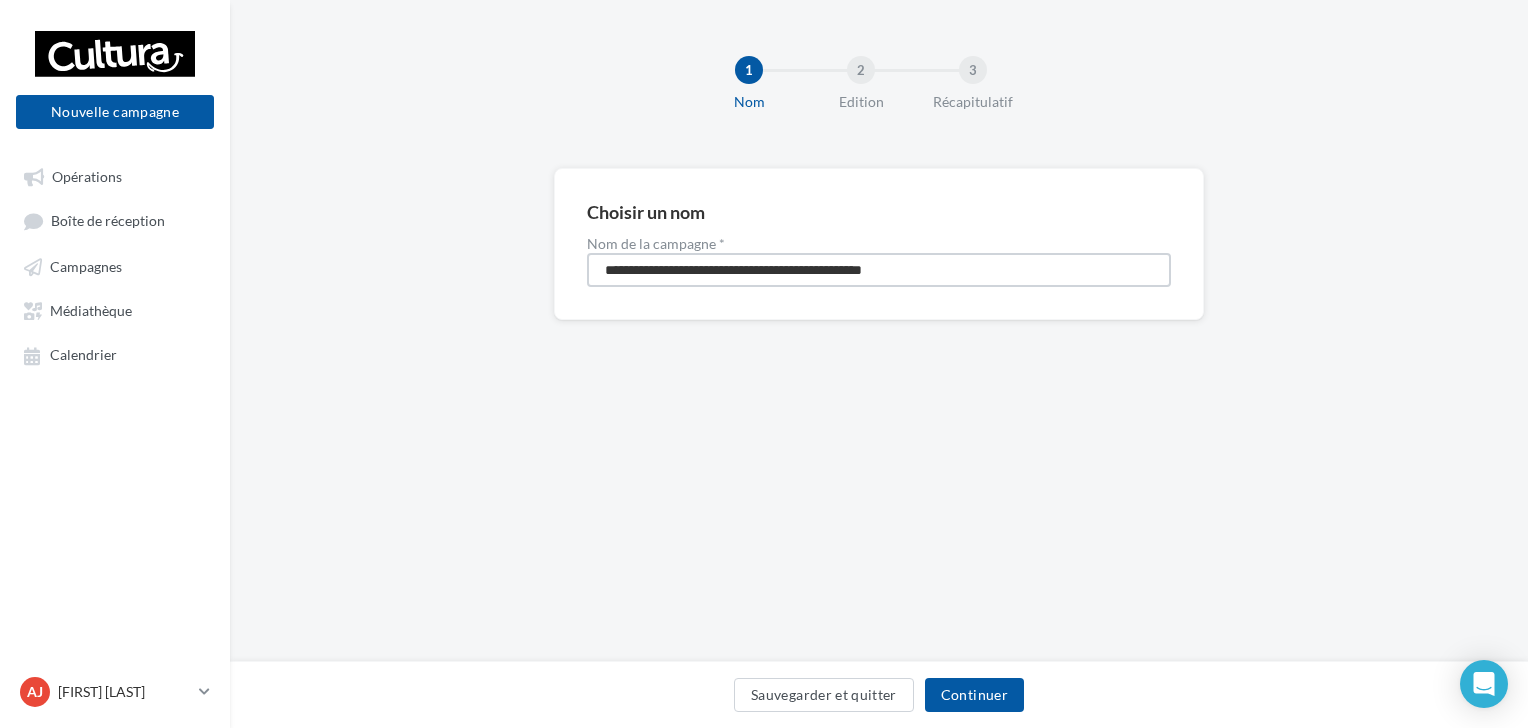 drag, startPoint x: 951, startPoint y: 281, endPoint x: 271, endPoint y: 258, distance: 680.38885 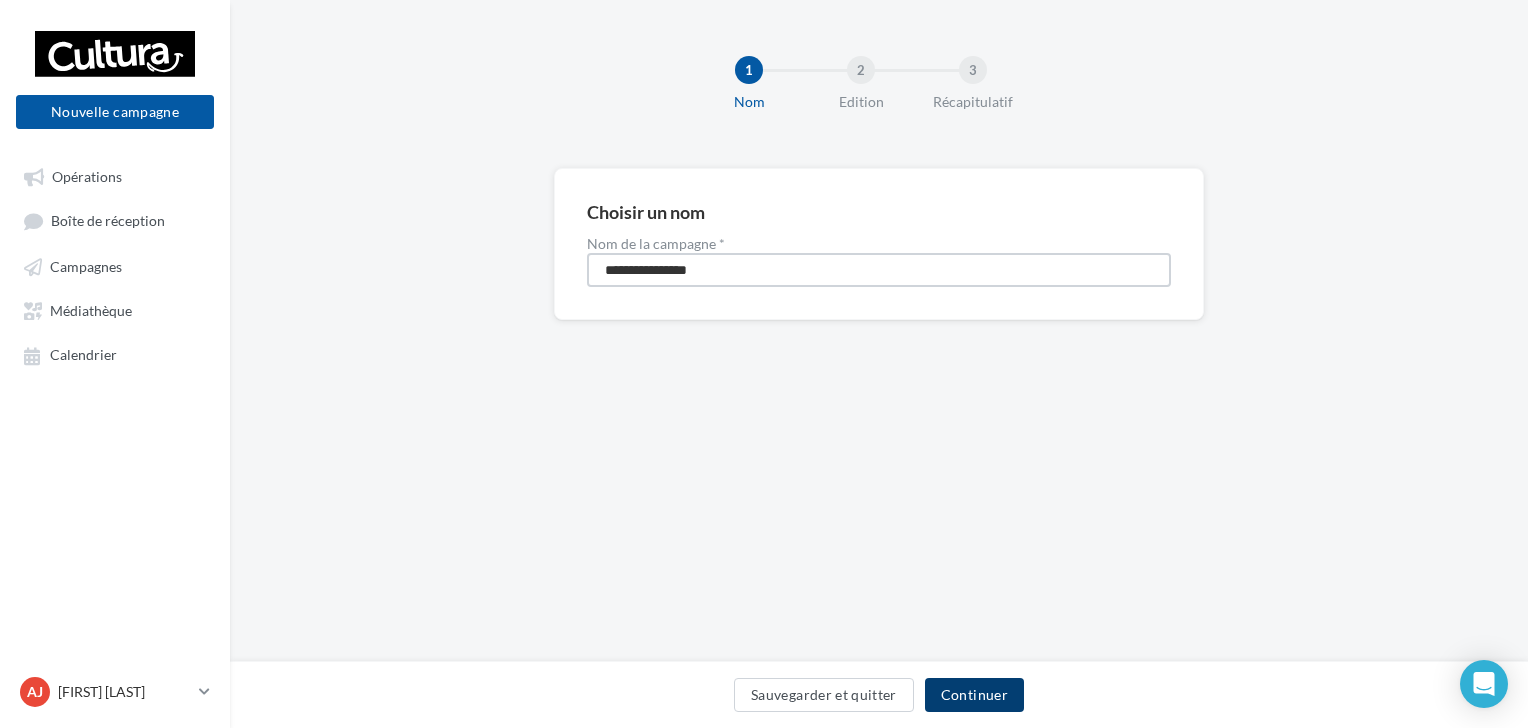 type on "**********" 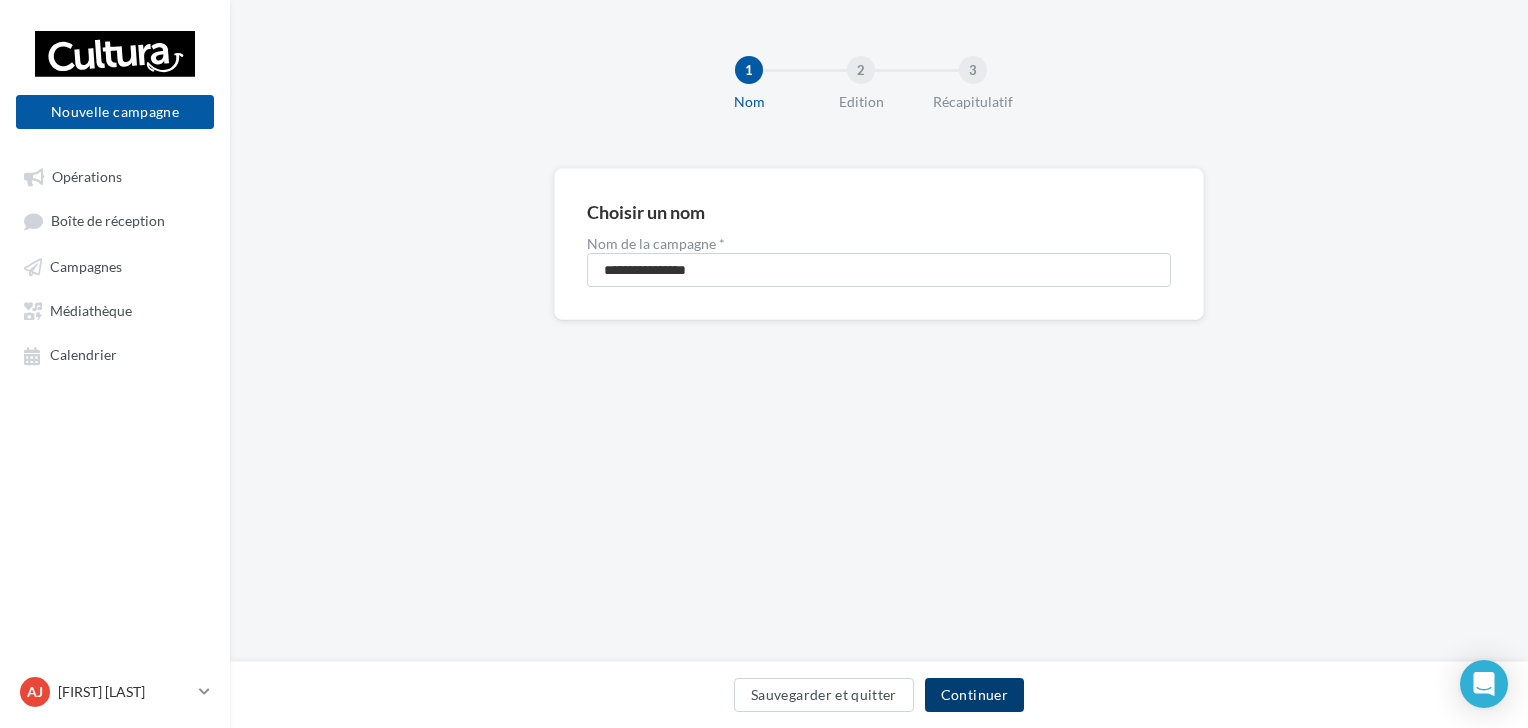 click on "Continuer" at bounding box center [974, 695] 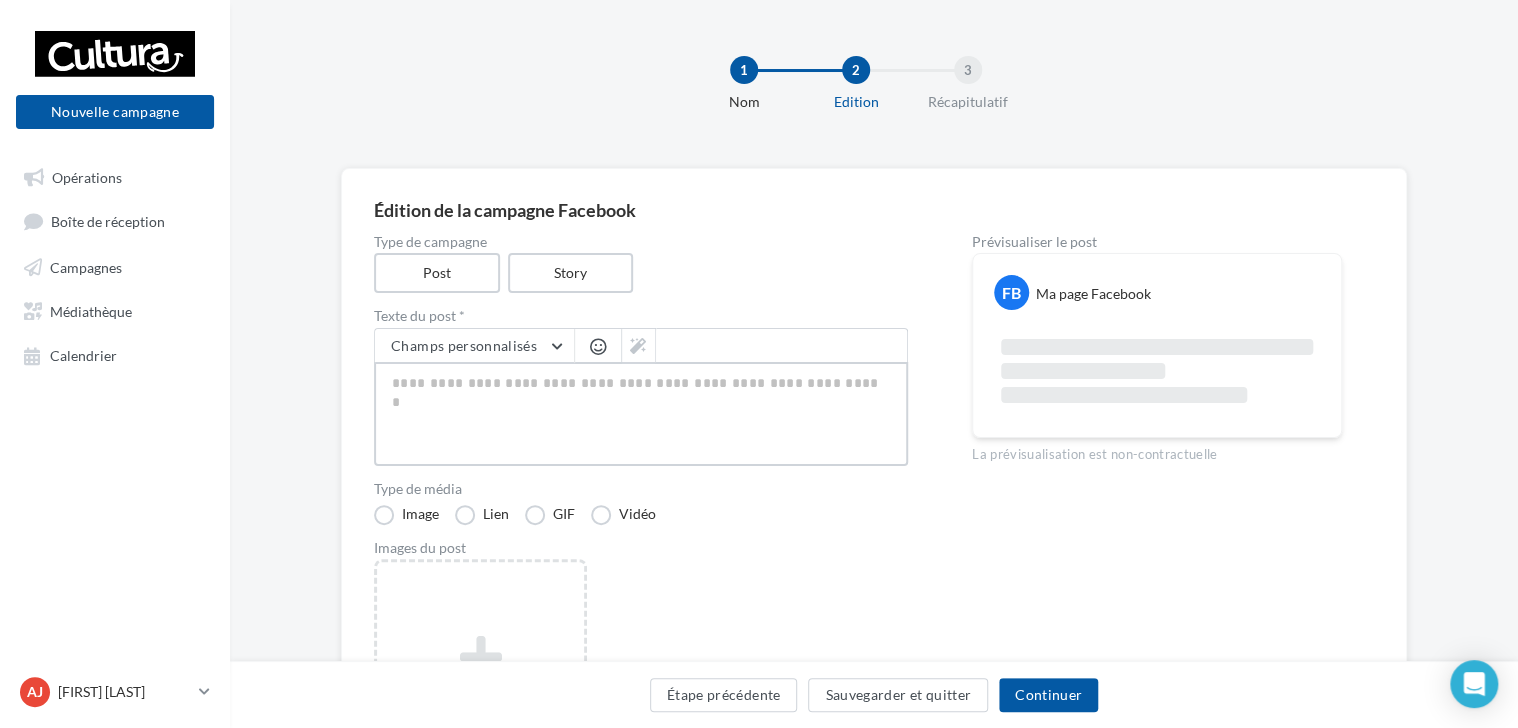click at bounding box center [641, 414] 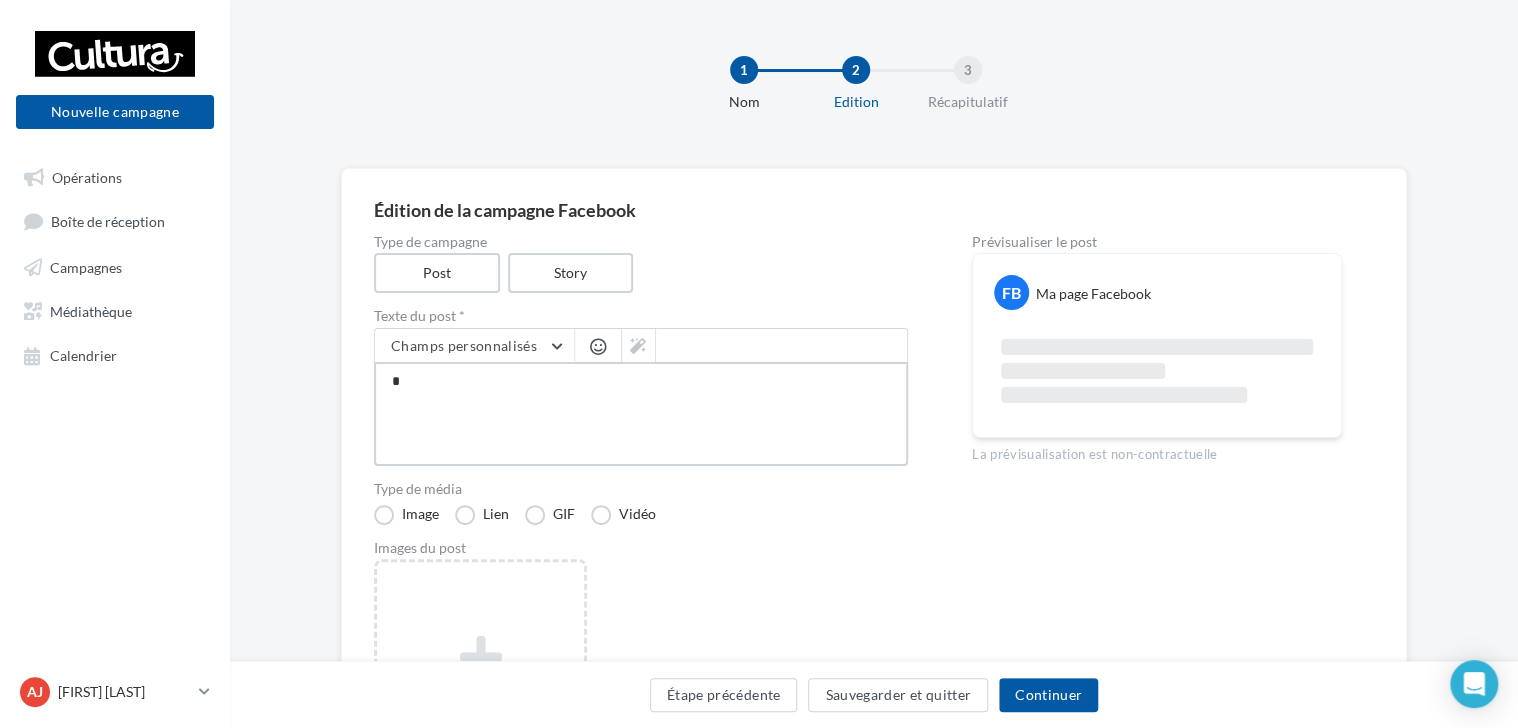 type on "**" 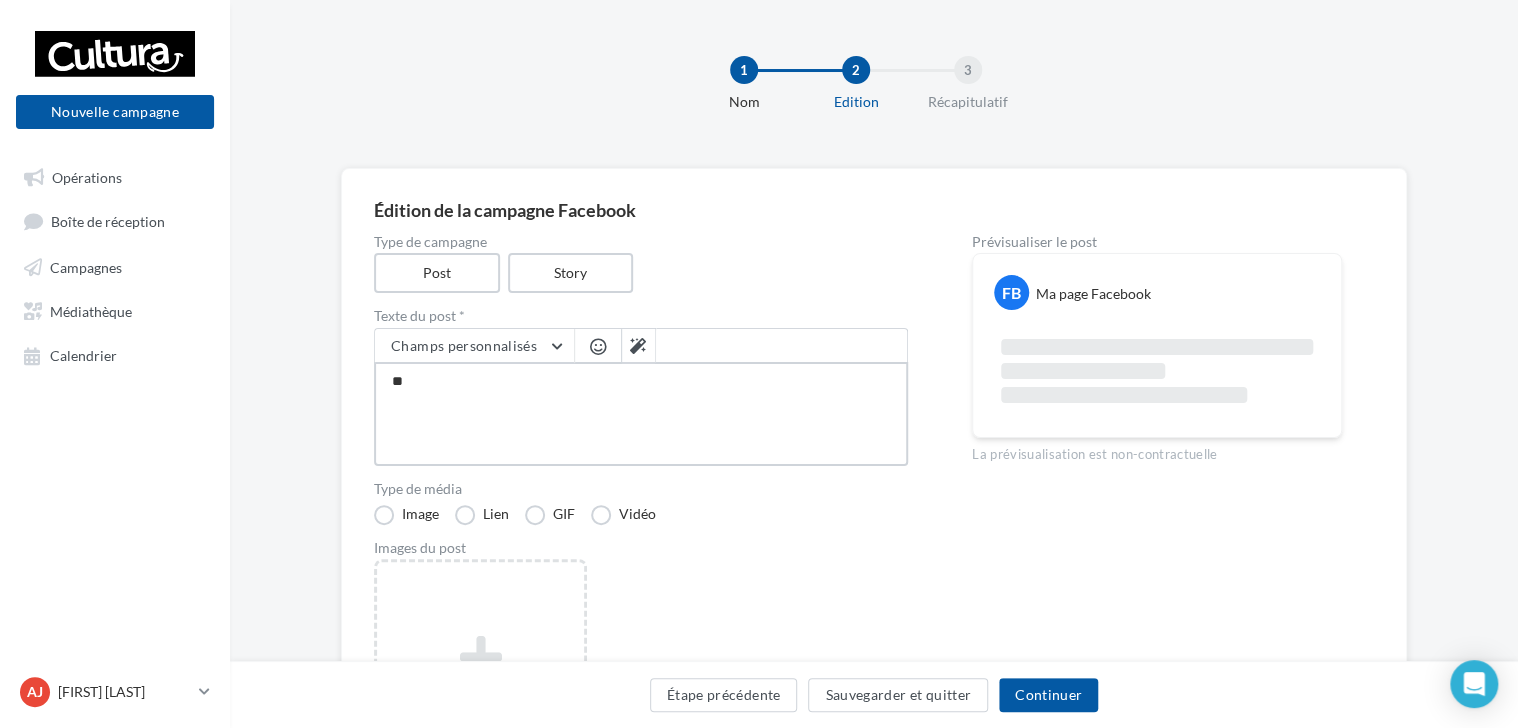 type on "***" 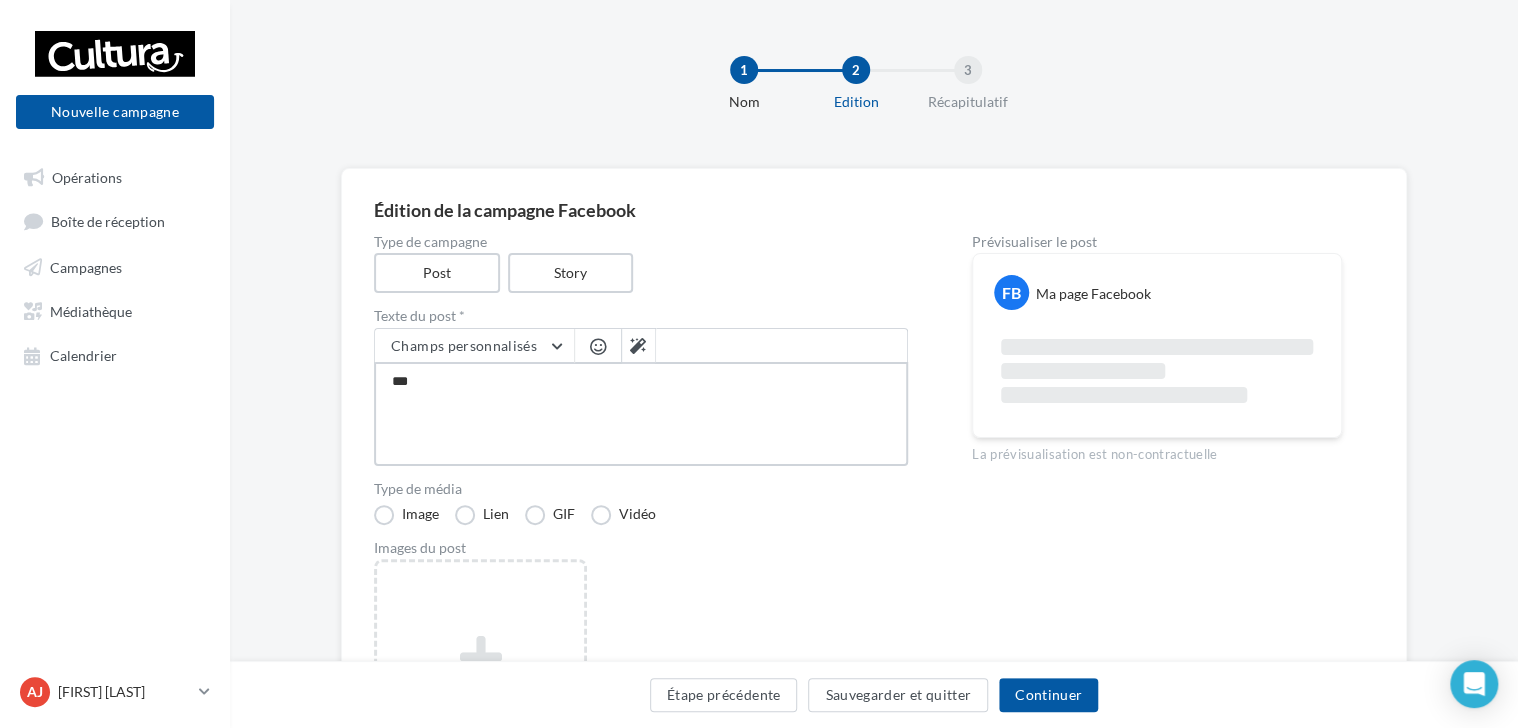 type on "****" 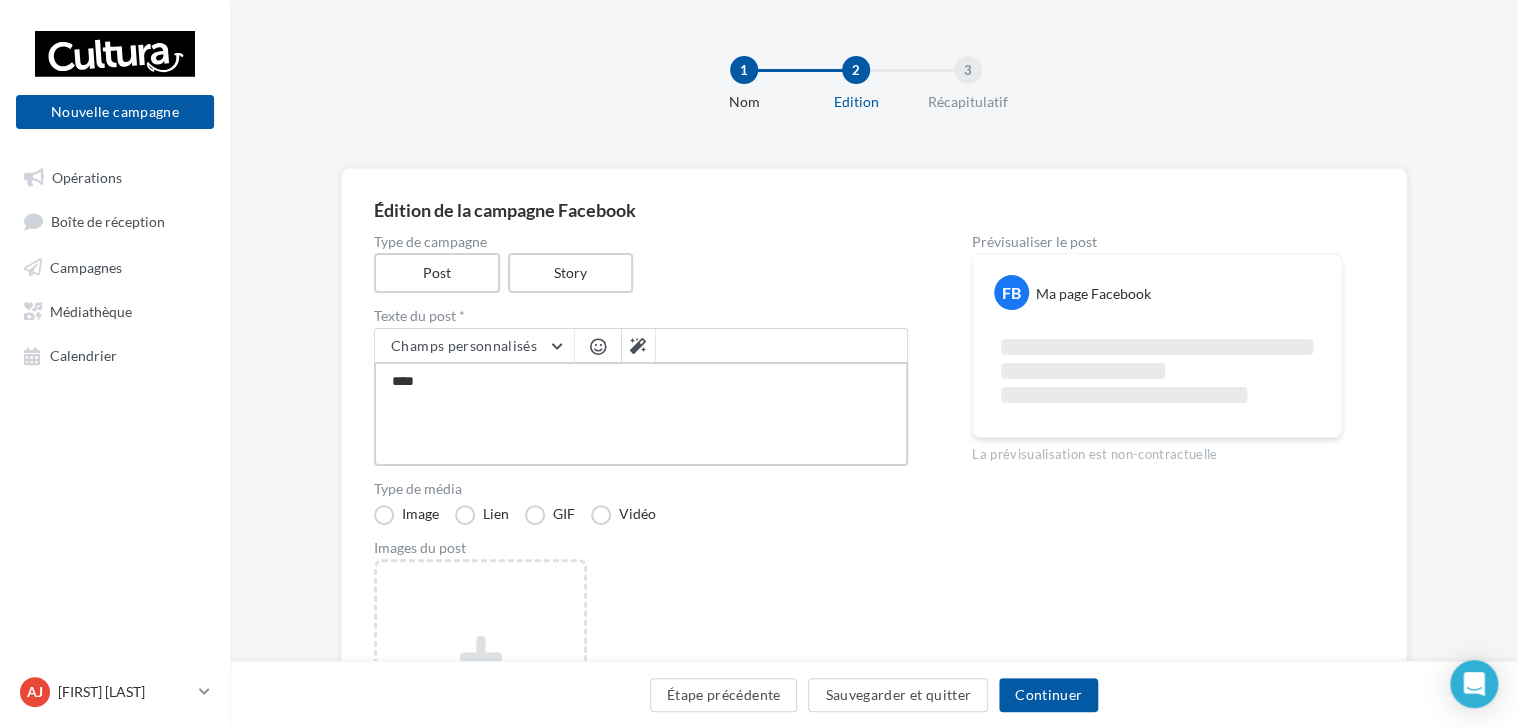 type on "*****" 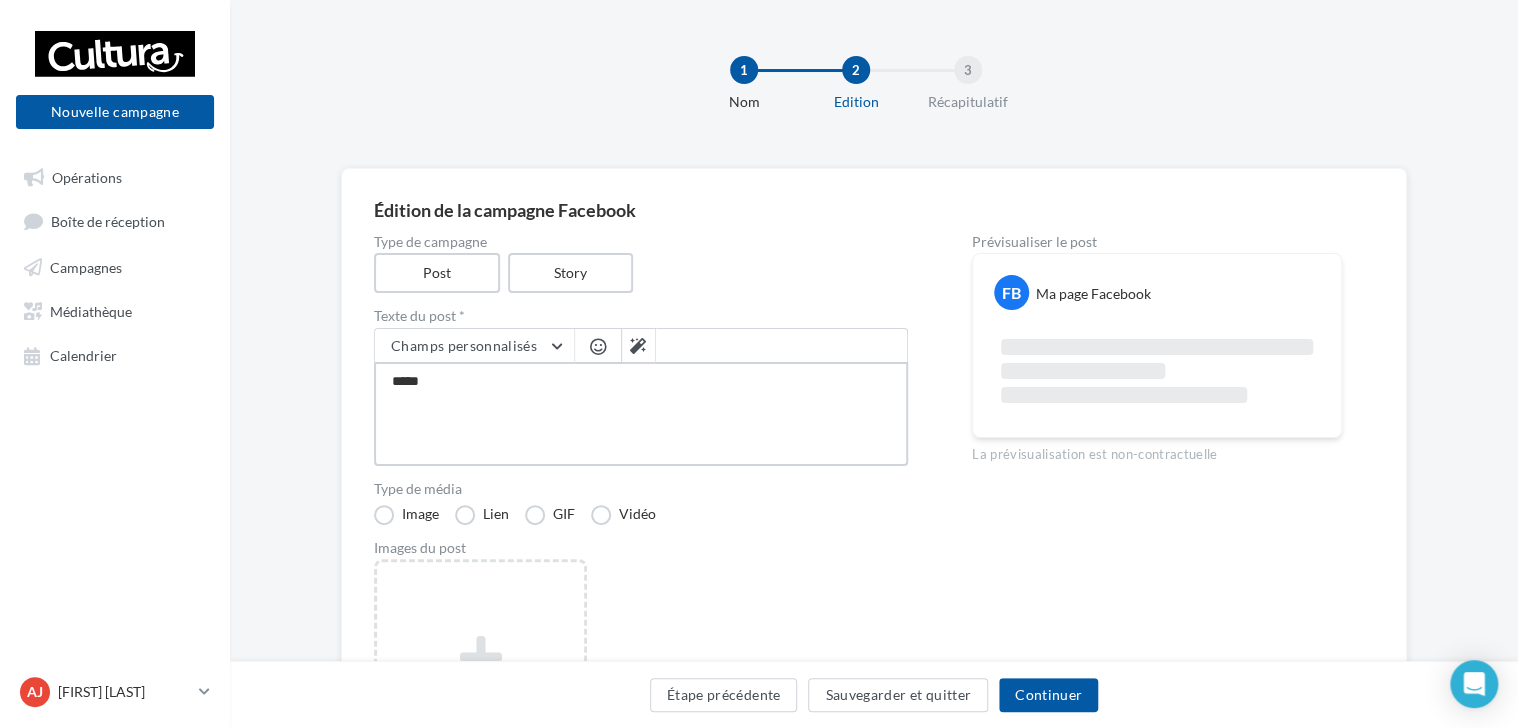 type on "******" 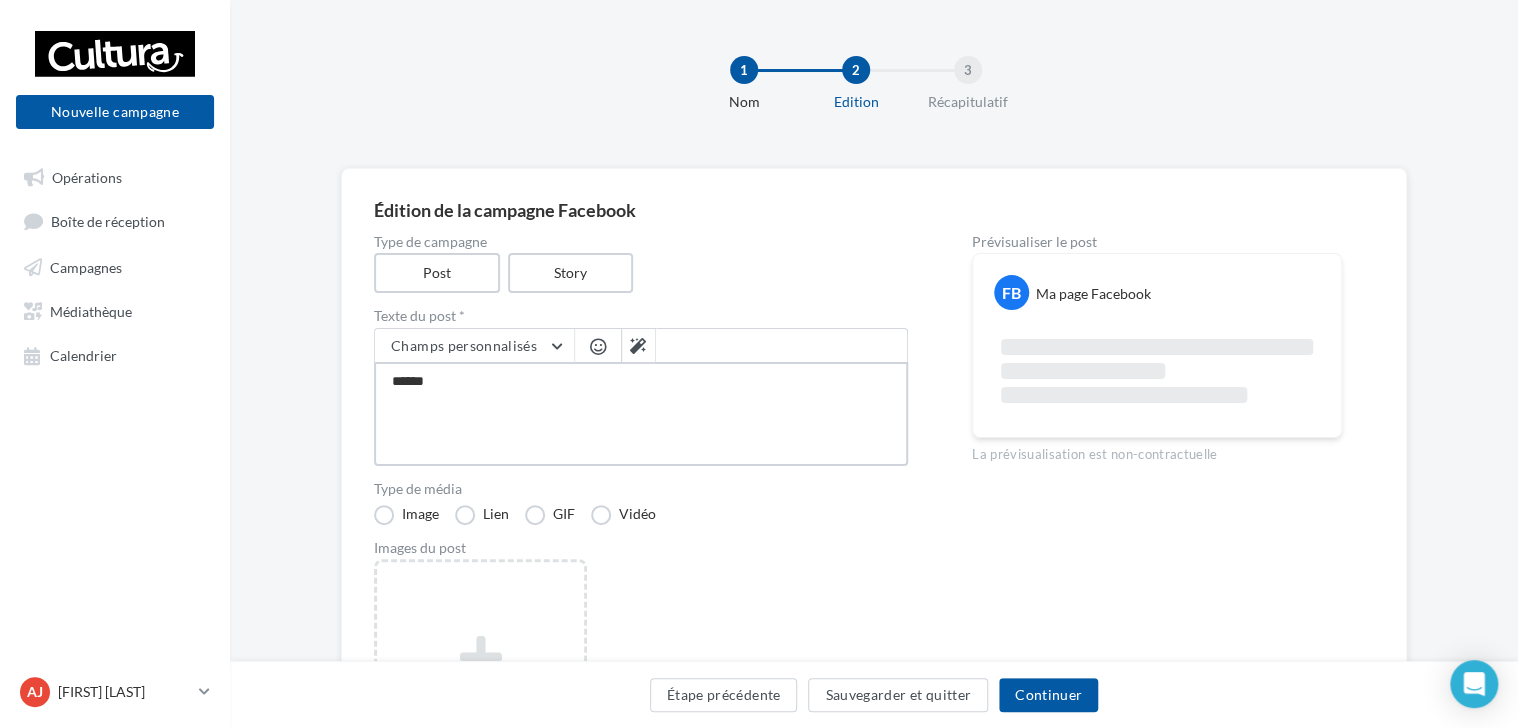 type on "*******" 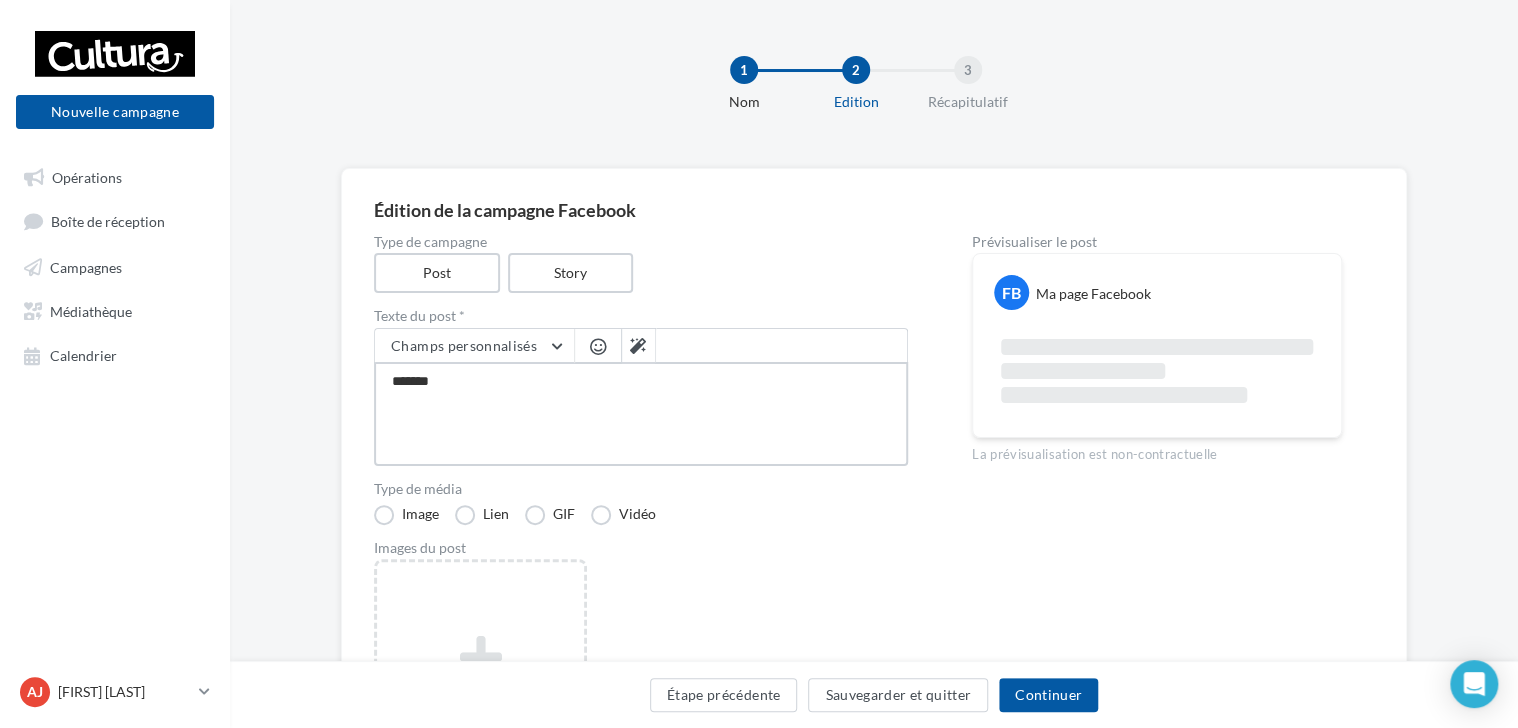 type on "********" 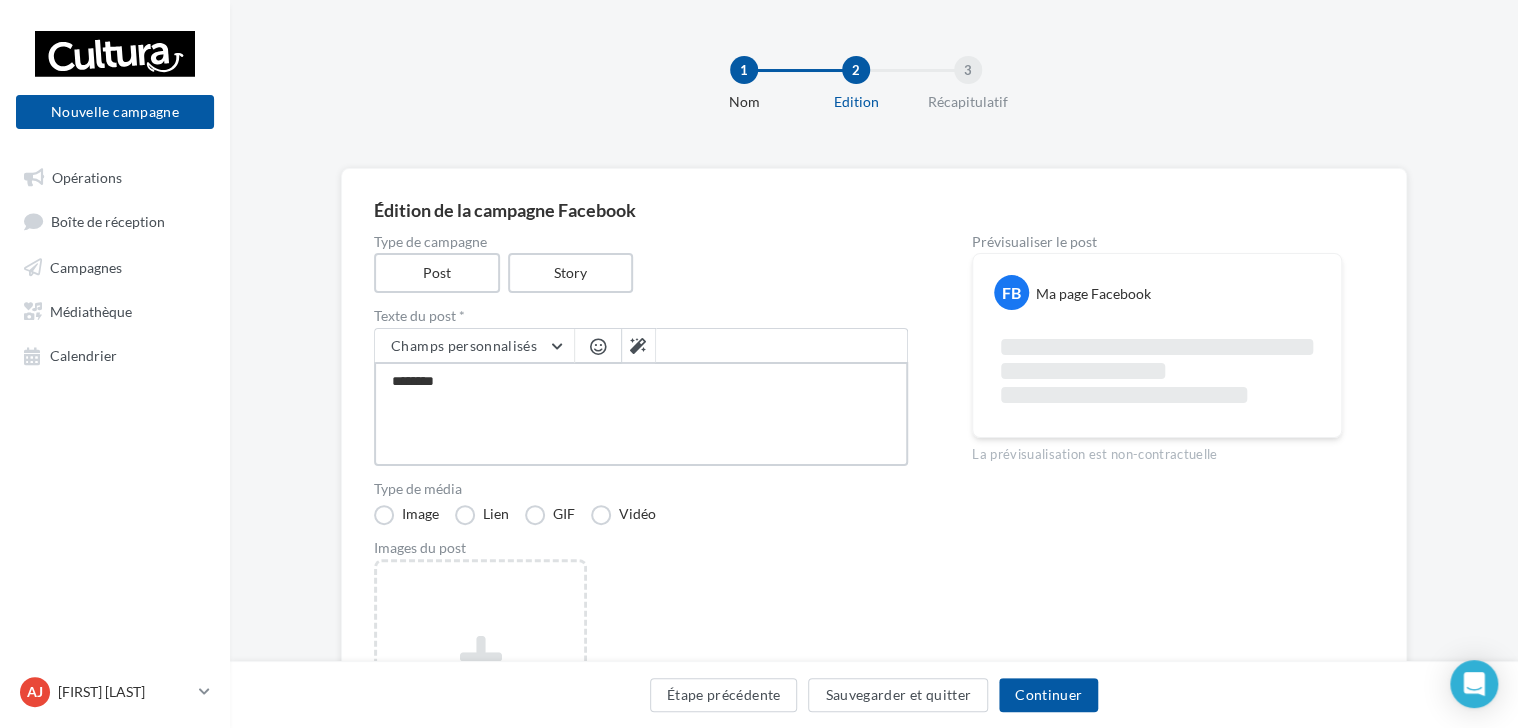 type on "*********" 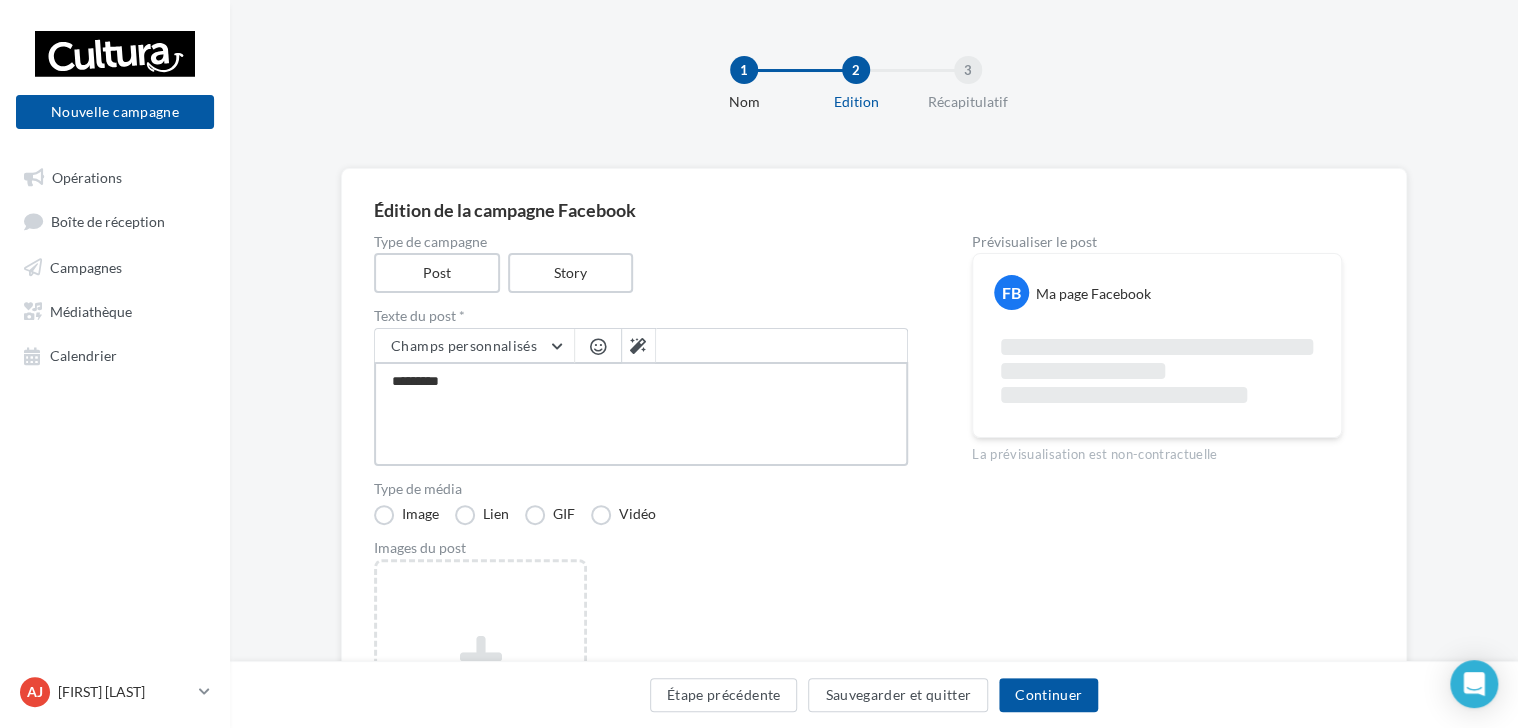 type on "*********" 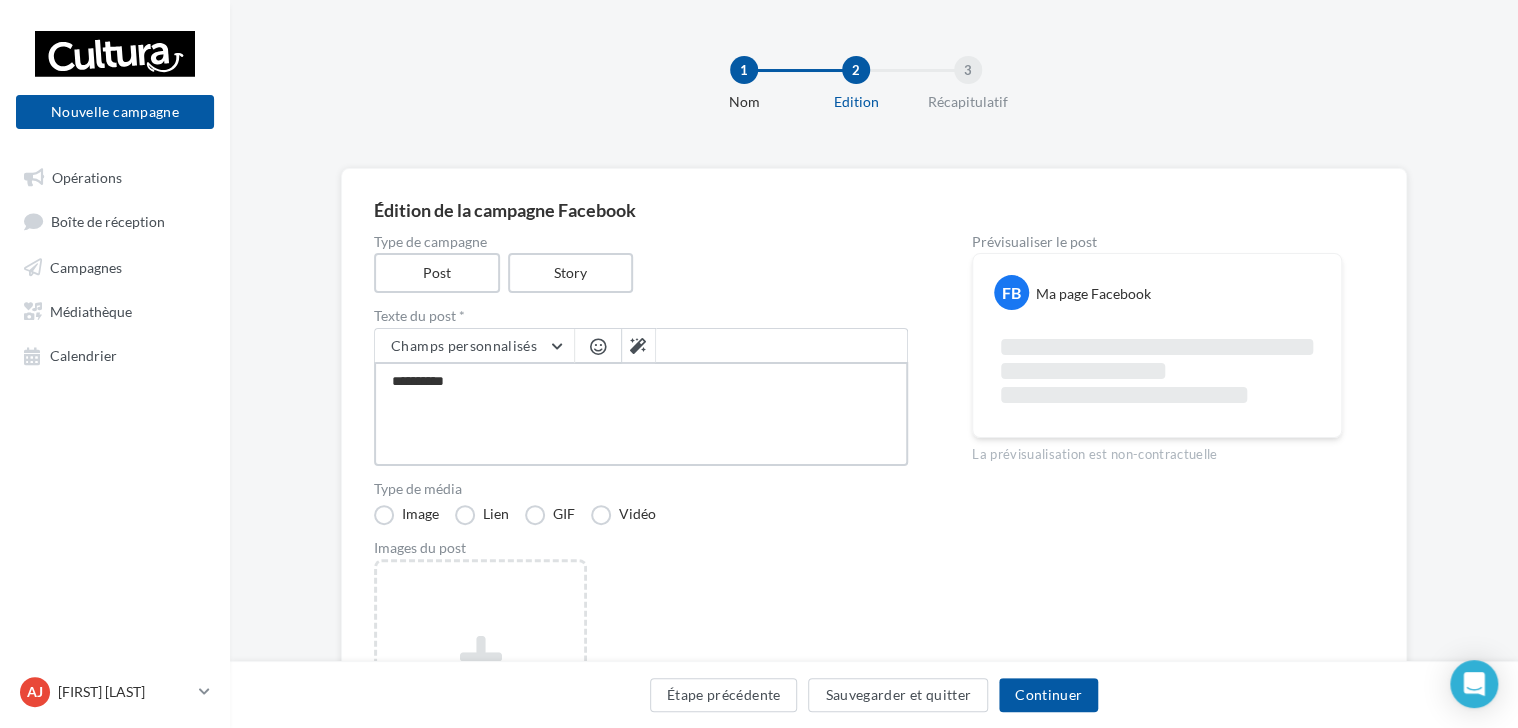 type on "**********" 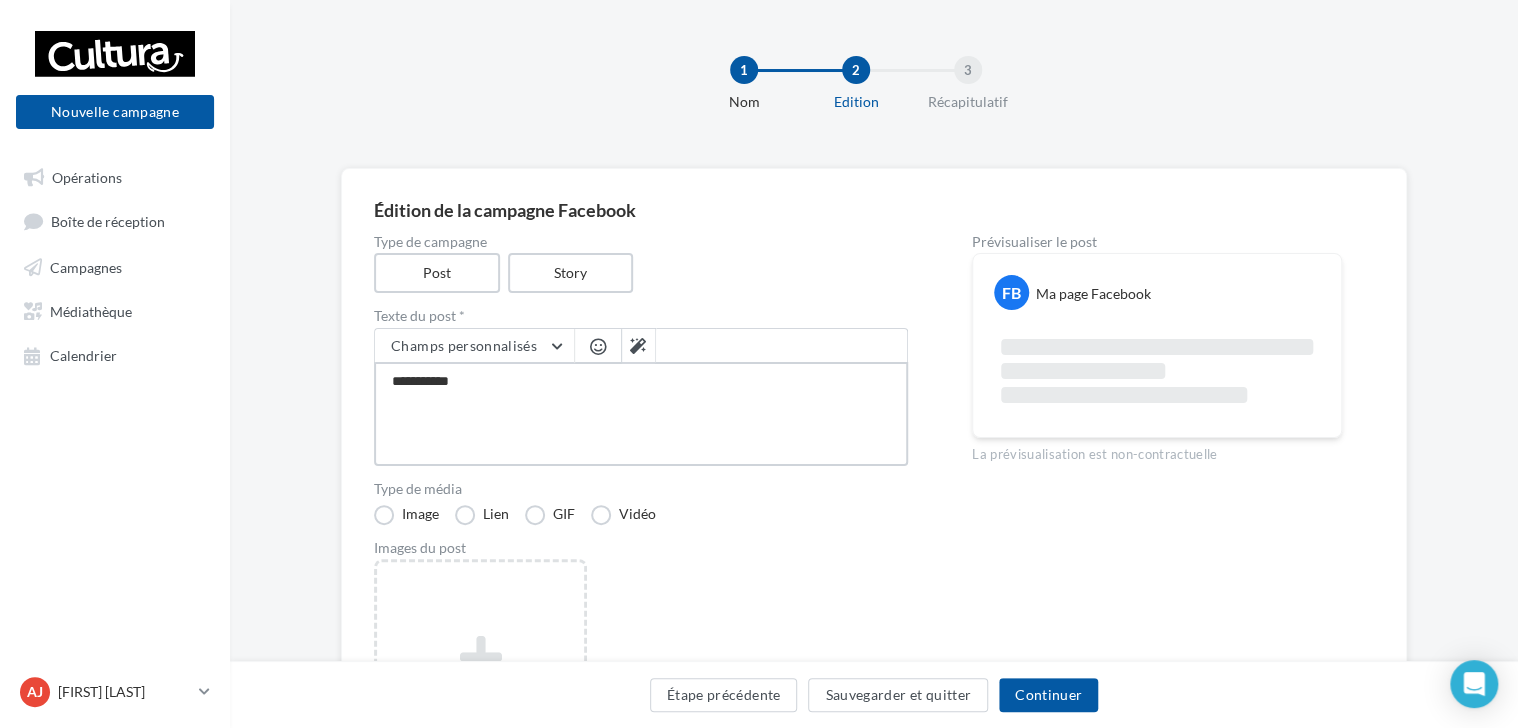 type on "**********" 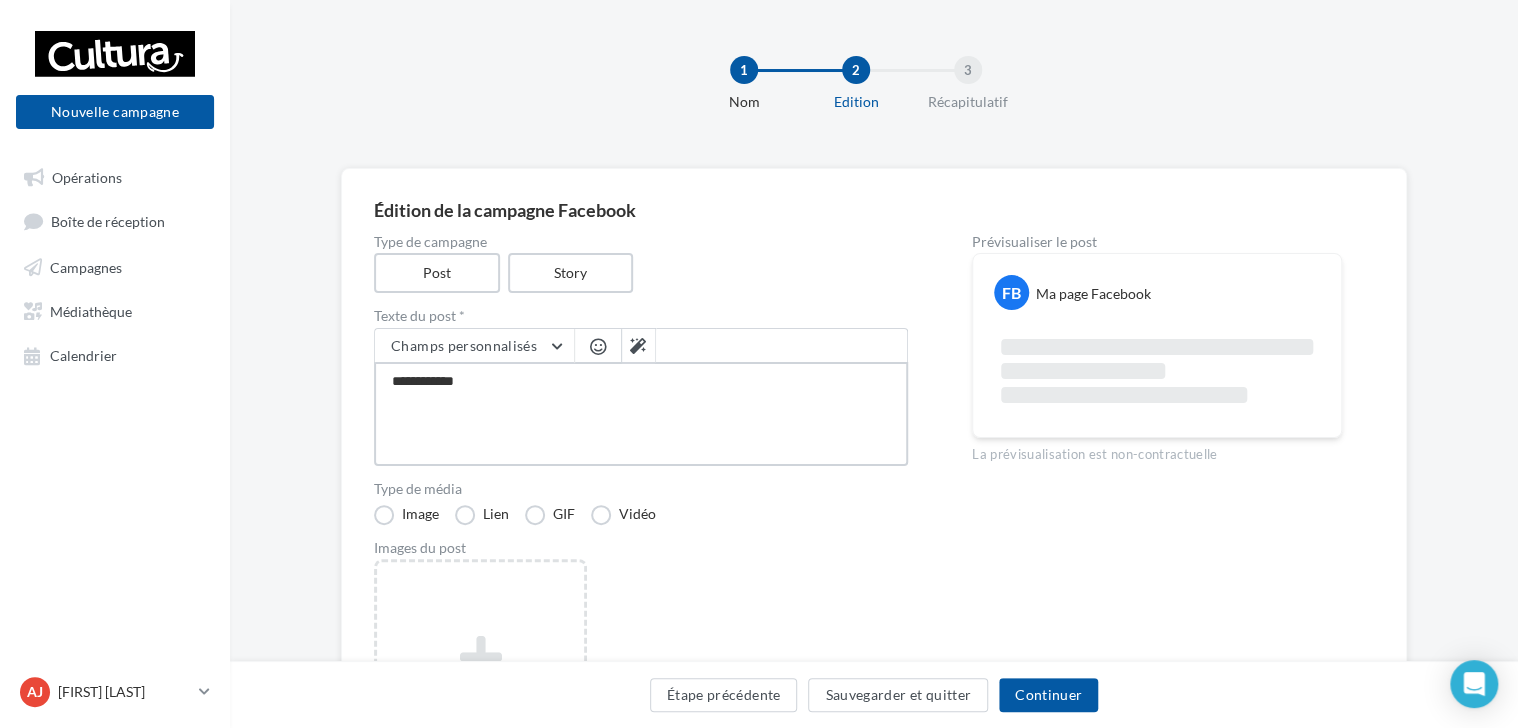 type on "**********" 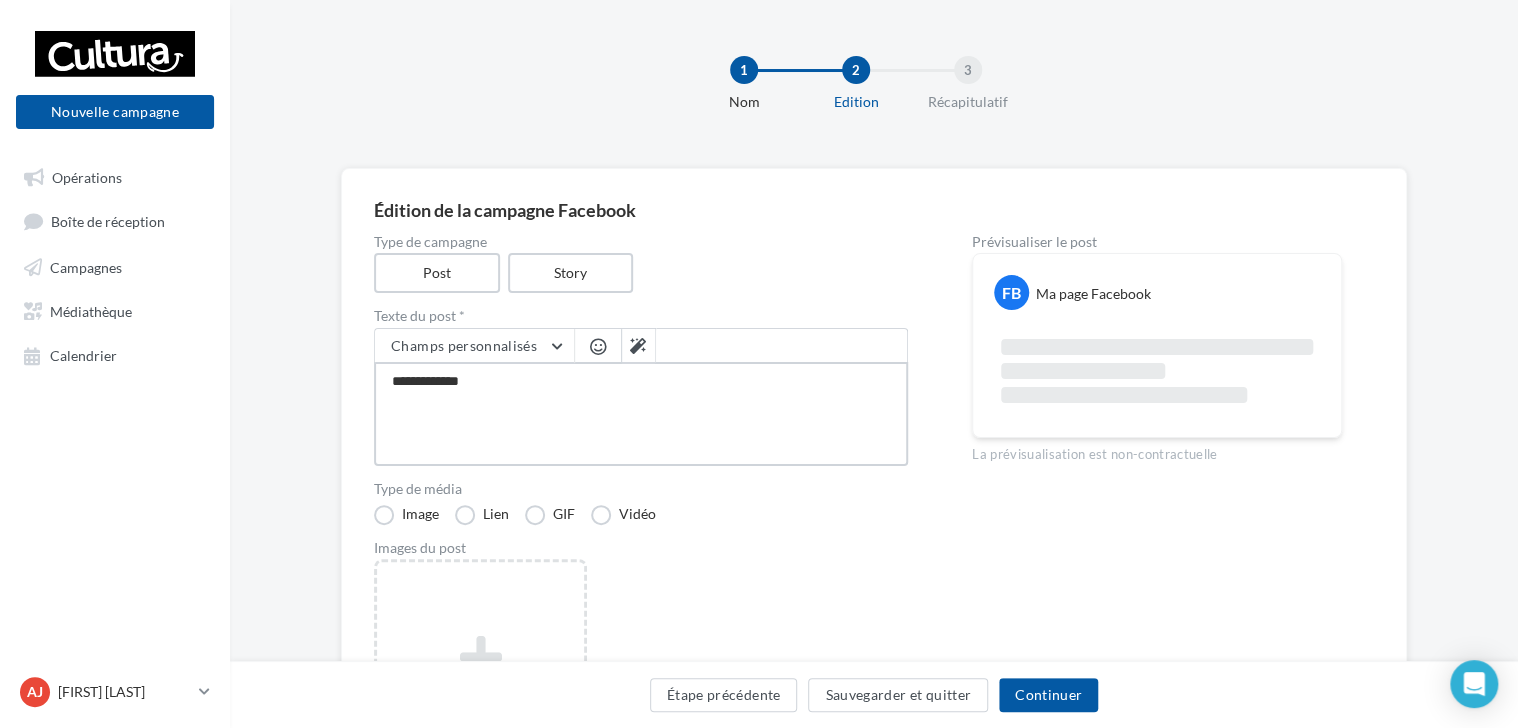 type on "**********" 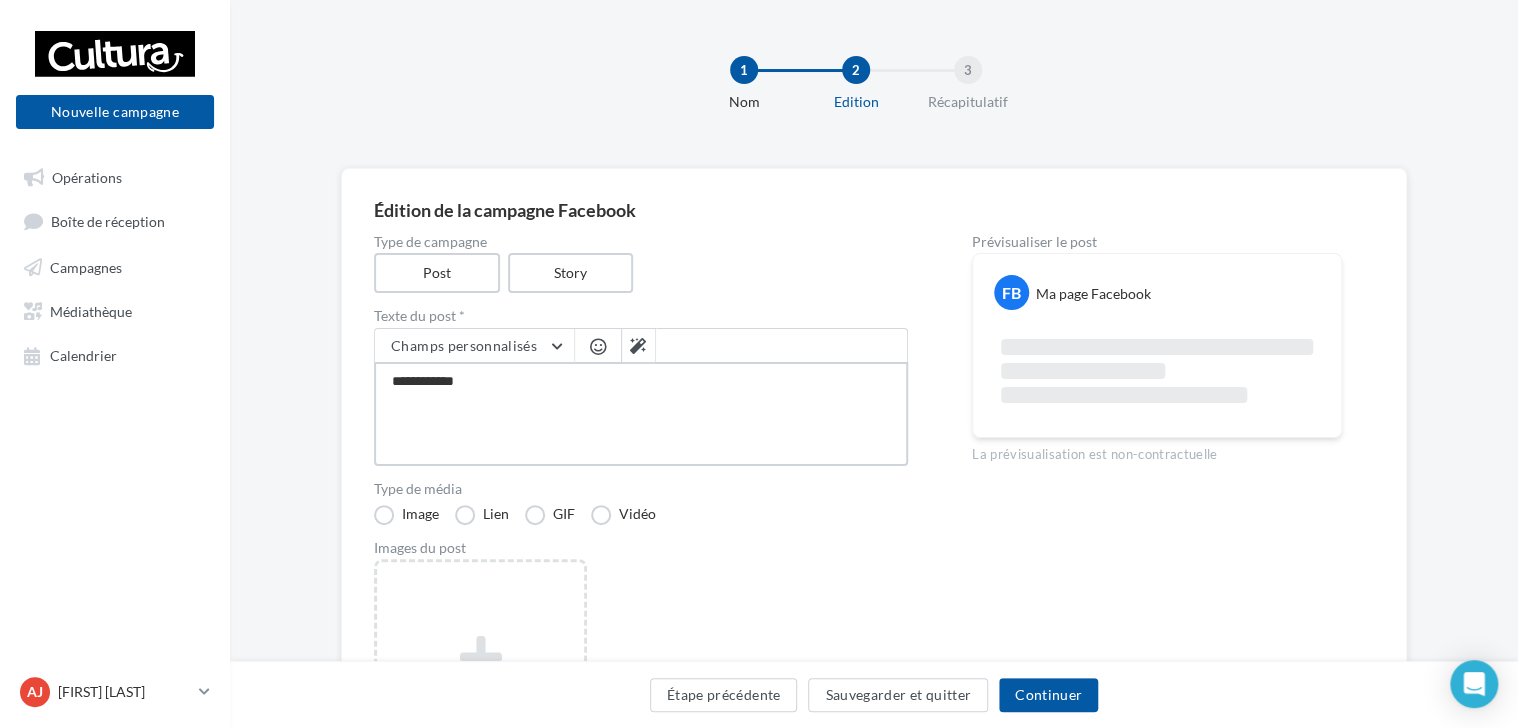 type on "**********" 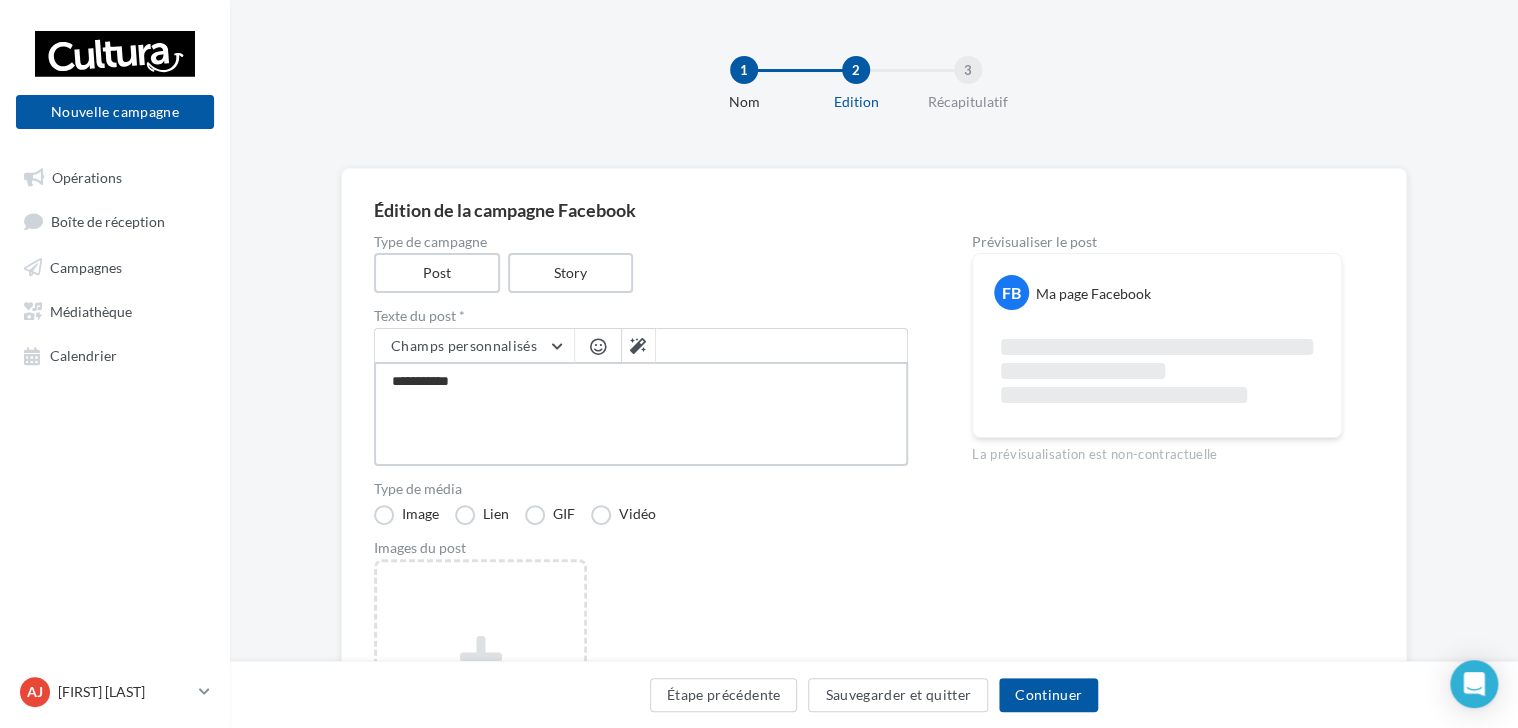 type on "**********" 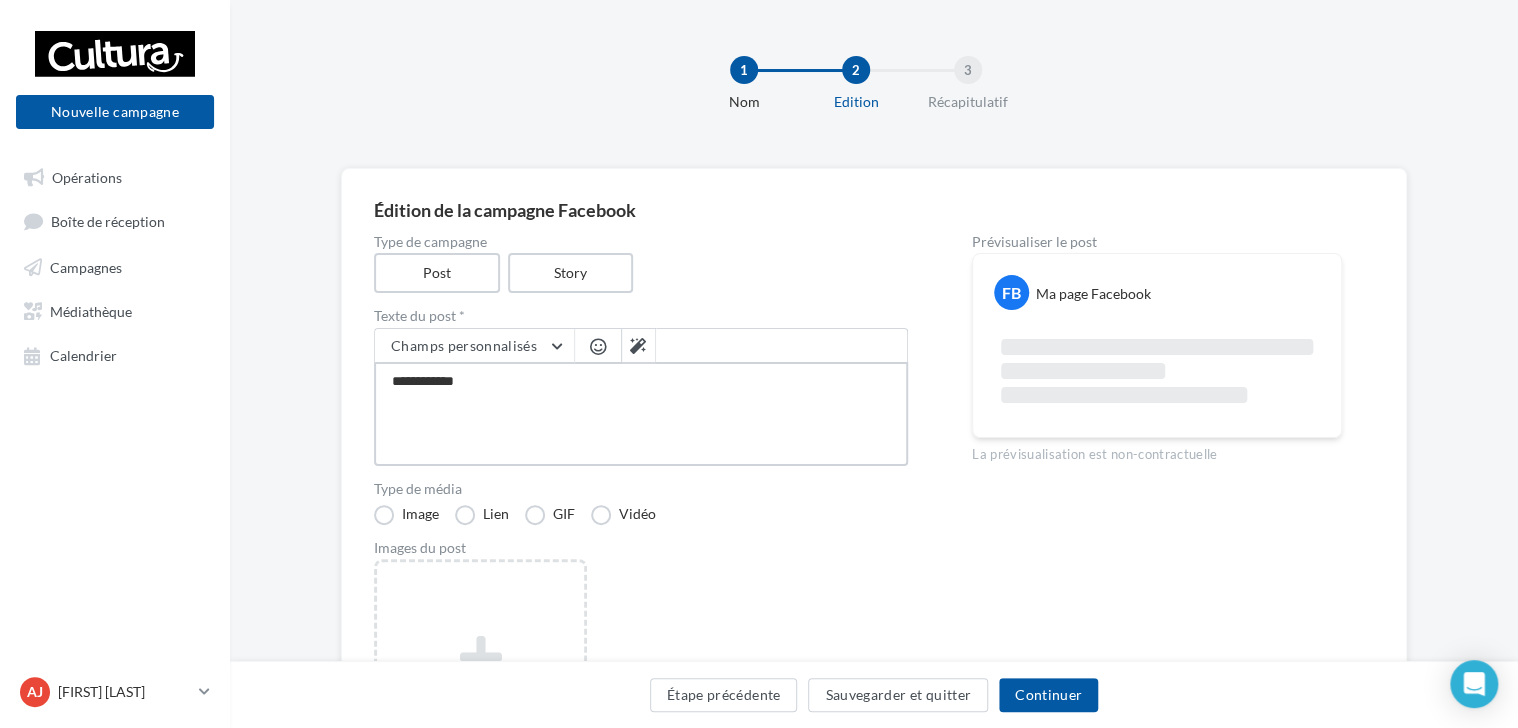 type on "**********" 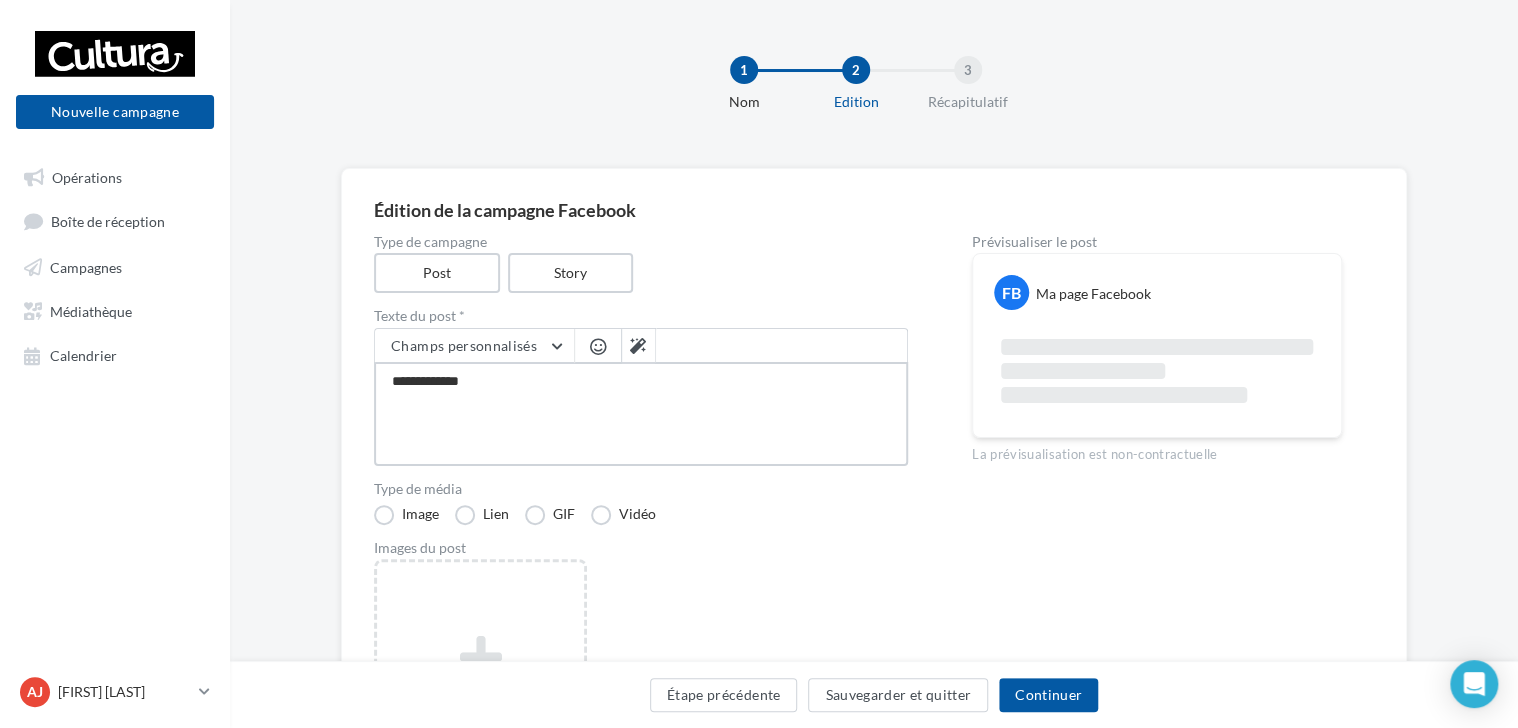 type on "**********" 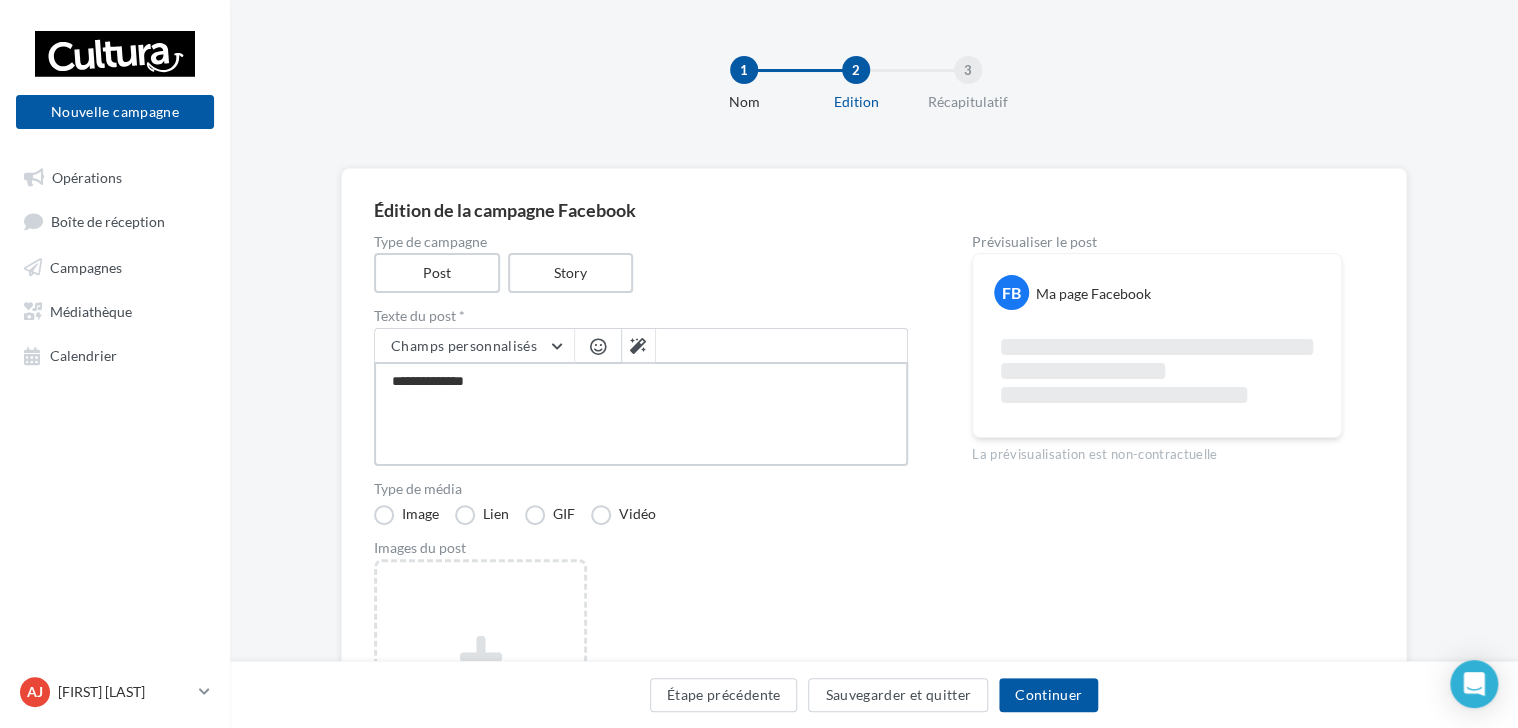 type on "**********" 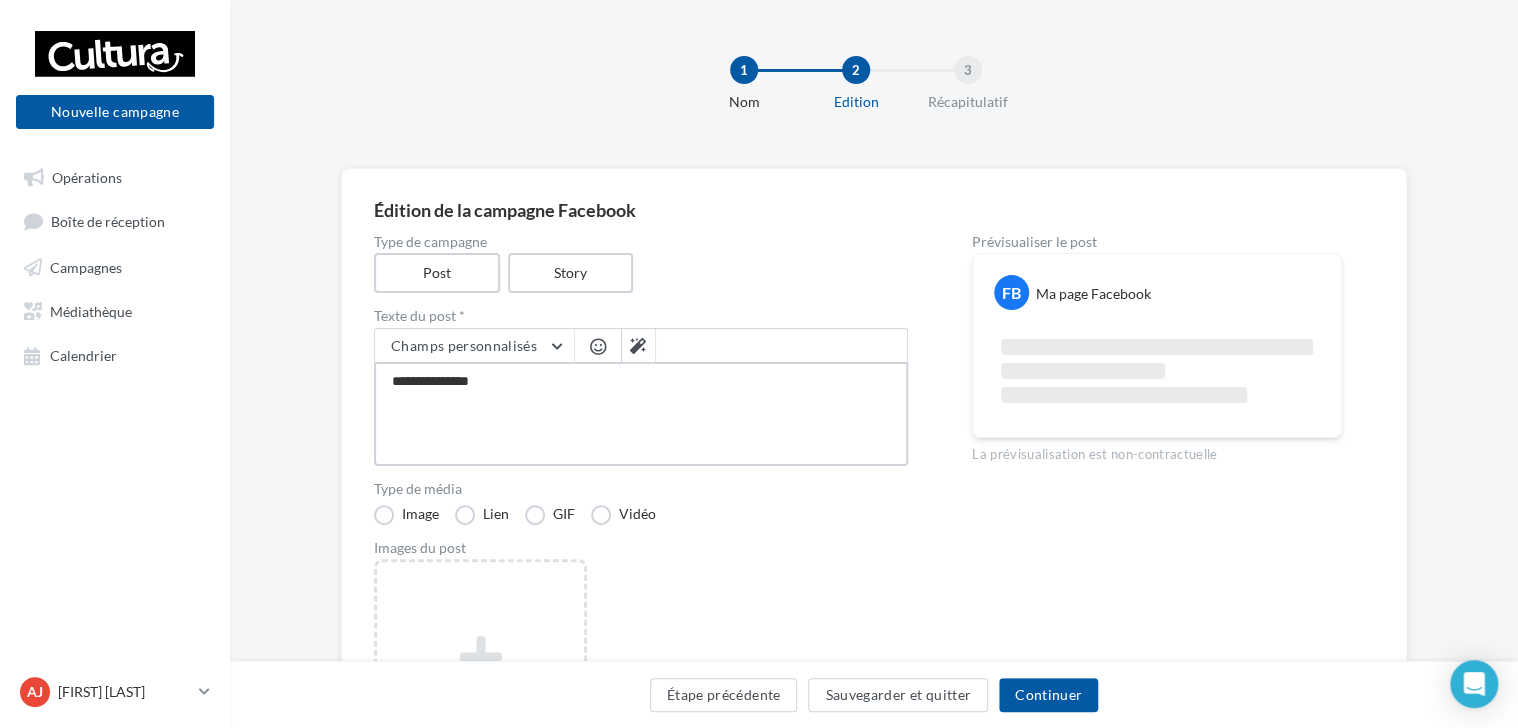 type on "**********" 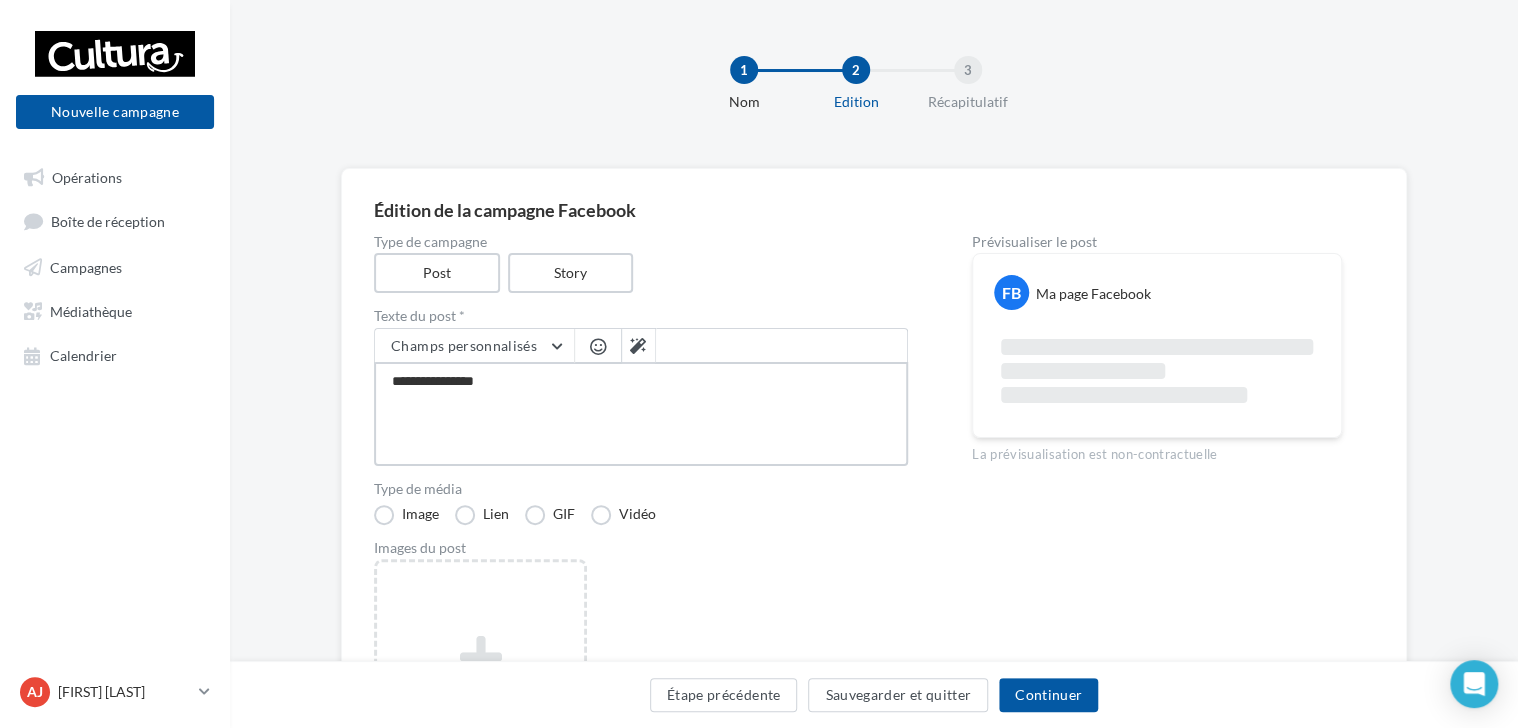 type on "**********" 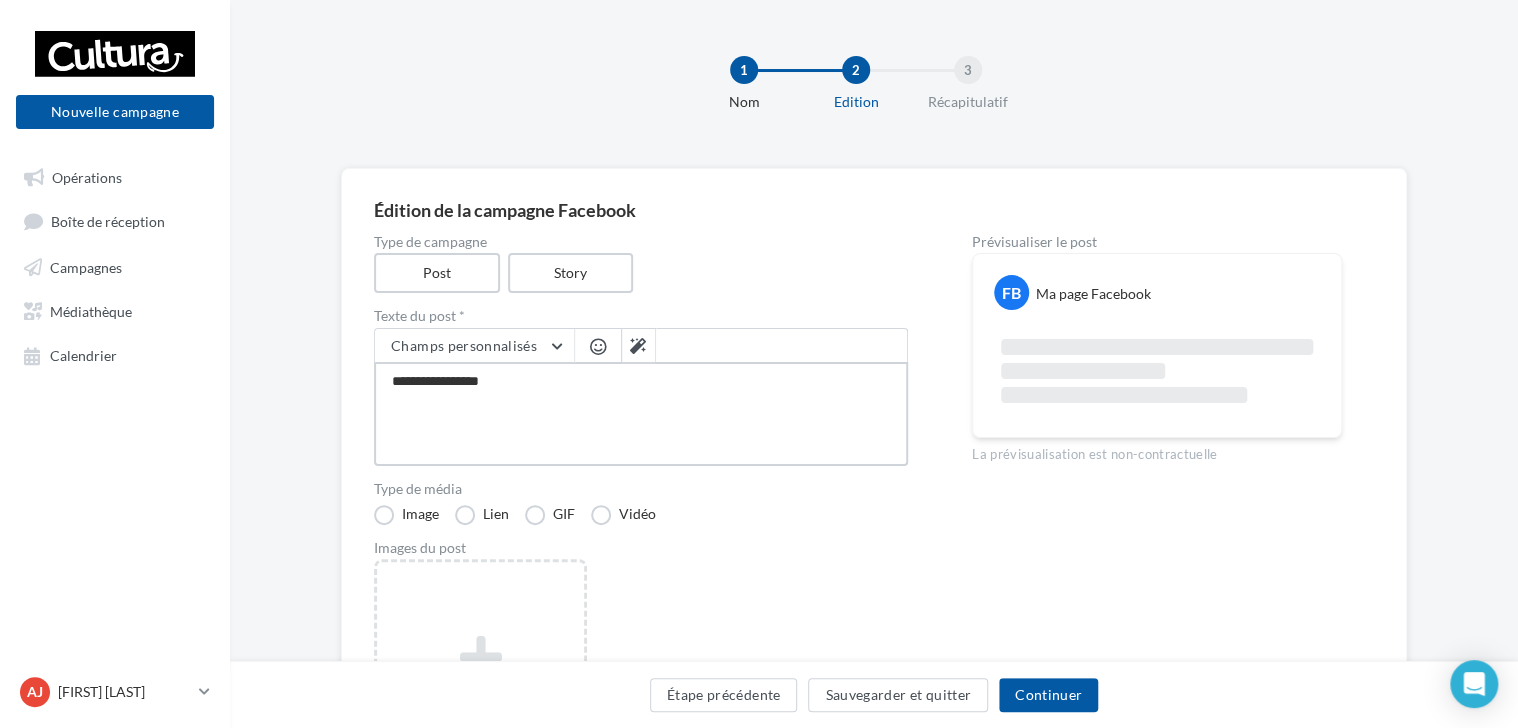 type on "**********" 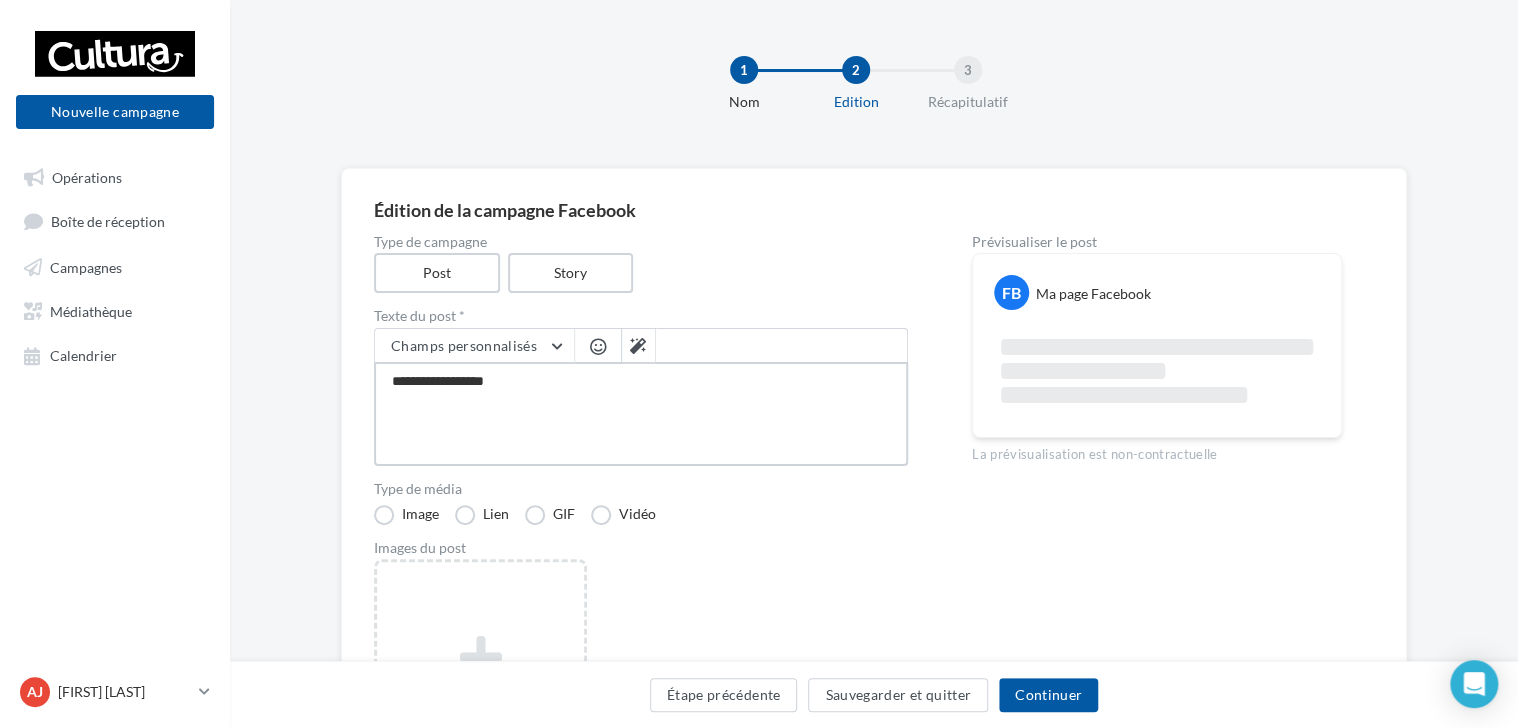 type on "**********" 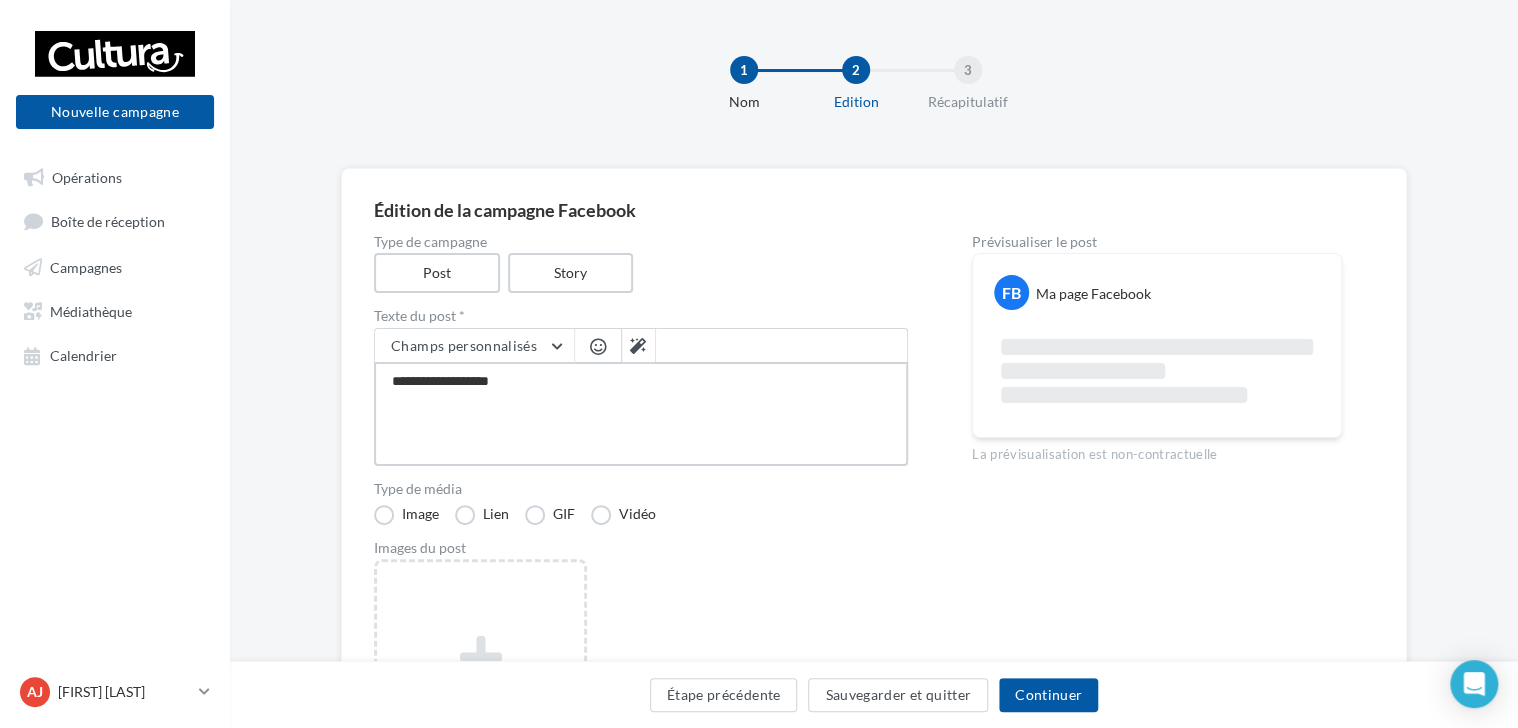 type on "**********" 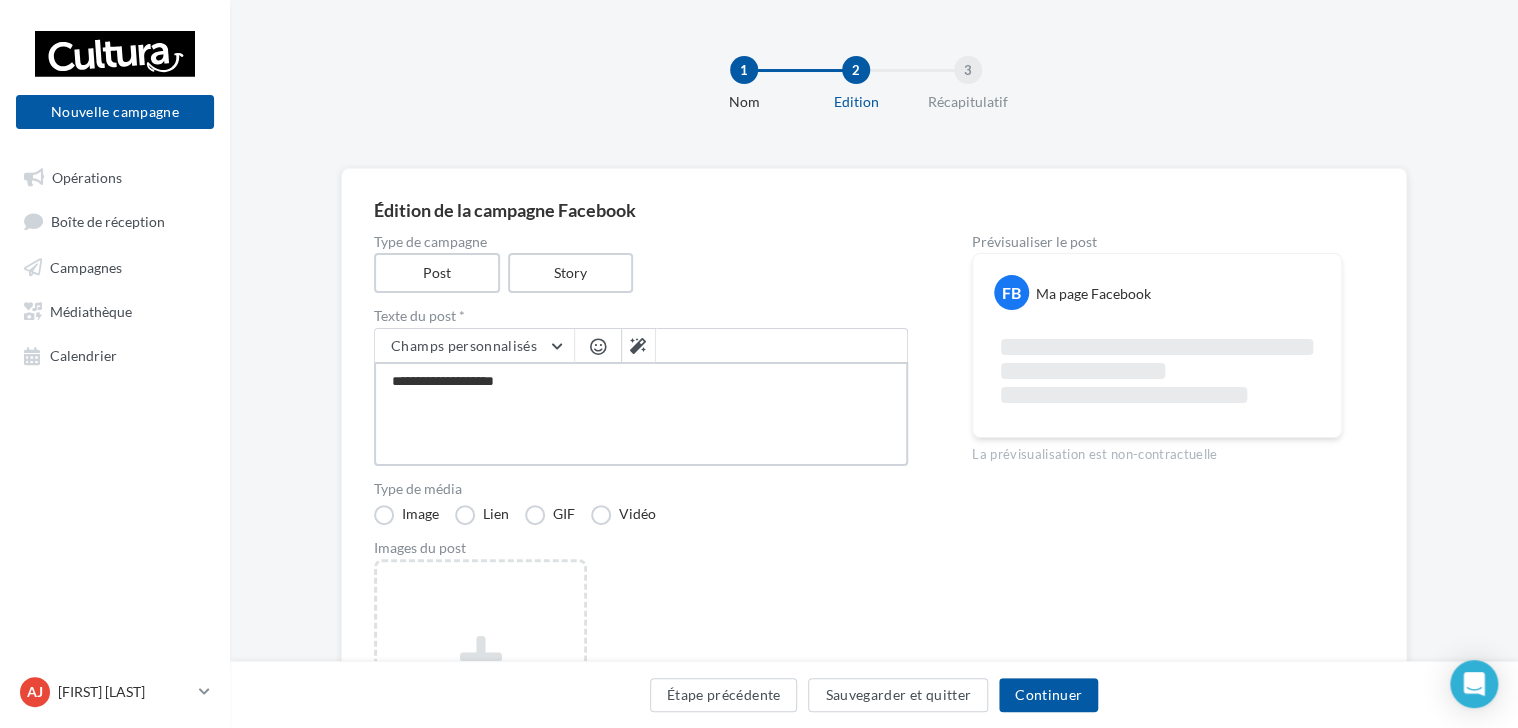 type on "**********" 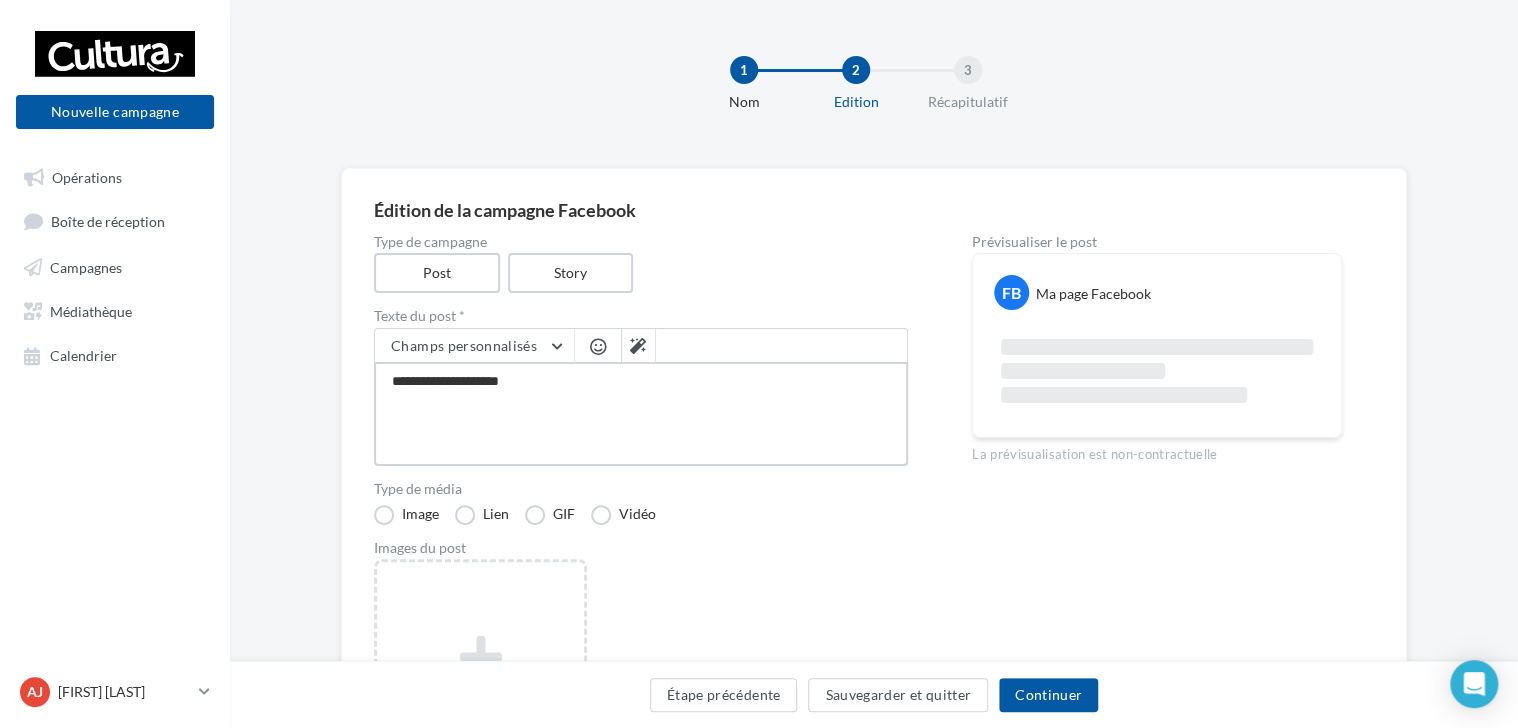 type on "**********" 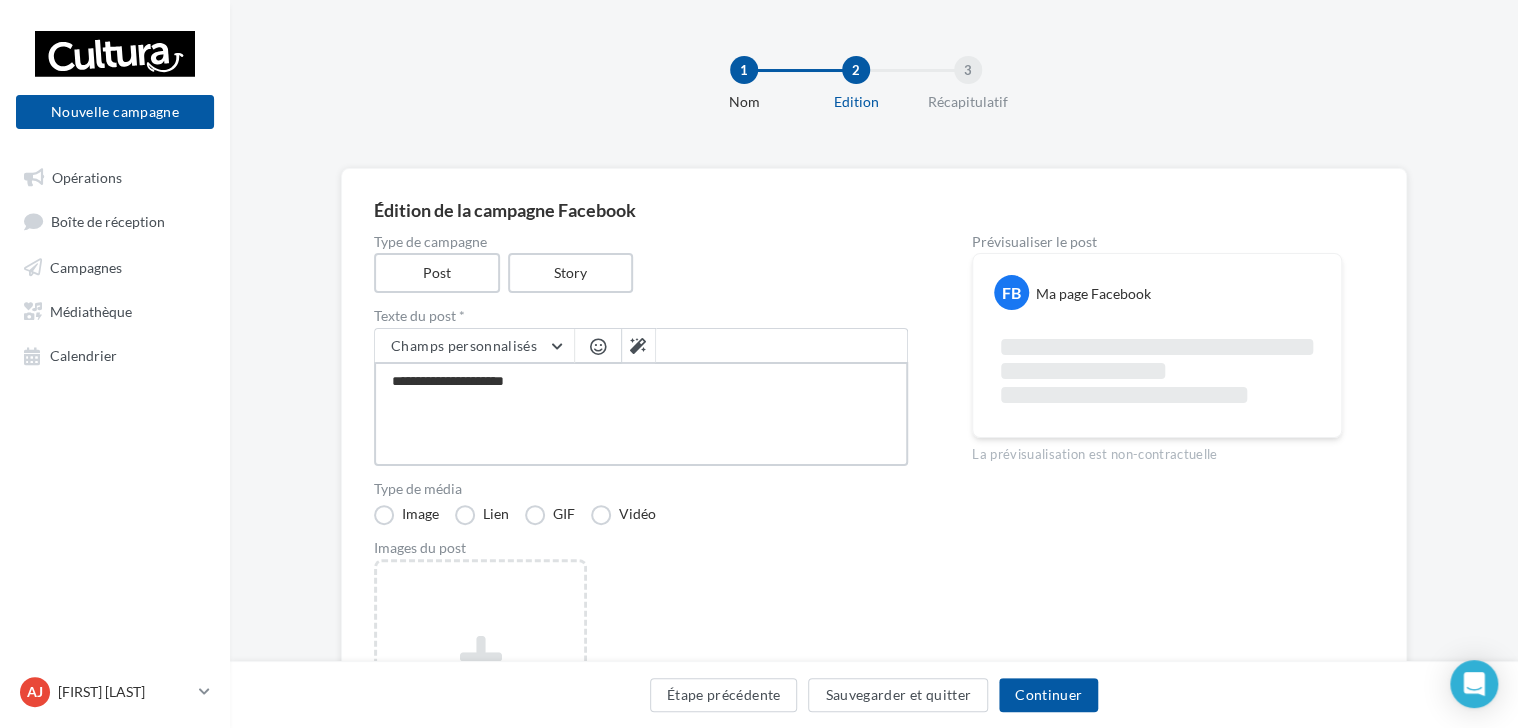 type on "**********" 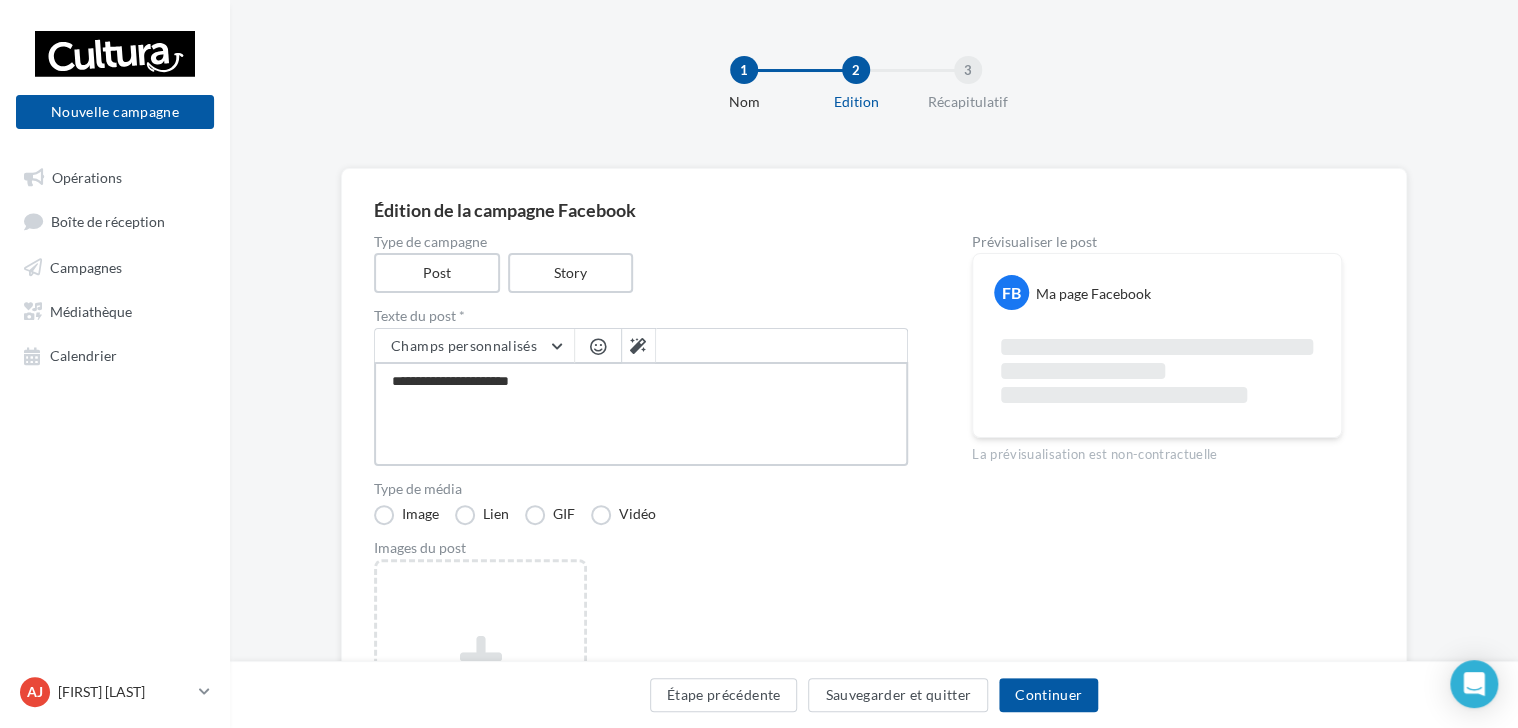 type on "**********" 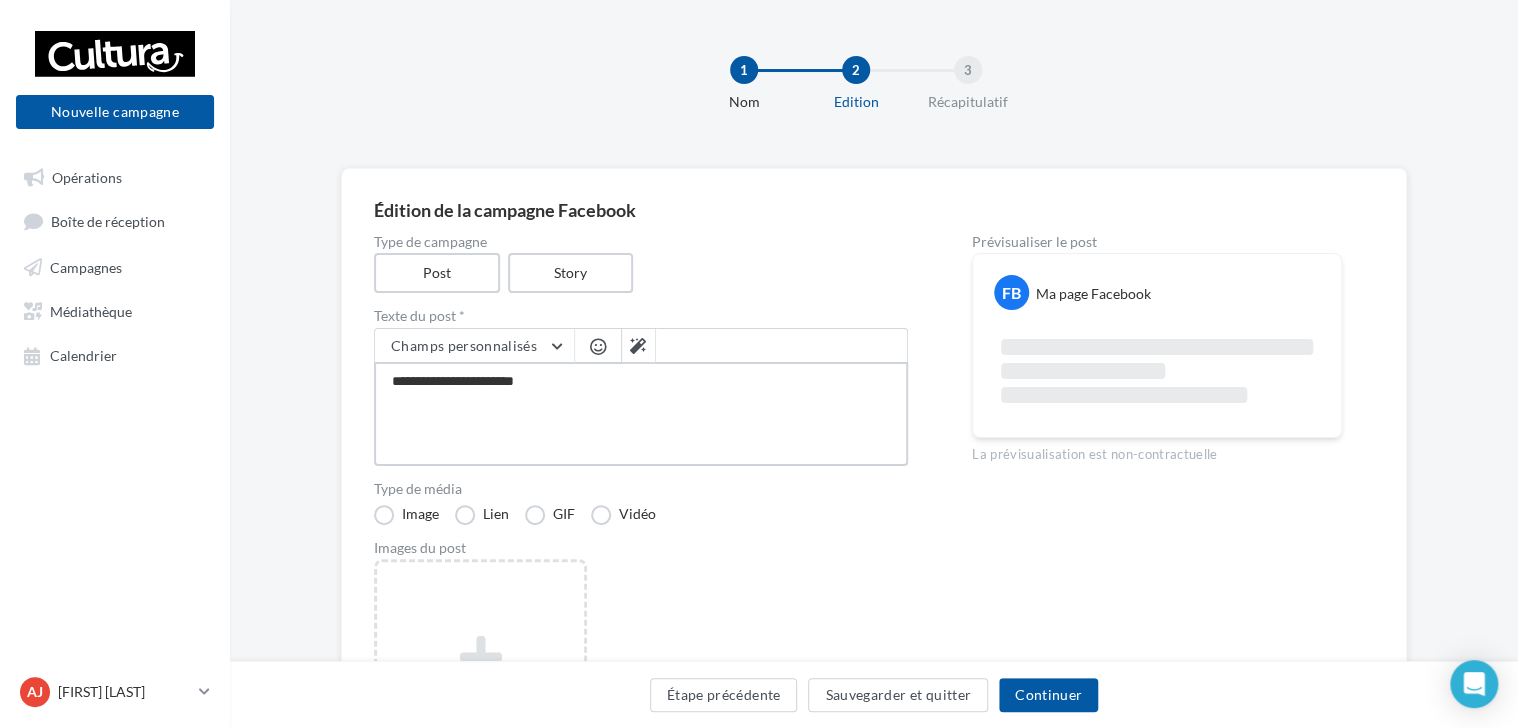 type on "**********" 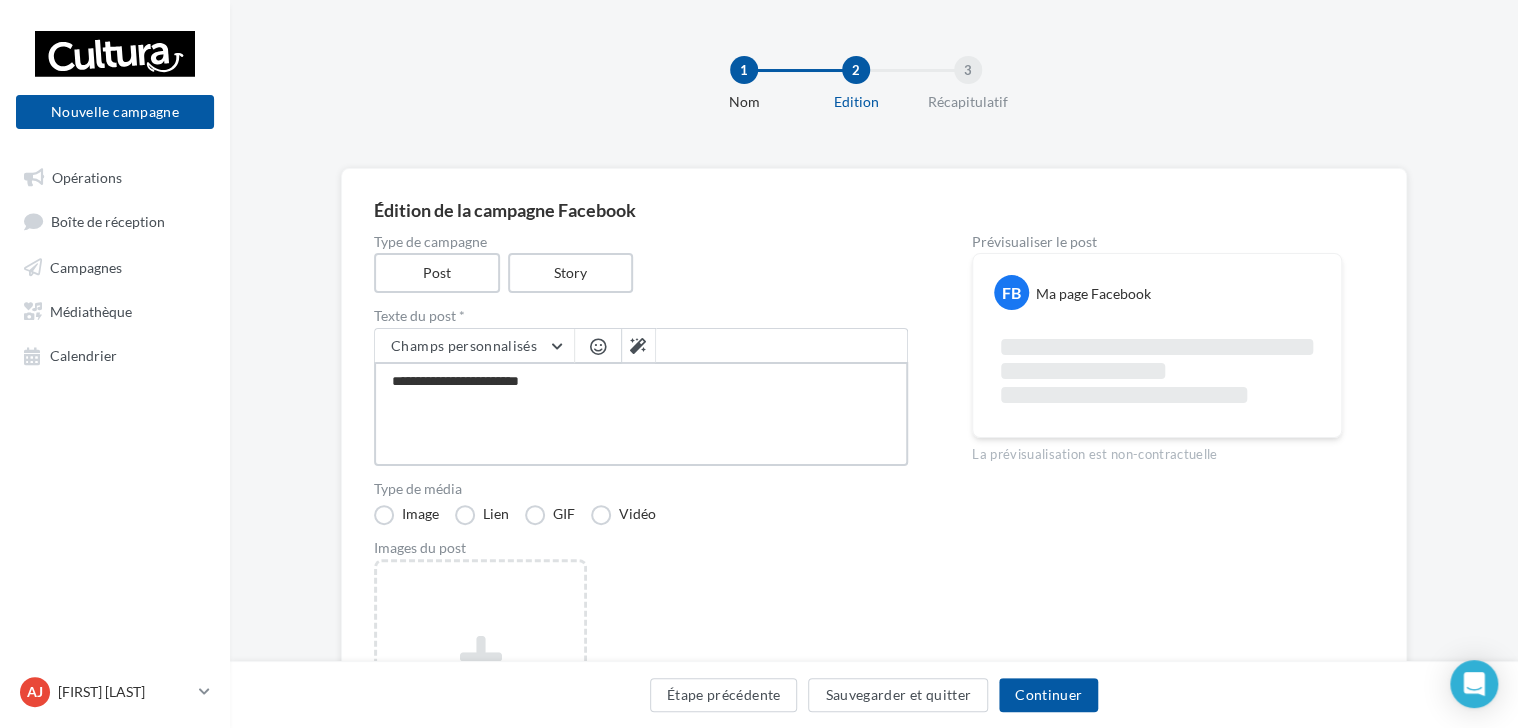 type on "**********" 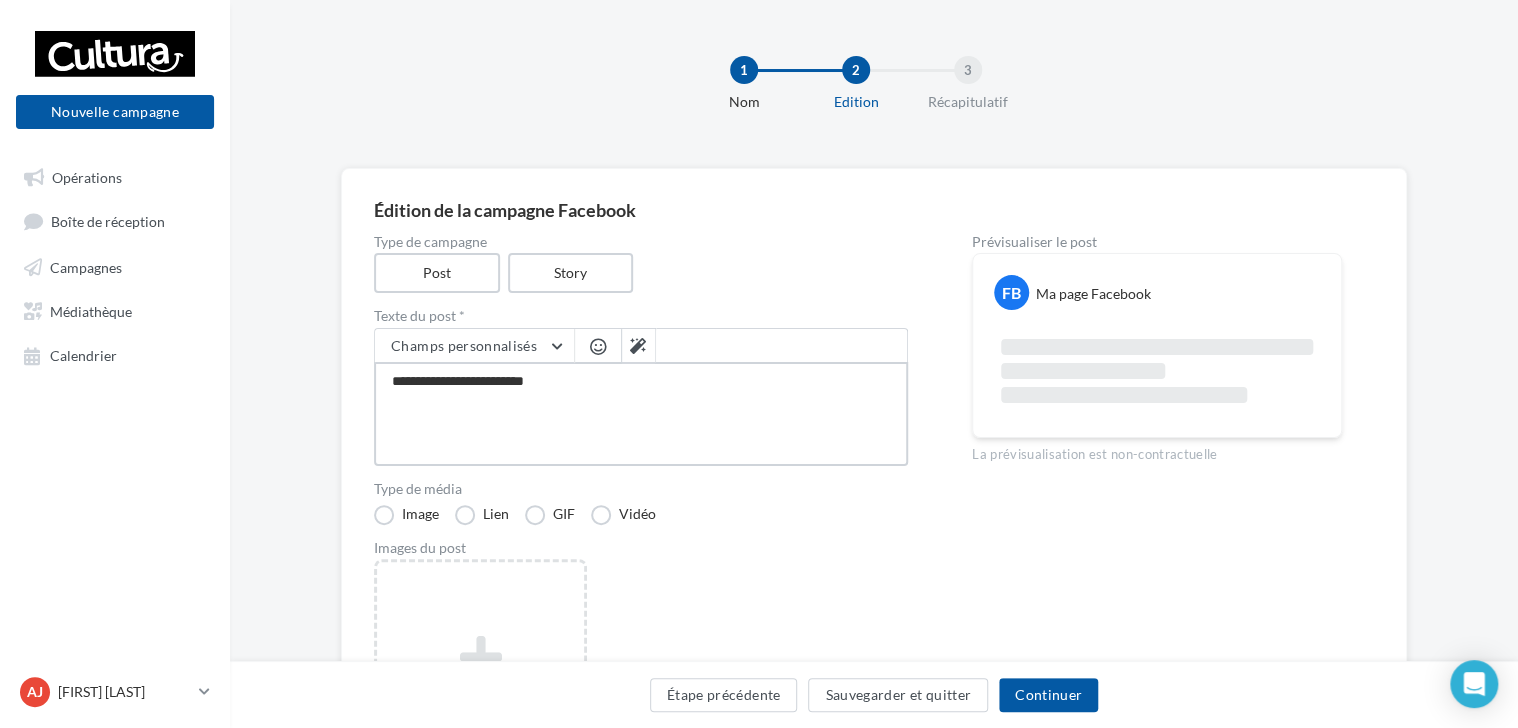type on "**********" 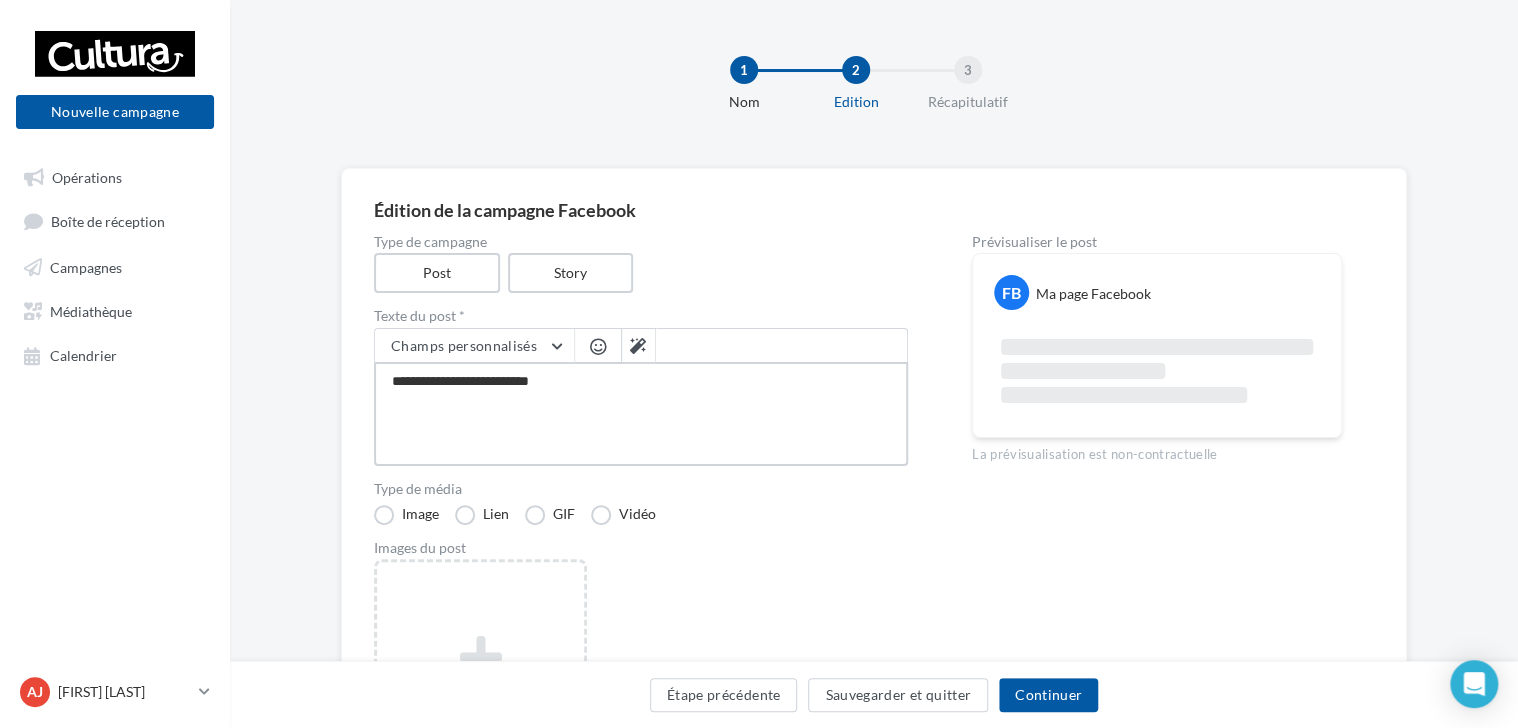 type on "**********" 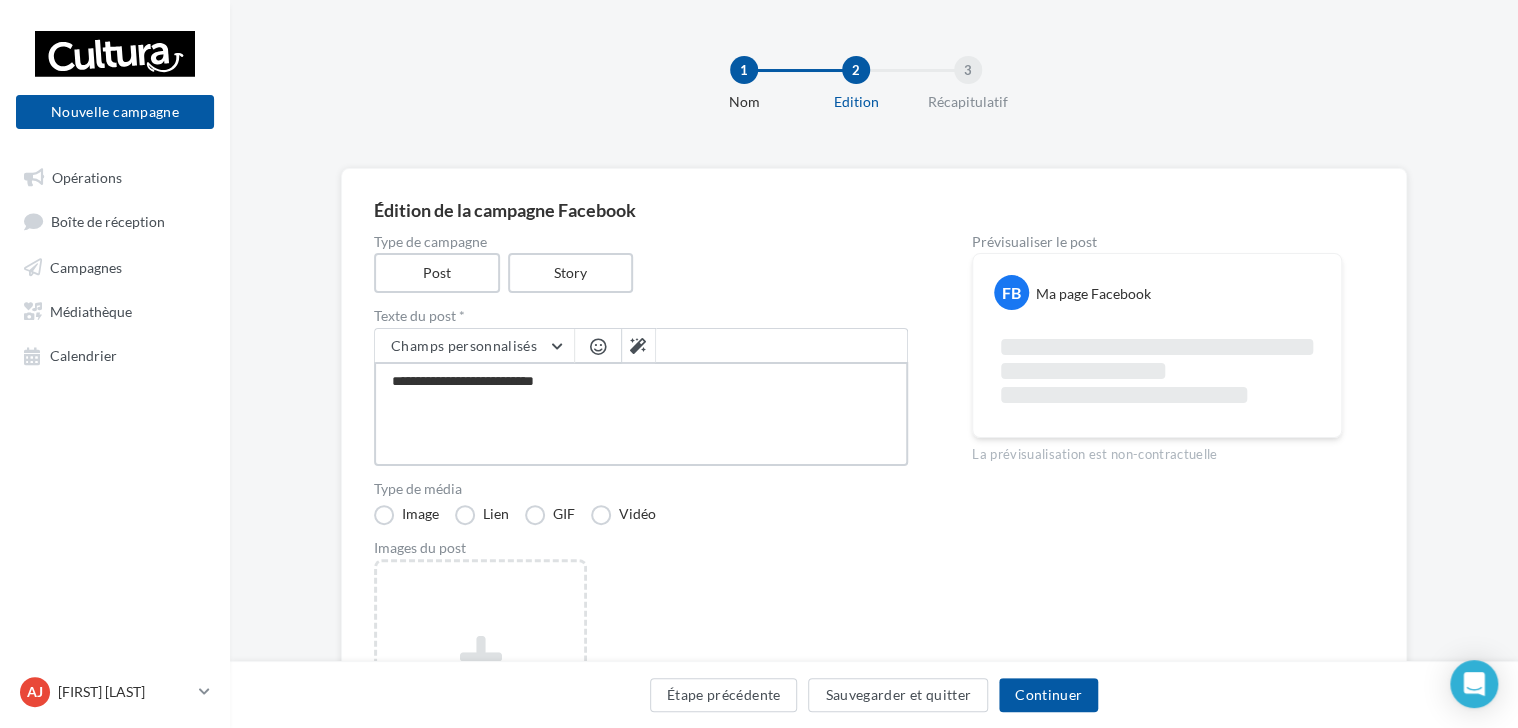 type on "**********" 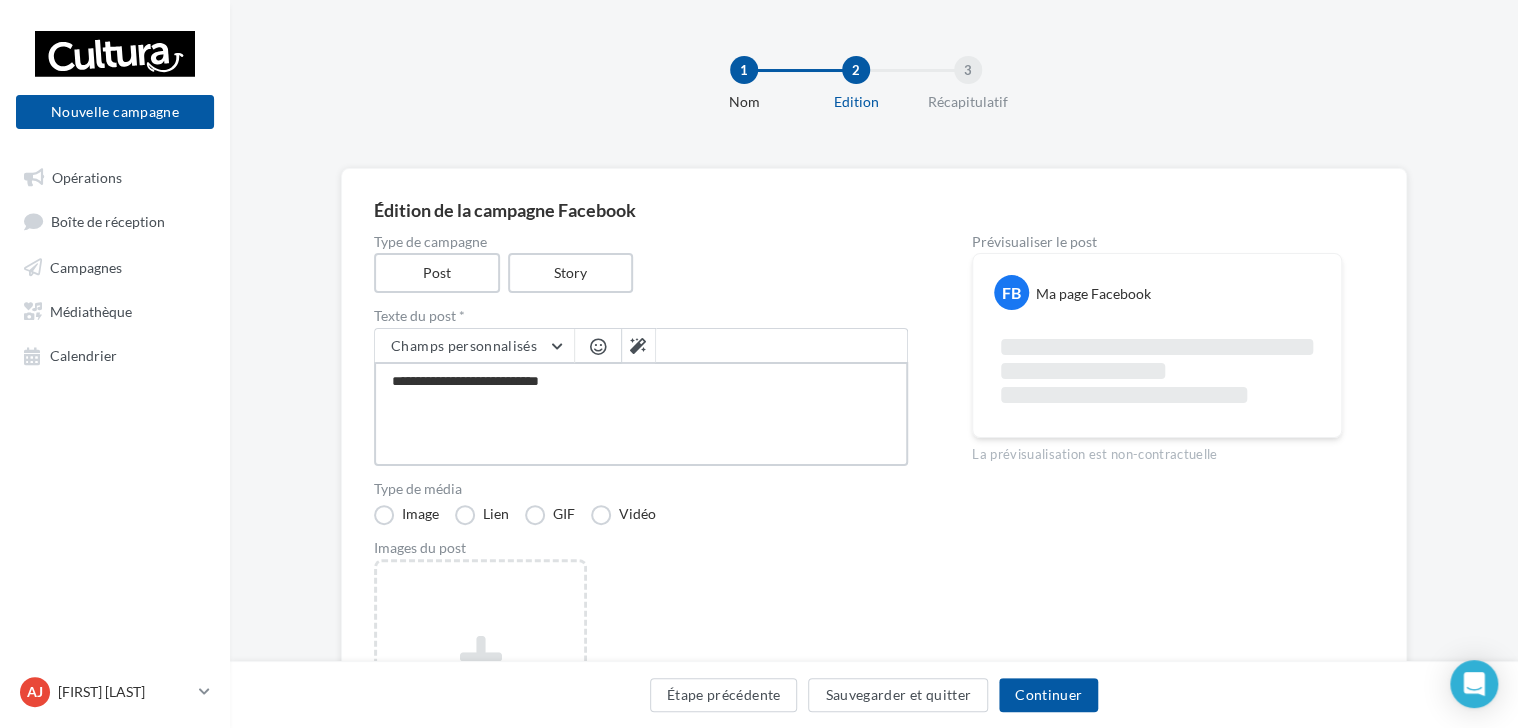 type on "**********" 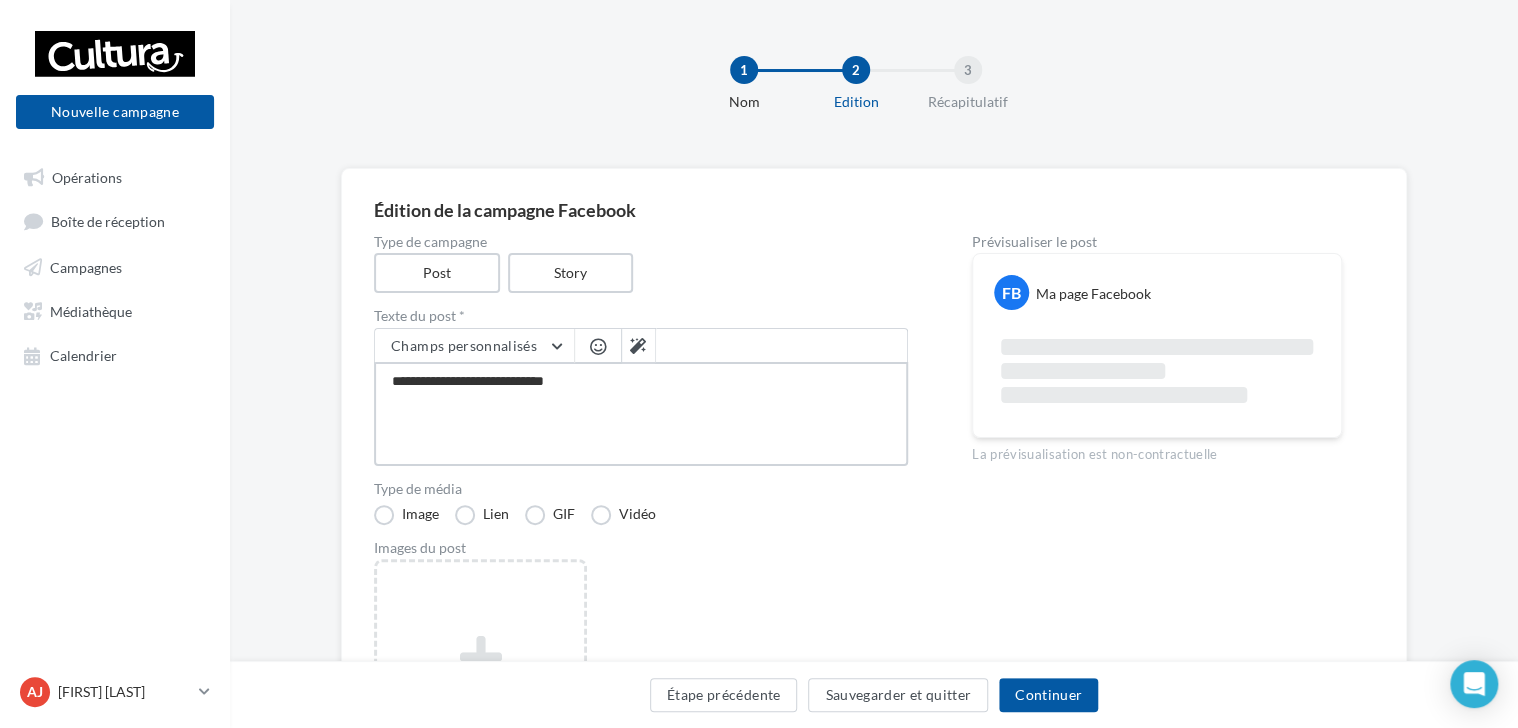 type on "**********" 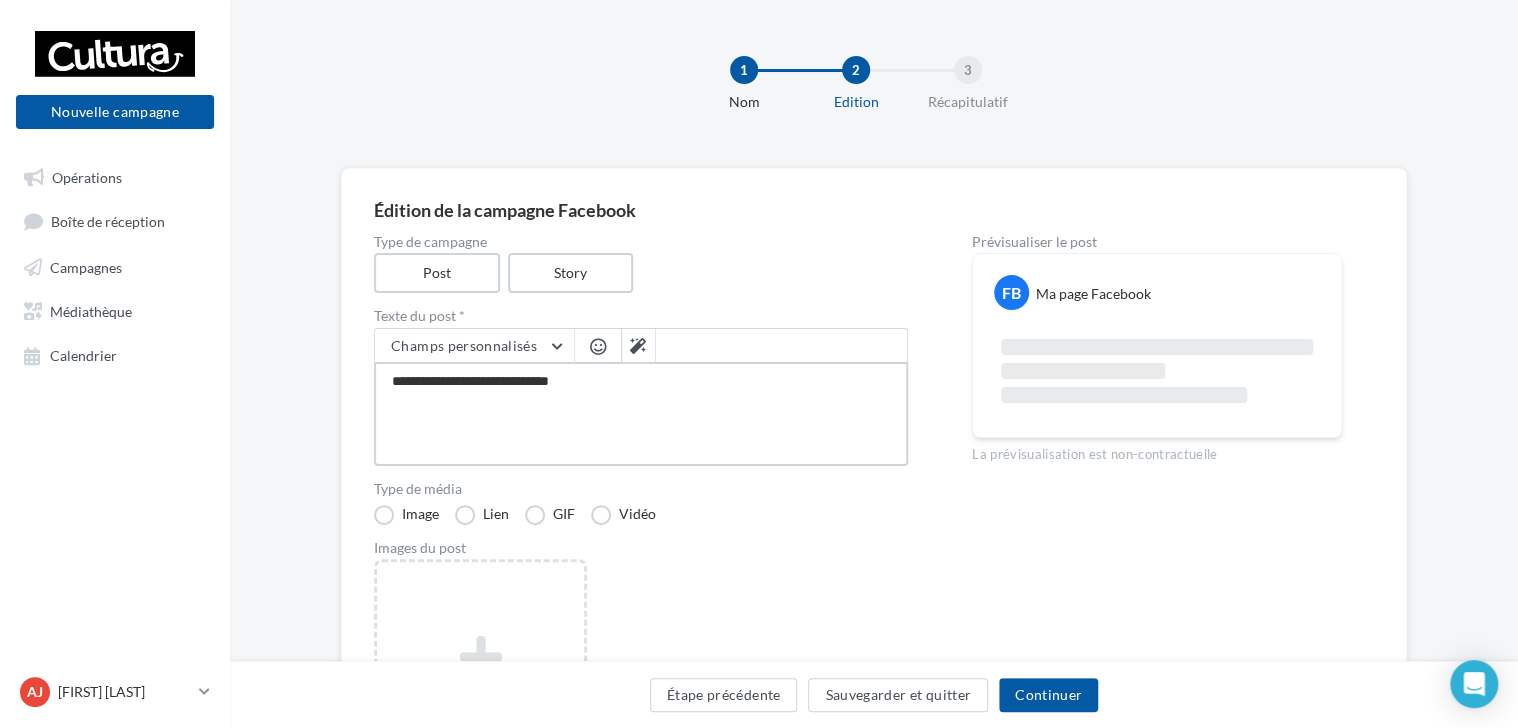 type on "**********" 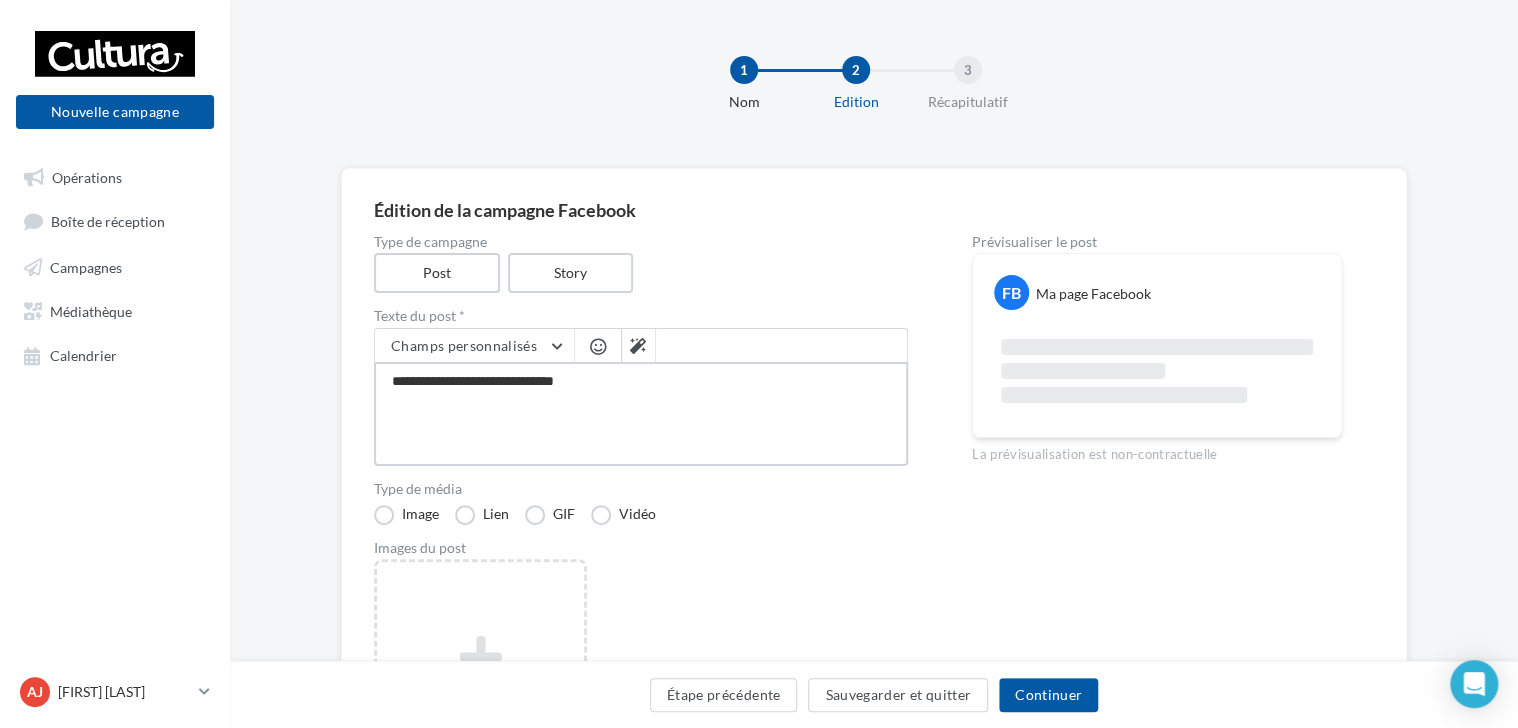 type on "**********" 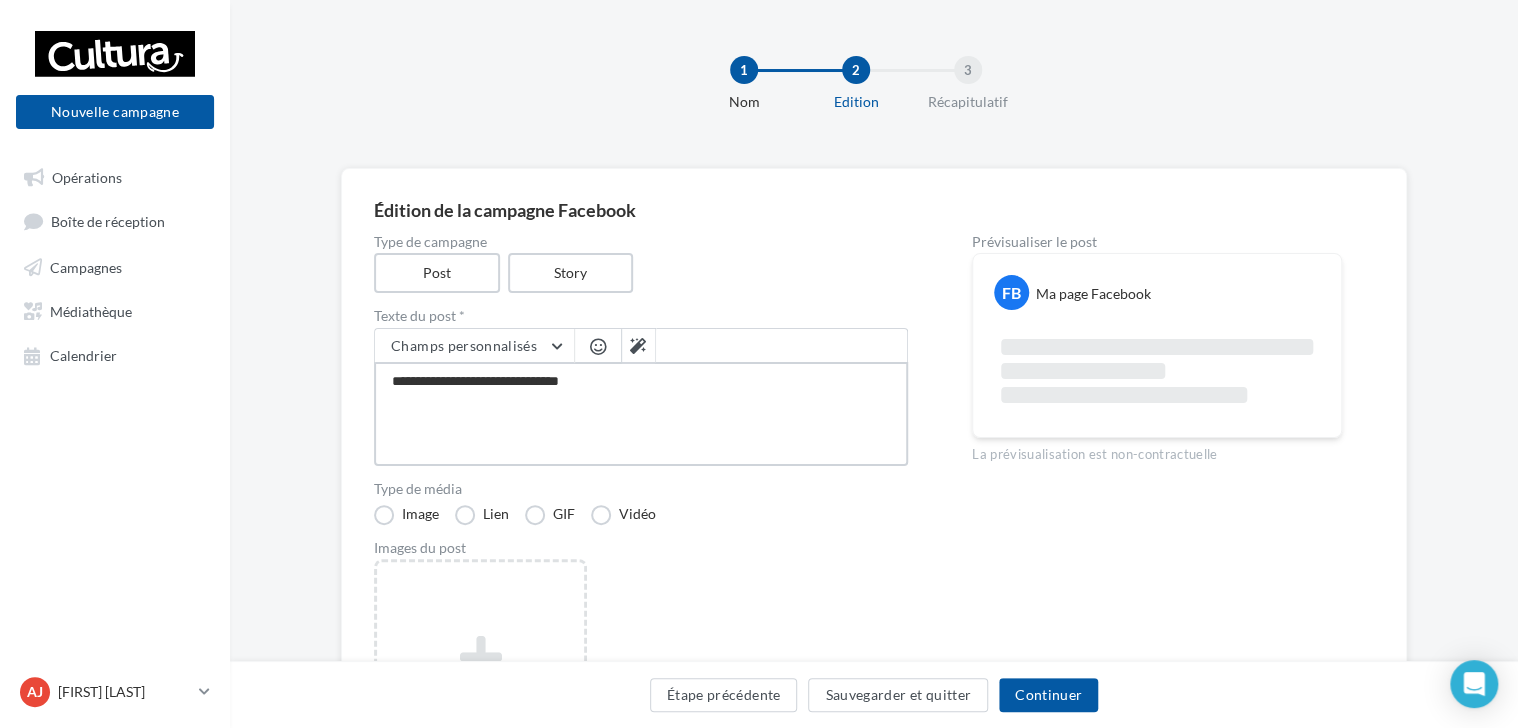 type on "**********" 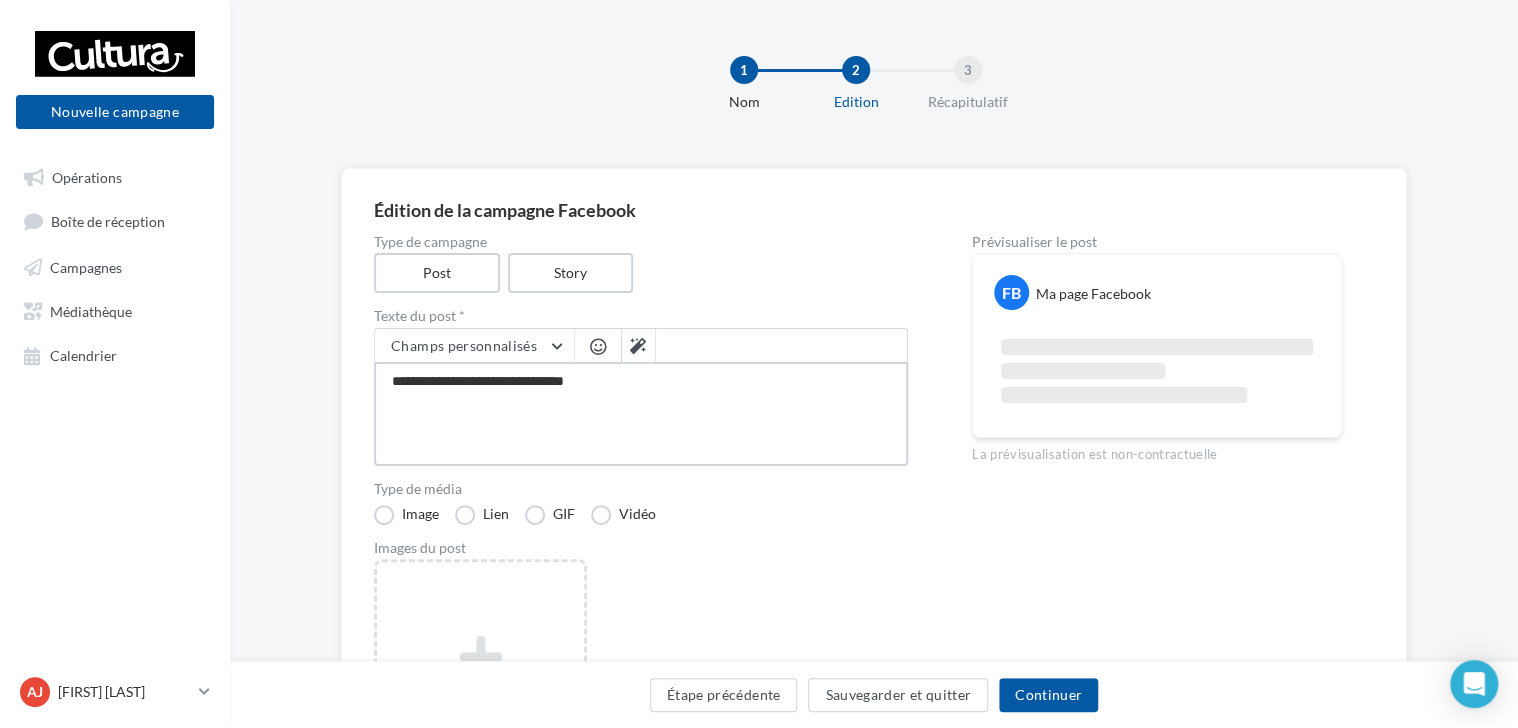 type on "**********" 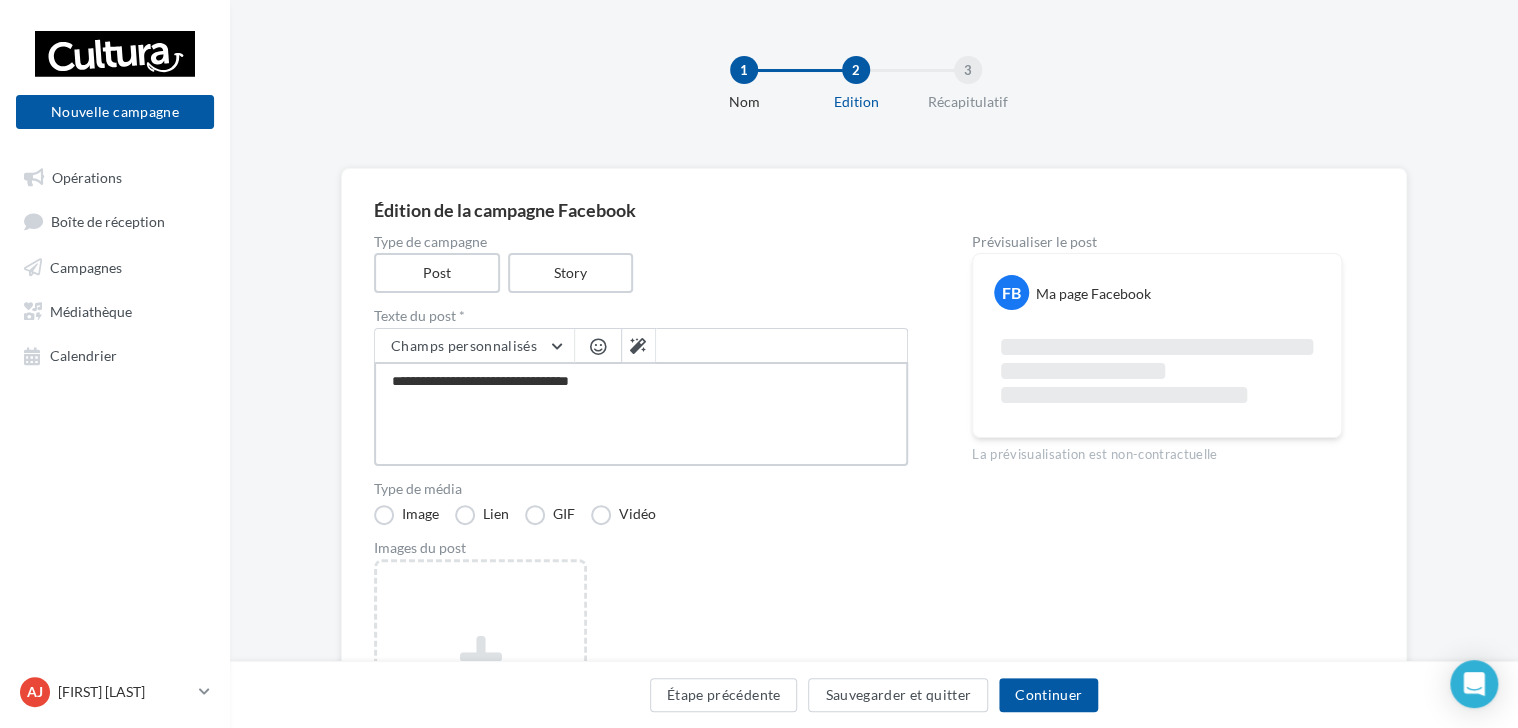 type on "**********" 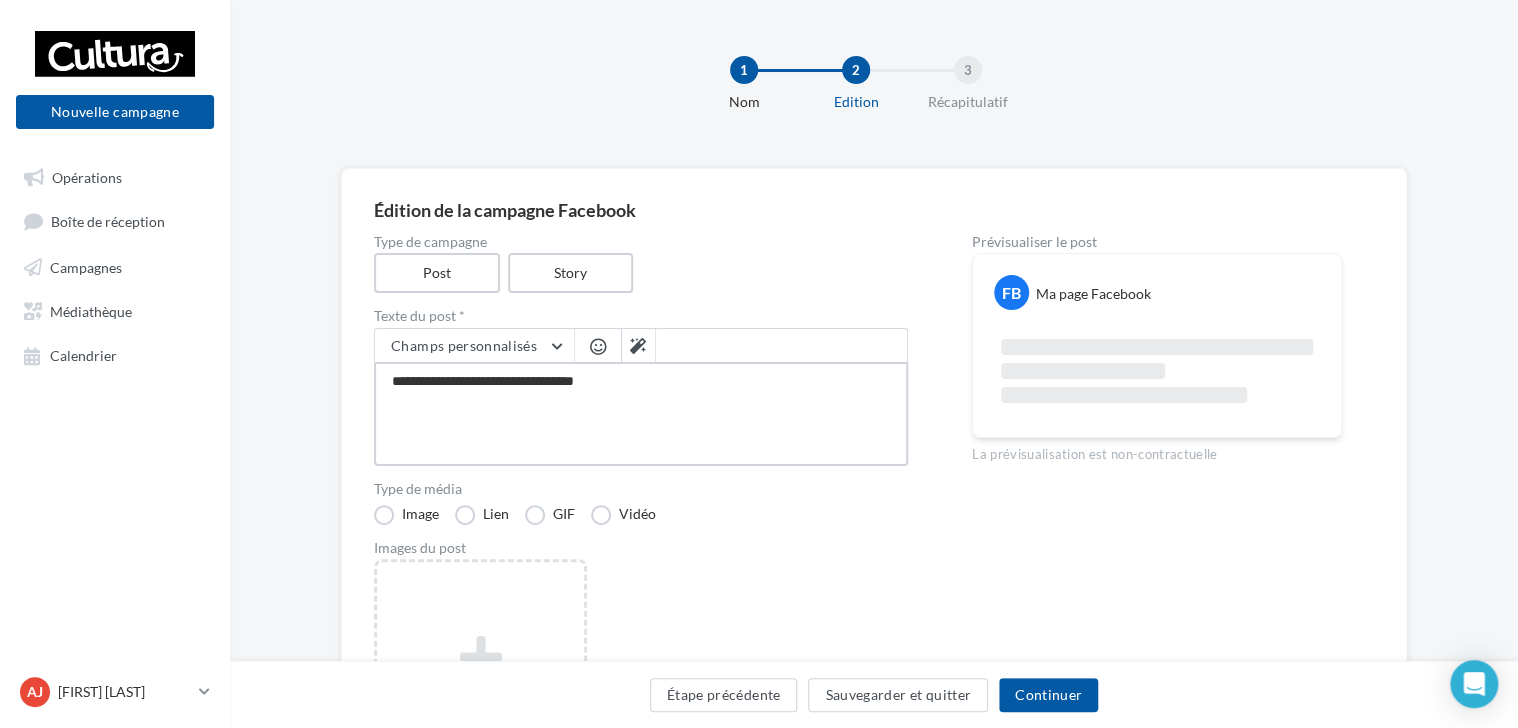 type on "**********" 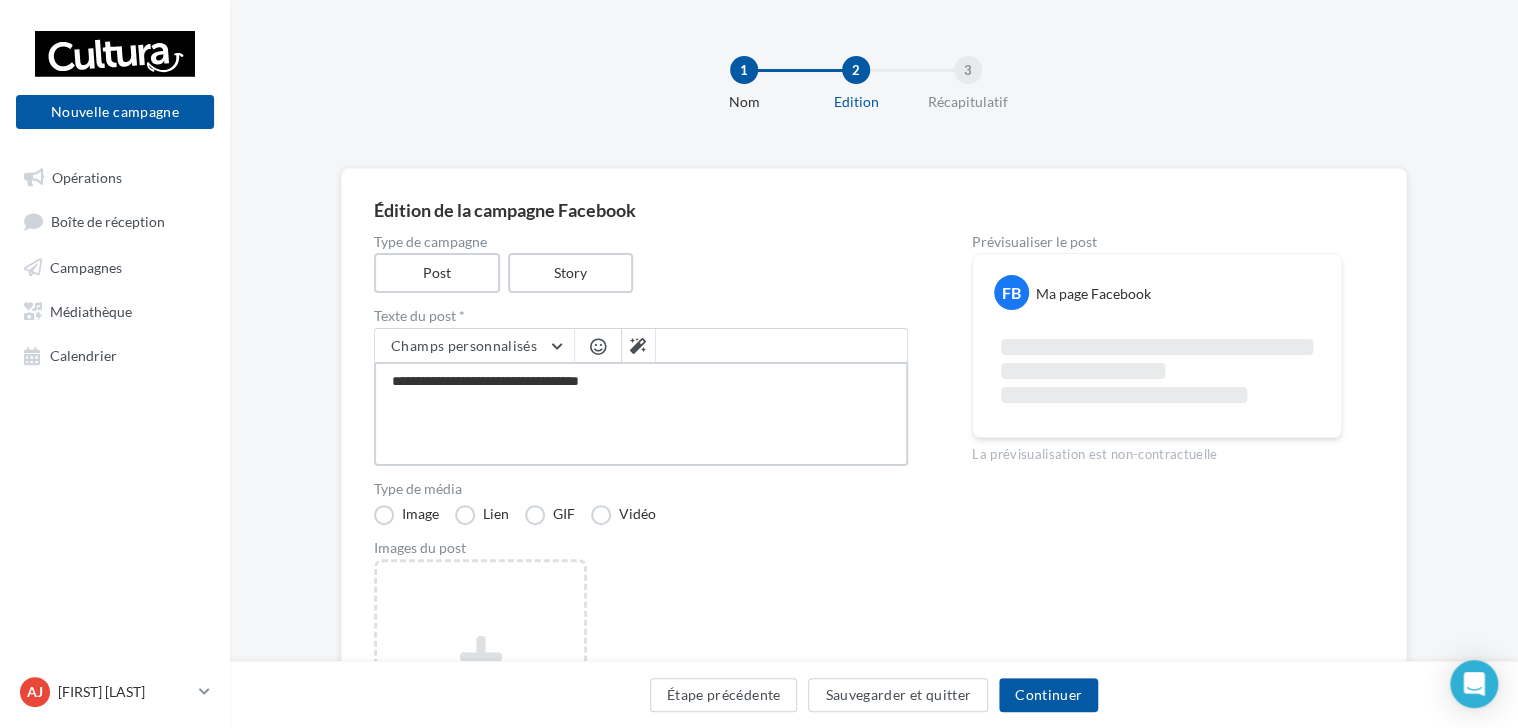 type on "**********" 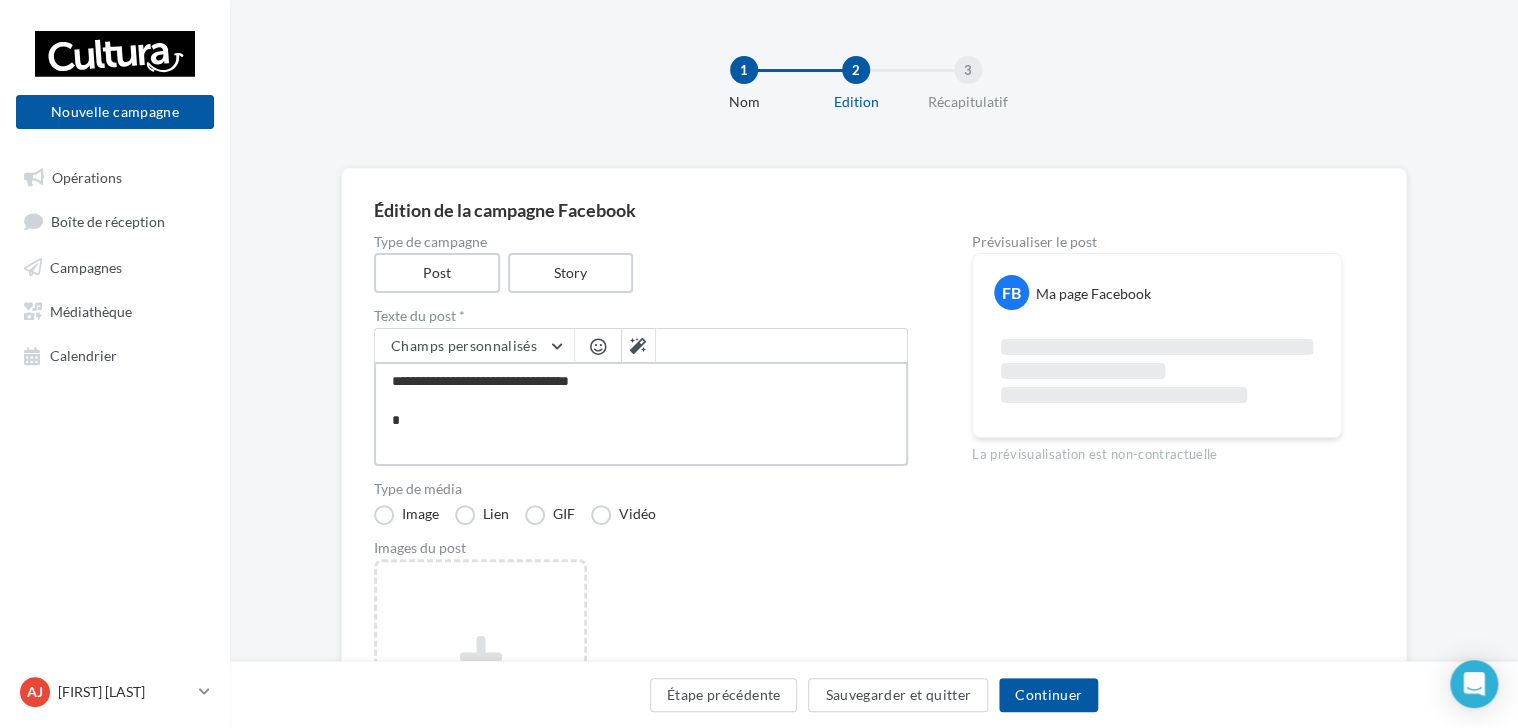 type on "**********" 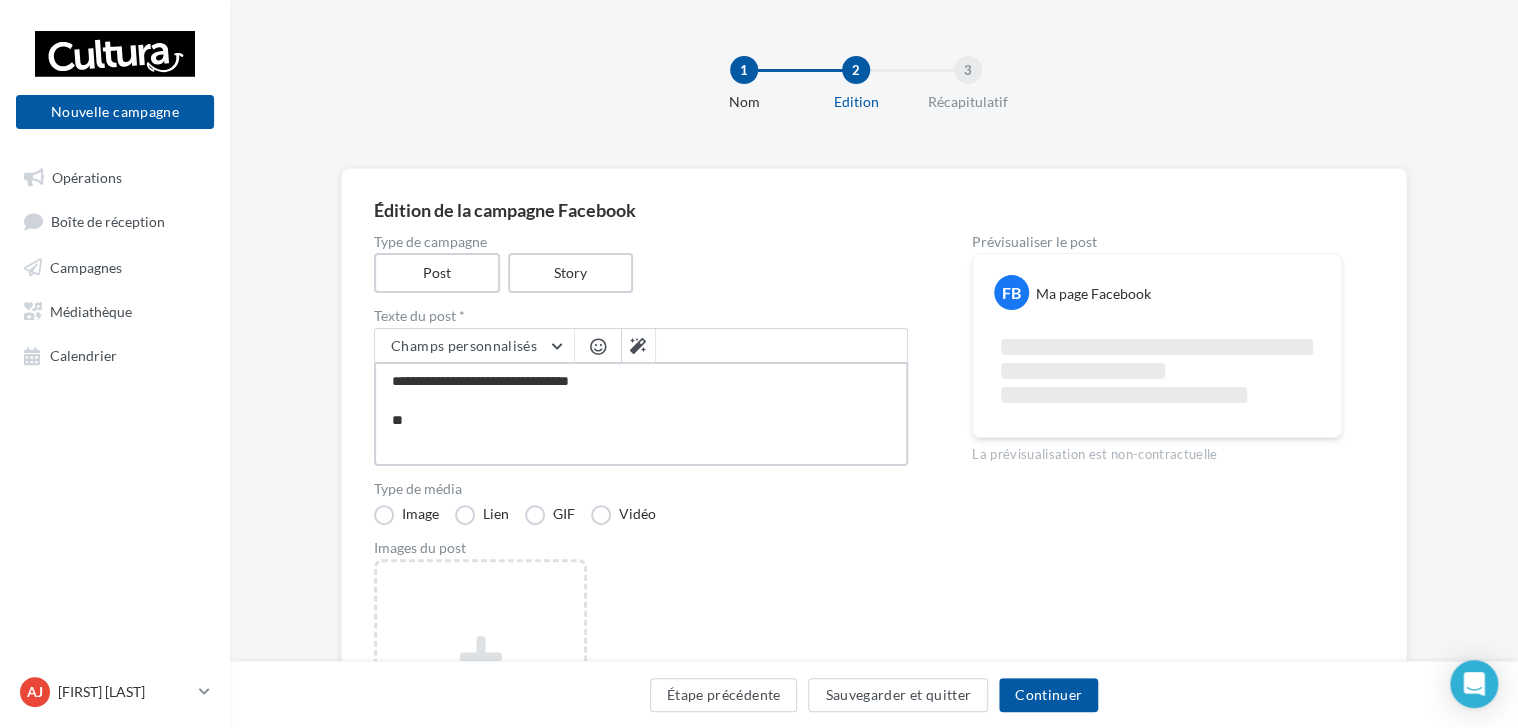 type on "**********" 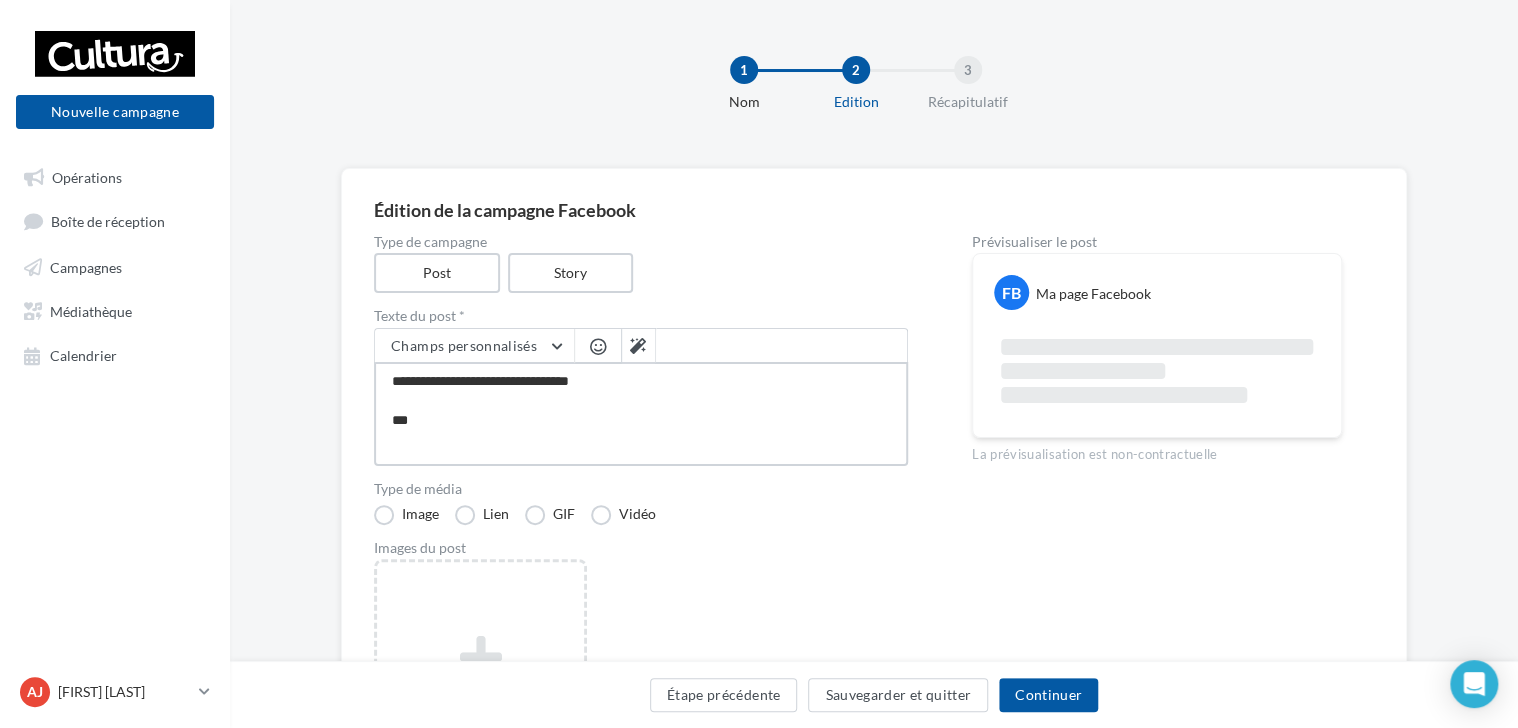 type on "**********" 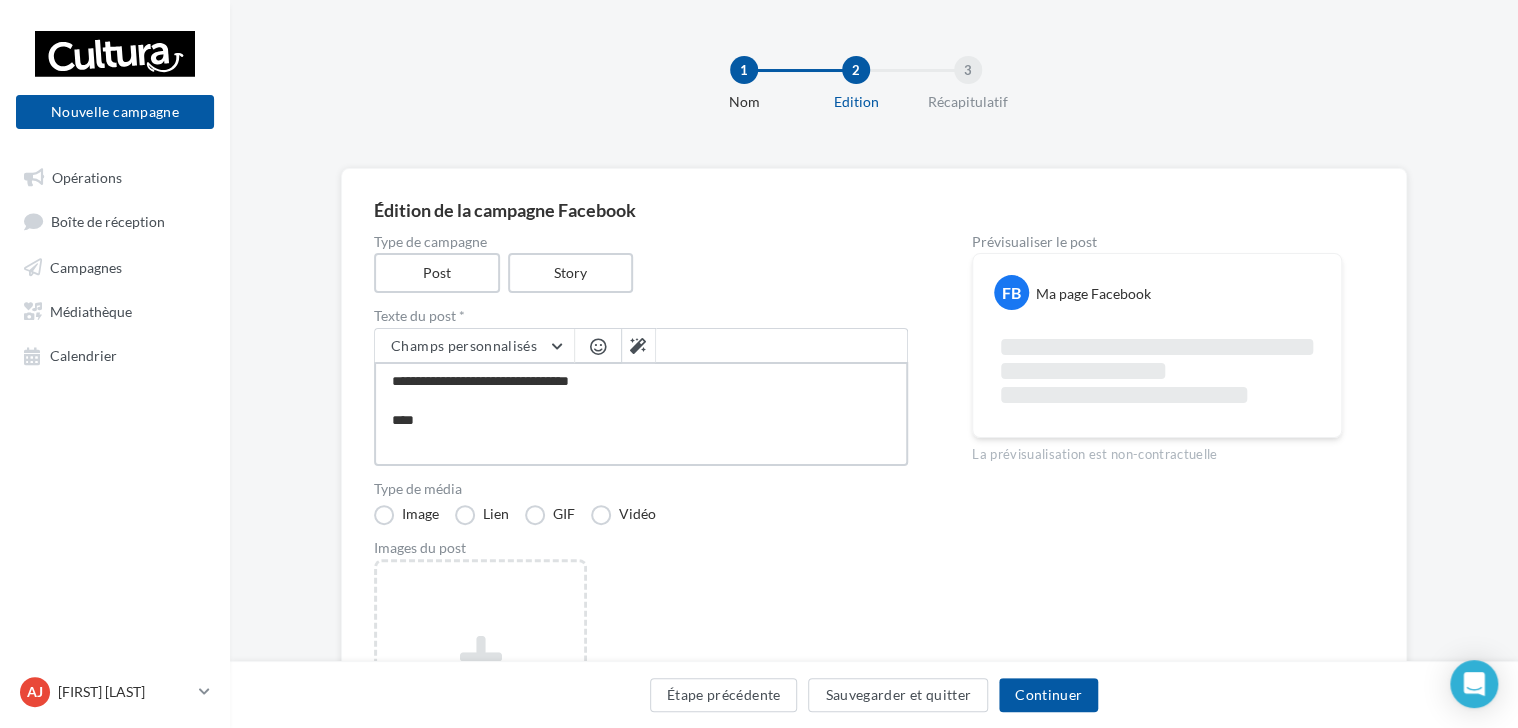 type on "**********" 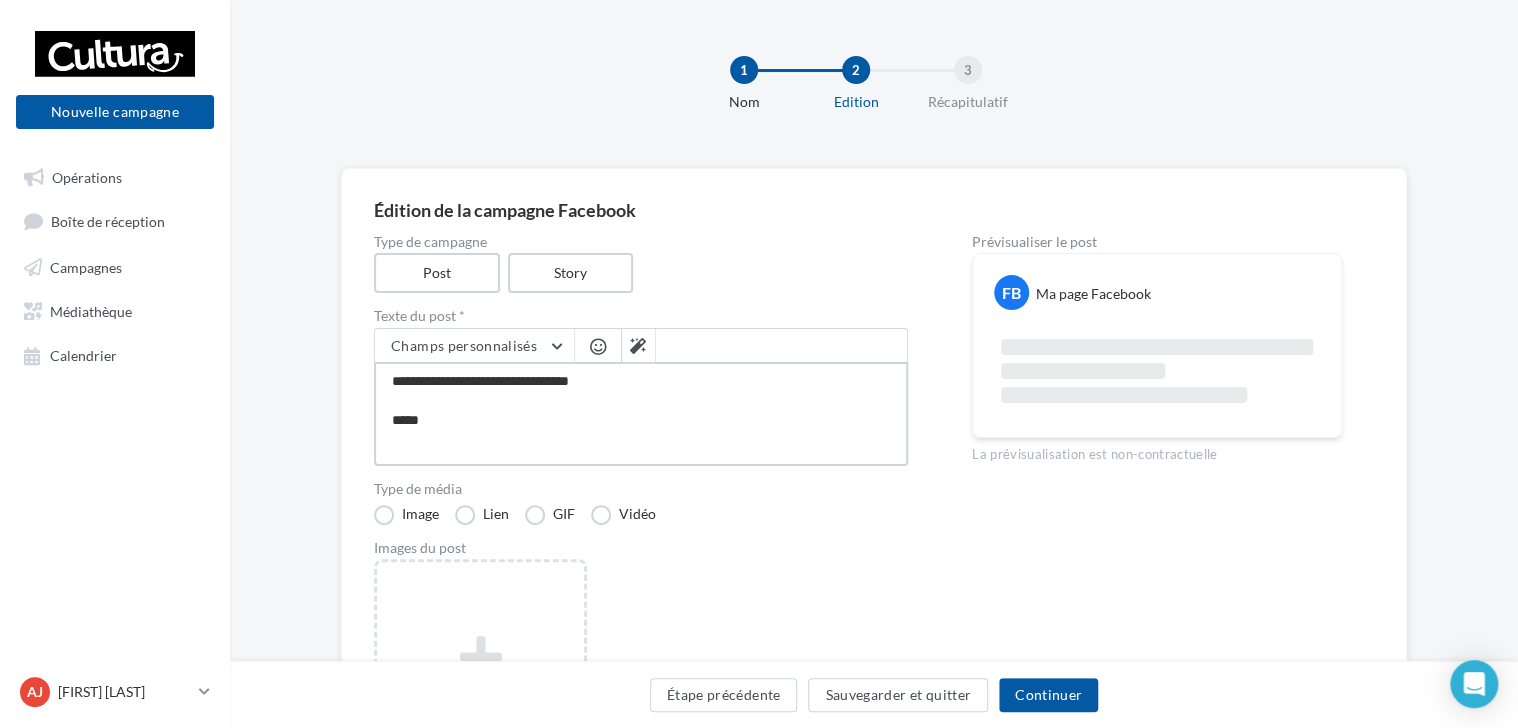 type on "**********" 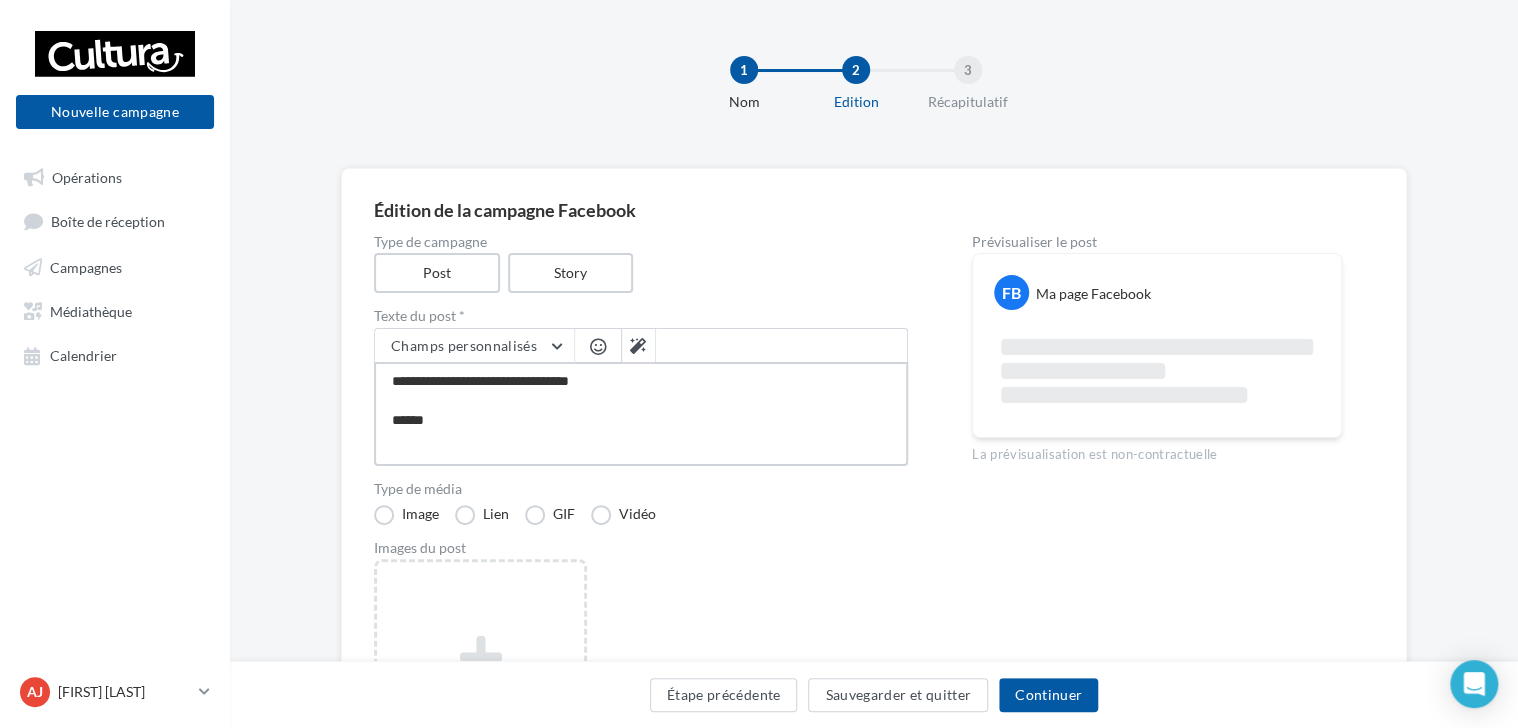 type on "**********" 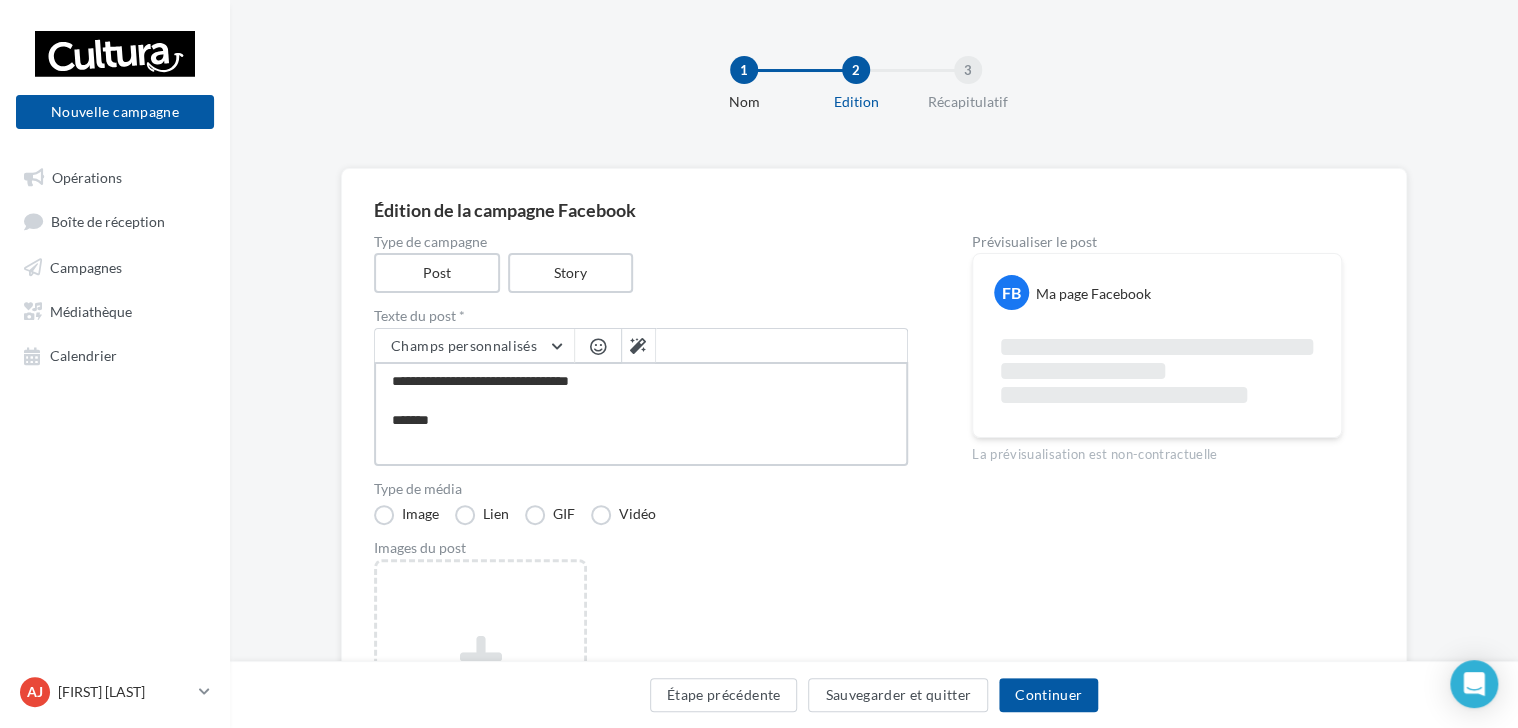 type on "**********" 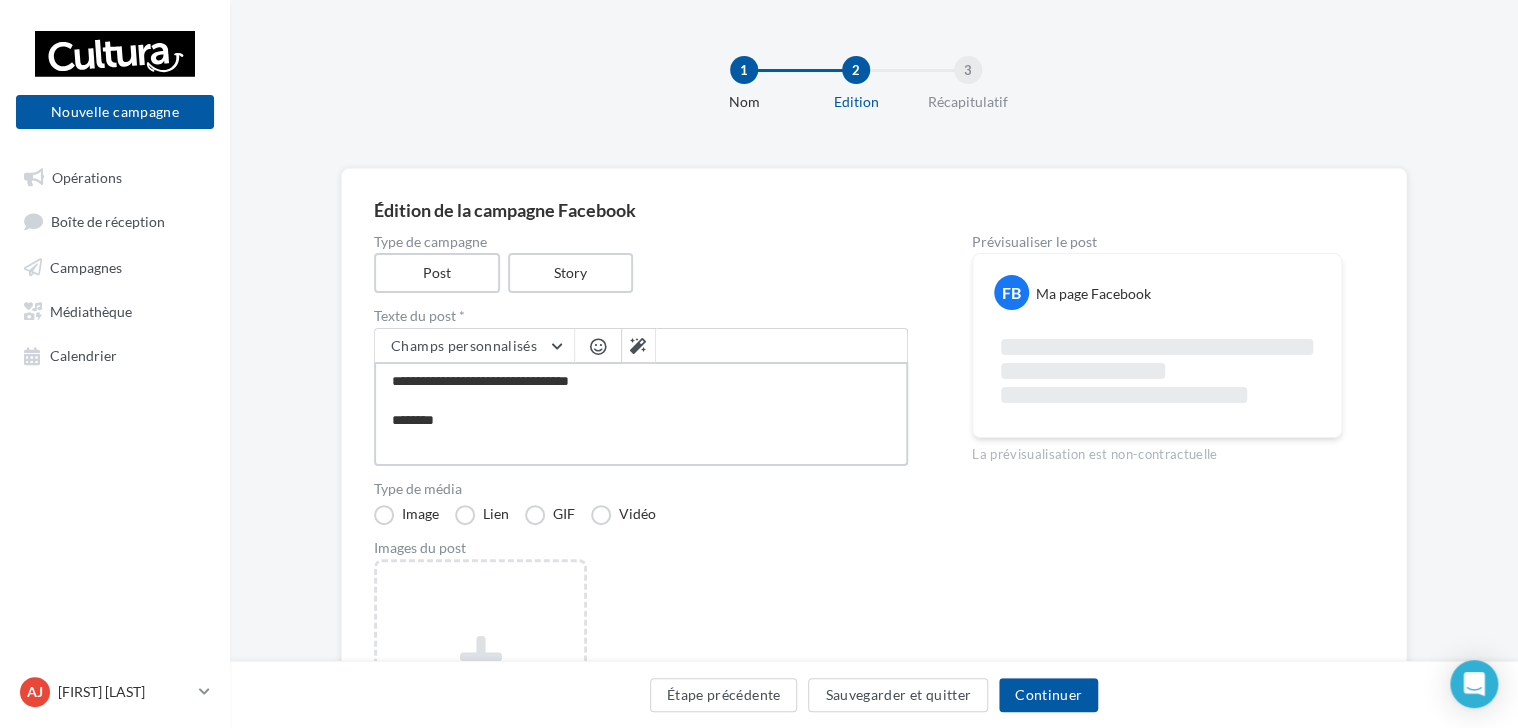 type on "**********" 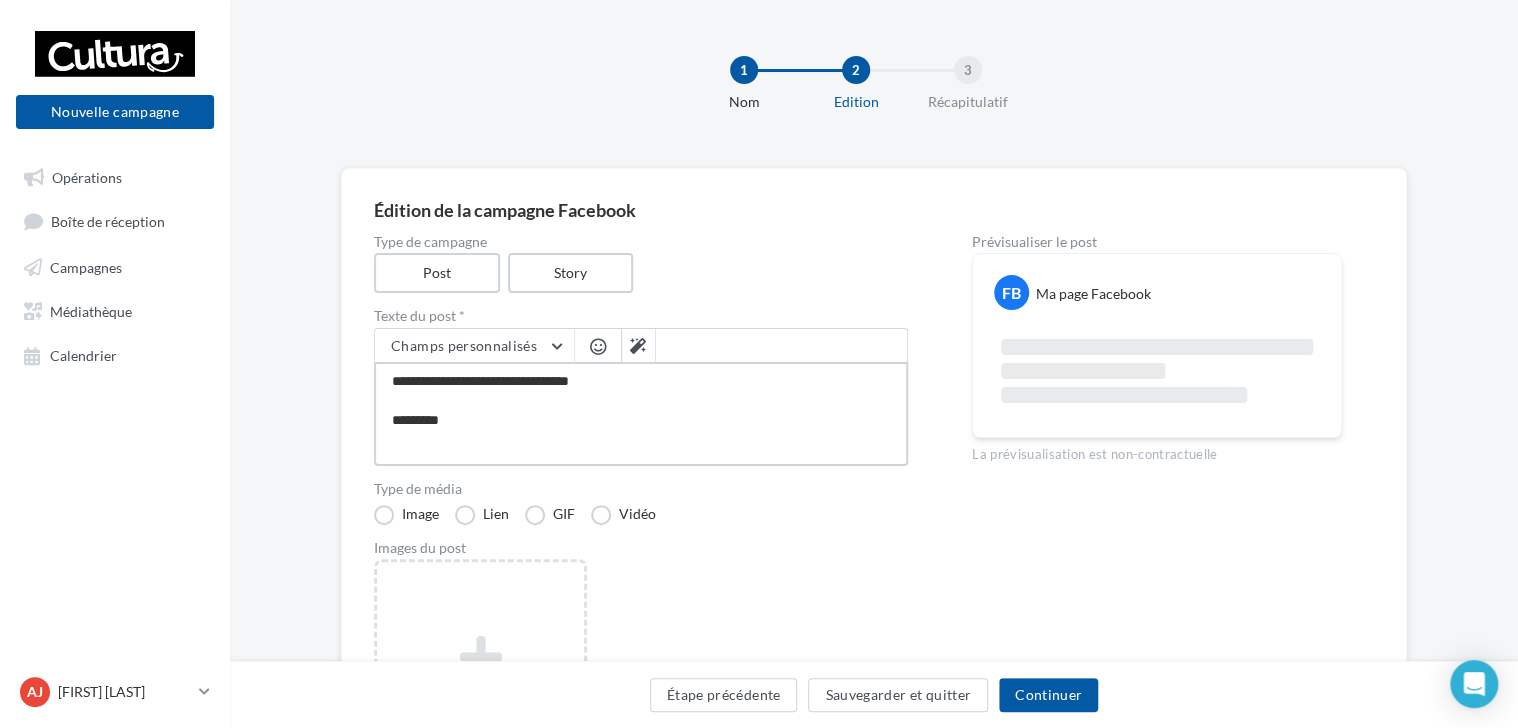 type on "**********" 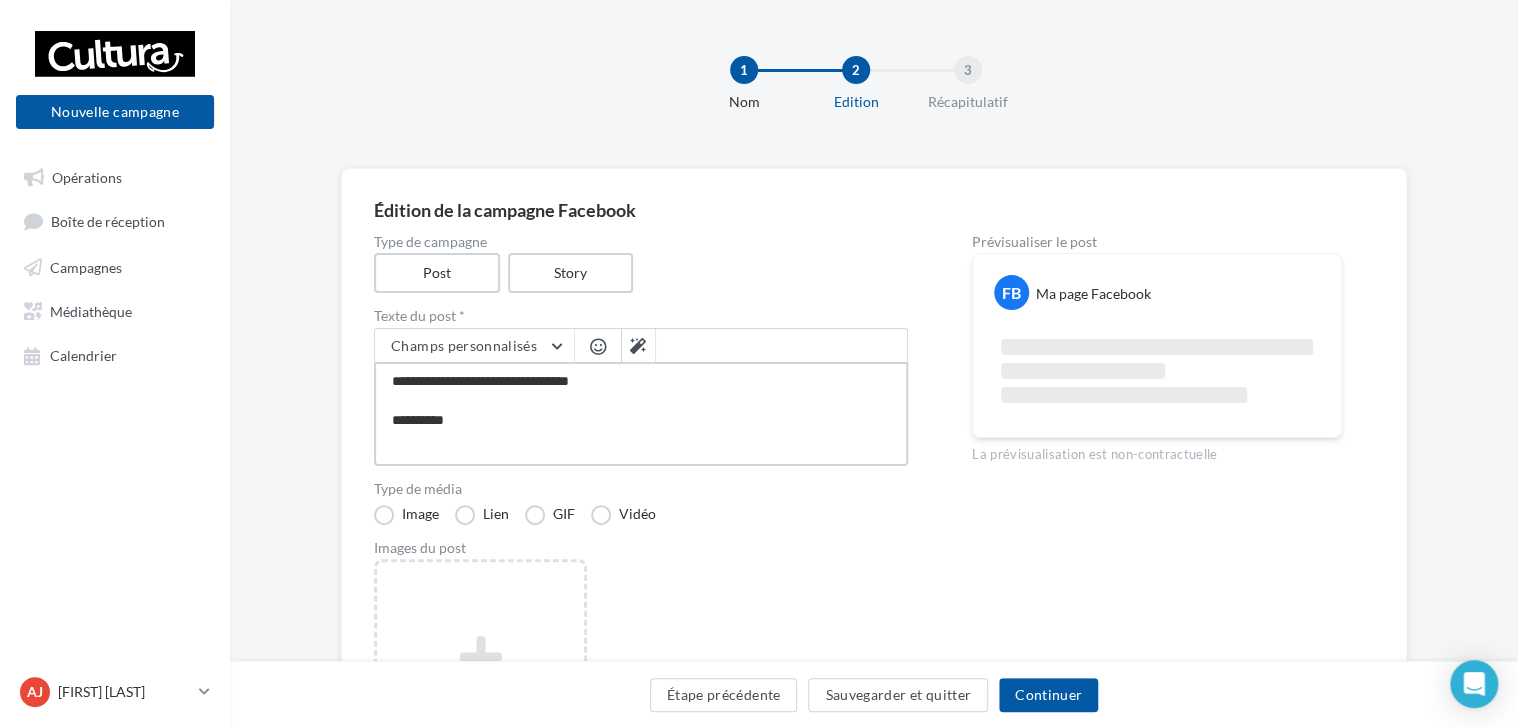 type on "**********" 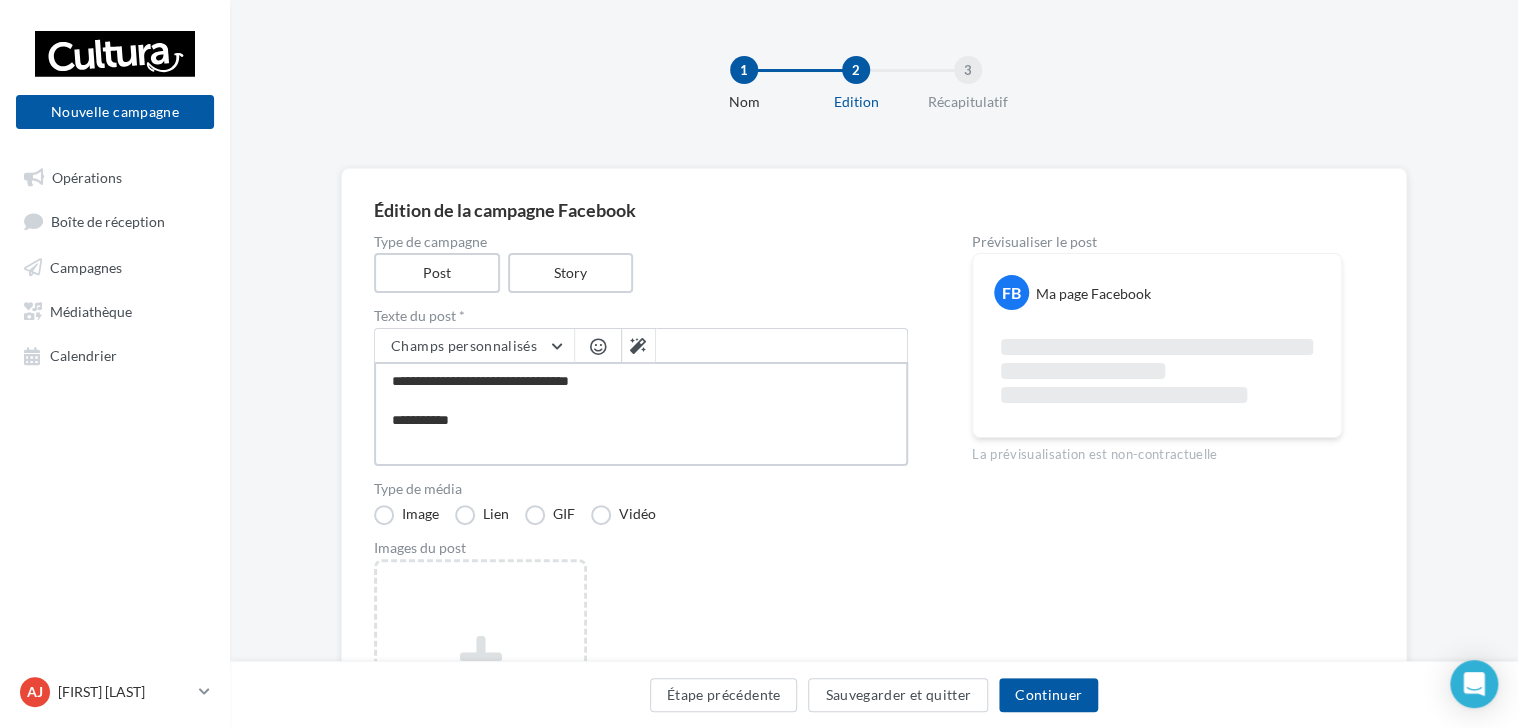 type on "**********" 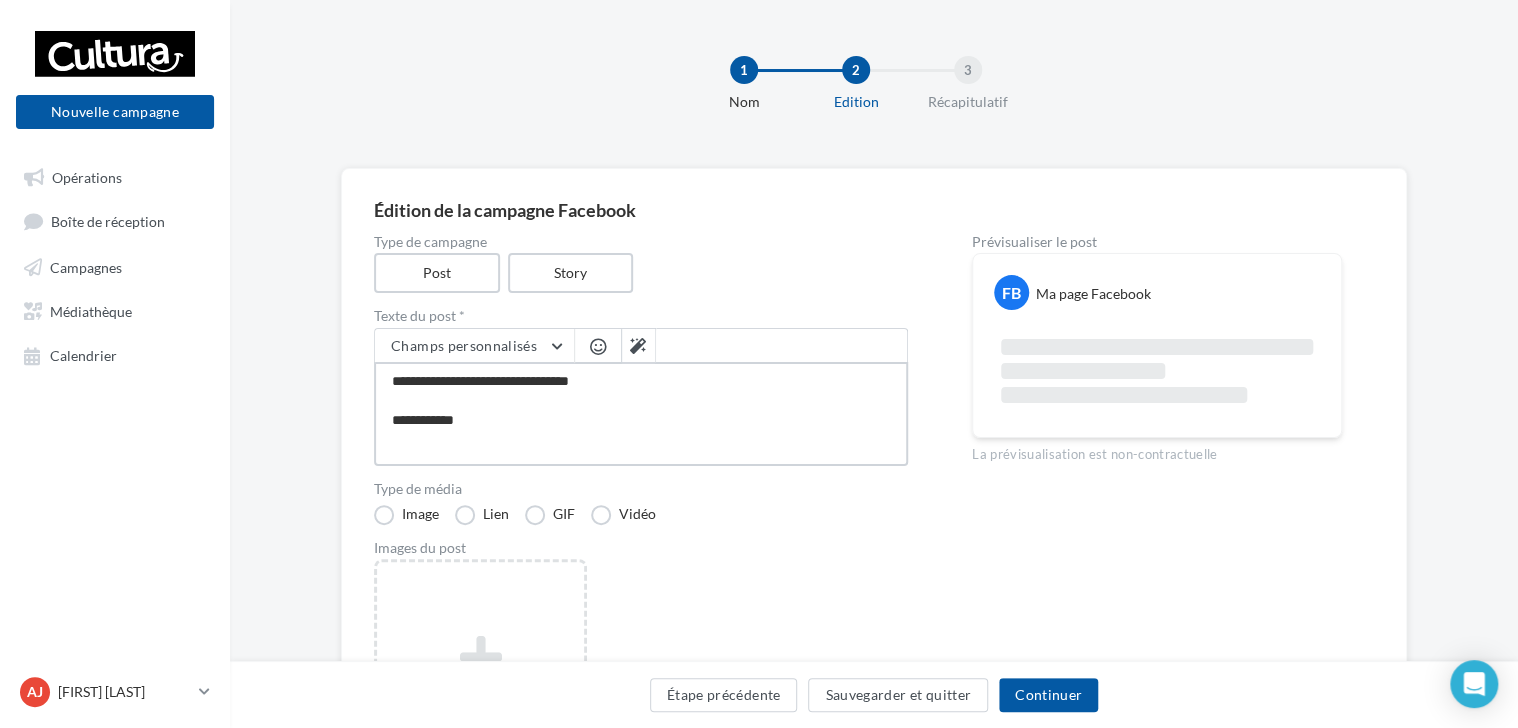 type on "**********" 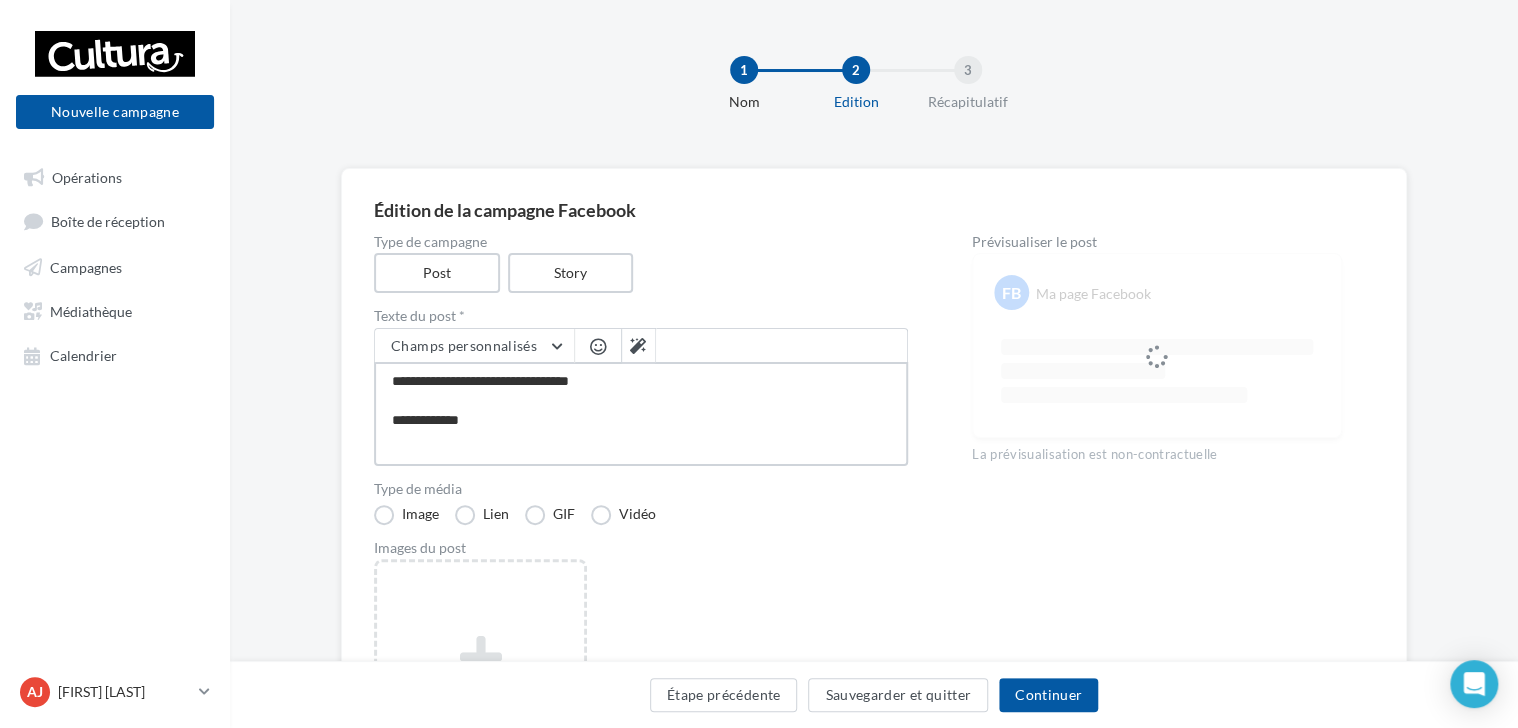 type on "**********" 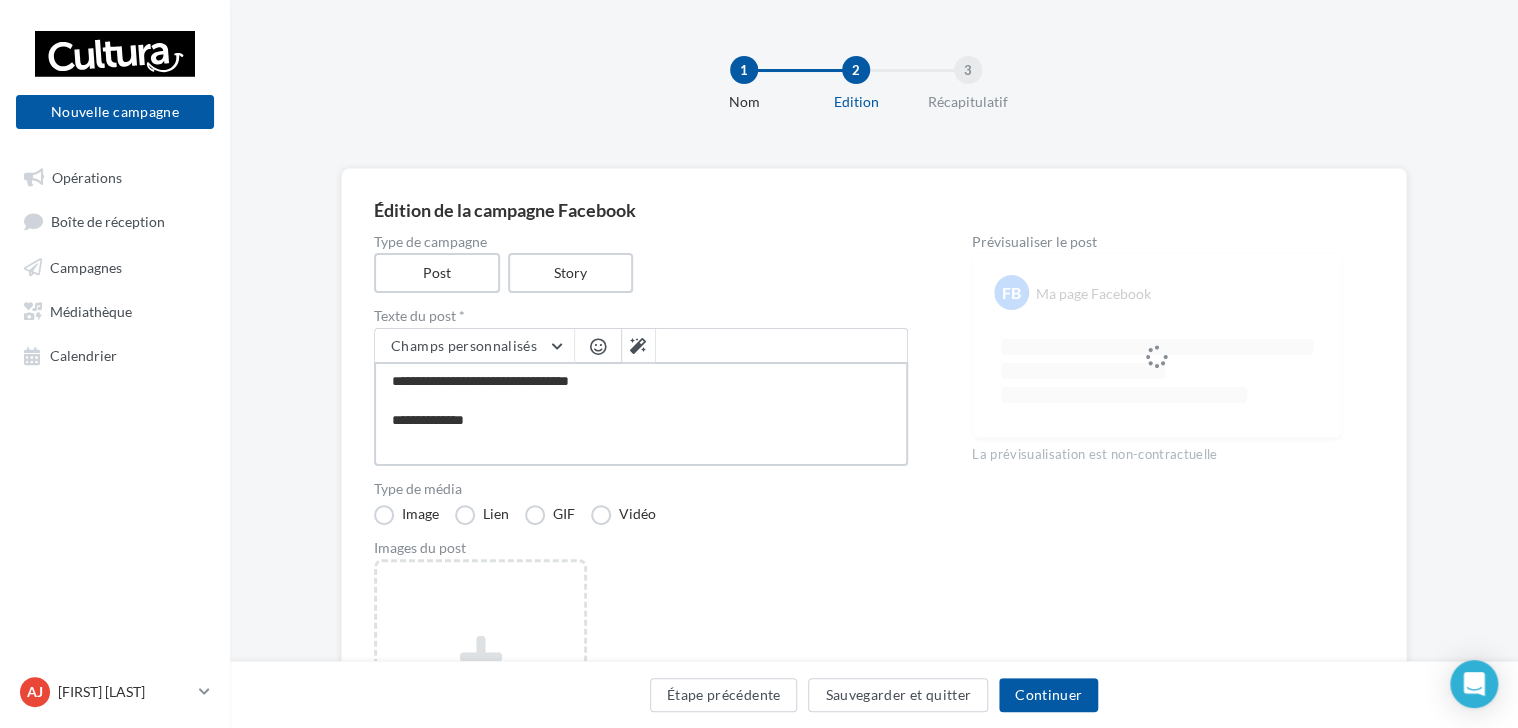type on "**********" 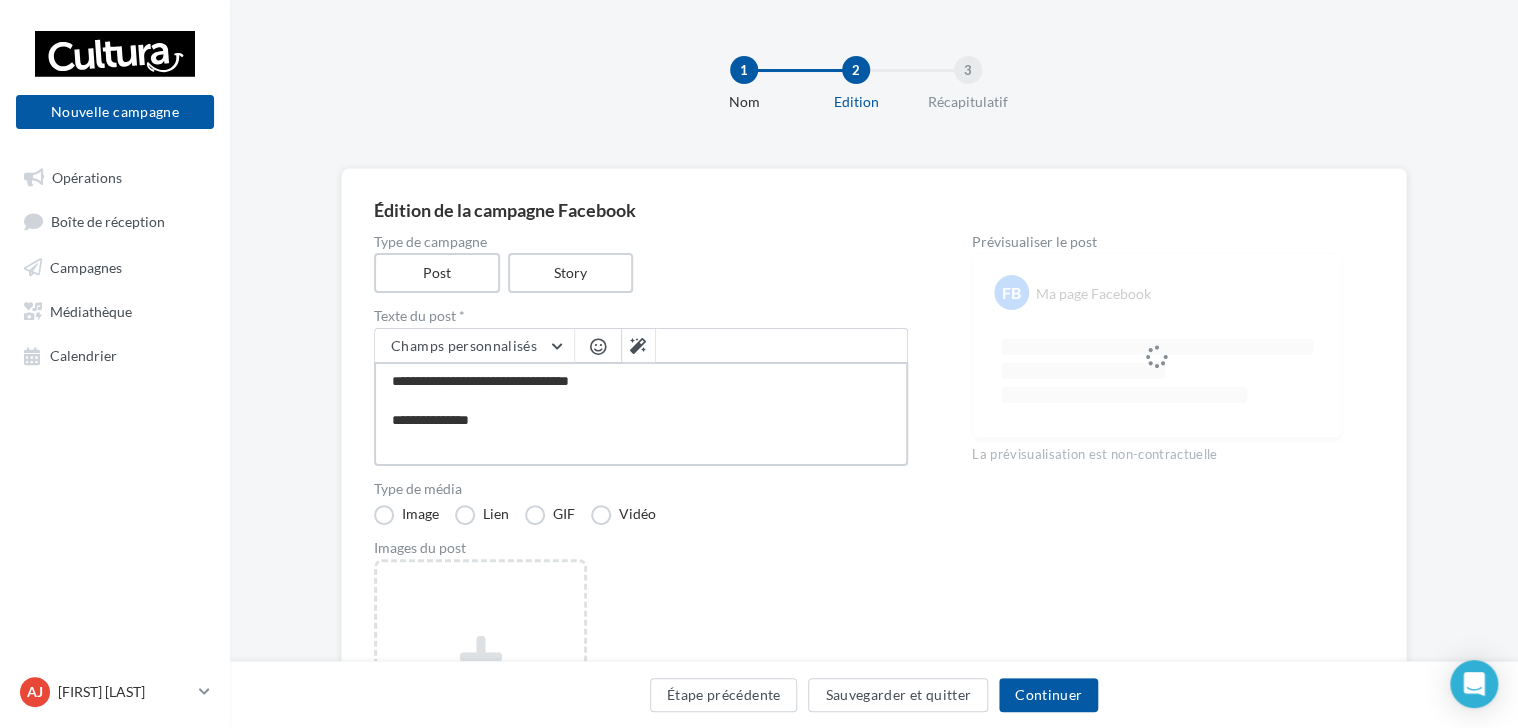 type on "**********" 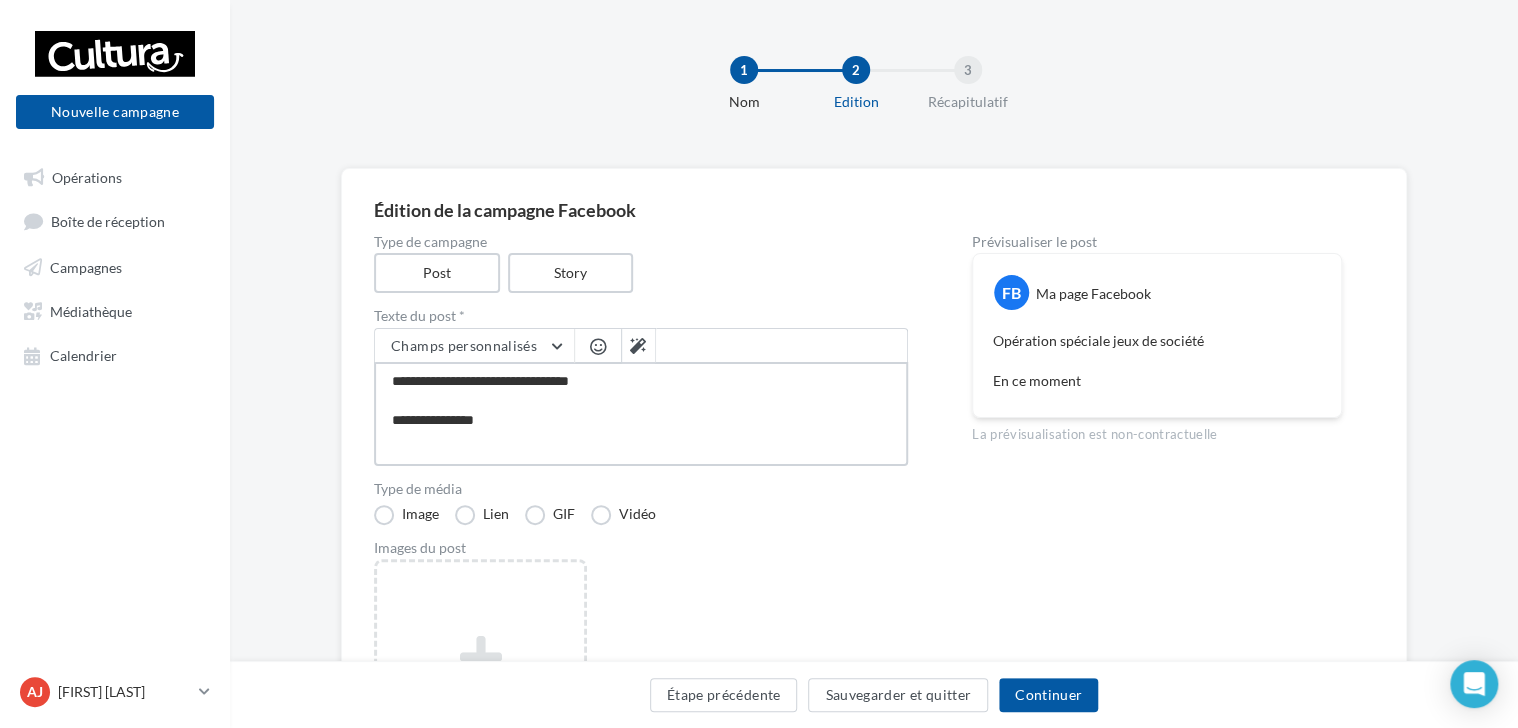 type on "**********" 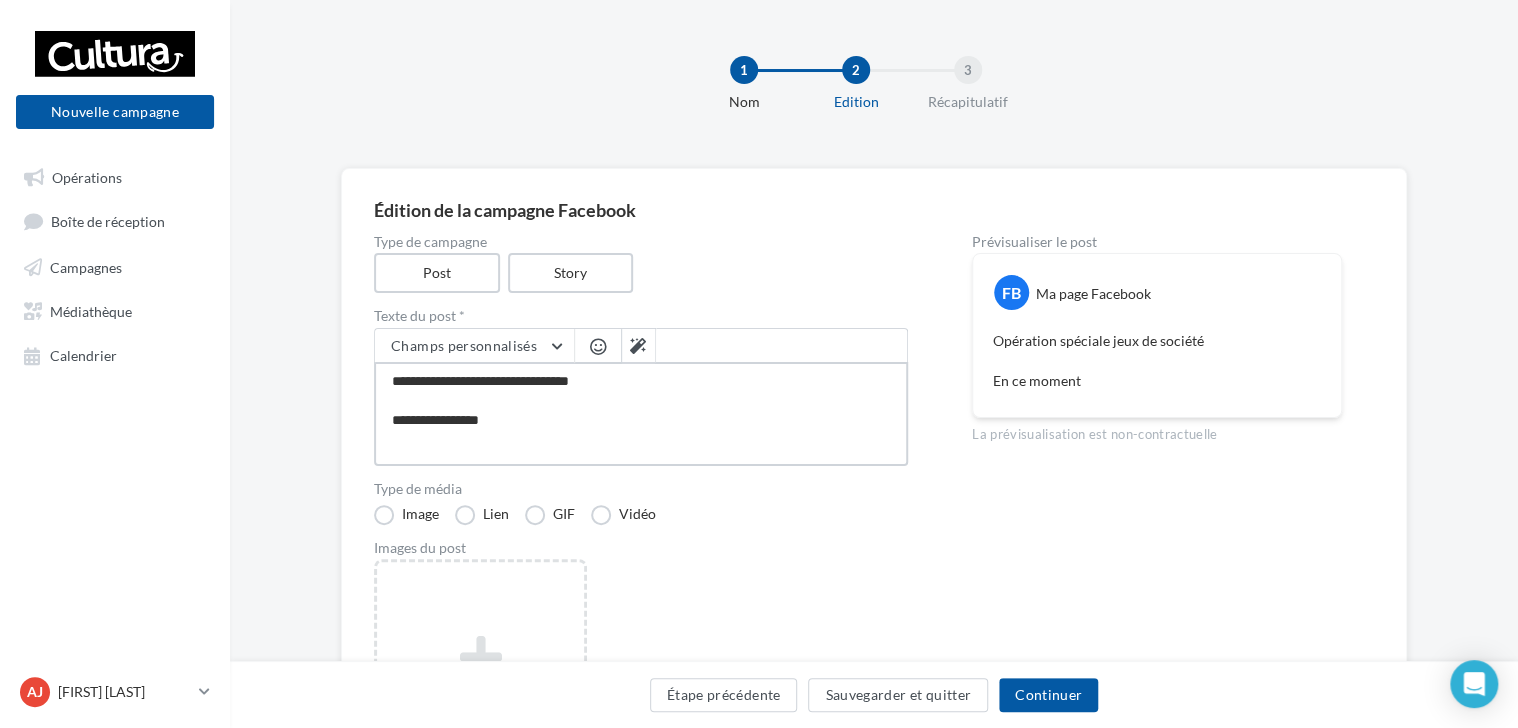 type on "**********" 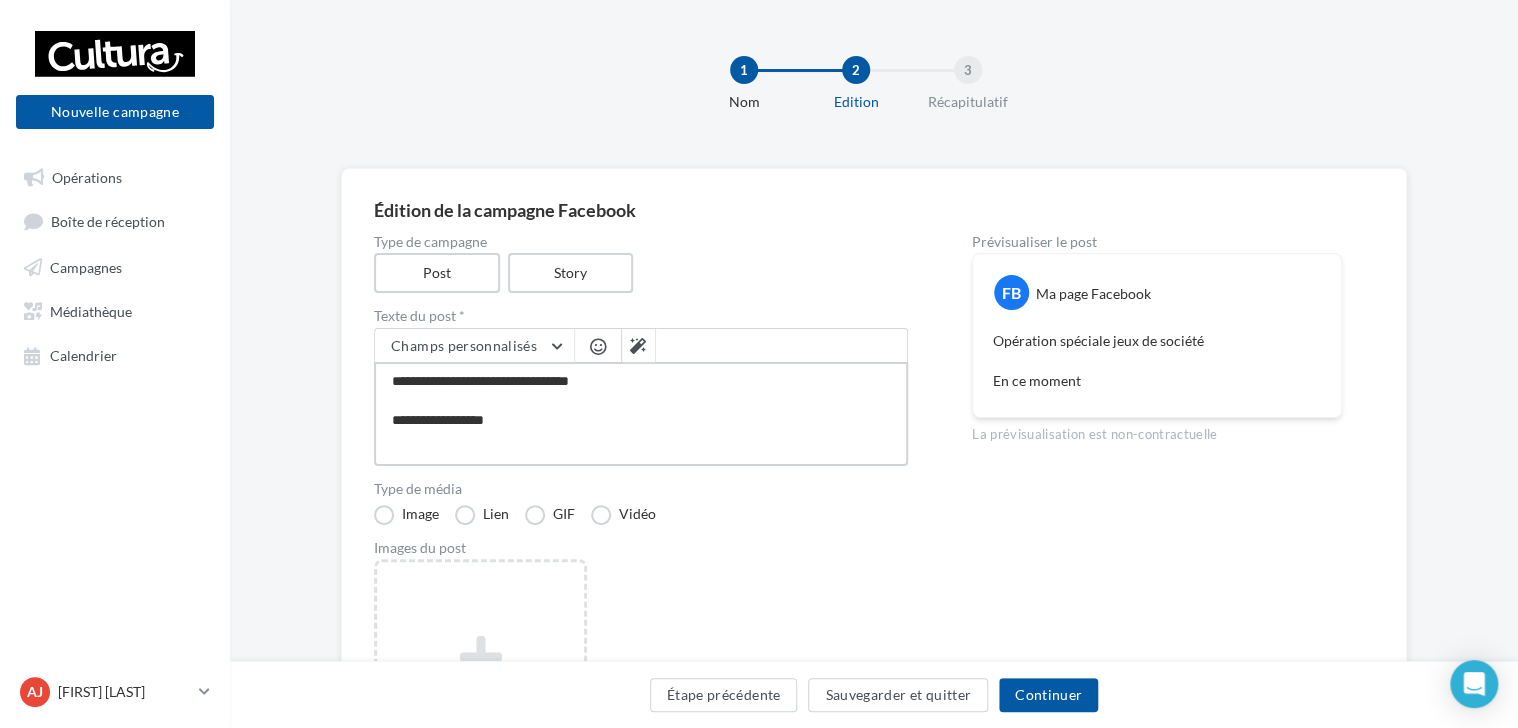 type on "**********" 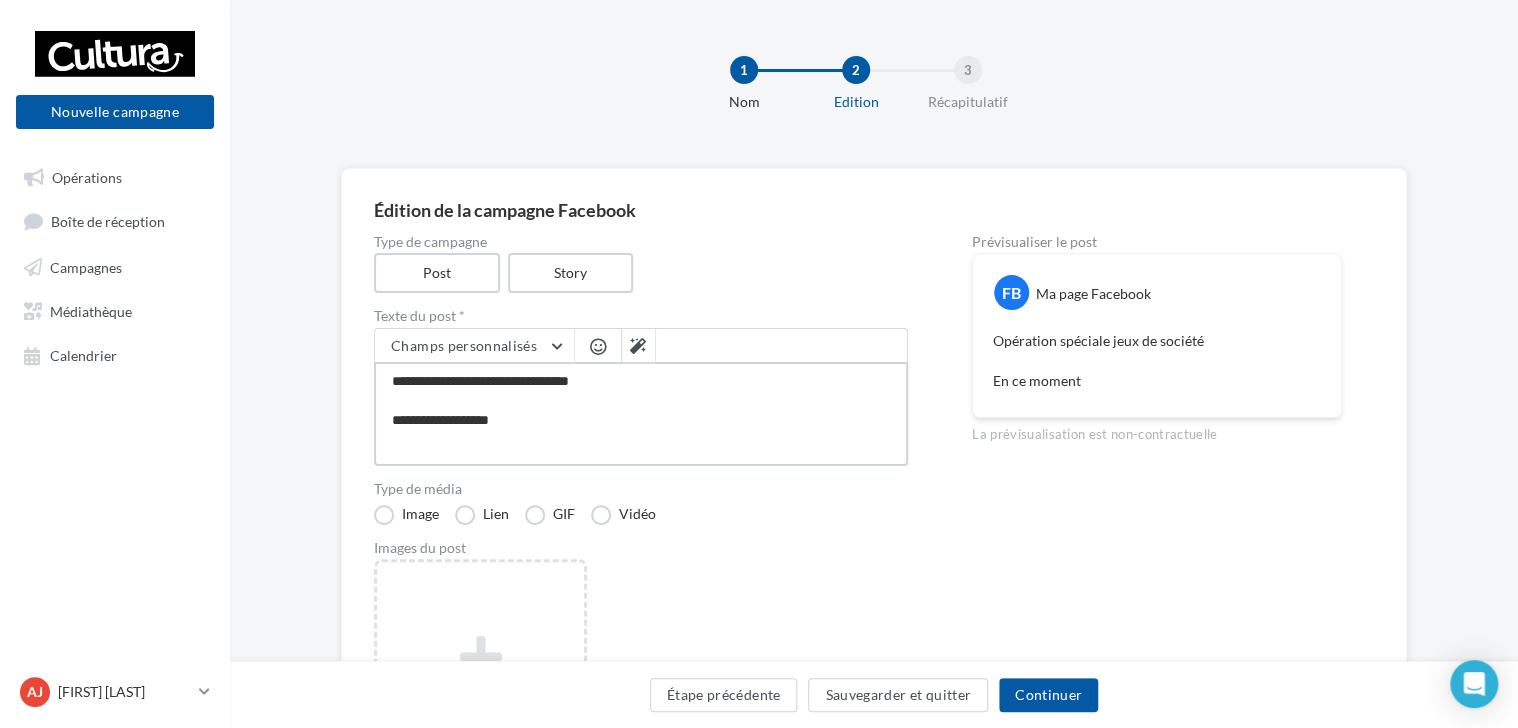 type on "**********" 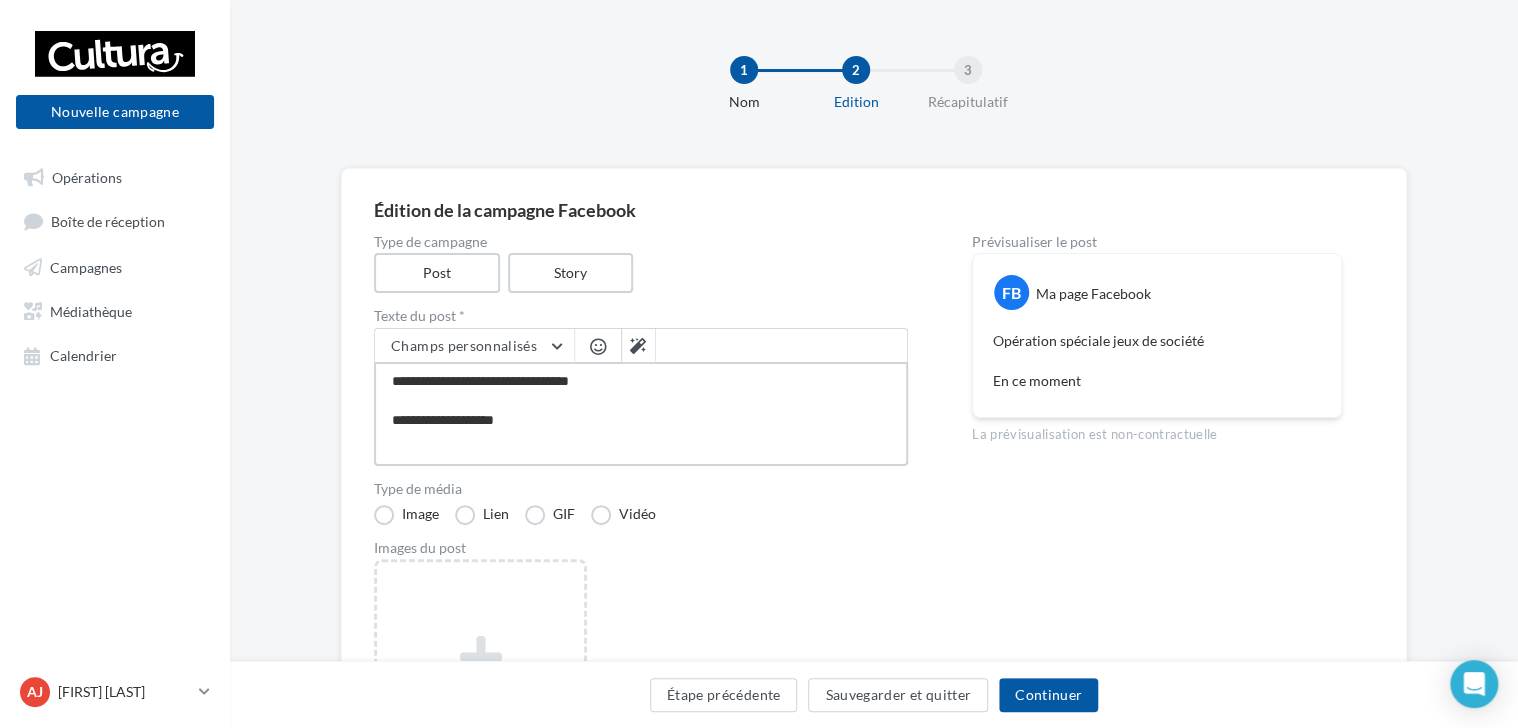 type on "**********" 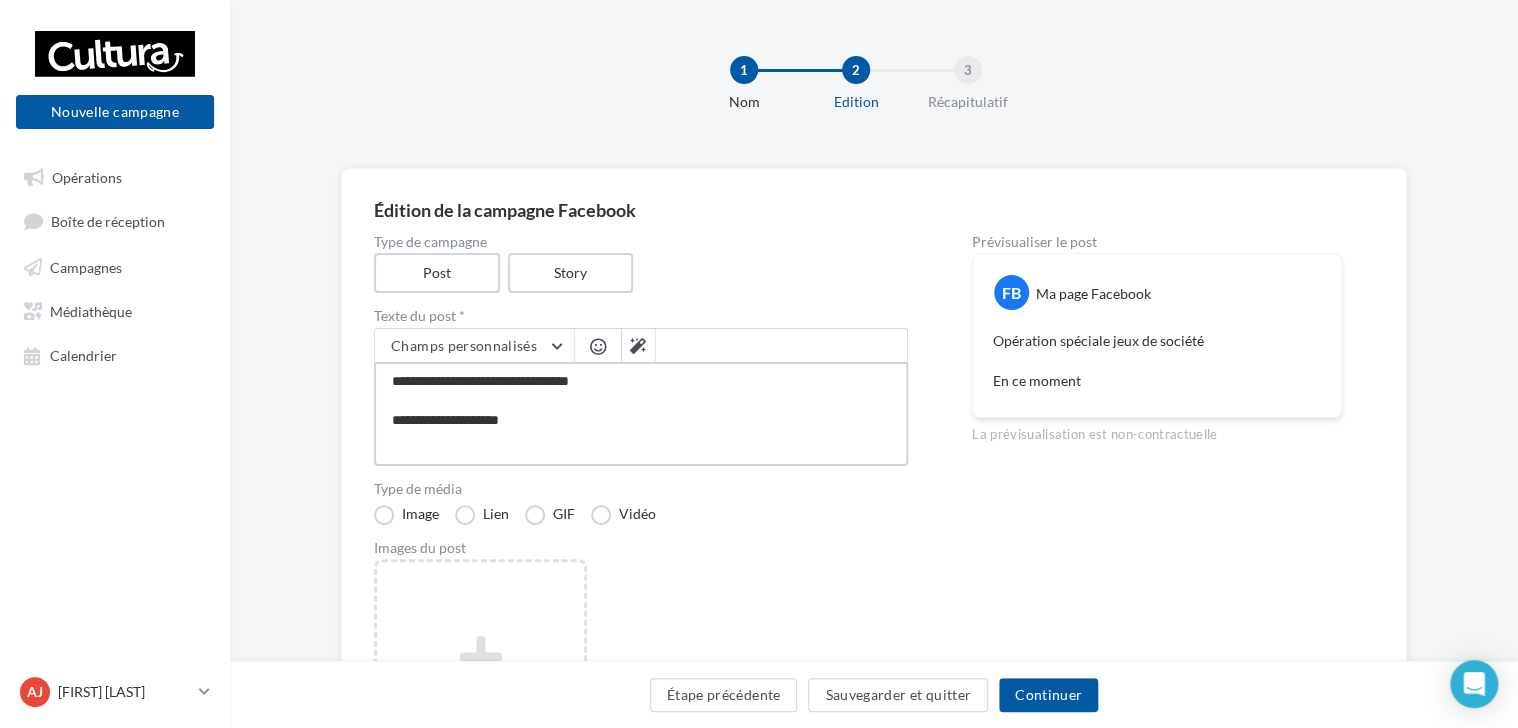 type on "**********" 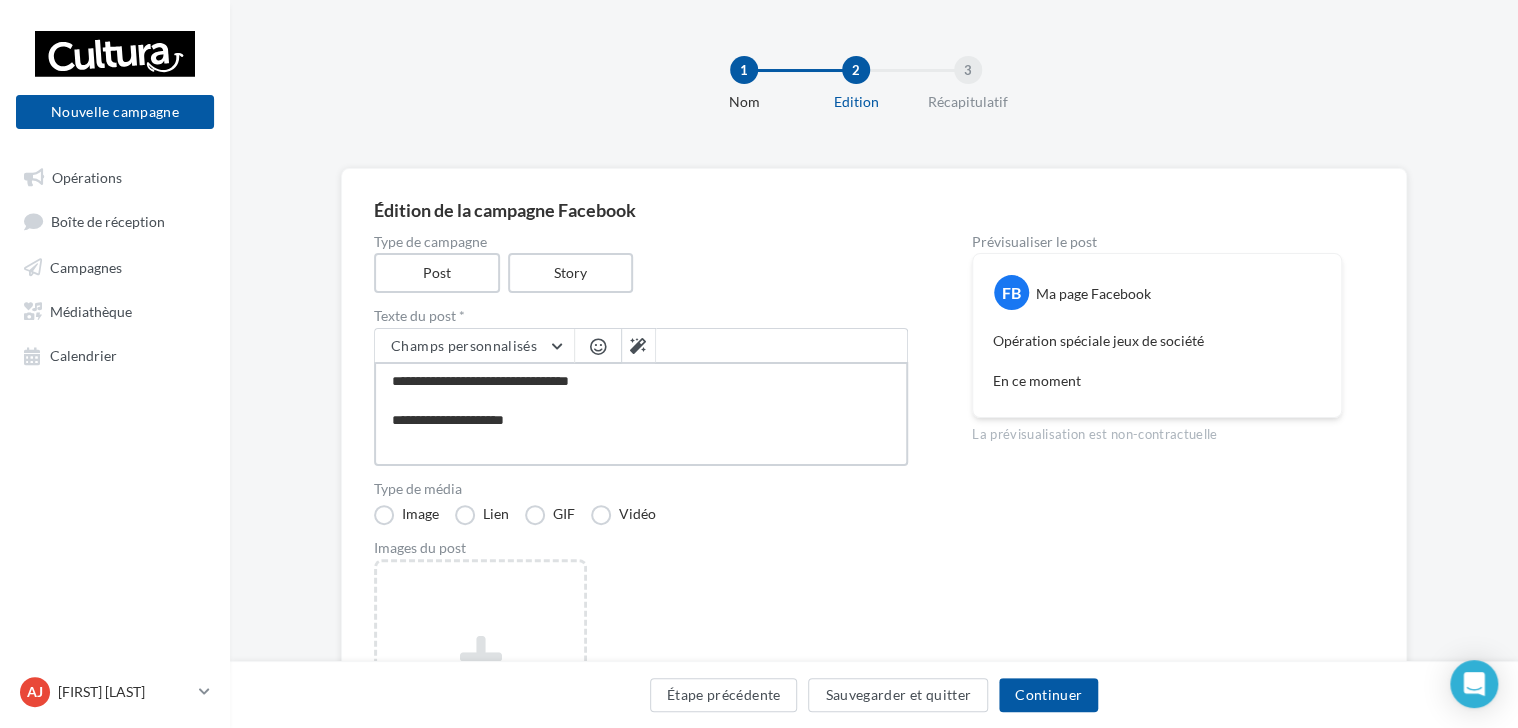 type on "**********" 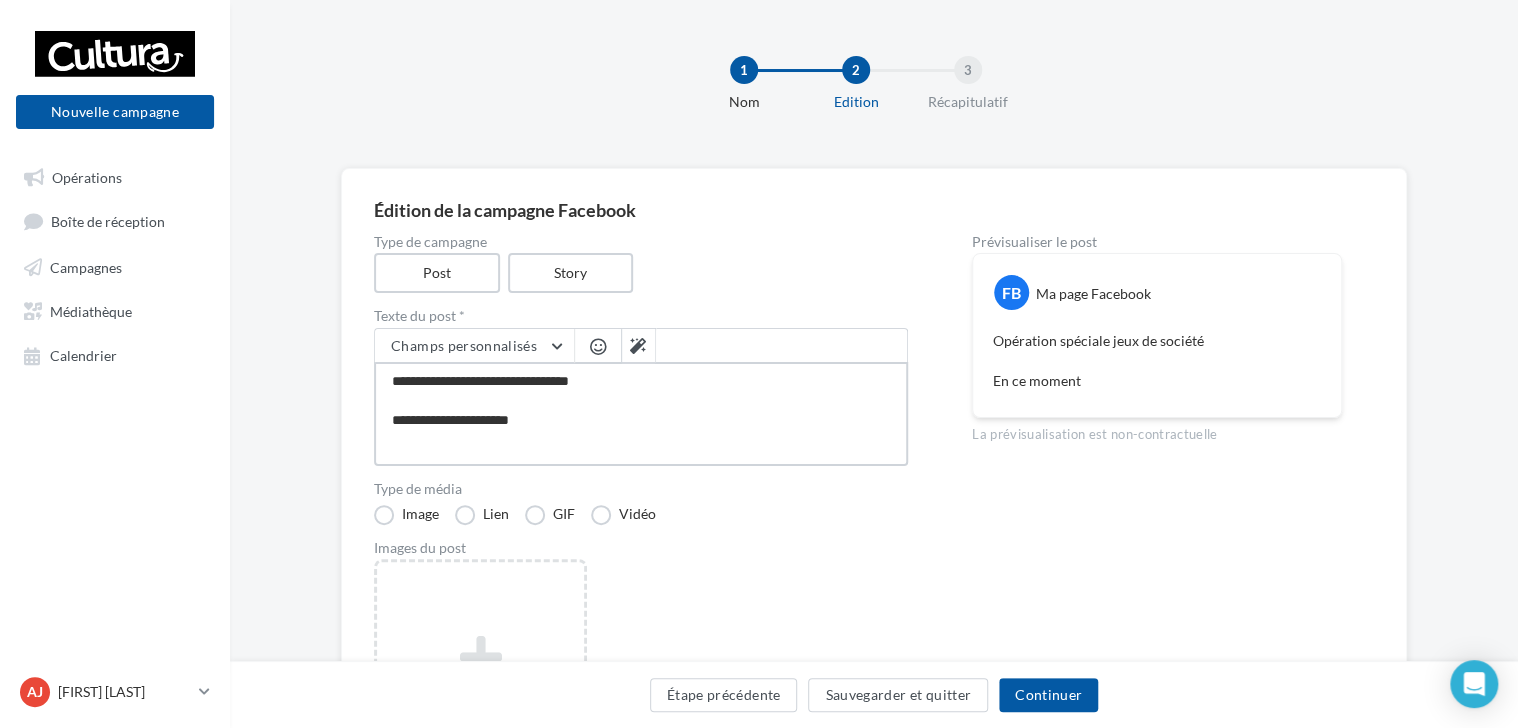 type on "**********" 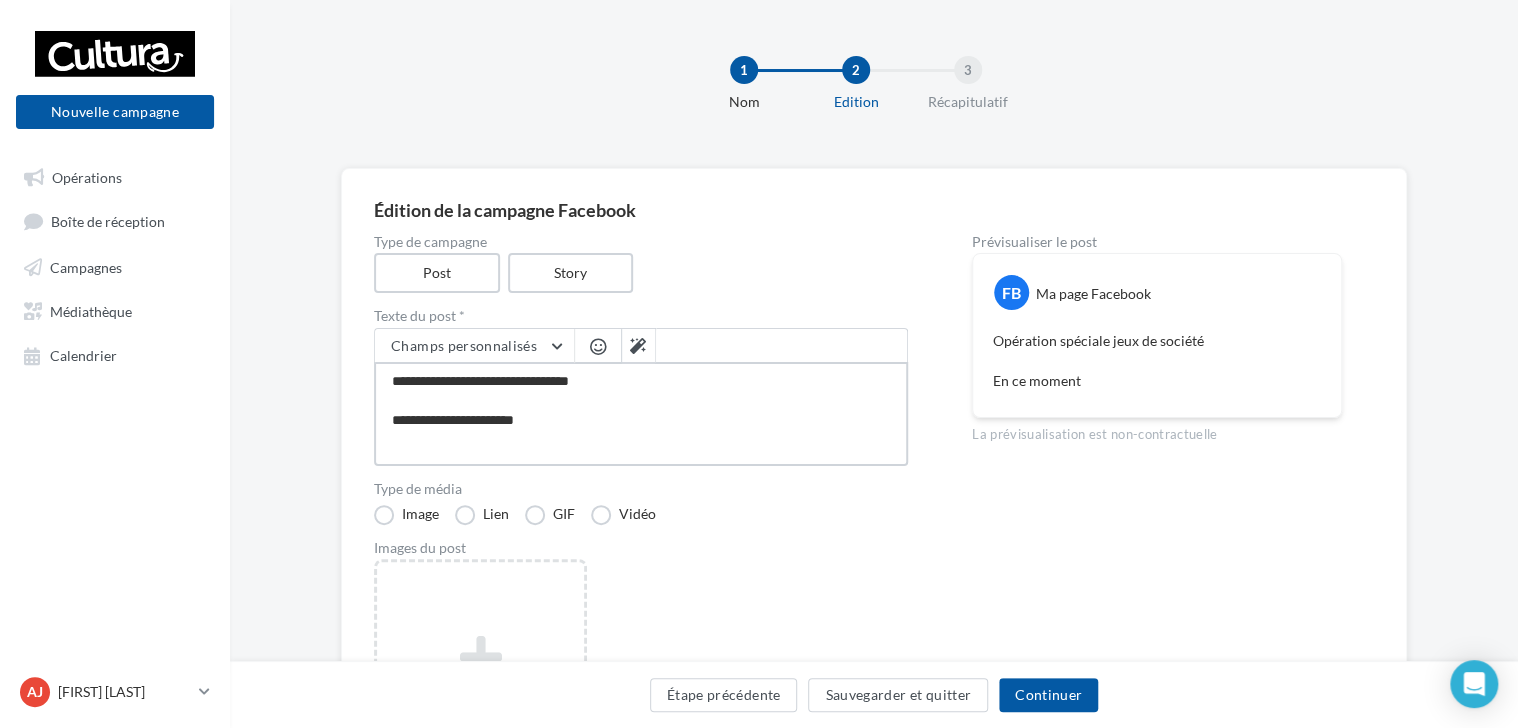 type on "**********" 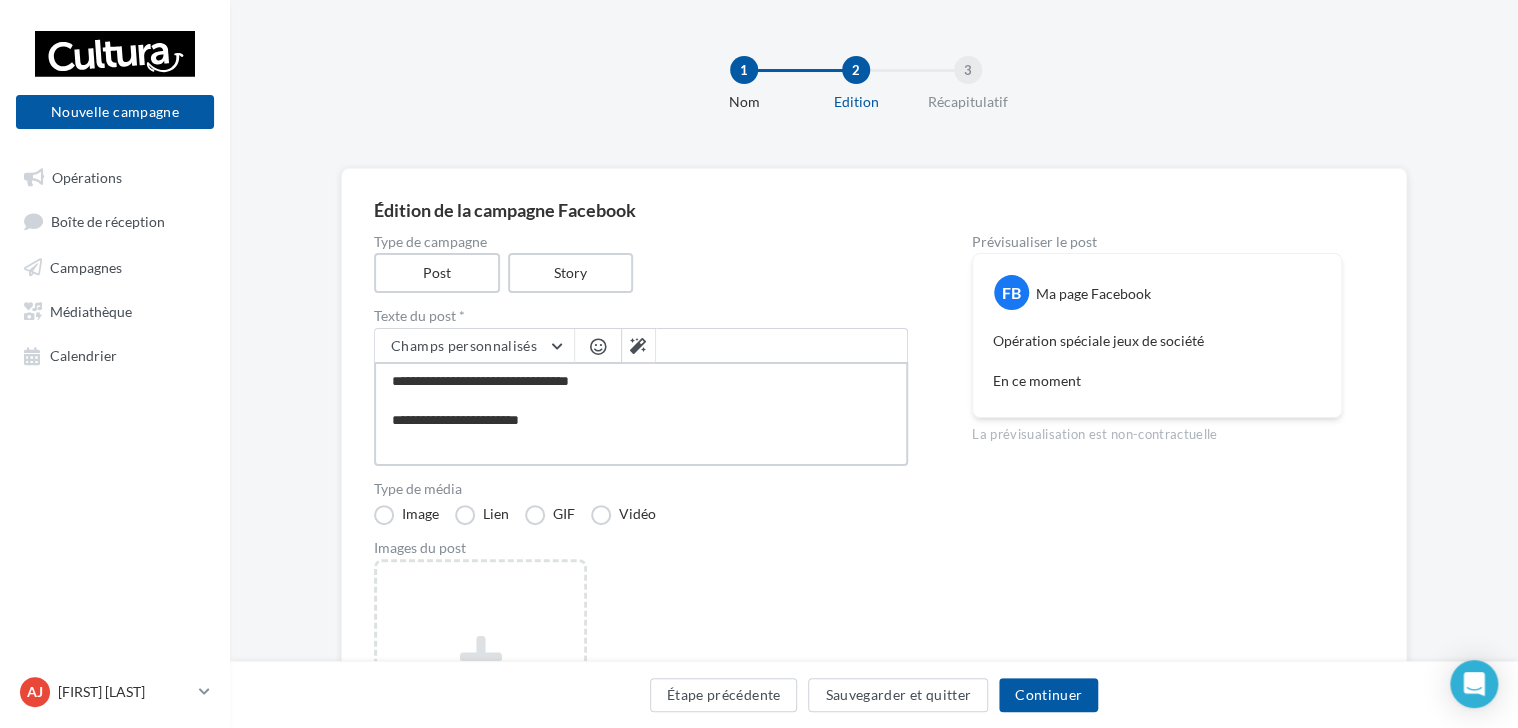type on "**********" 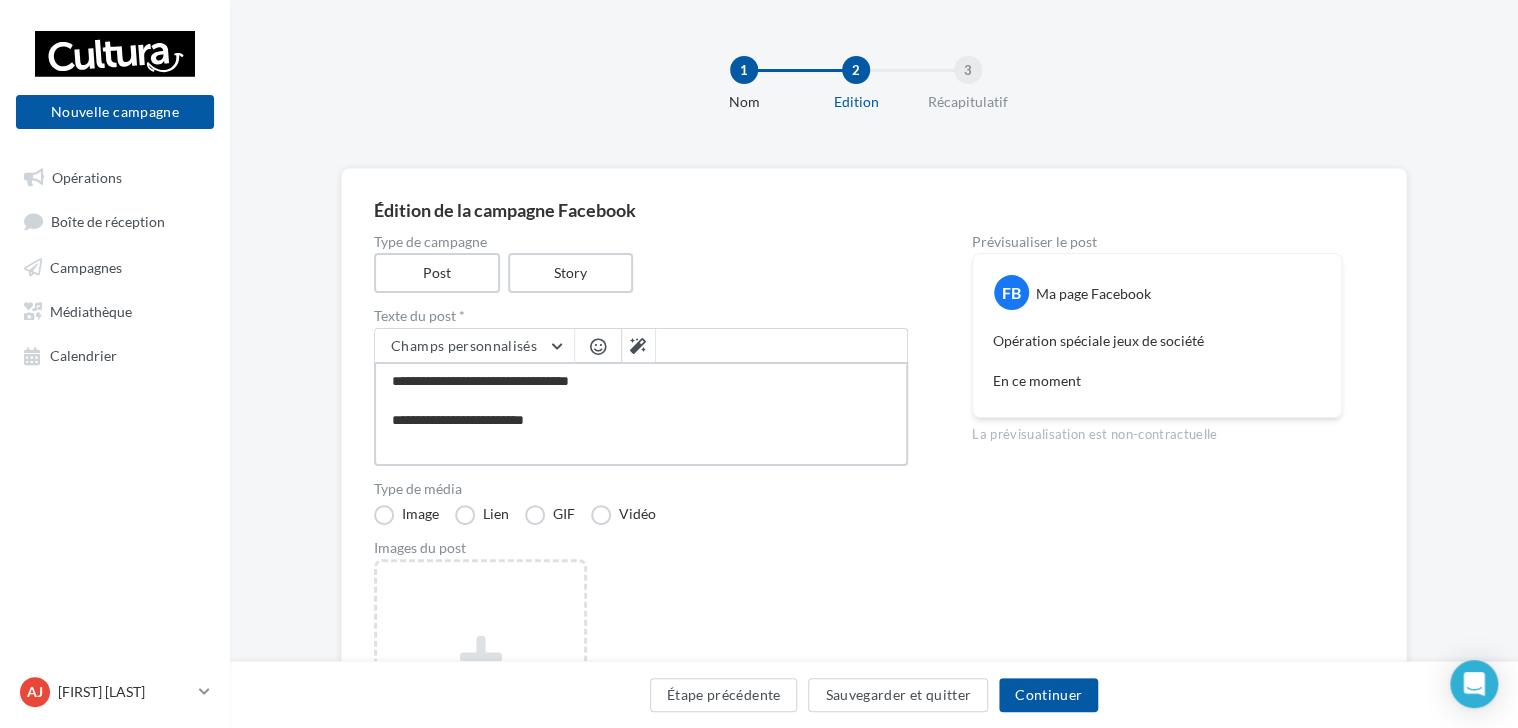type on "**********" 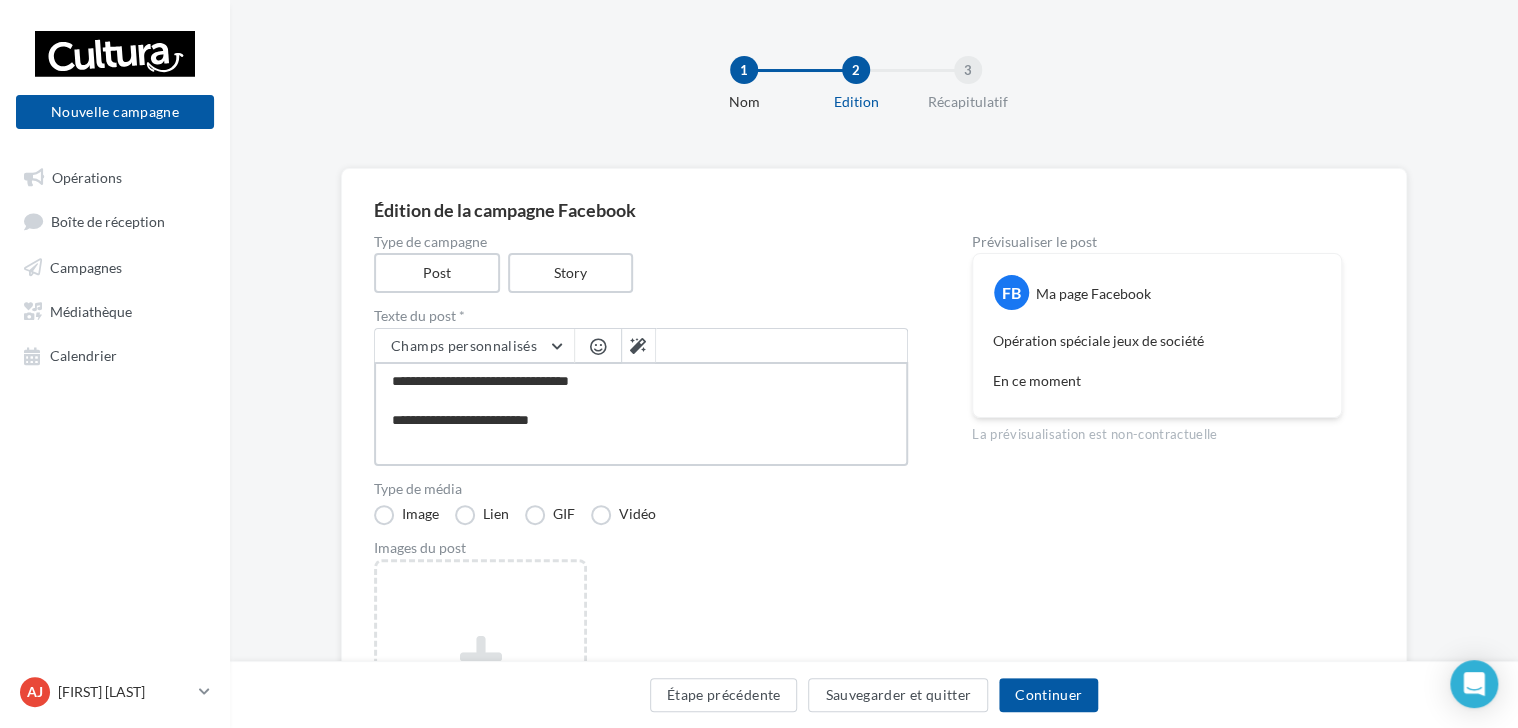 type on "**********" 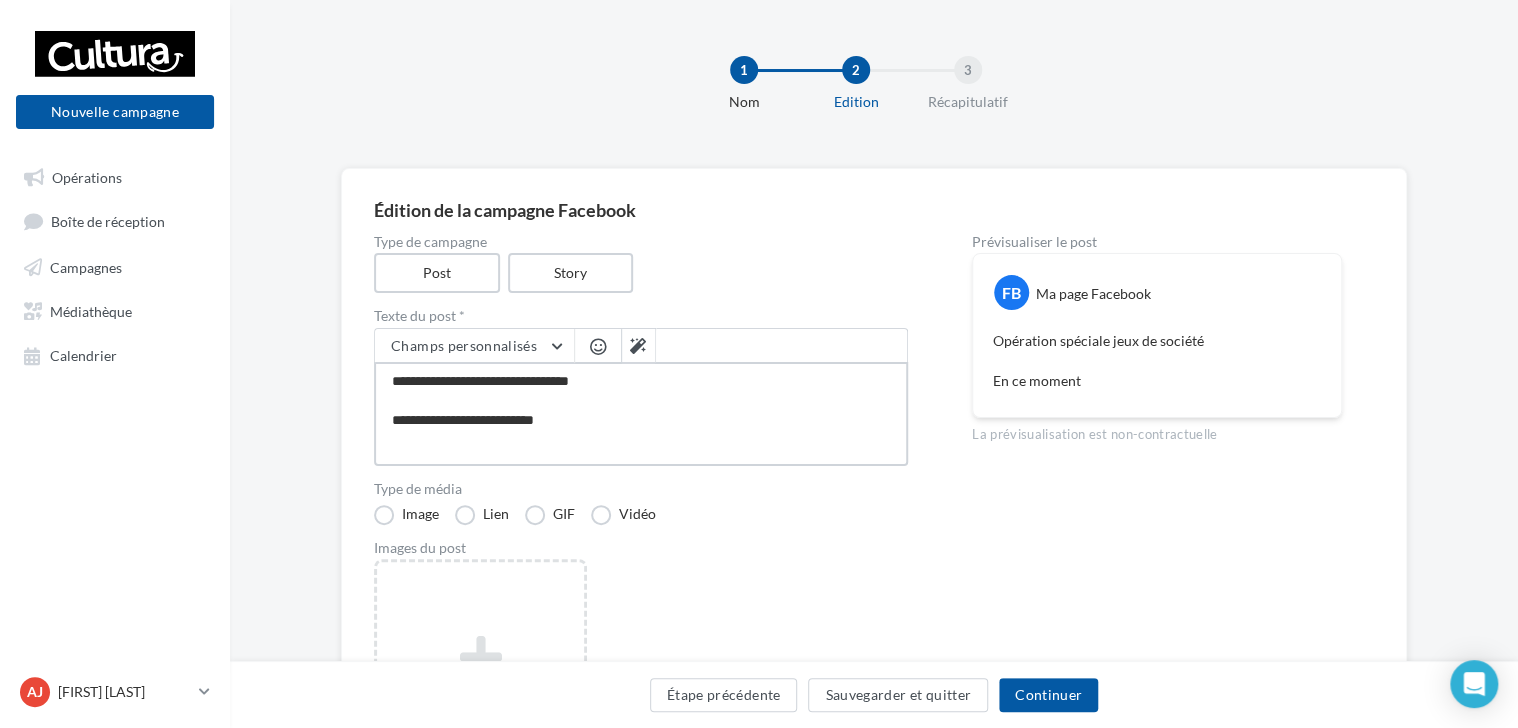 type on "**********" 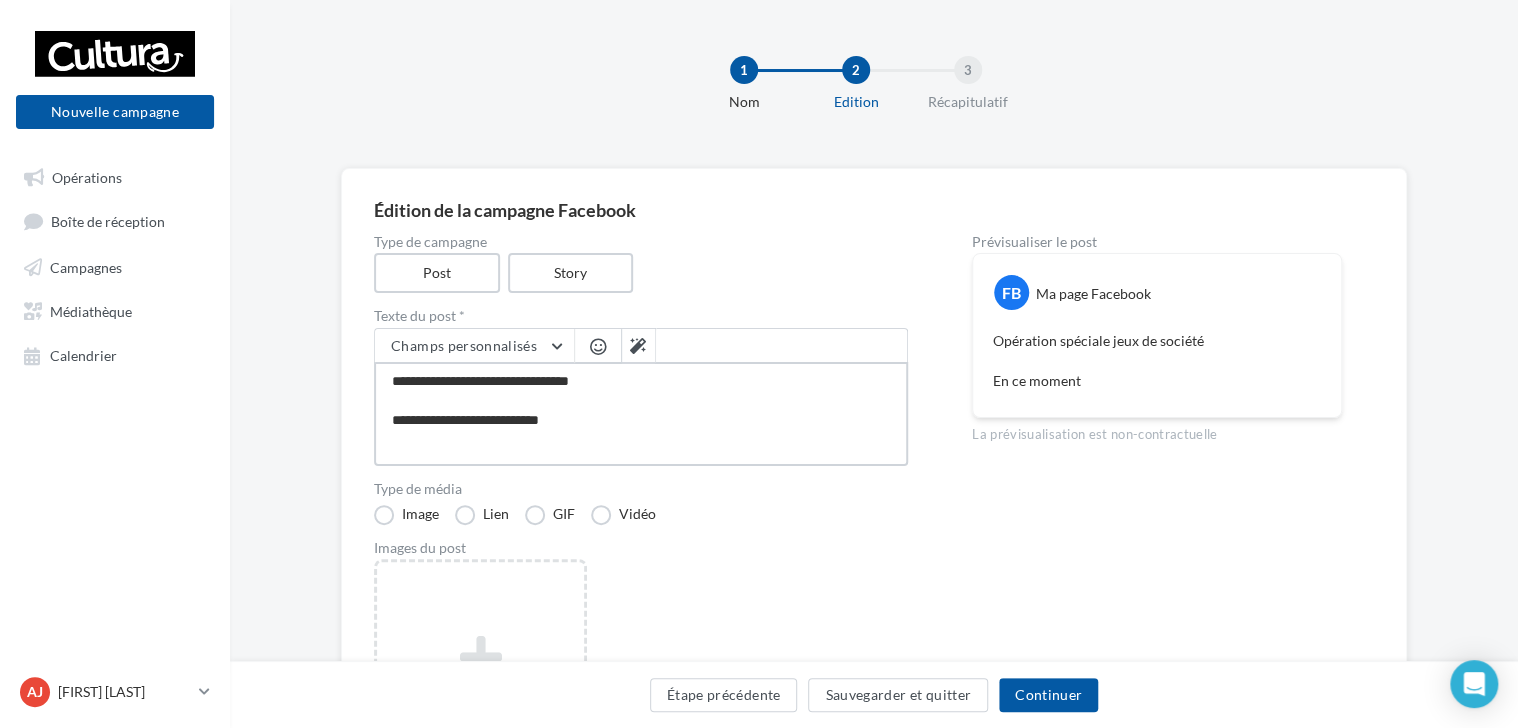 type on "**********" 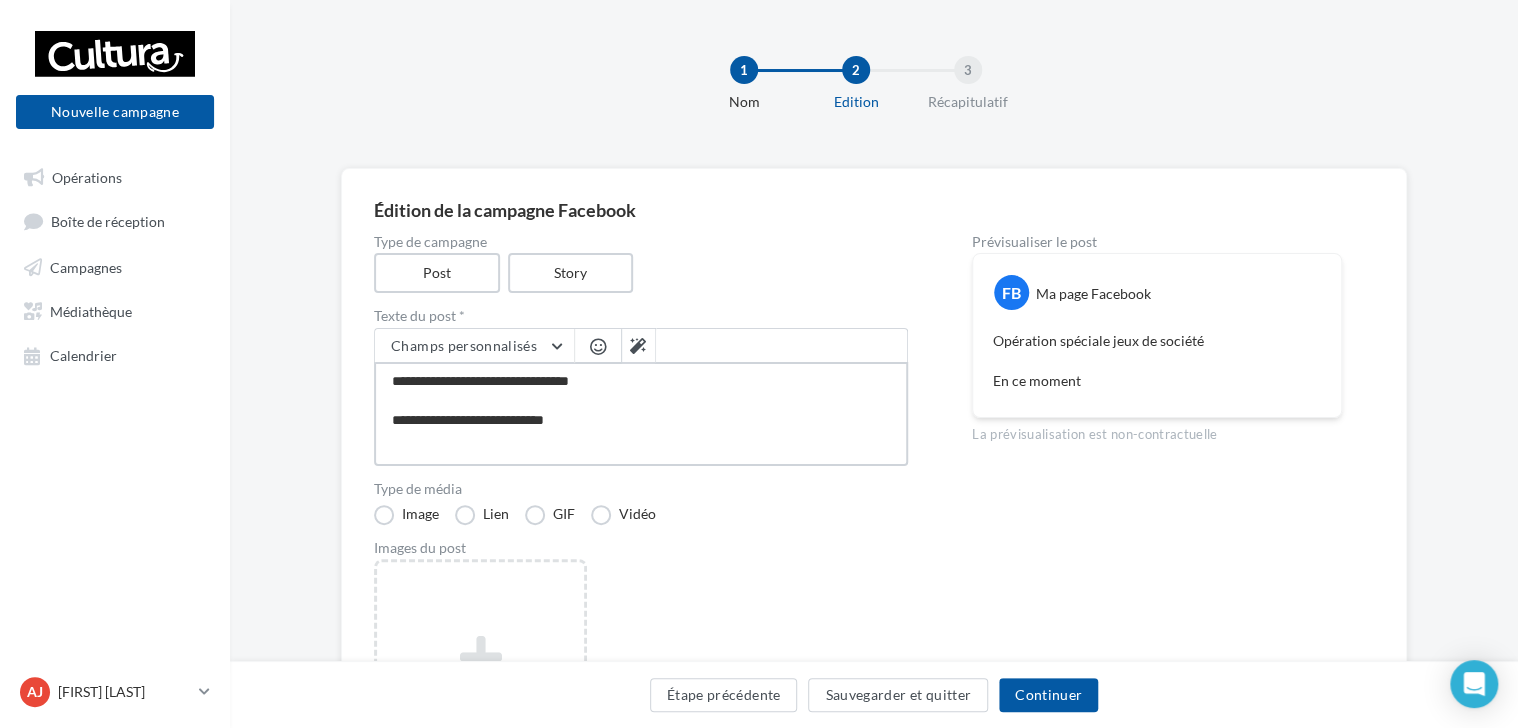type on "**********" 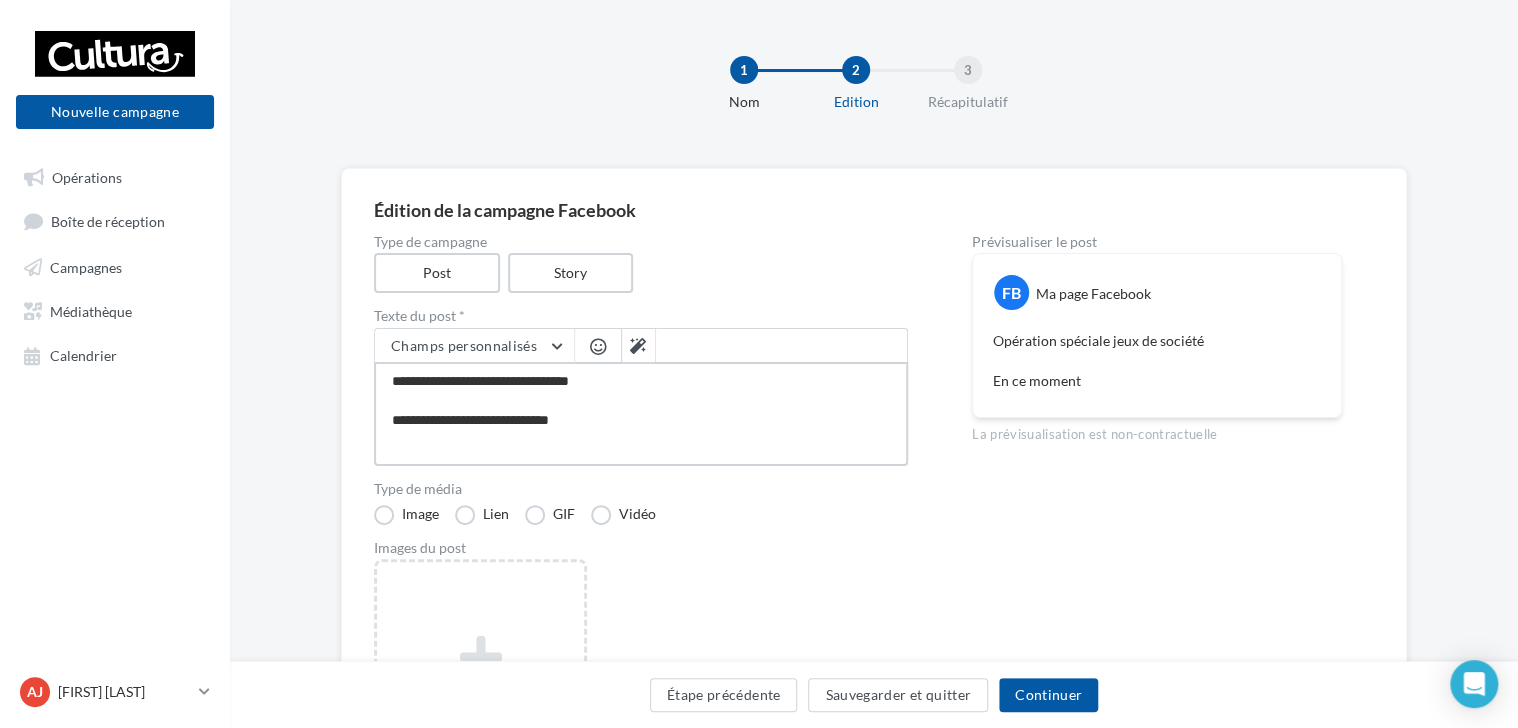 type on "**********" 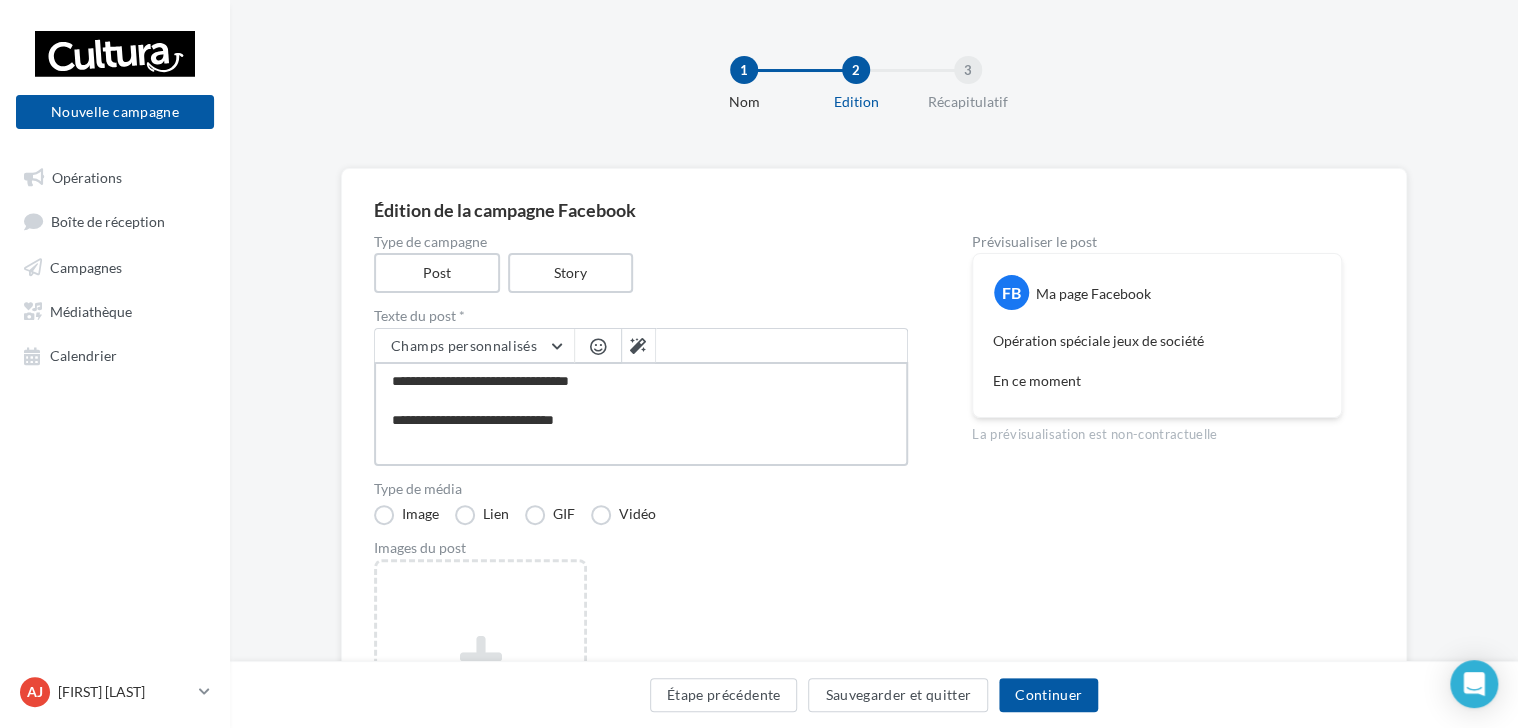type on "**********" 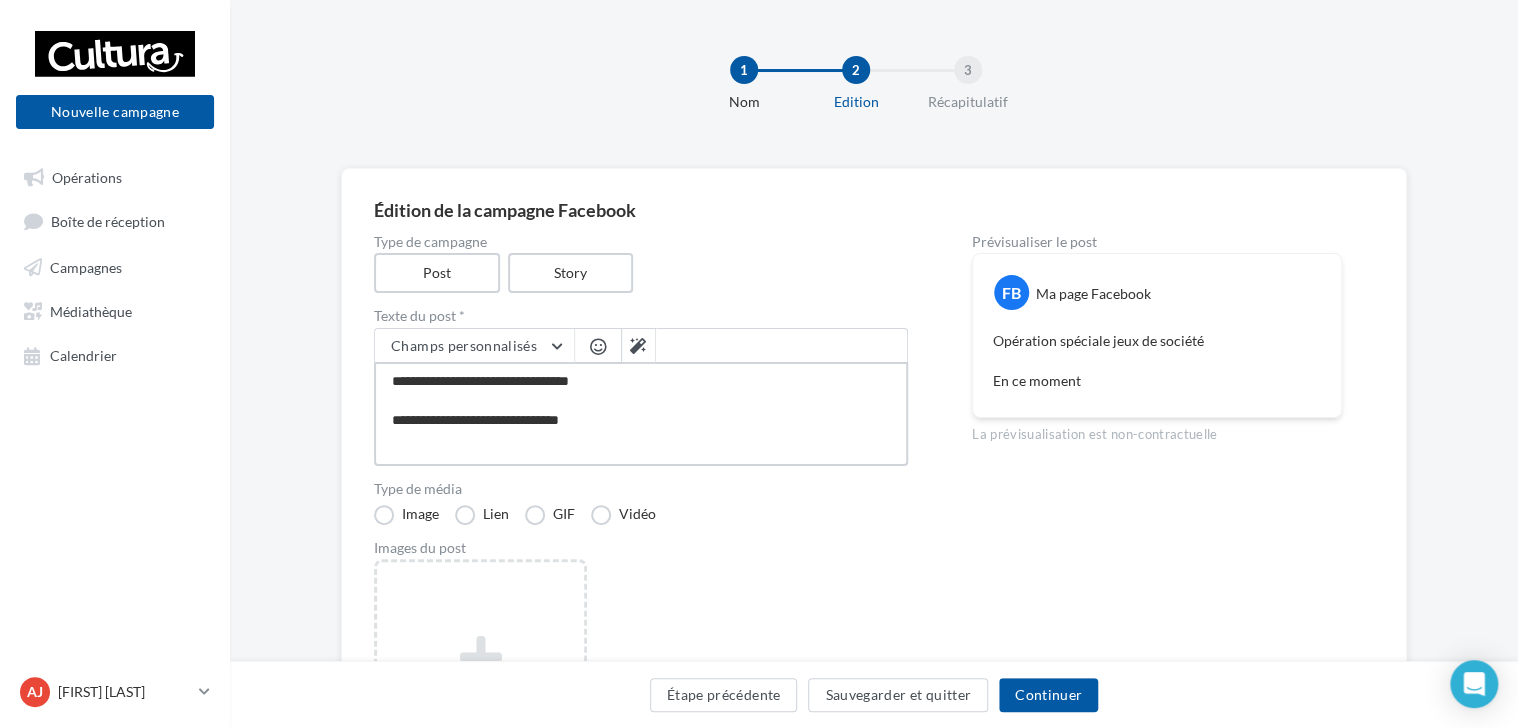 type on "**********" 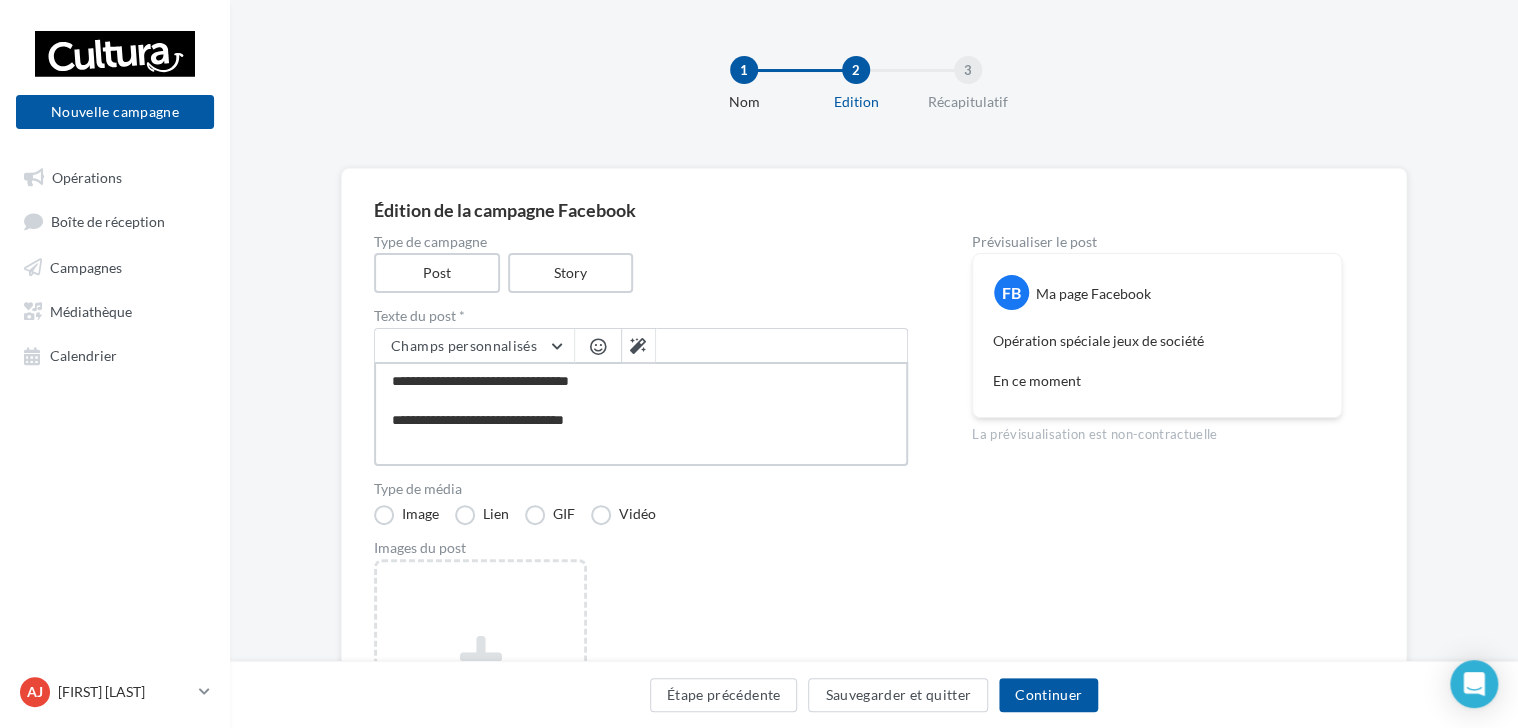 type on "**********" 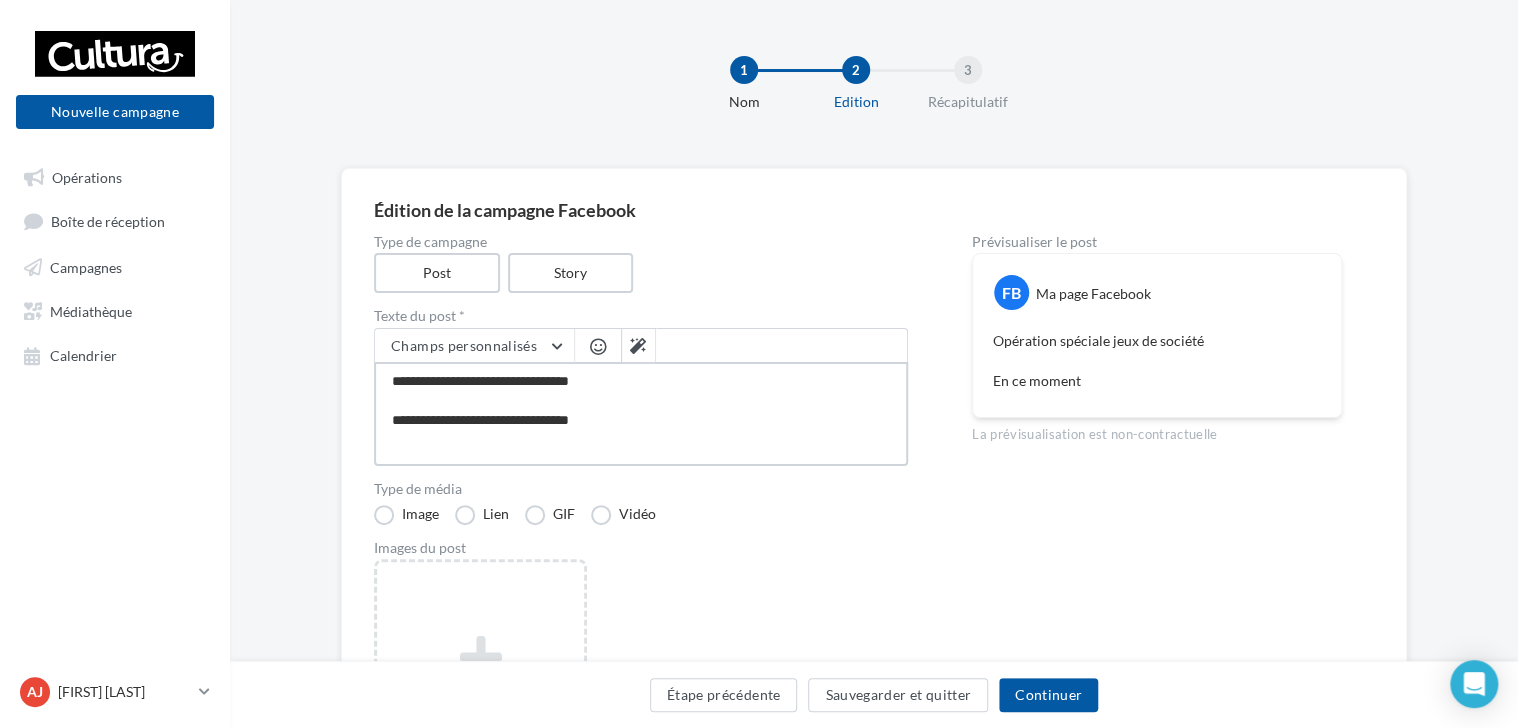 type on "**********" 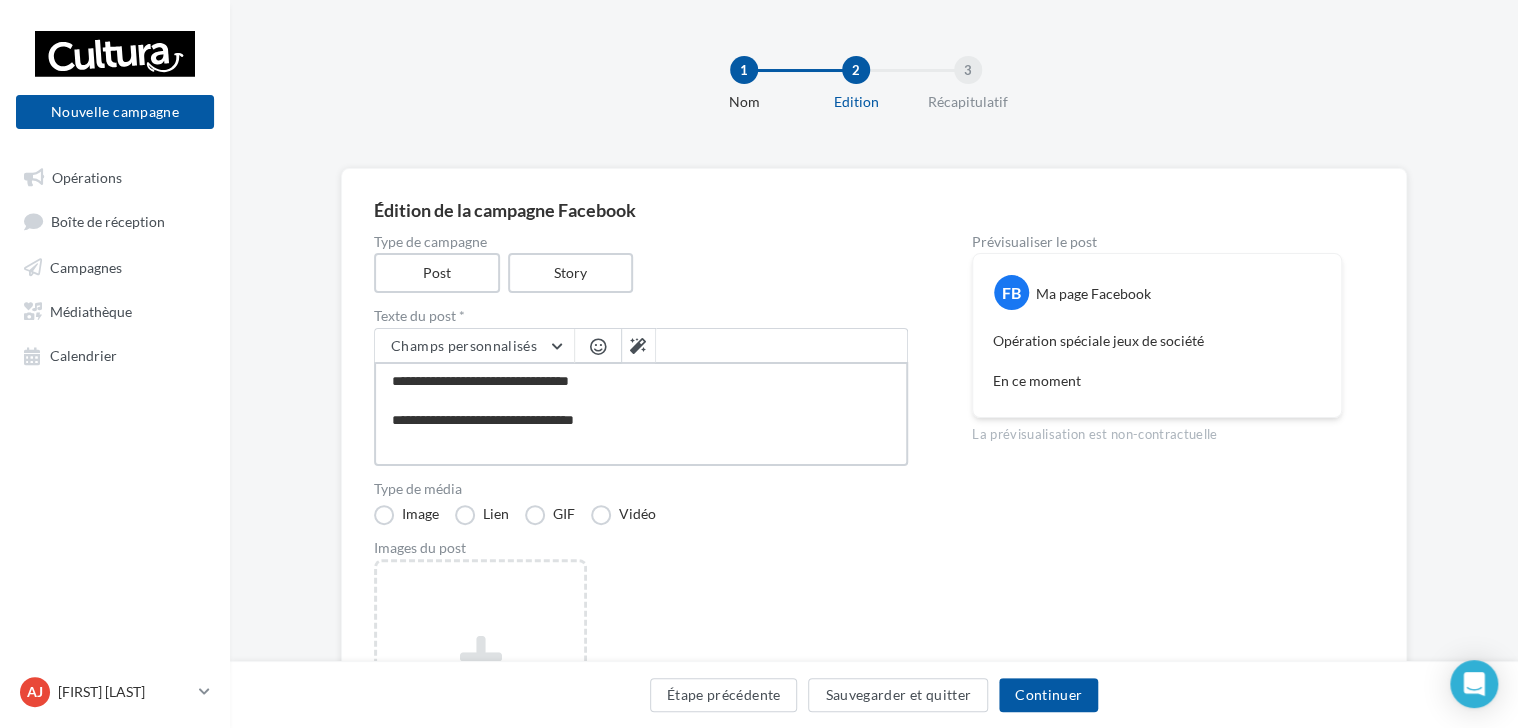 type on "**********" 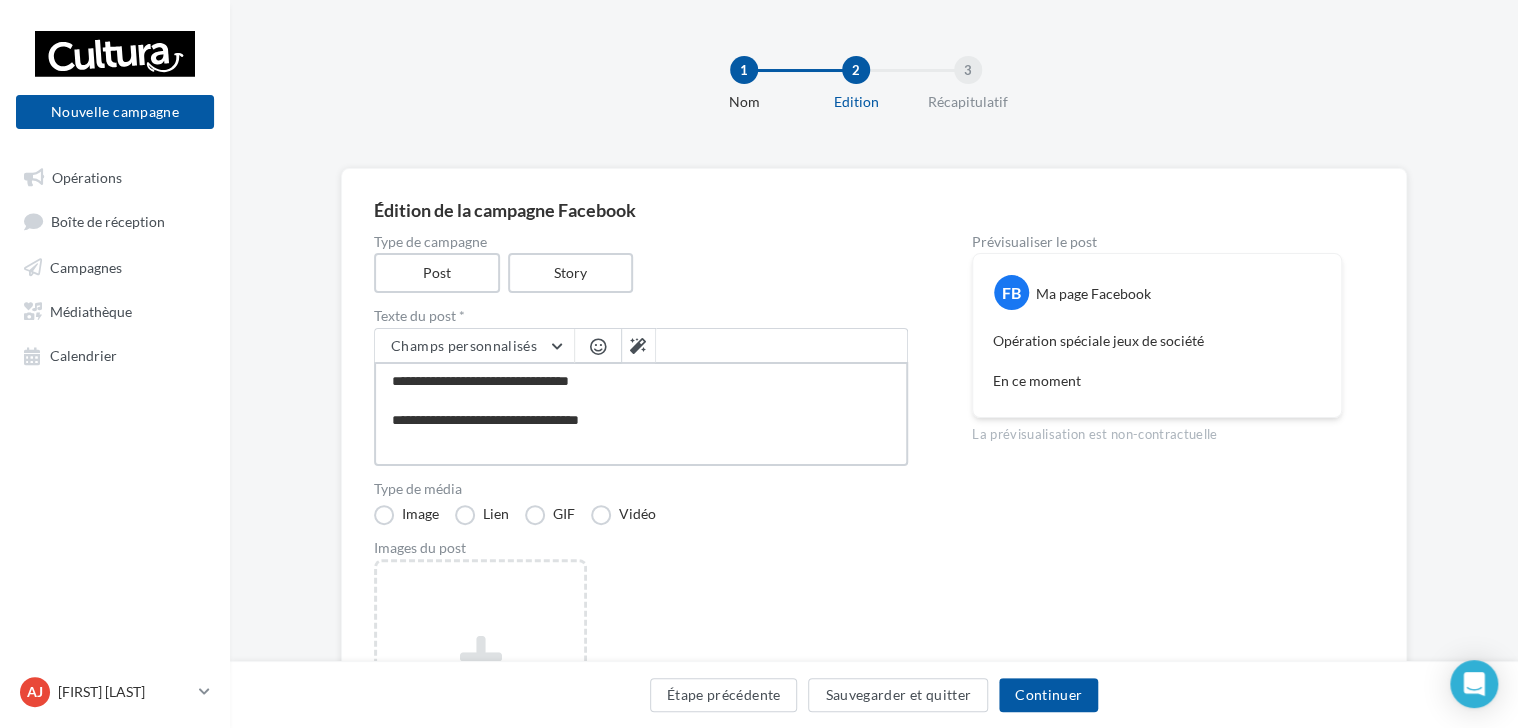 type on "**********" 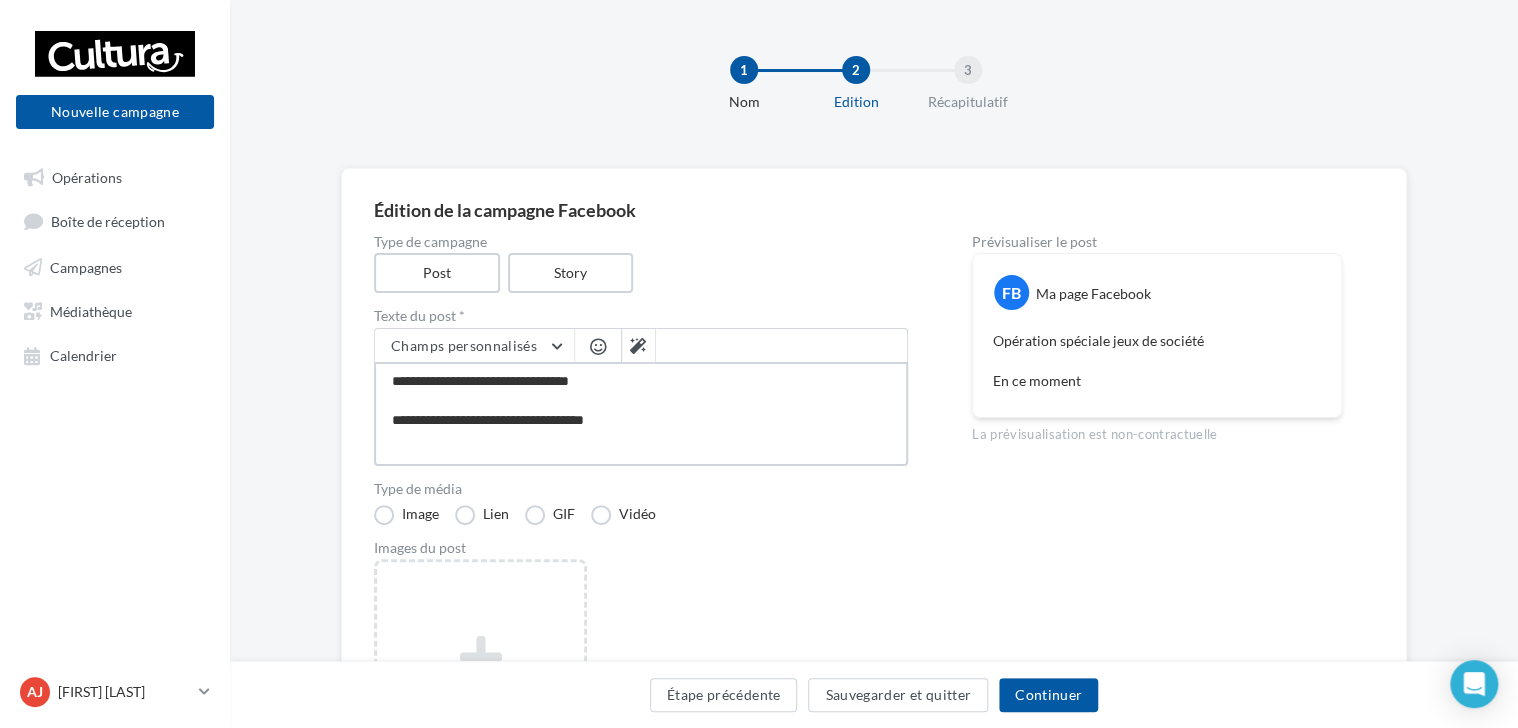 type on "**********" 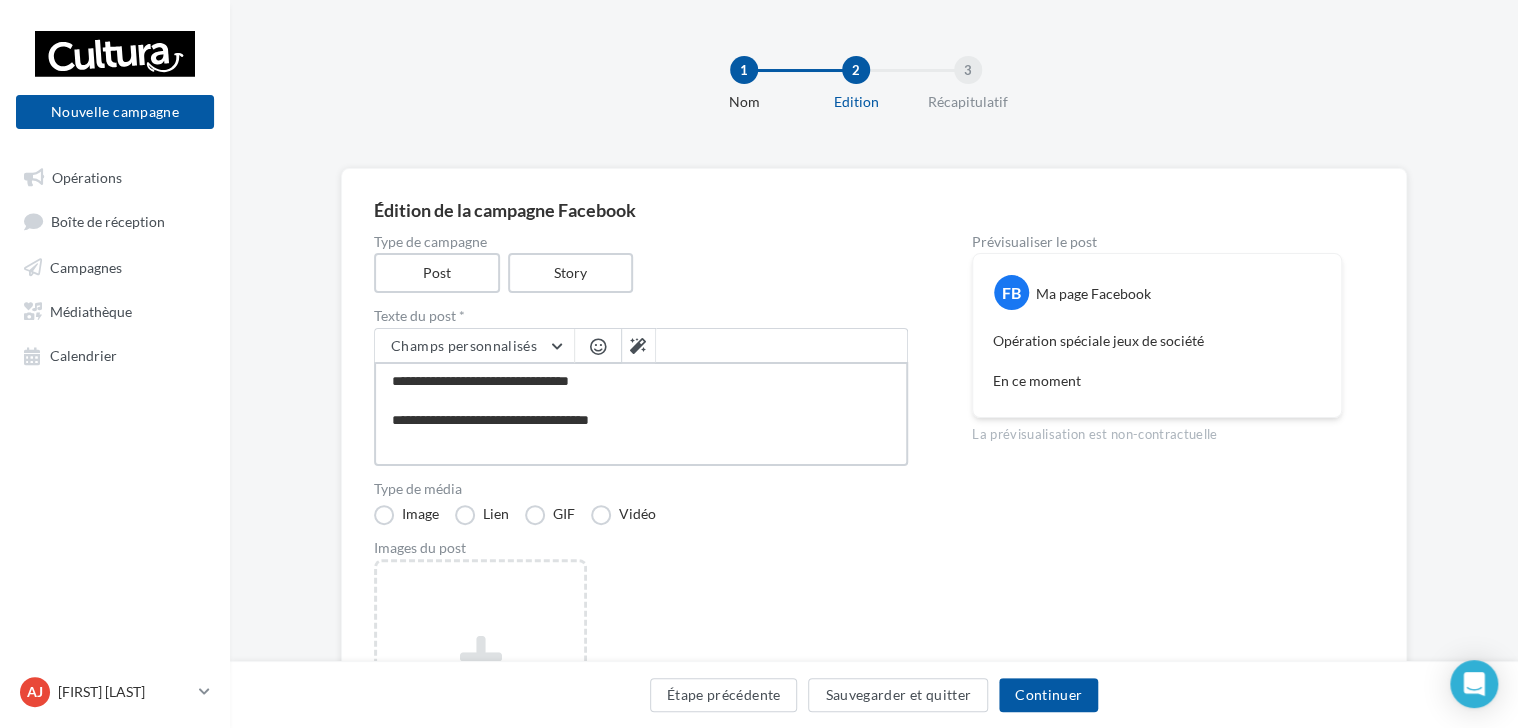 type on "**********" 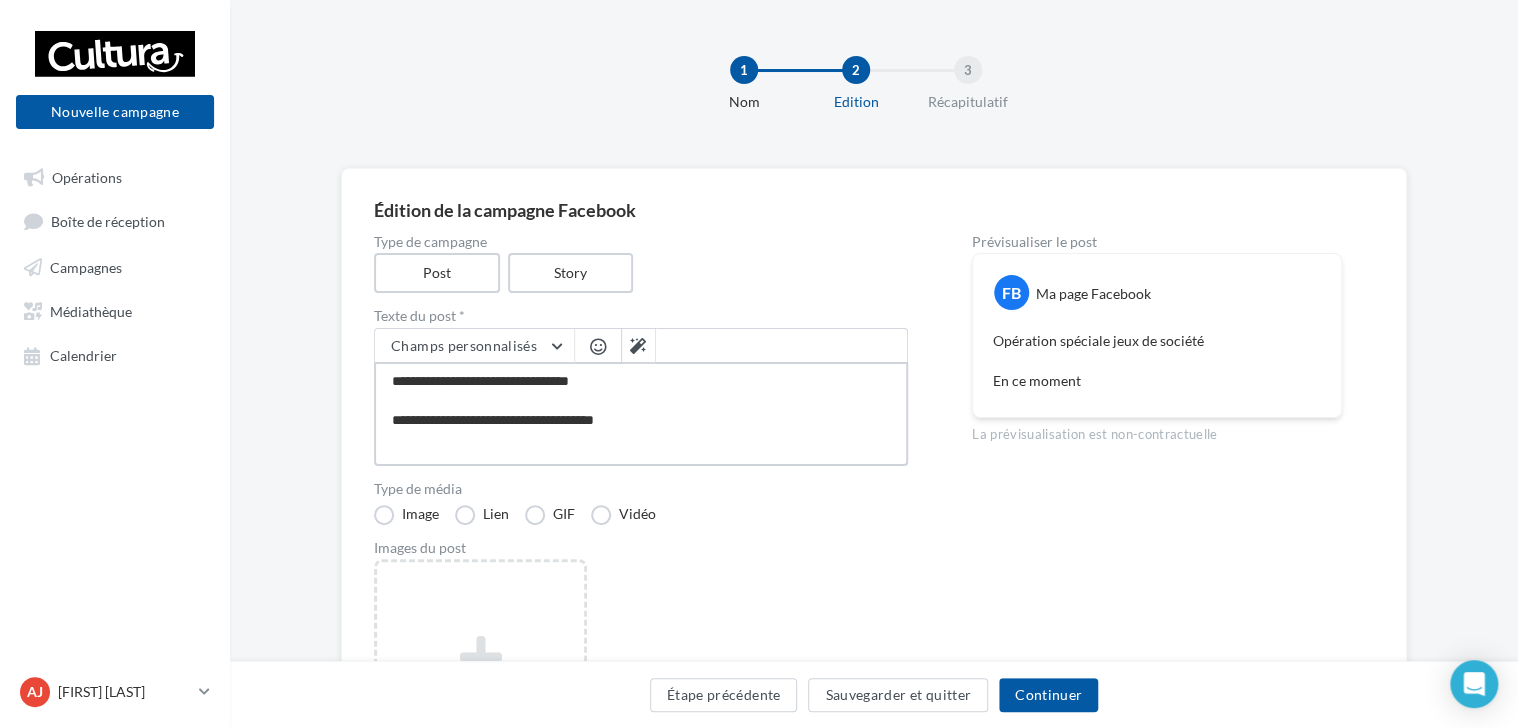 type on "**********" 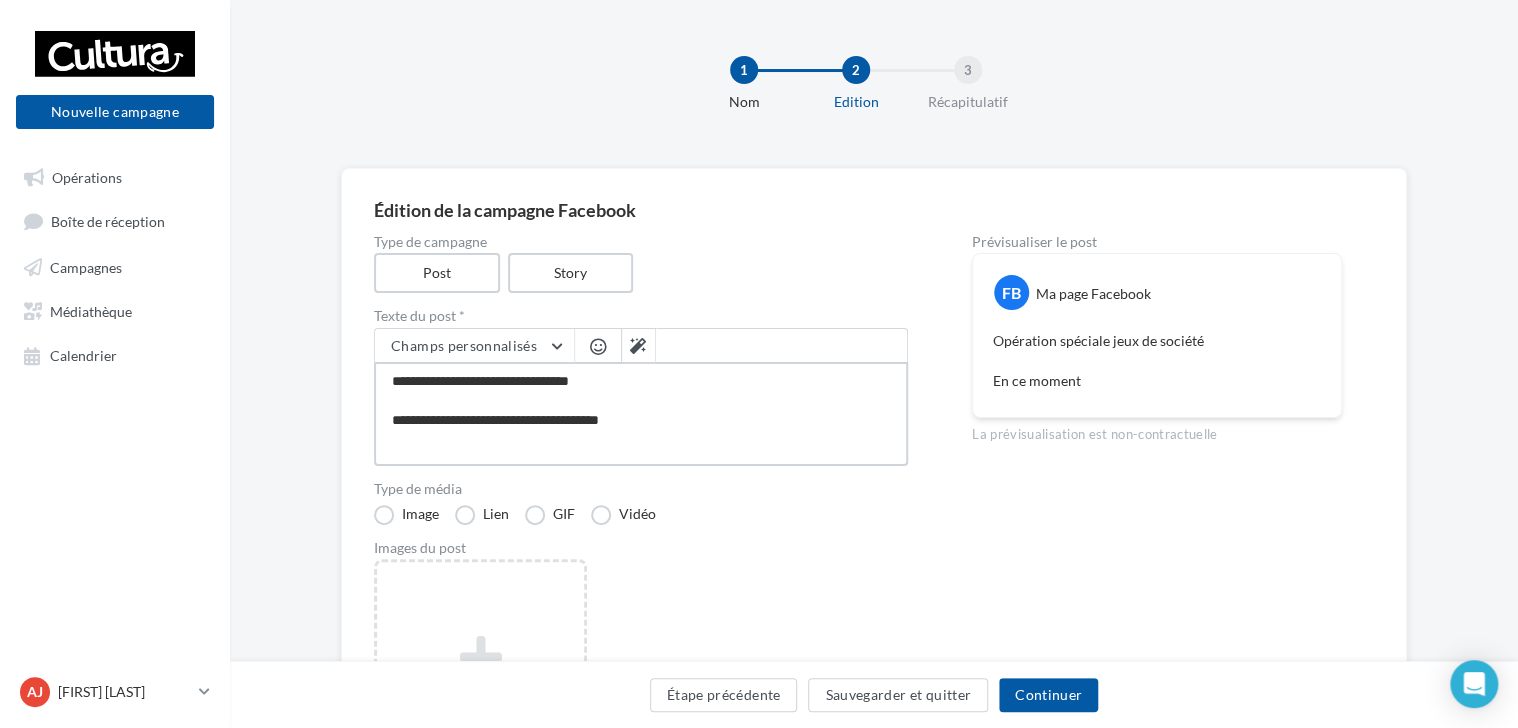 type on "**********" 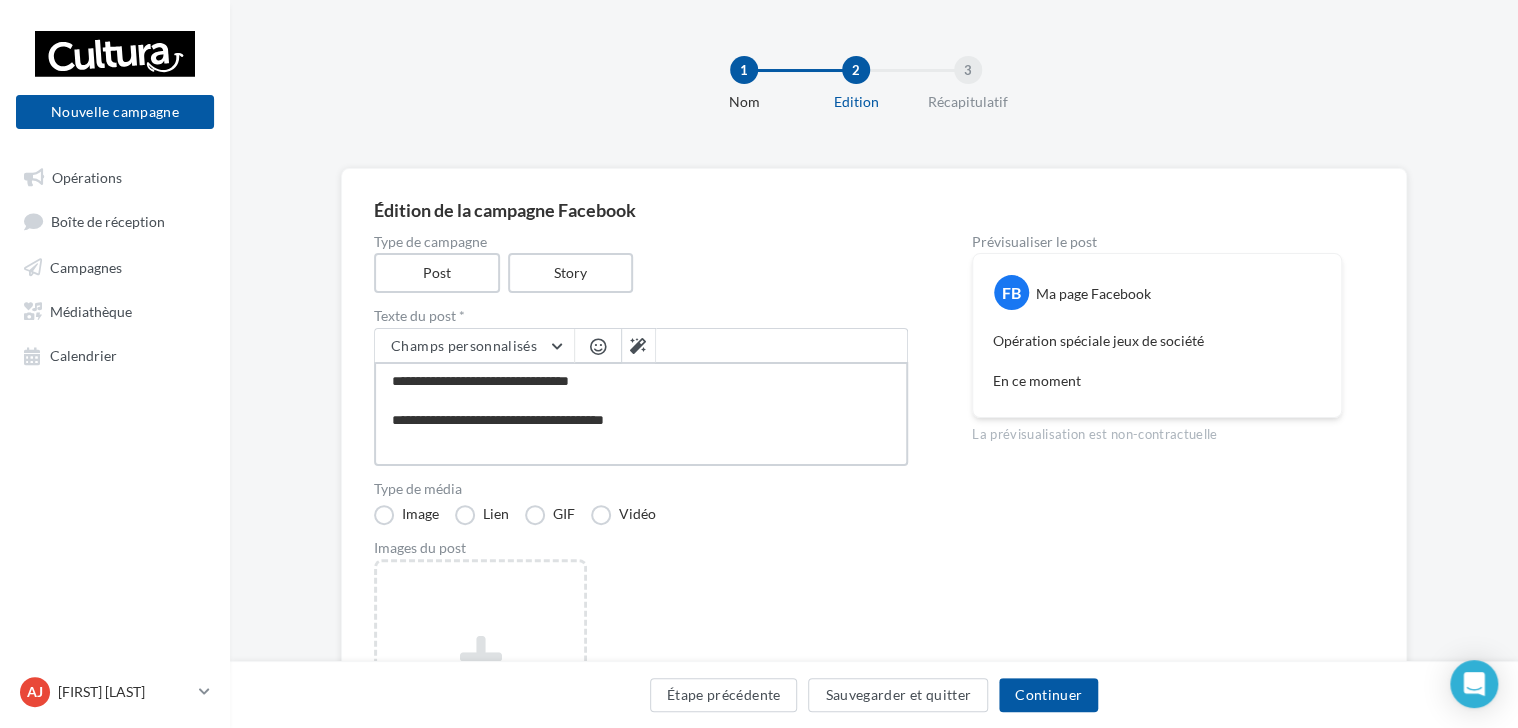 type on "**********" 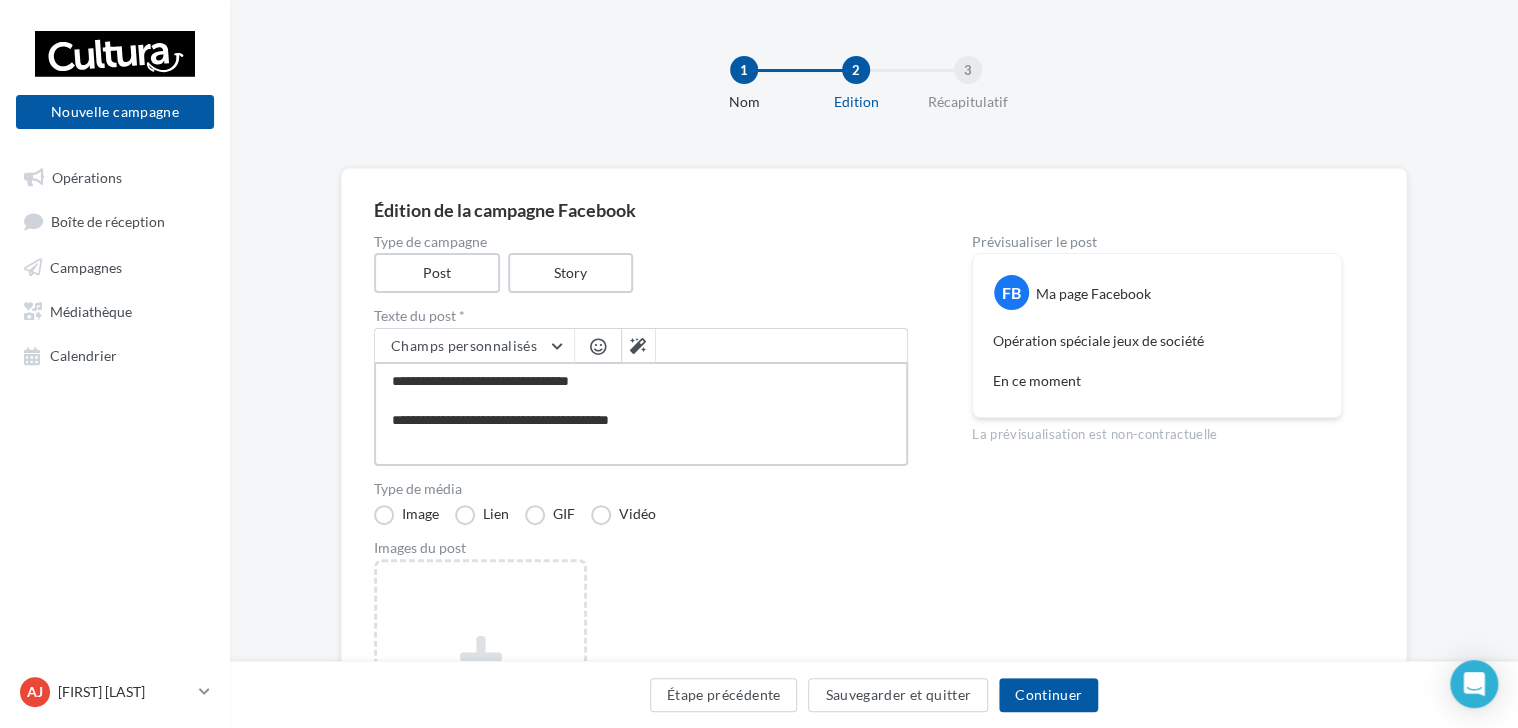 type on "**********" 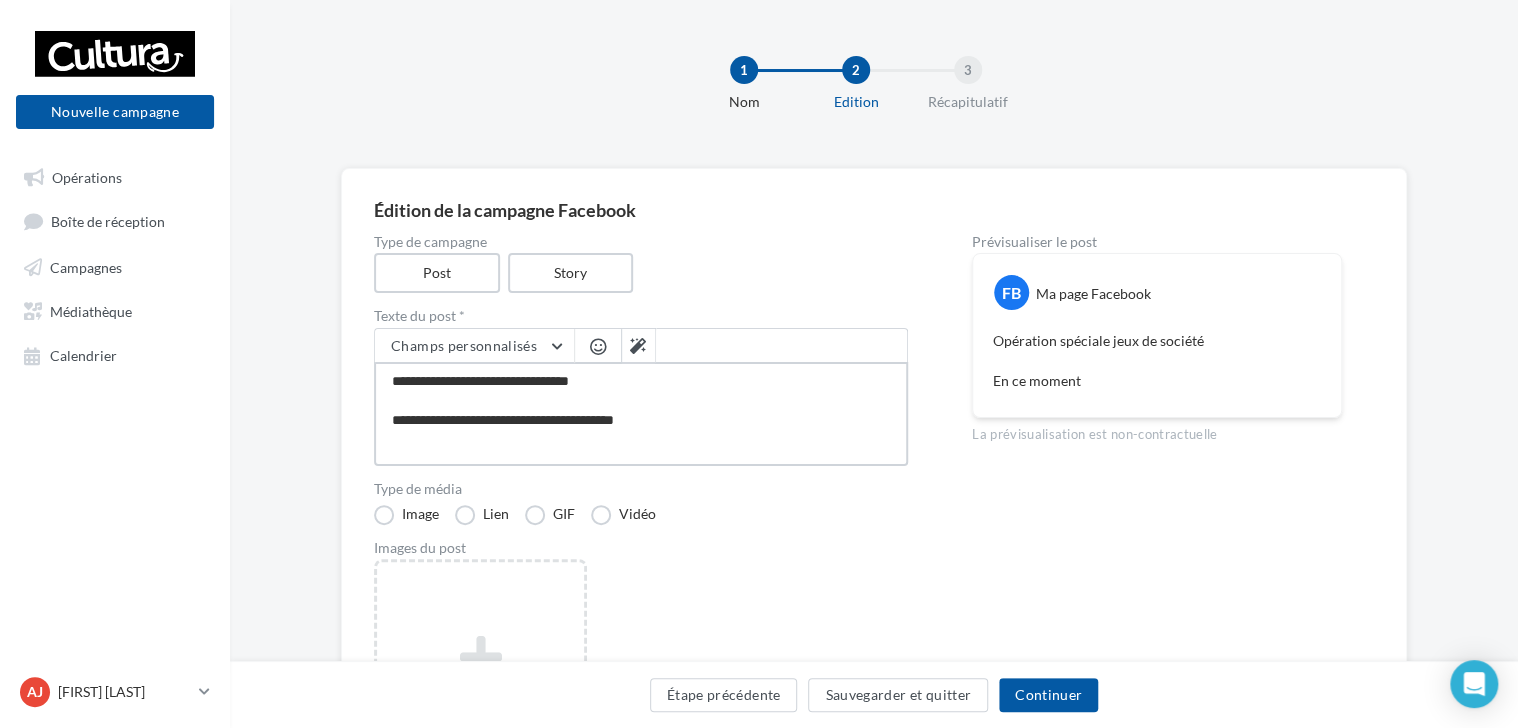 type on "**********" 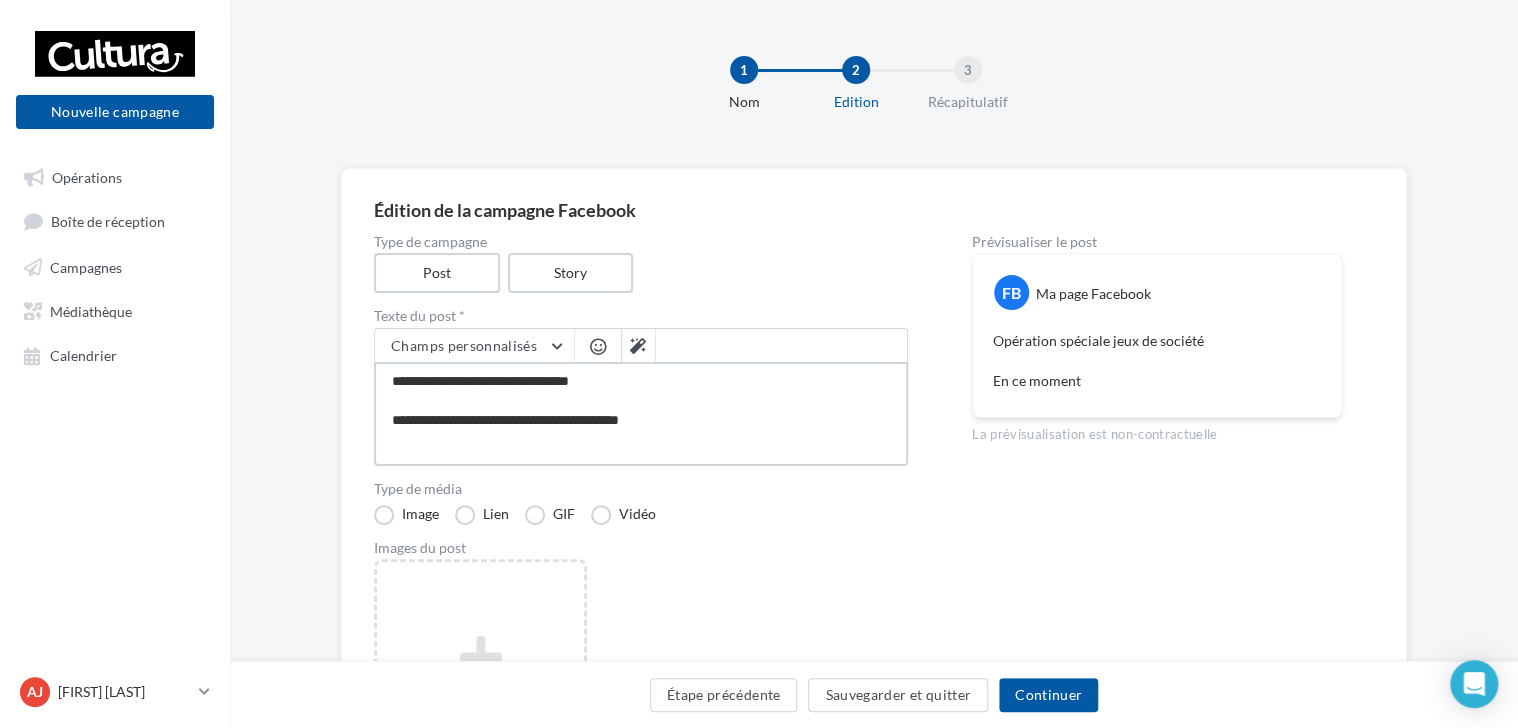 type on "**********" 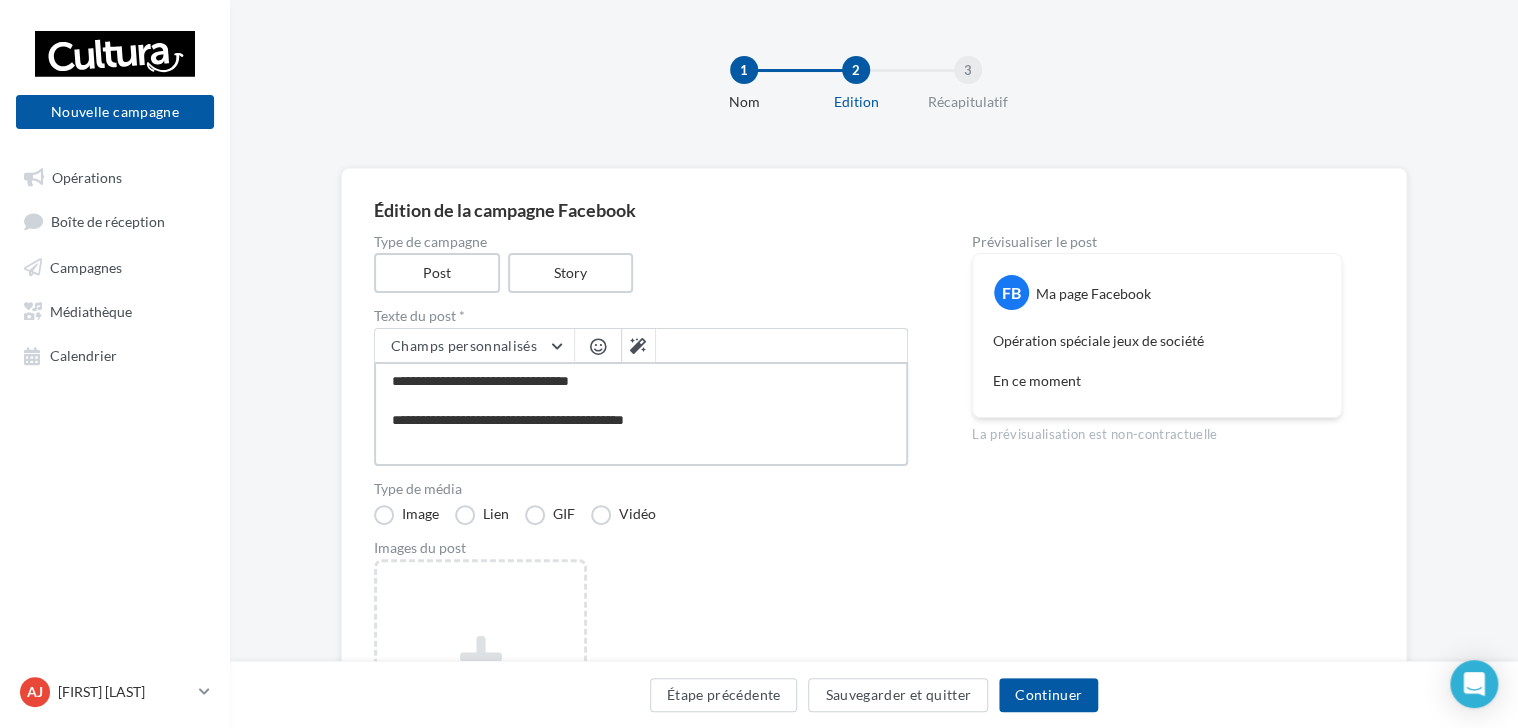 type on "**********" 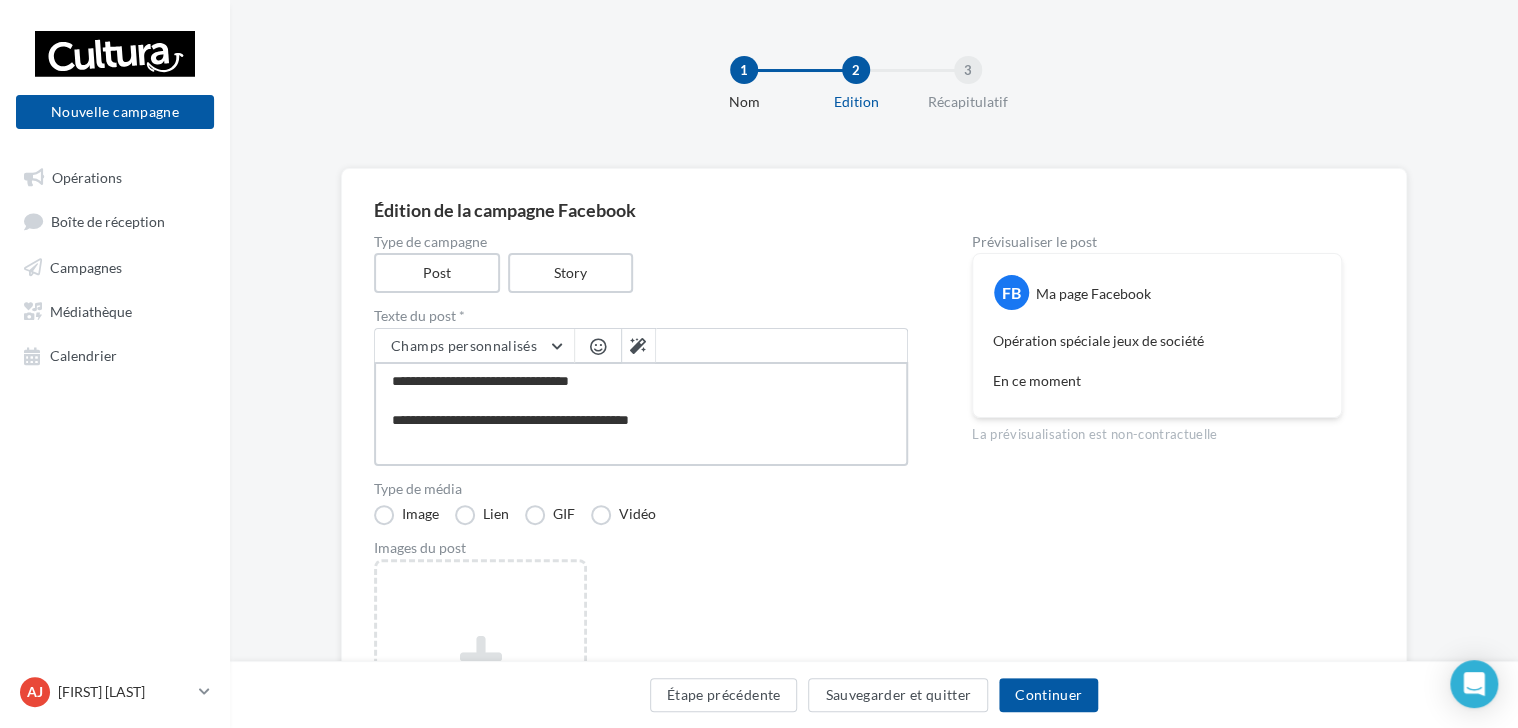 type on "**********" 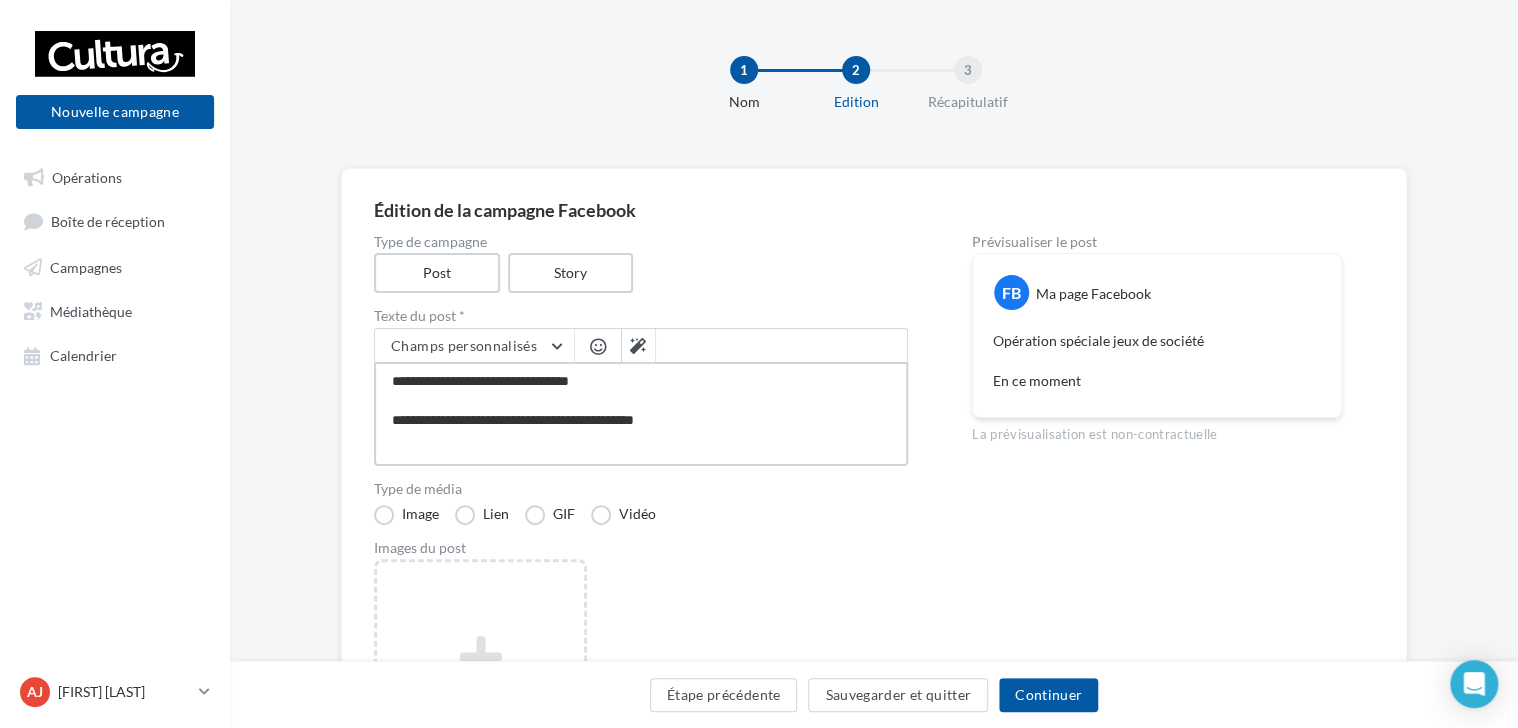 type on "**********" 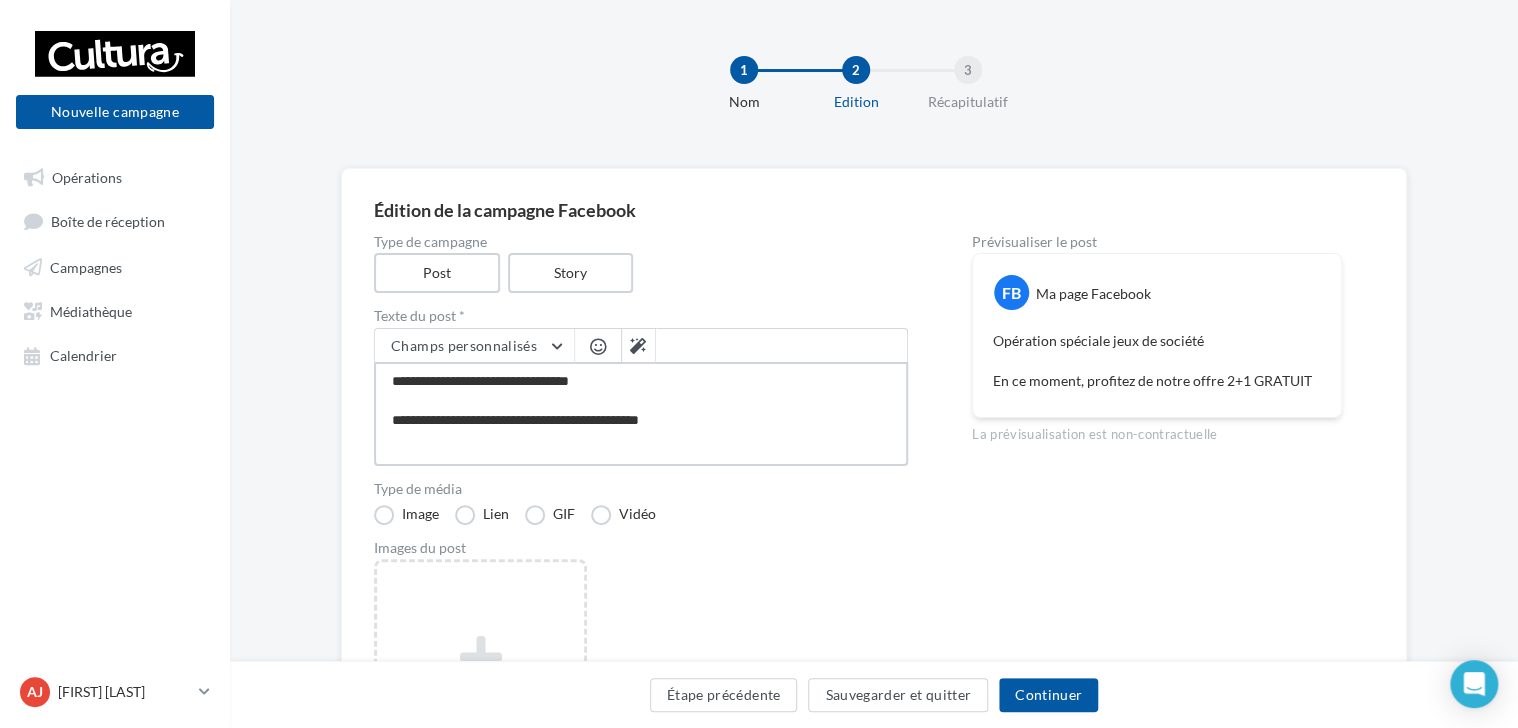 type on "**********" 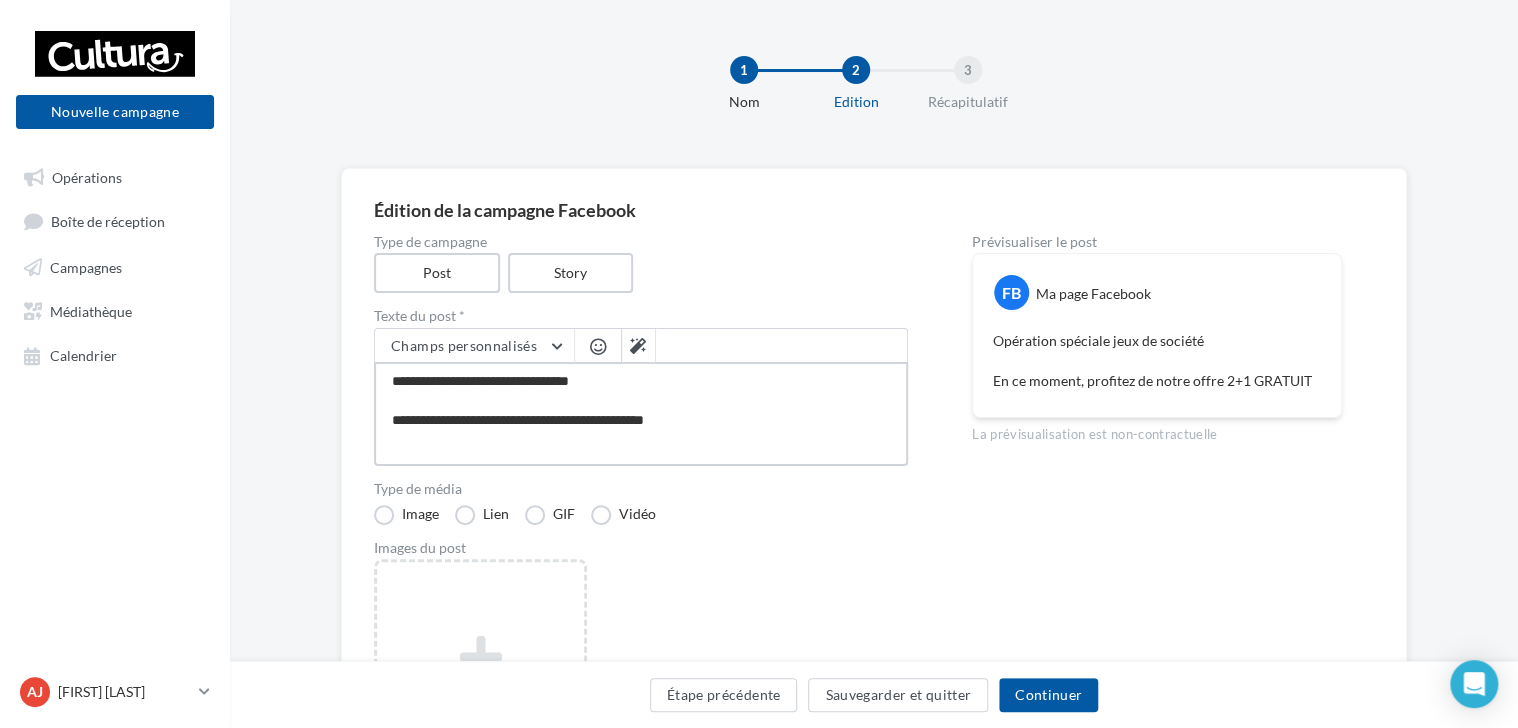 type on "**********" 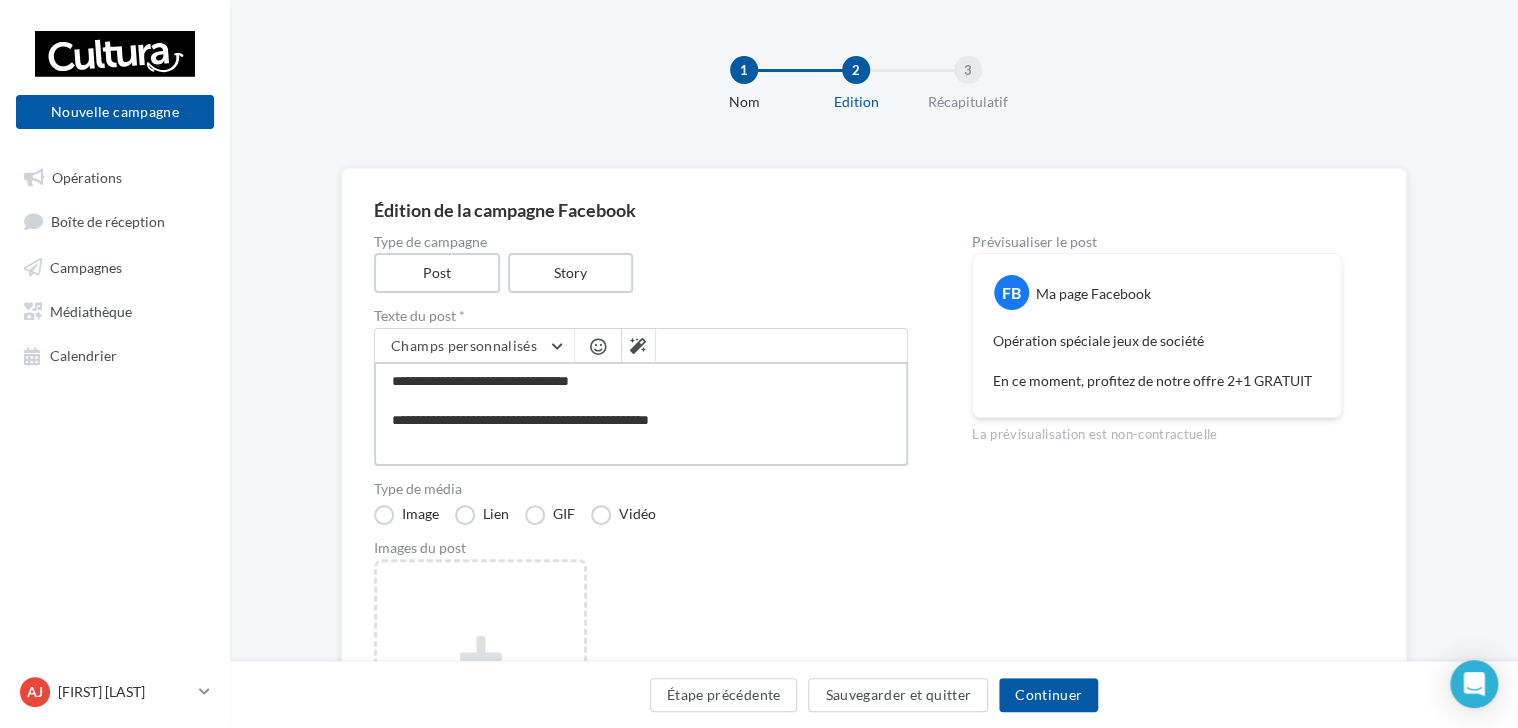 type on "**********" 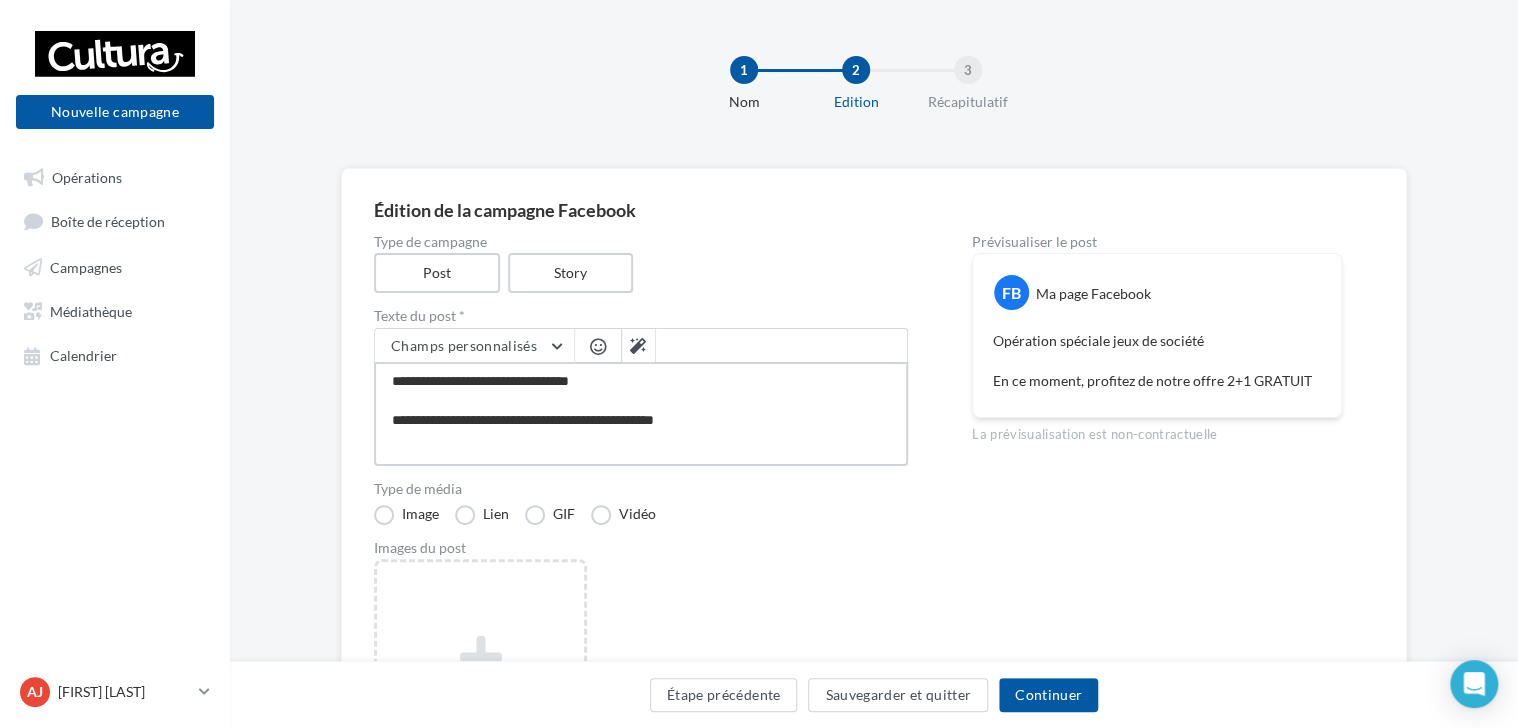 type on "**********" 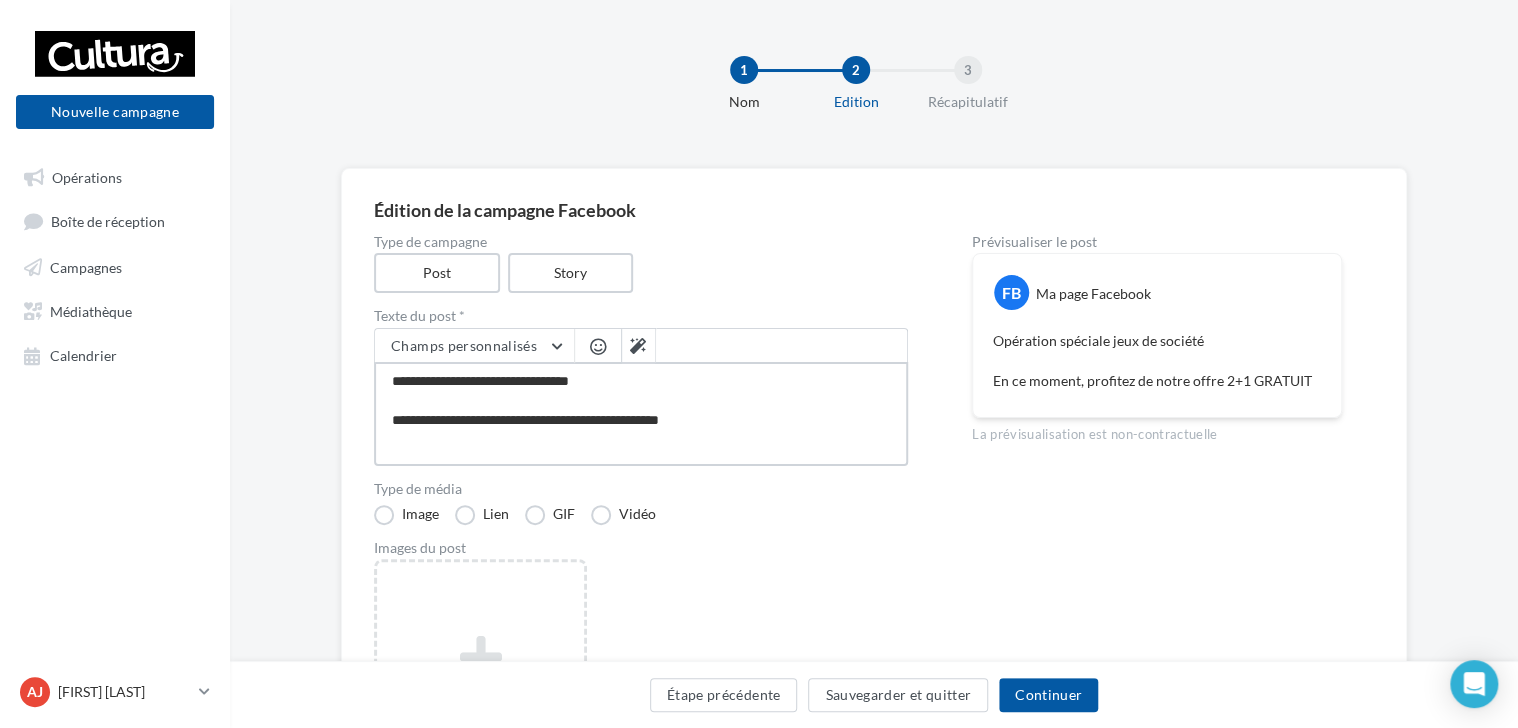 type on "**********" 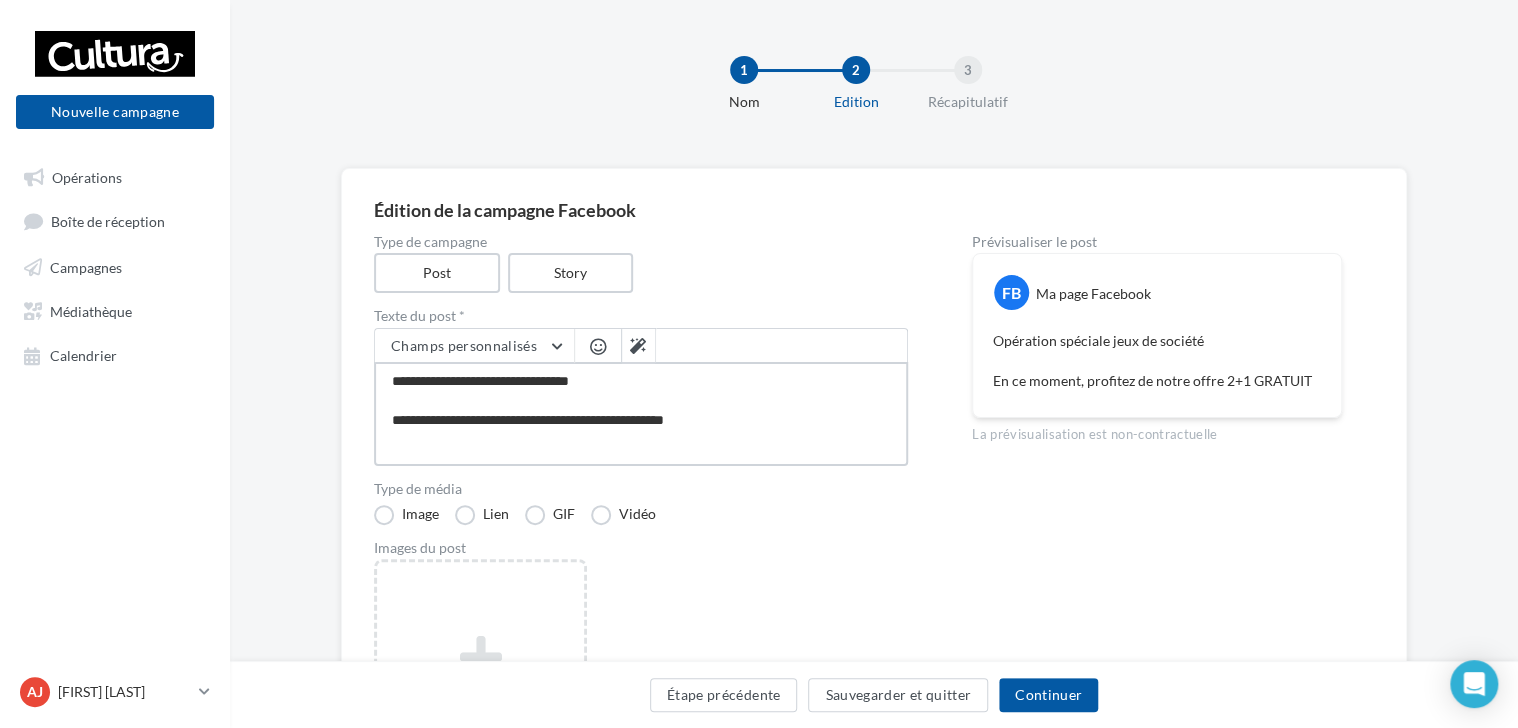 type on "**********" 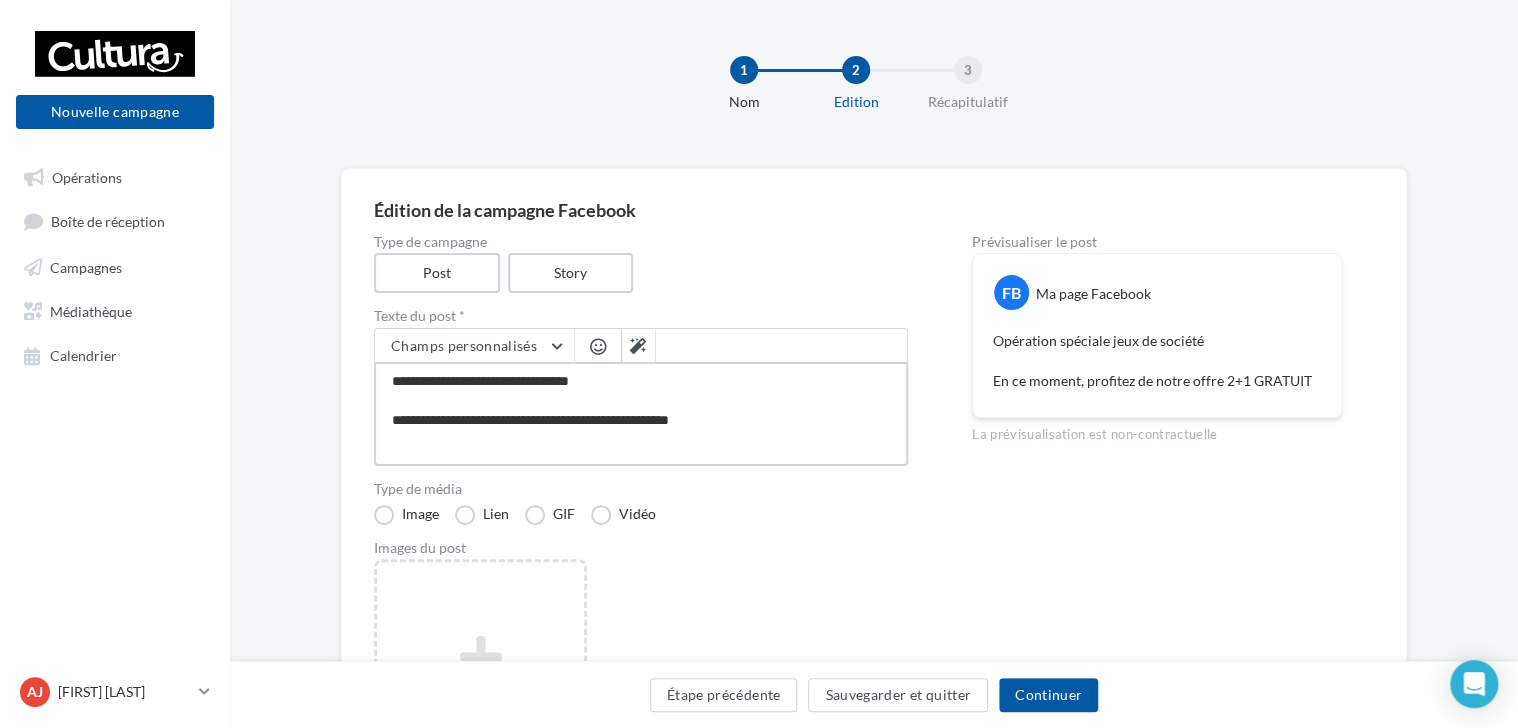 type on "**********" 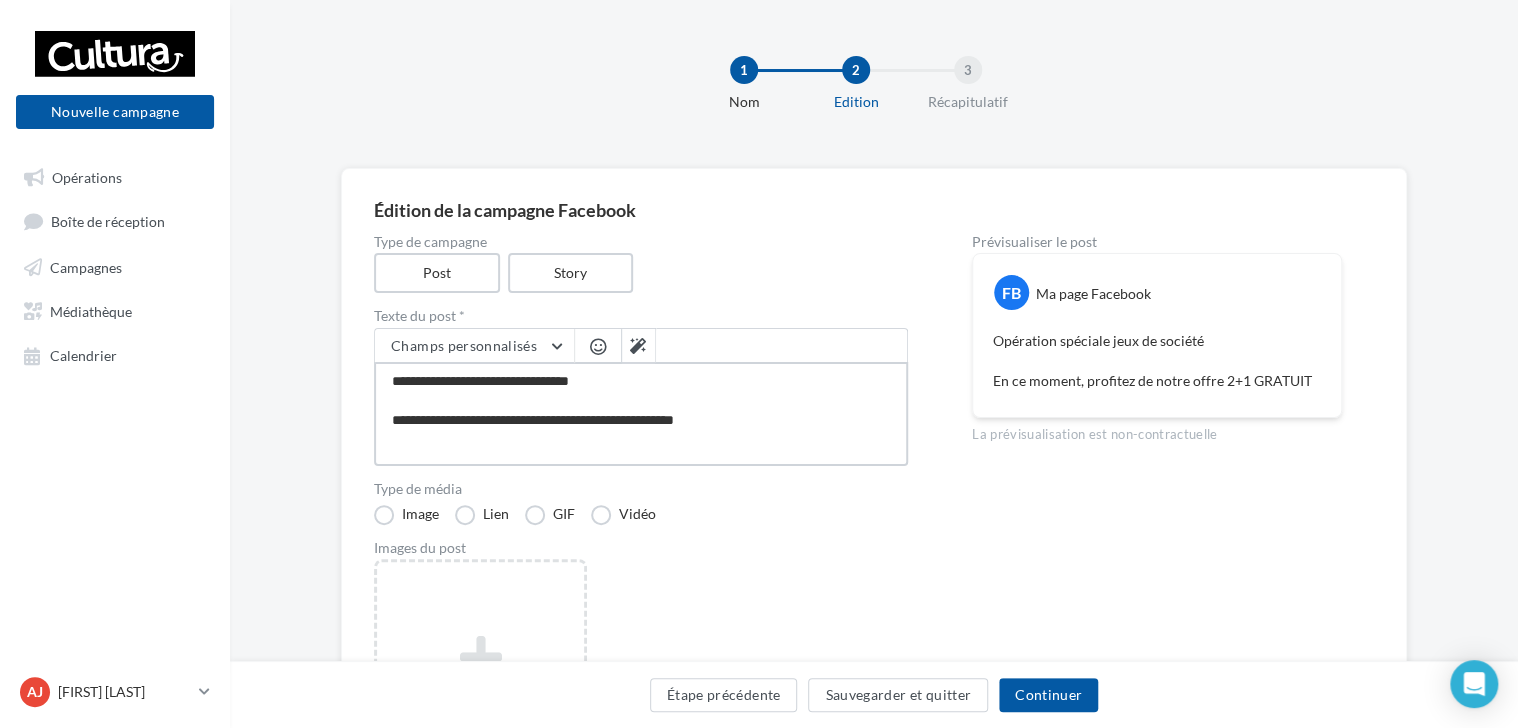 type on "**********" 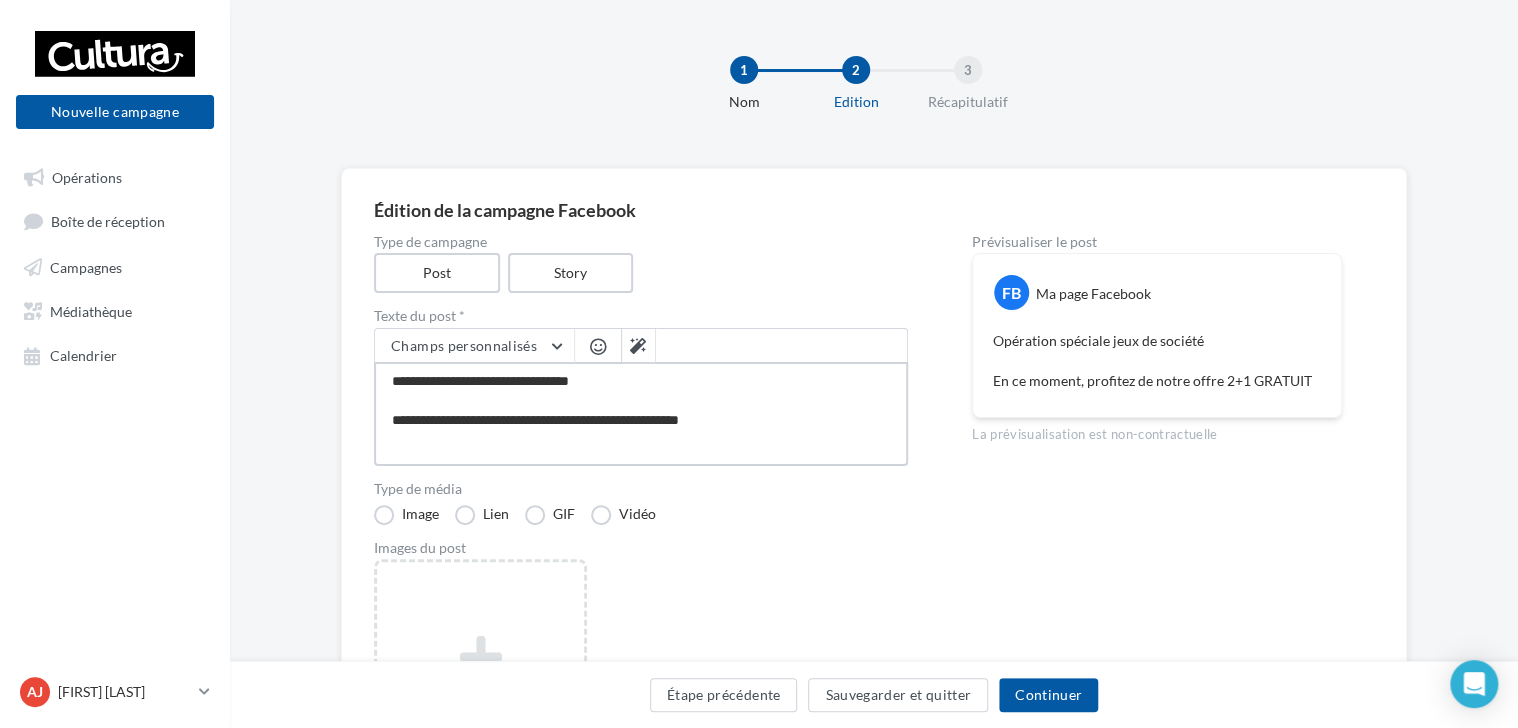type on "**********" 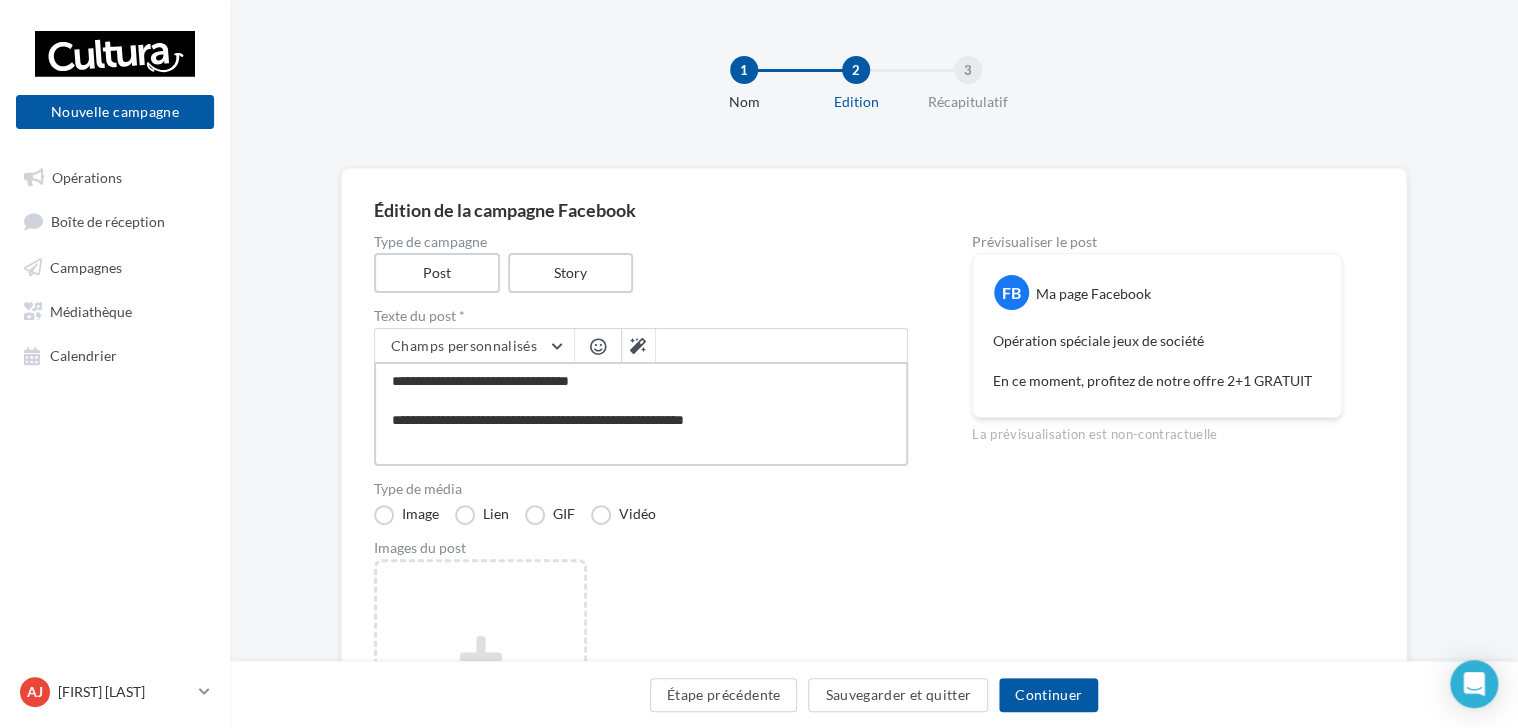 type on "**********" 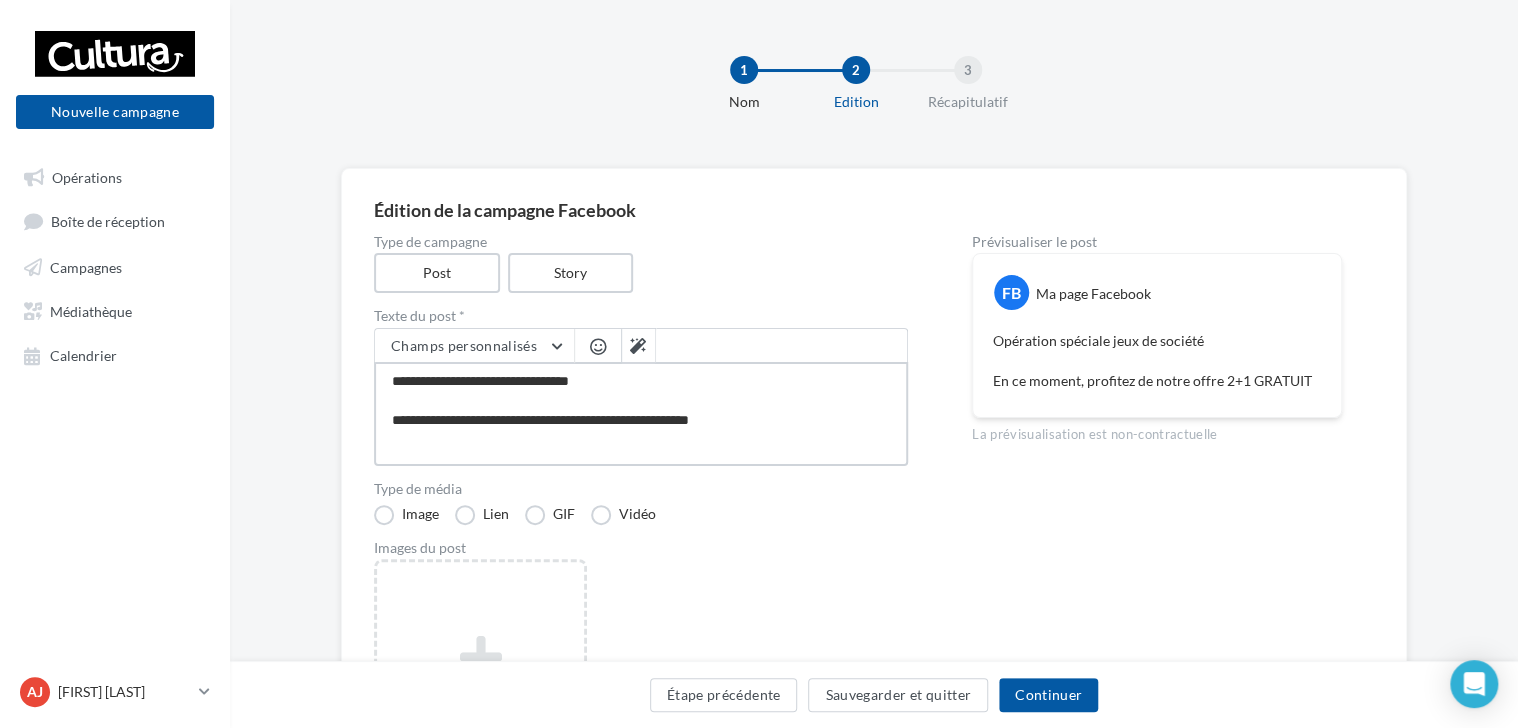 type on "**********" 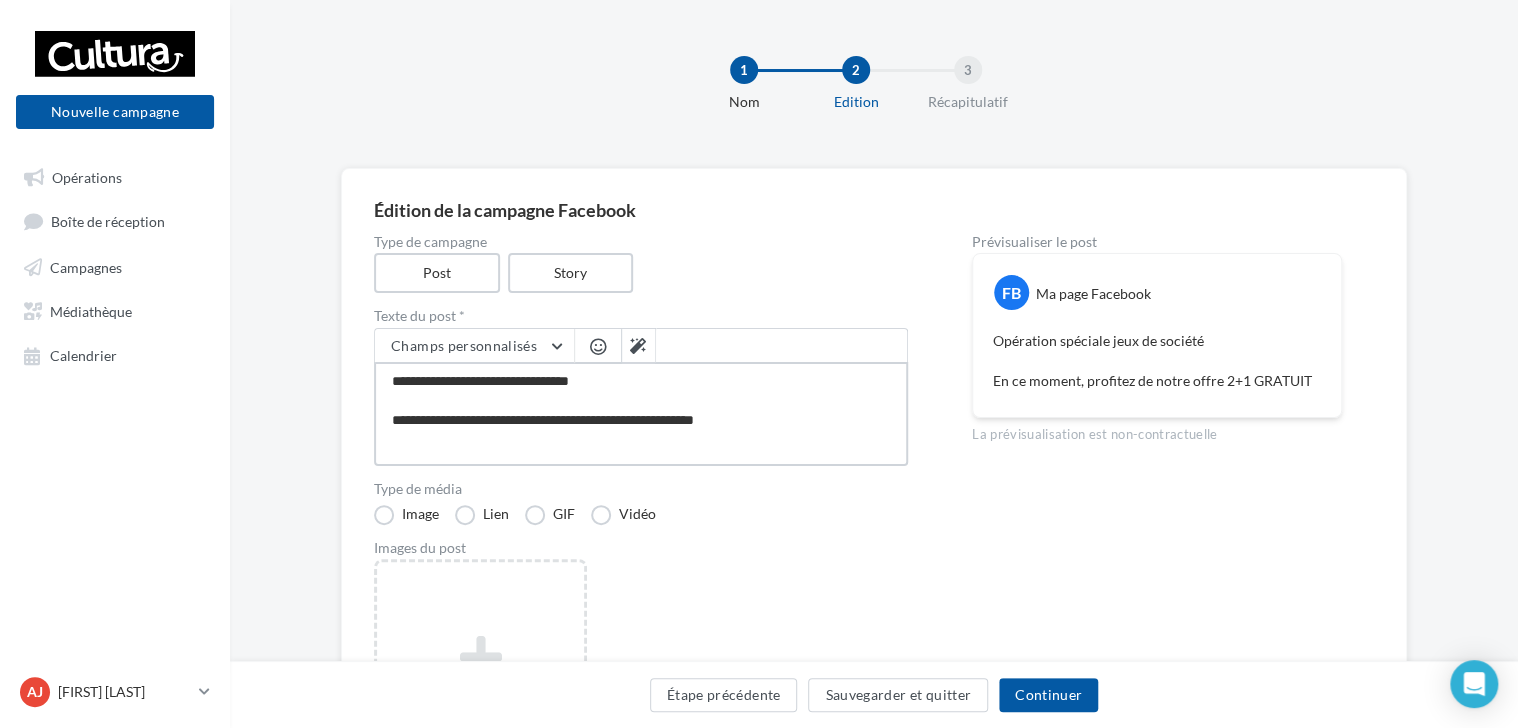 type on "**********" 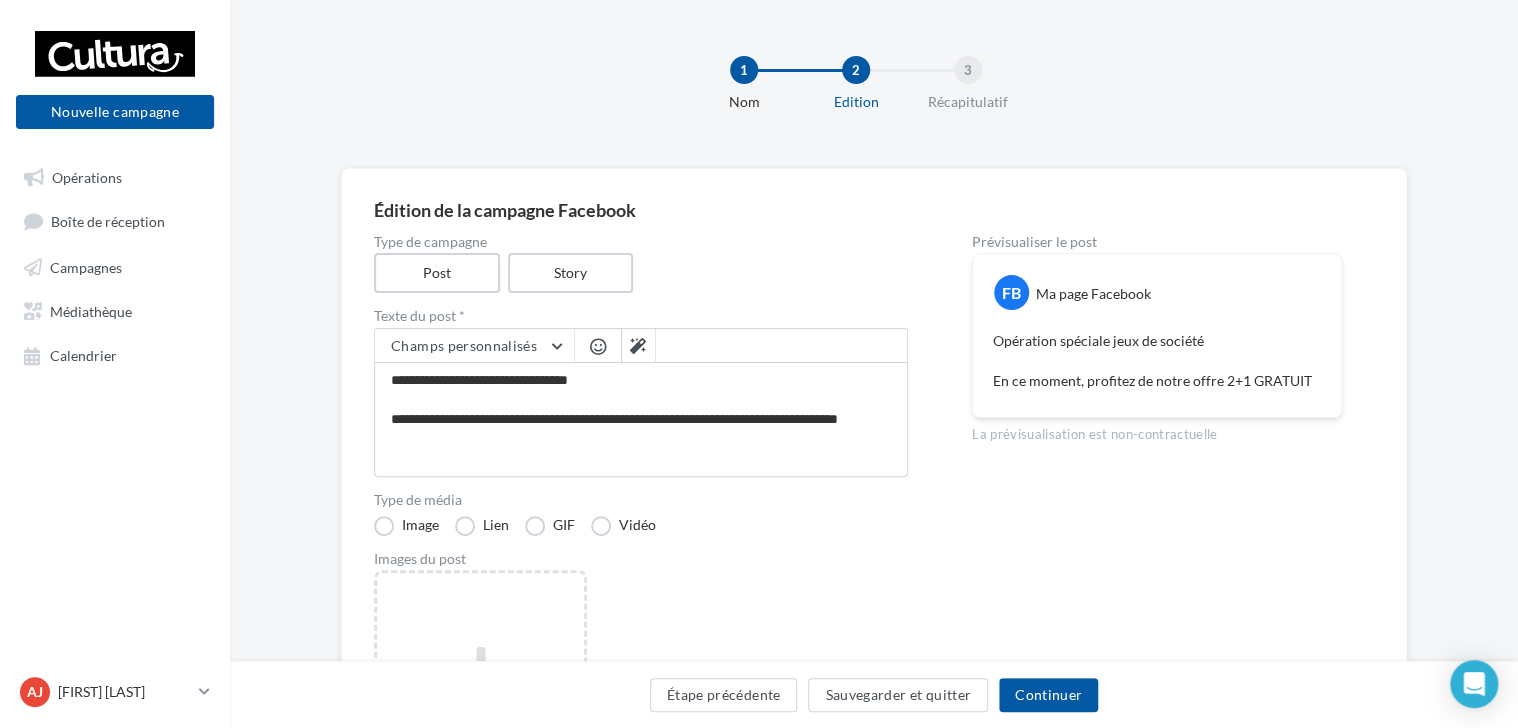click at bounding box center (598, 346) 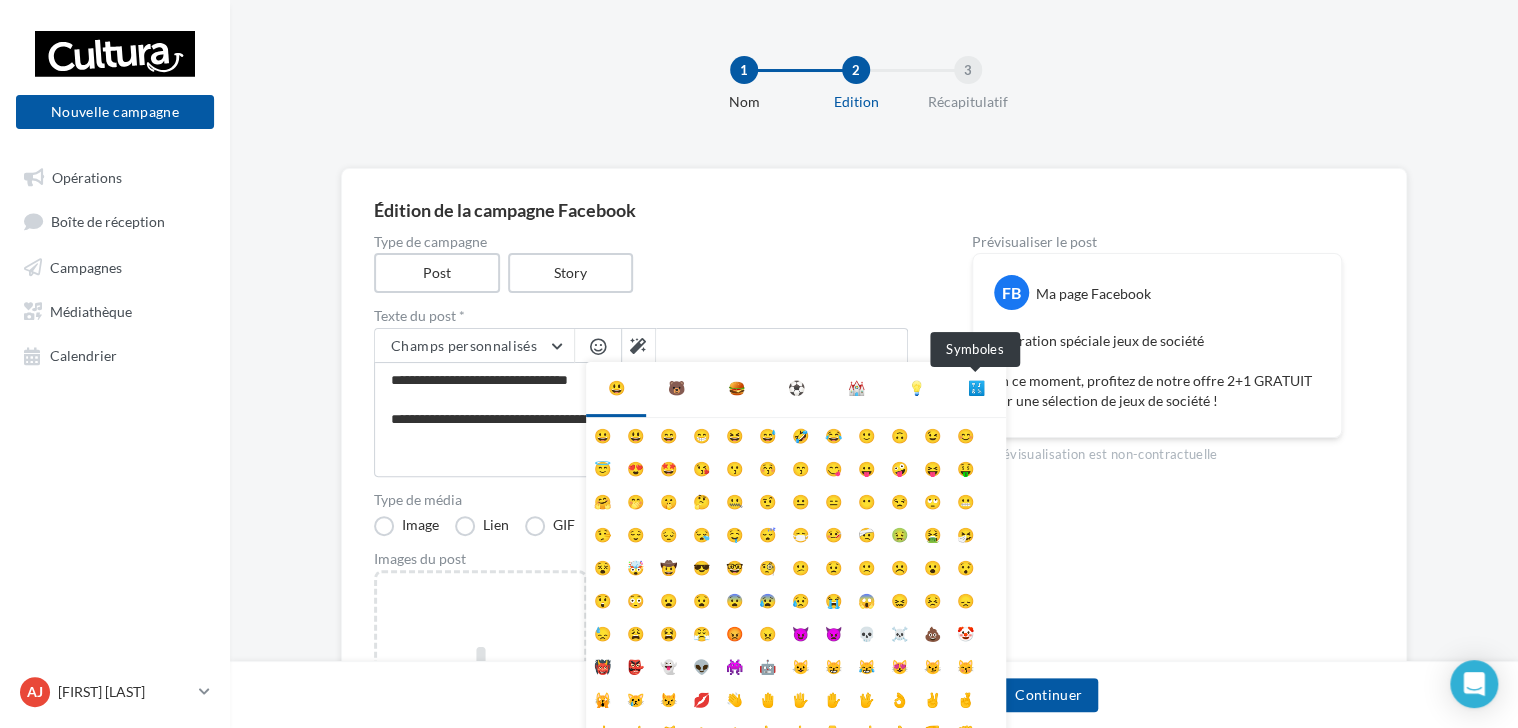 click on "🔣" at bounding box center (976, 388) 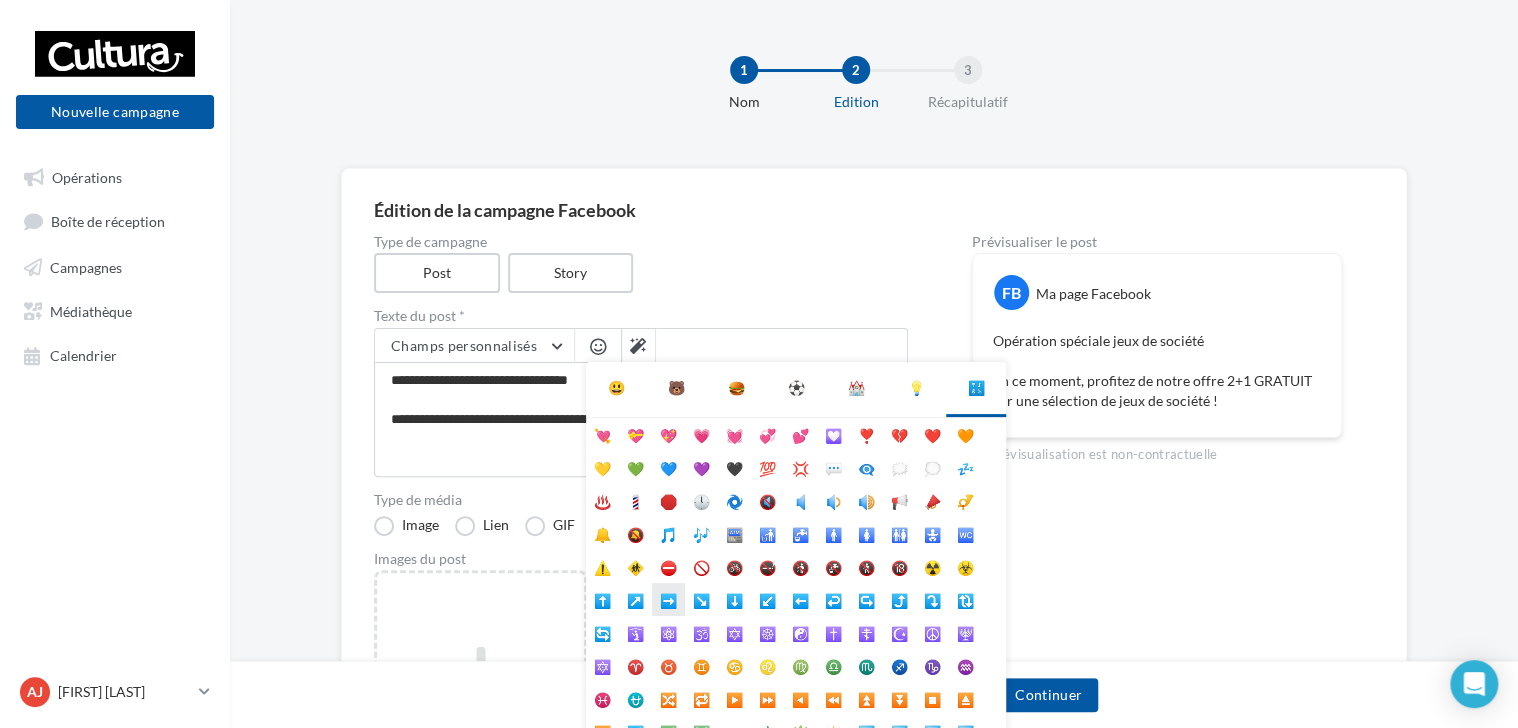 click on "➡️" at bounding box center [668, 599] 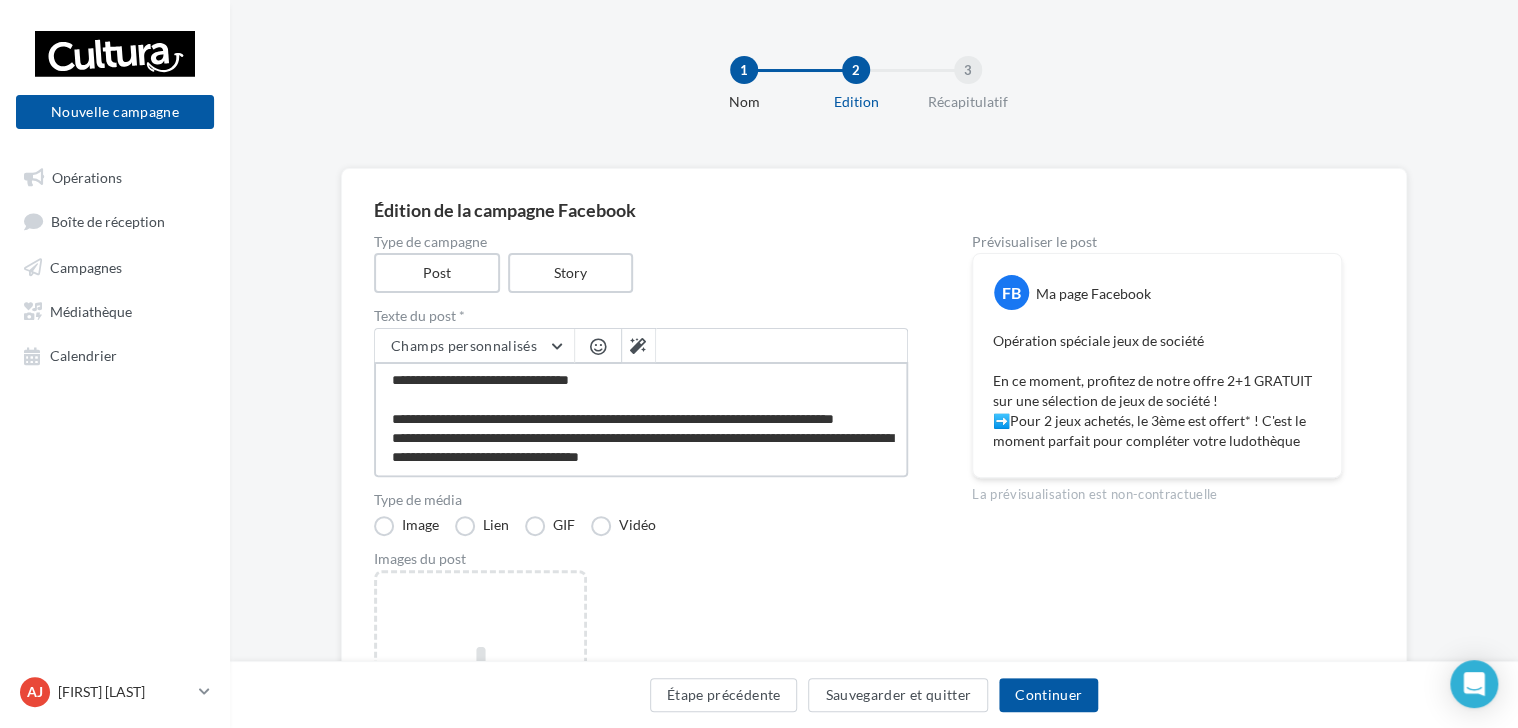 scroll, scrollTop: 48, scrollLeft: 0, axis: vertical 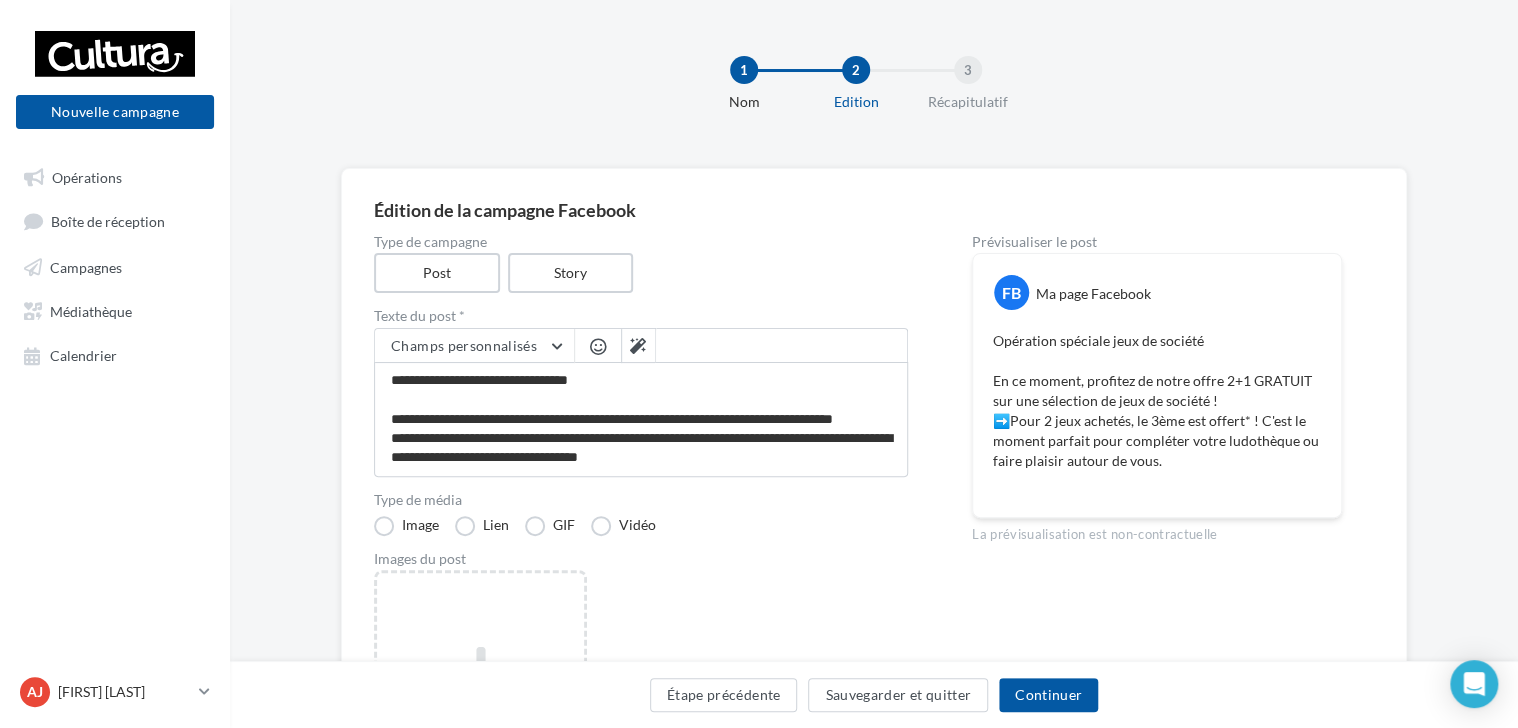 click at bounding box center (598, 346) 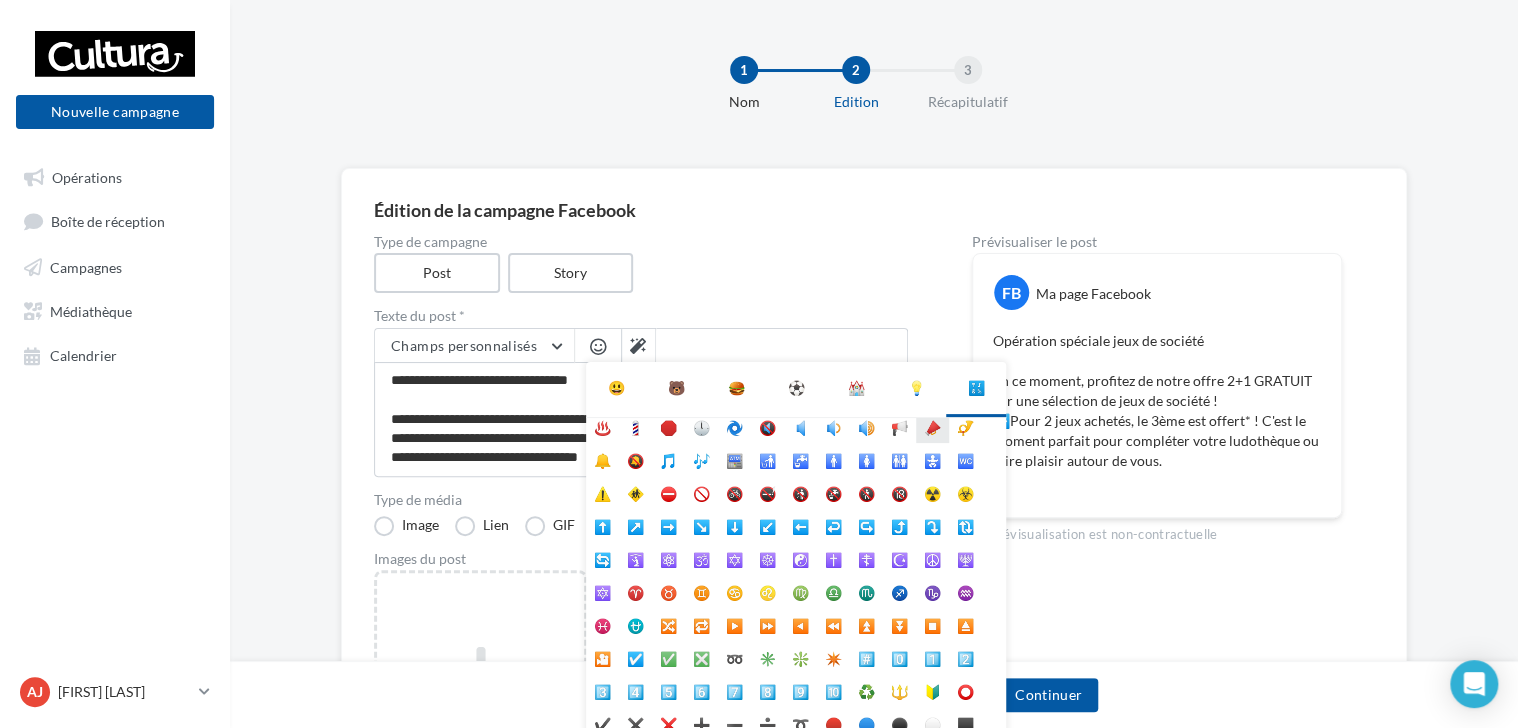 scroll, scrollTop: 112, scrollLeft: 0, axis: vertical 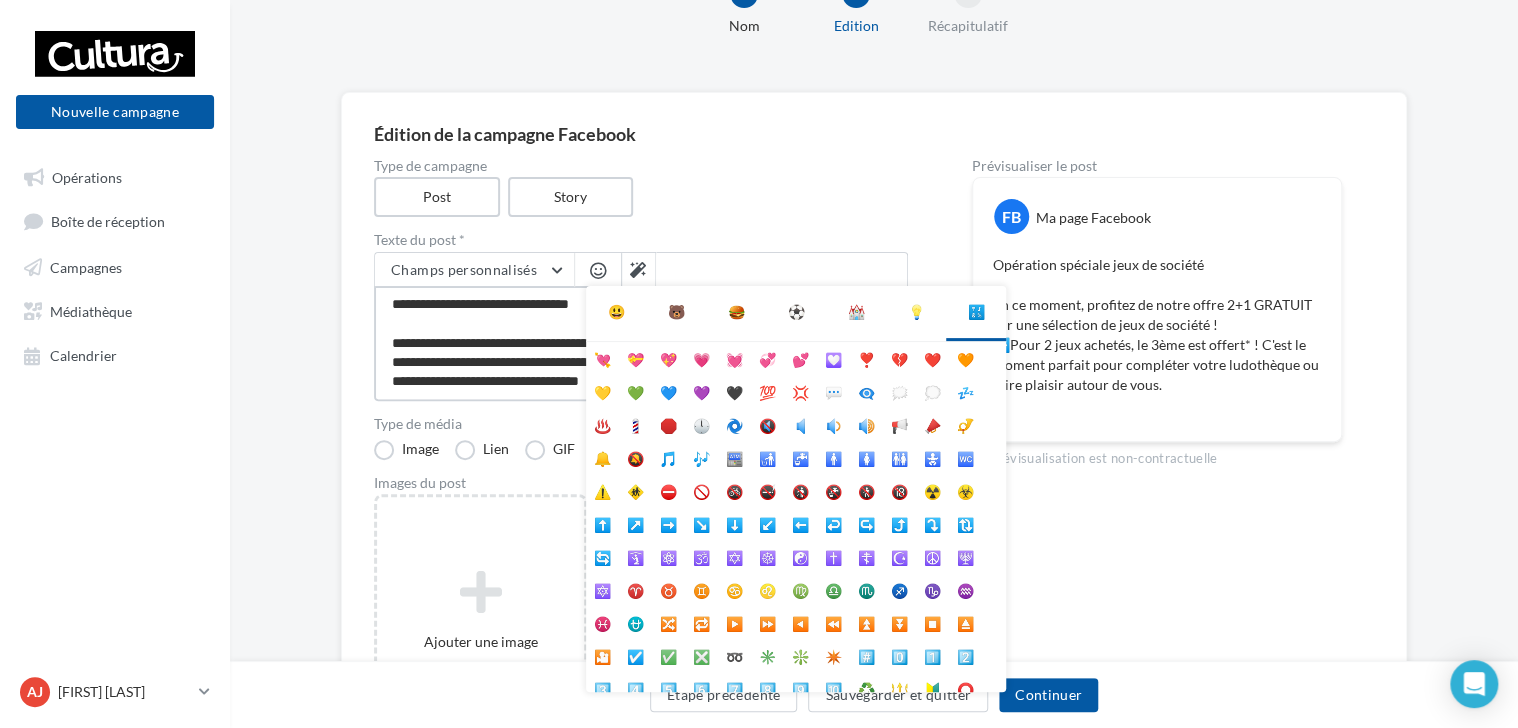 click on "**********" at bounding box center (641, 343) 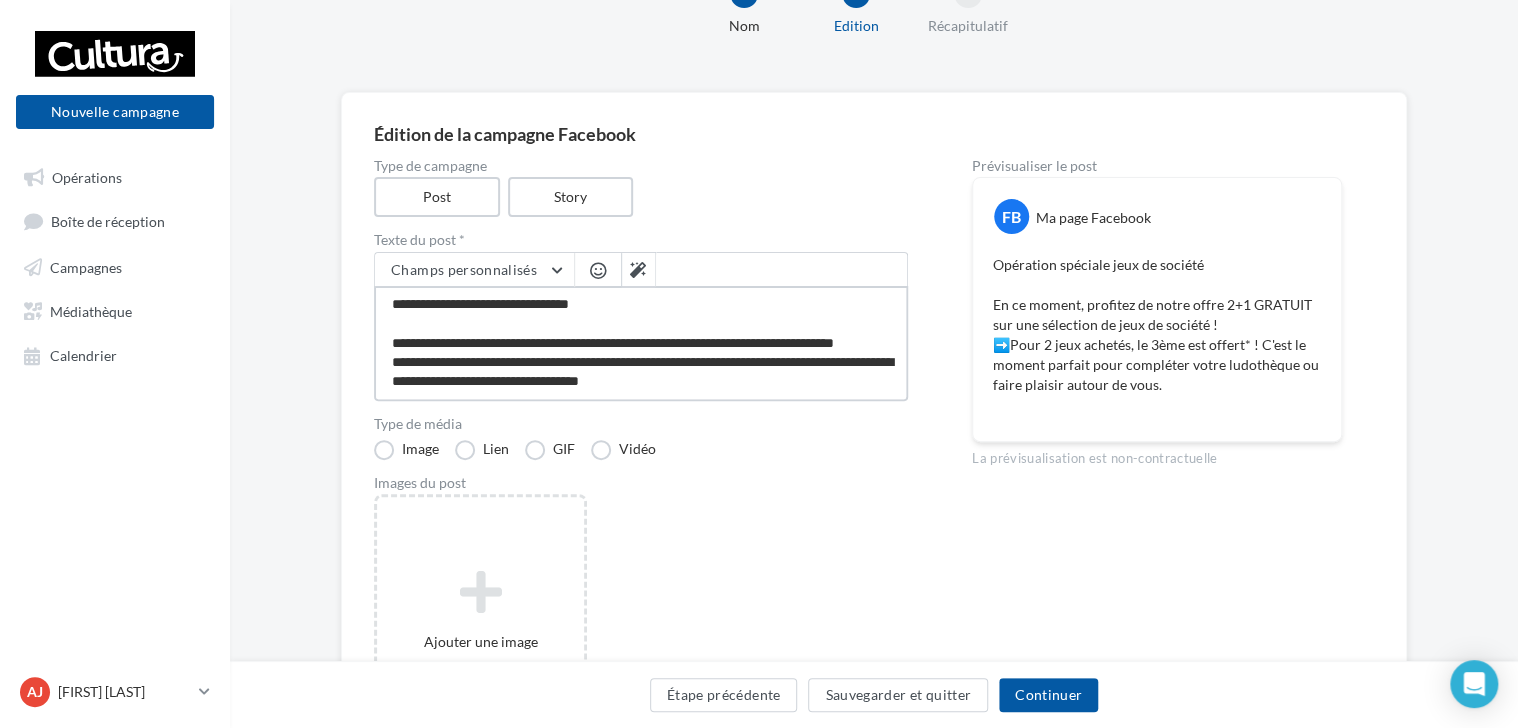 paste on "*
**" 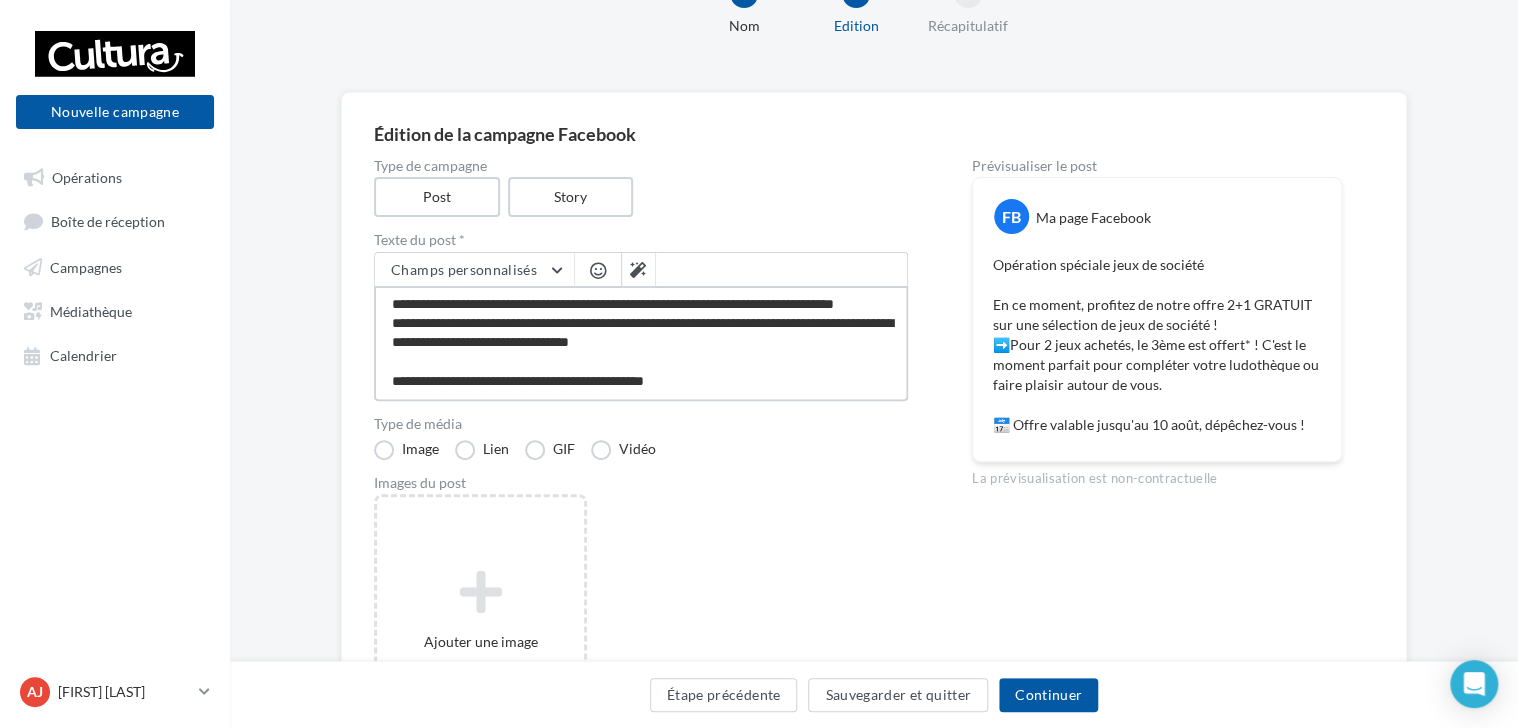 click on "**********" at bounding box center (641, 343) 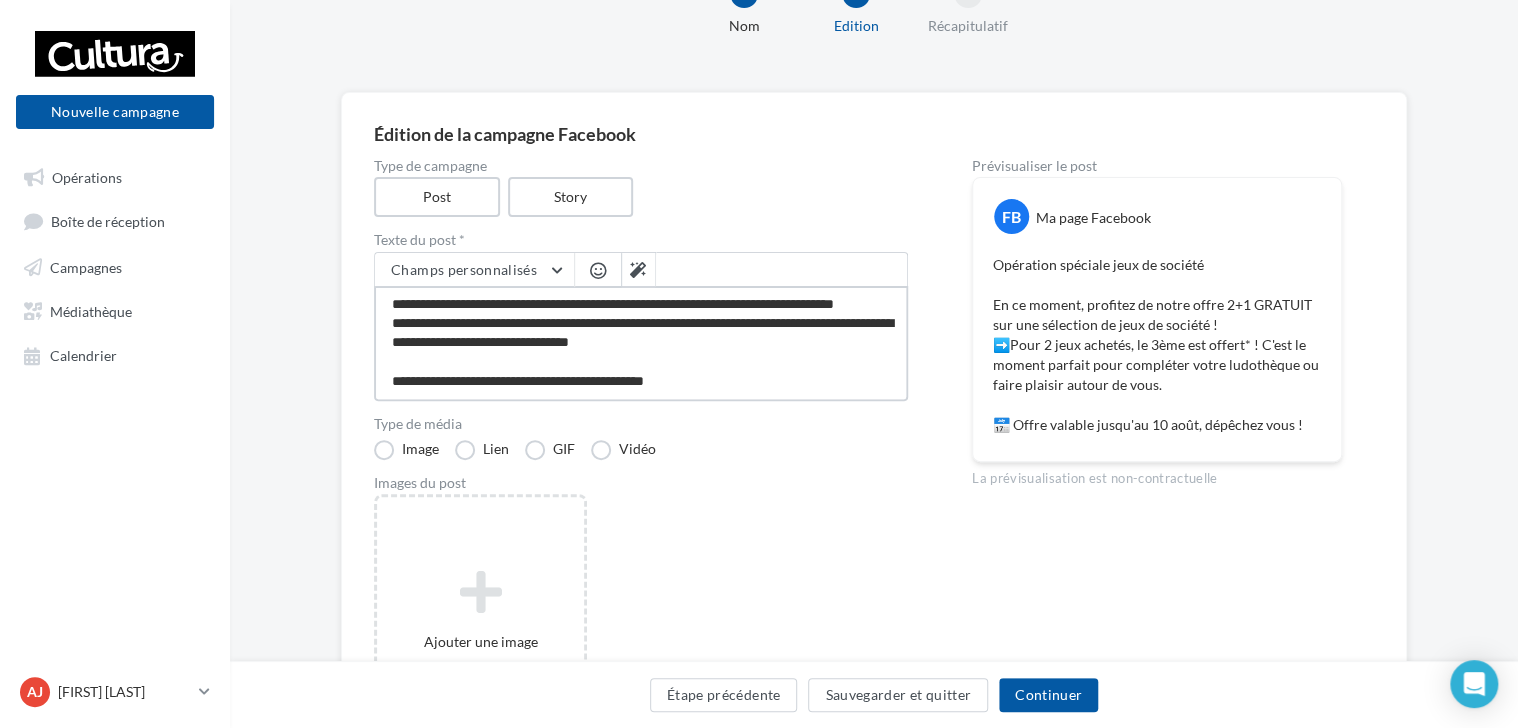 click on "**********" at bounding box center (641, 343) 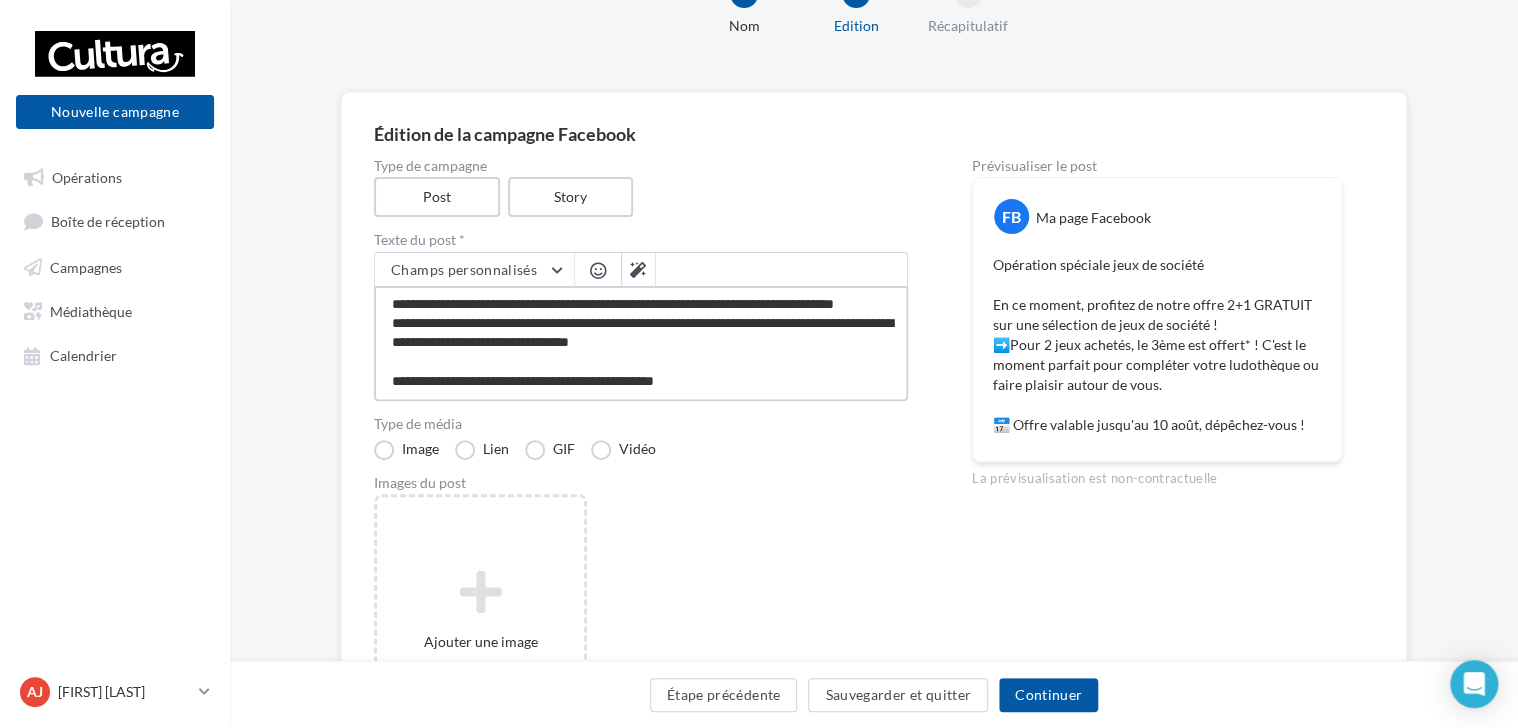 scroll, scrollTop: 87, scrollLeft: 0, axis: vertical 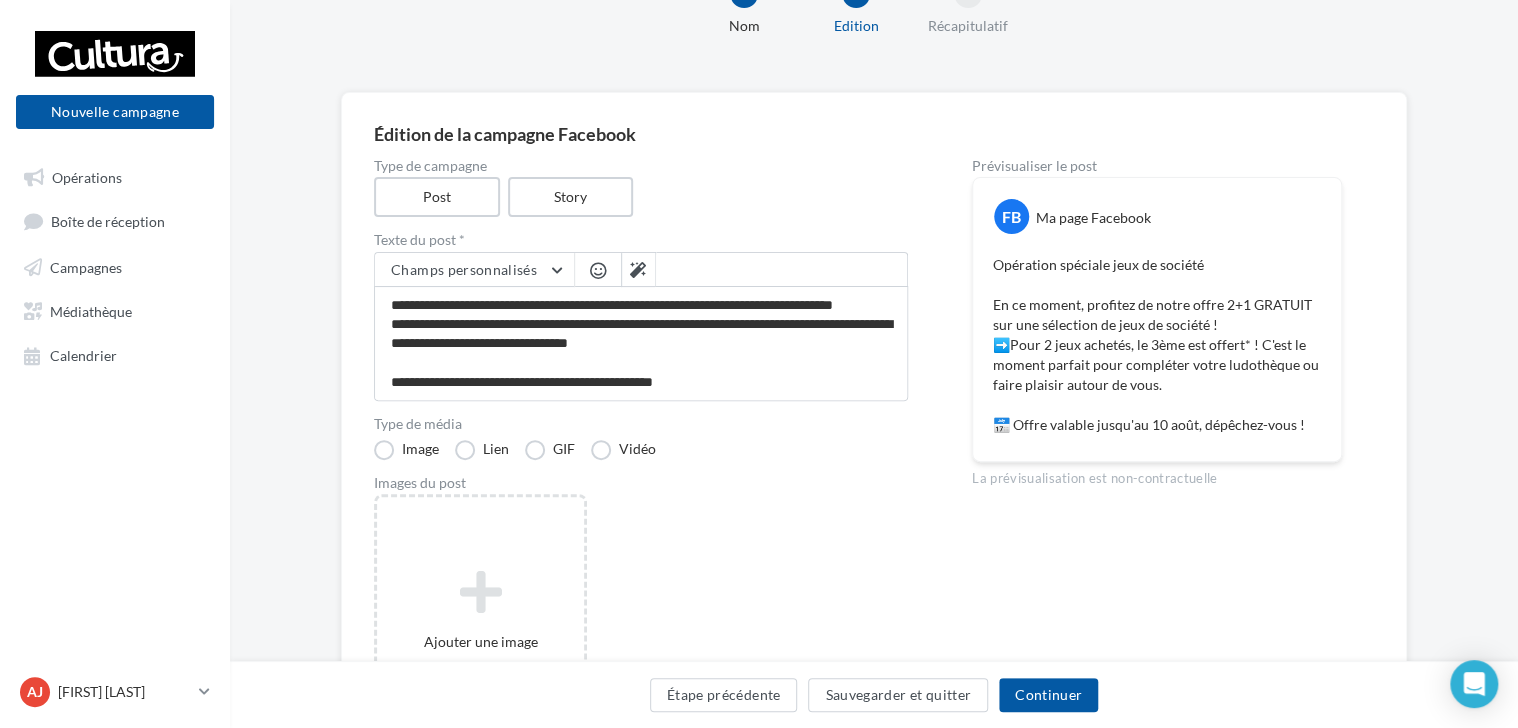 click at bounding box center [598, 270] 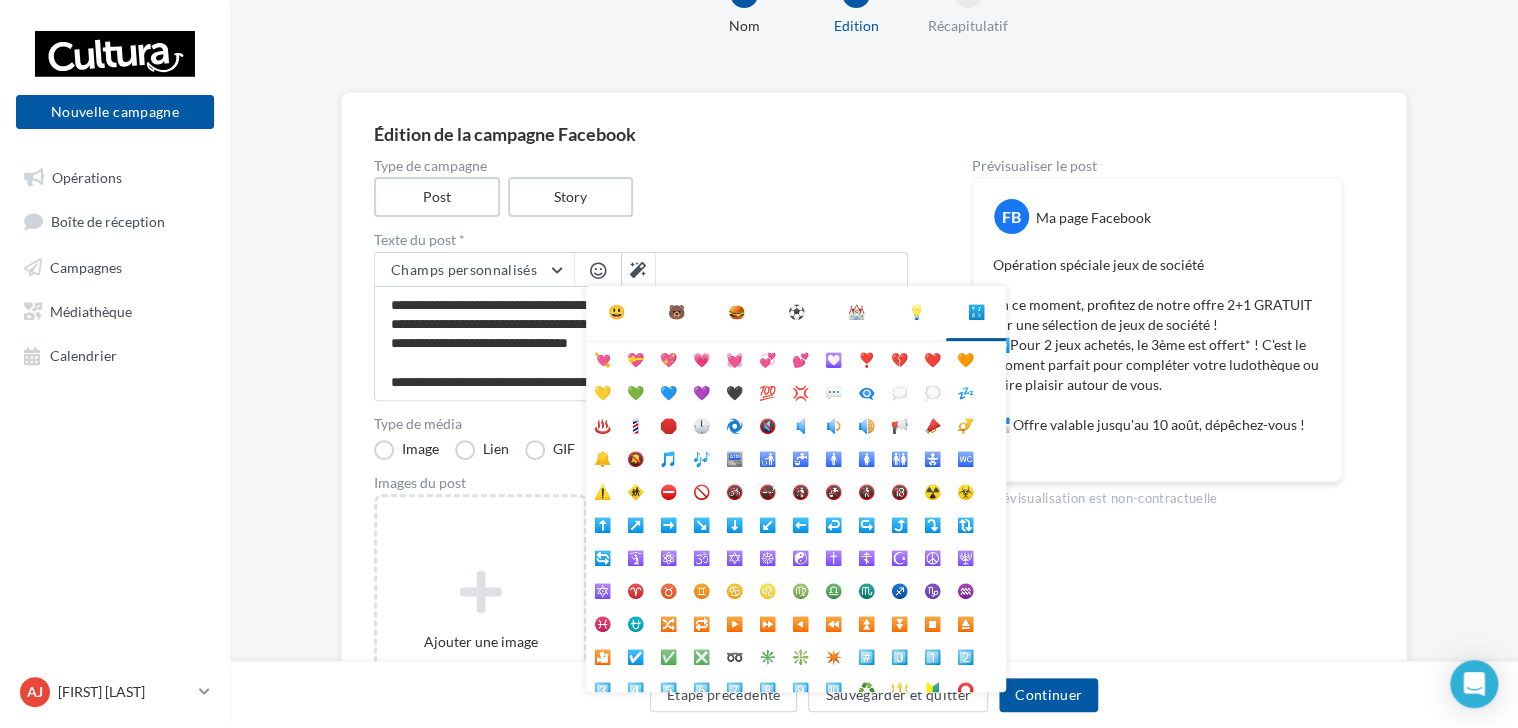 click on "😃" at bounding box center [616, 312] 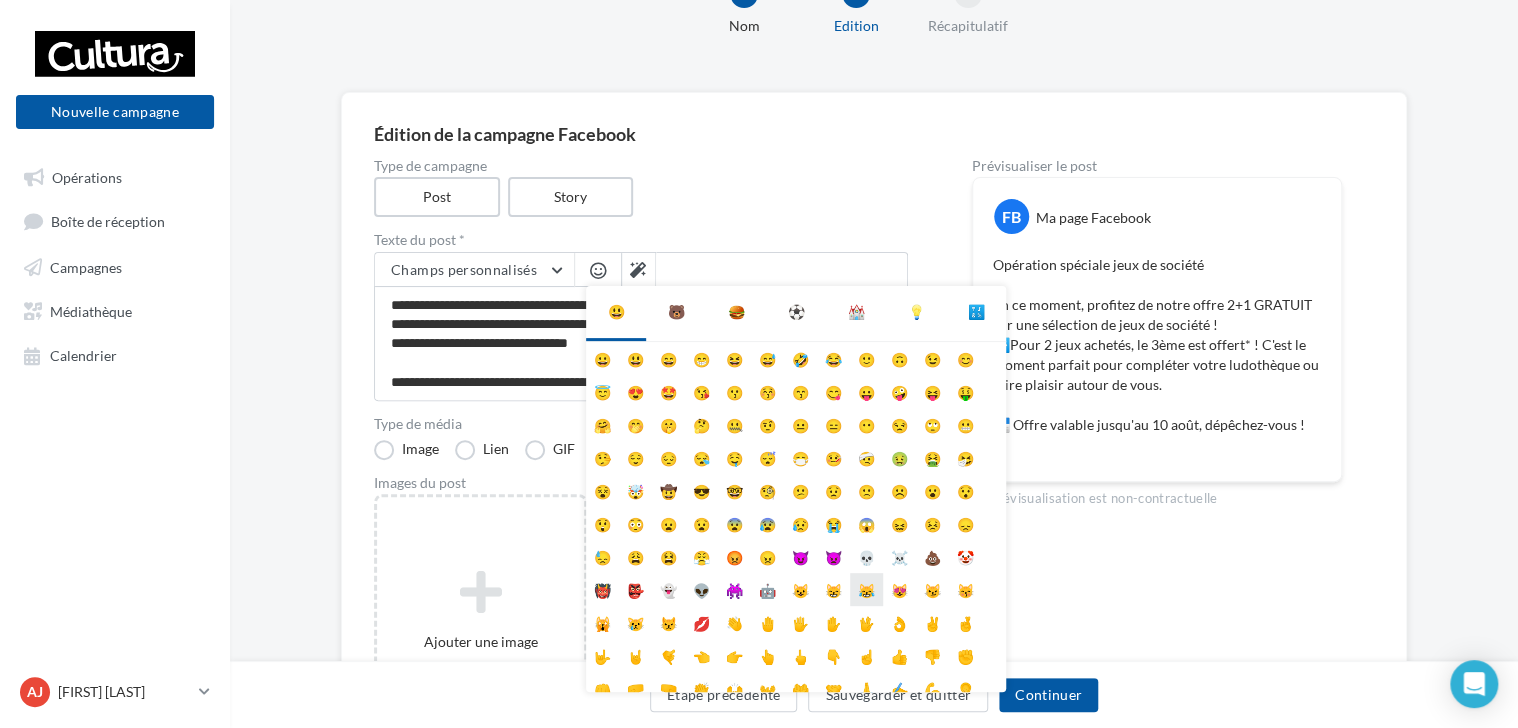 scroll, scrollTop: 78, scrollLeft: 0, axis: vertical 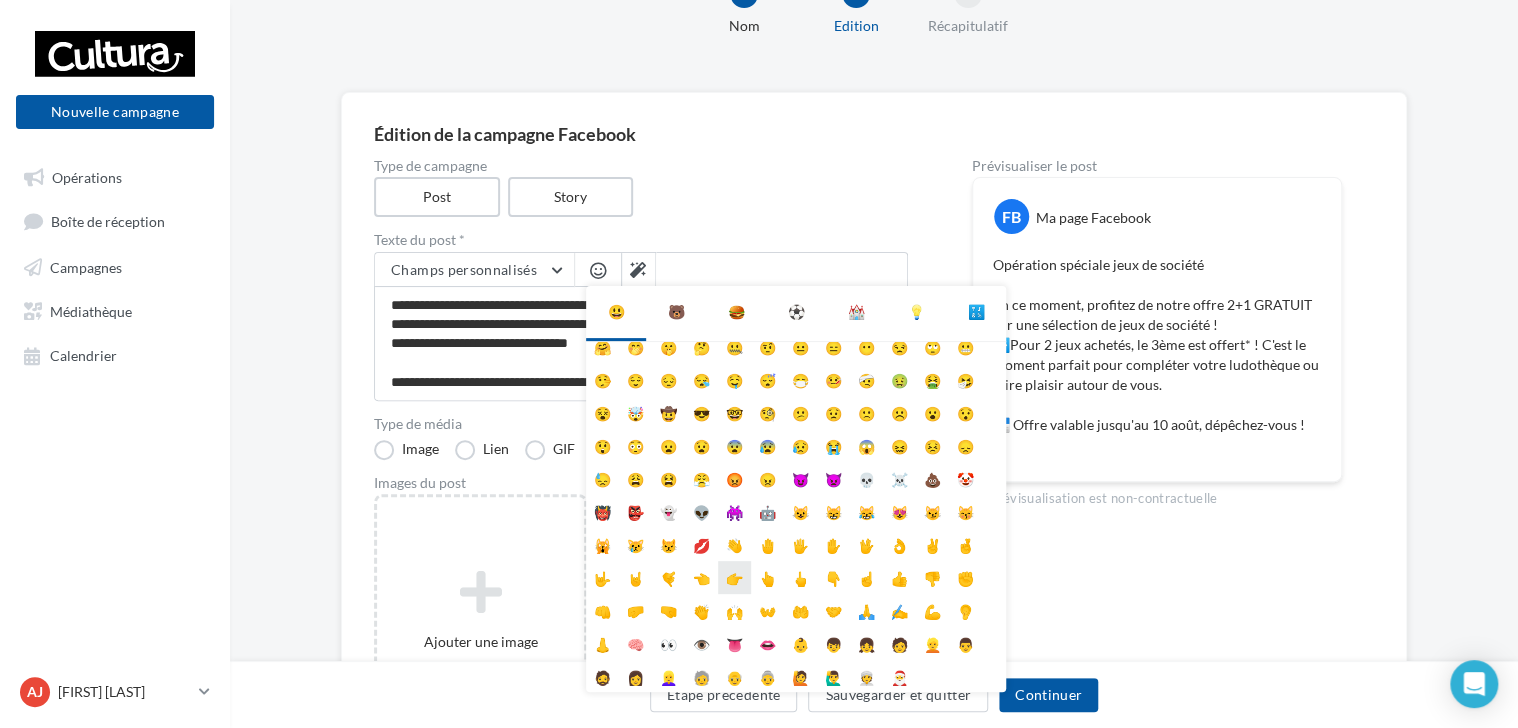 click on "👉" at bounding box center [734, 577] 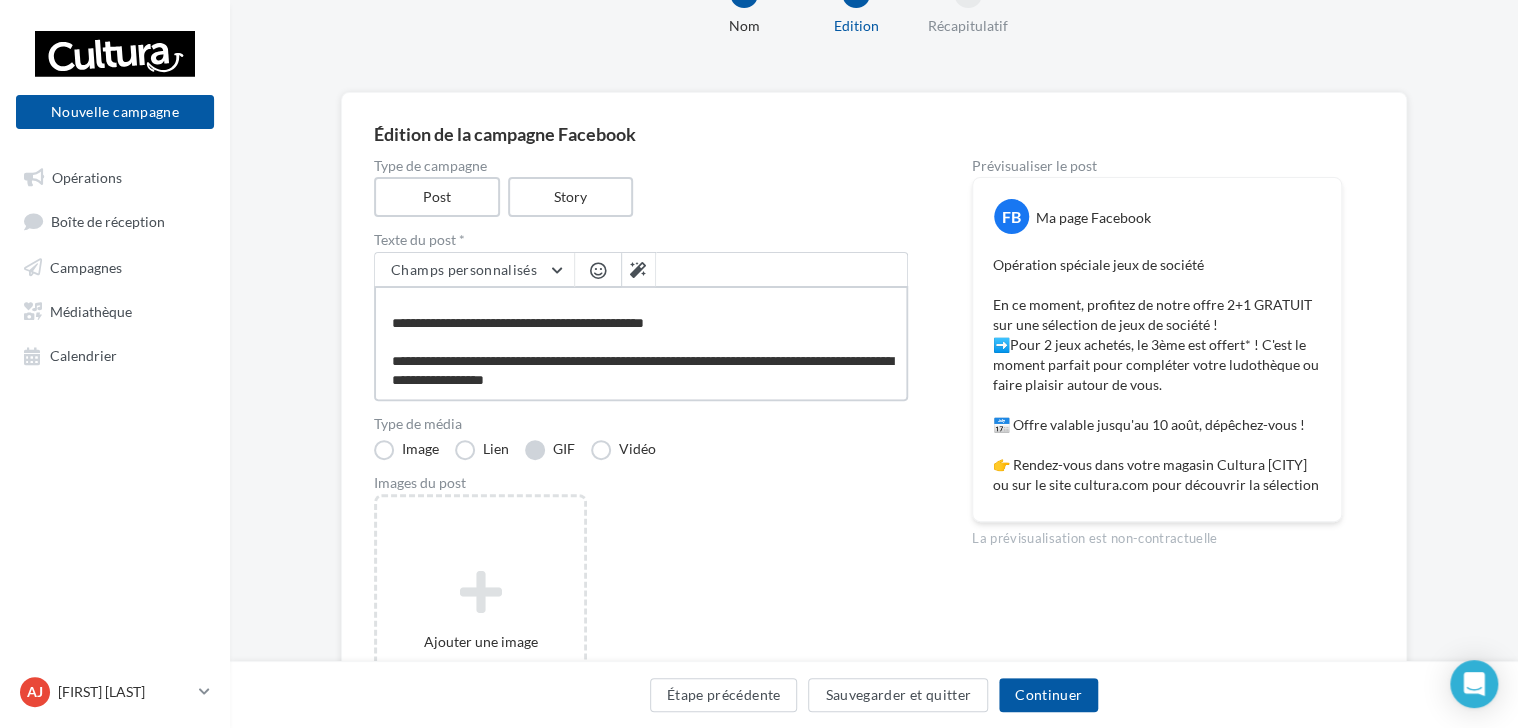 scroll, scrollTop: 144, scrollLeft: 0, axis: vertical 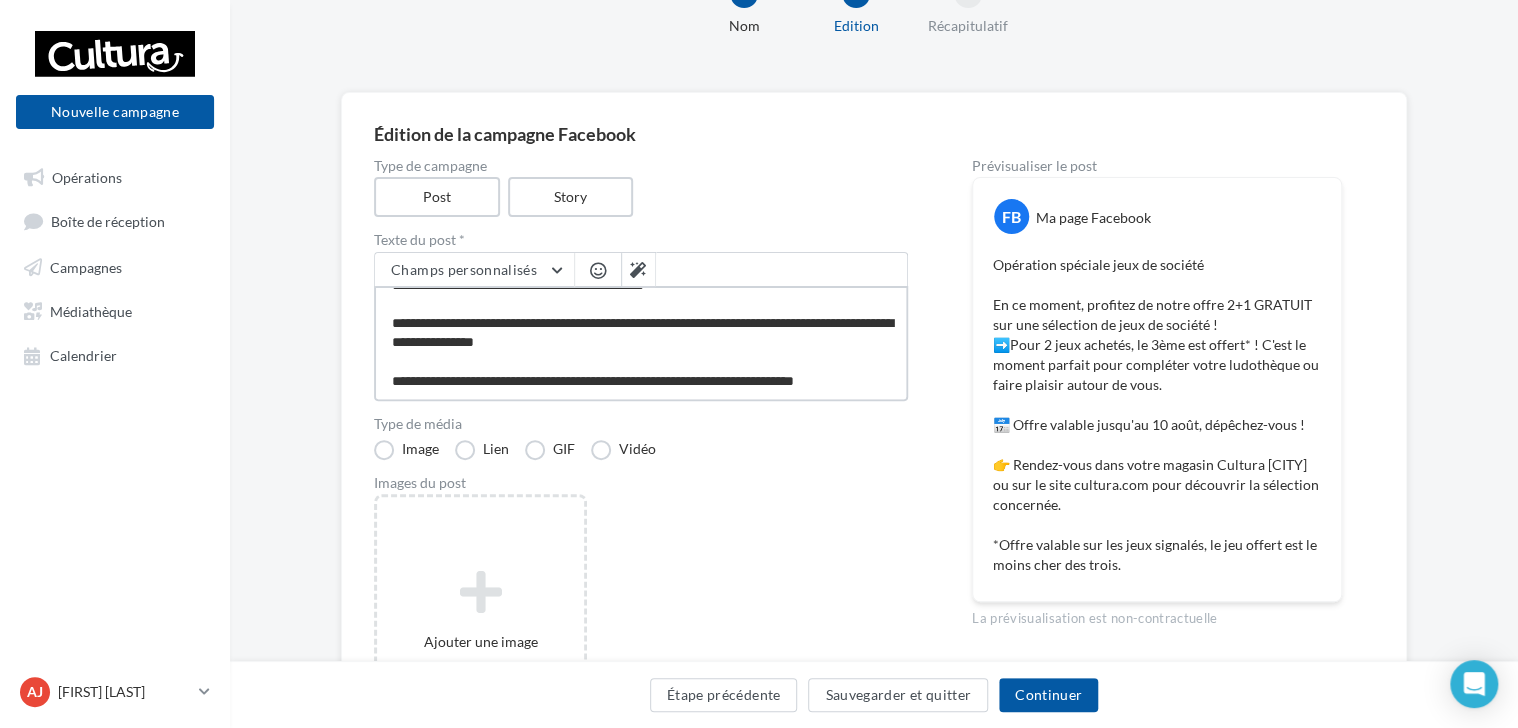 click on "**********" at bounding box center [641, 343] 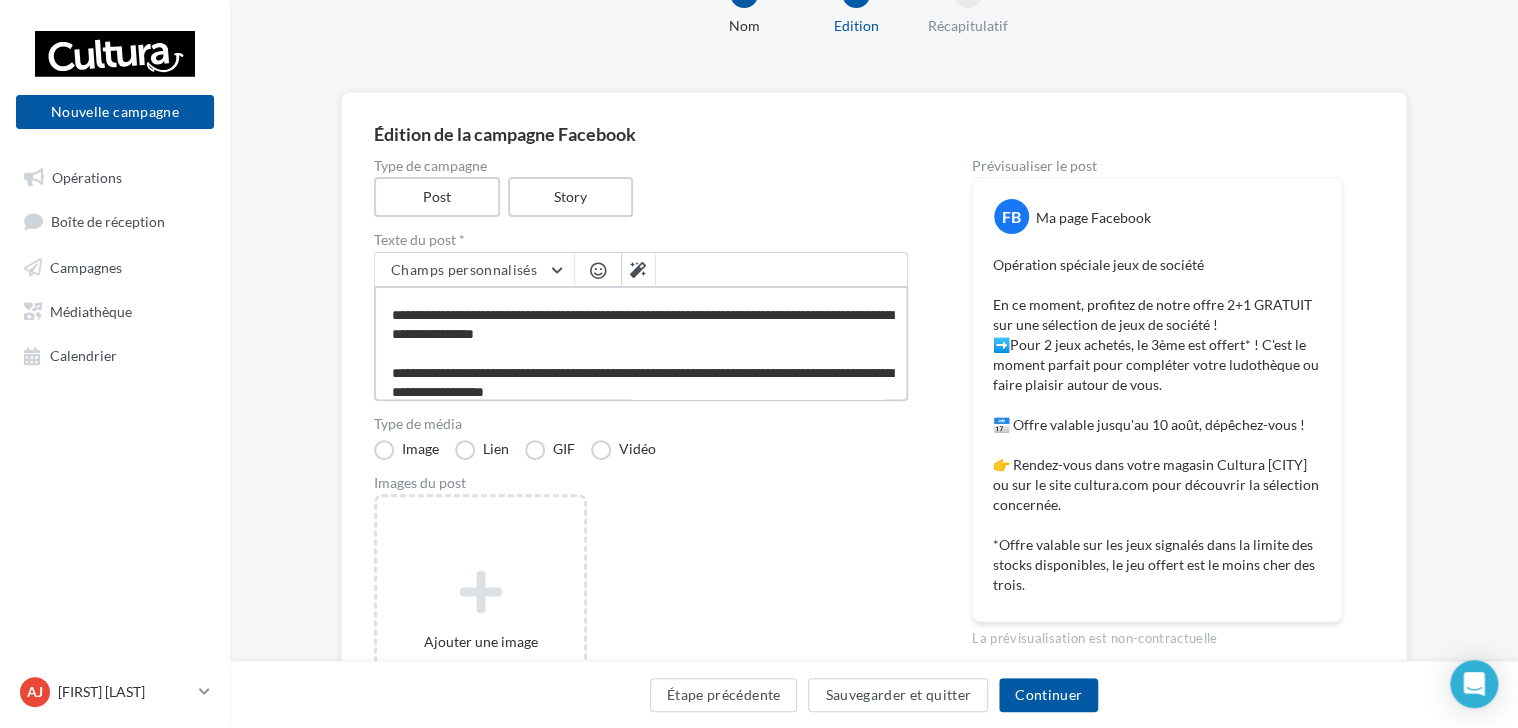 scroll, scrollTop: 173, scrollLeft: 0, axis: vertical 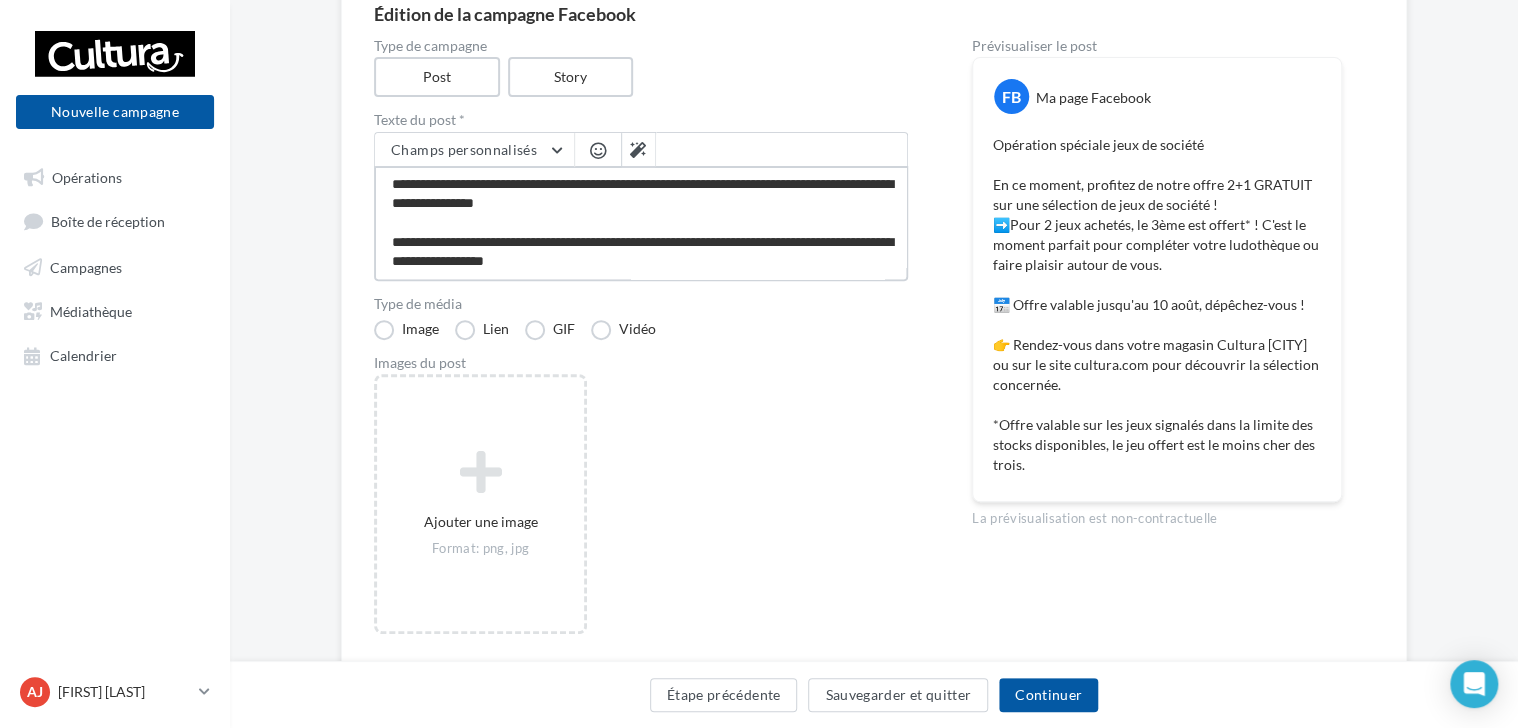 drag, startPoint x: 612, startPoint y: 270, endPoint x: 824, endPoint y: 238, distance: 214.40149 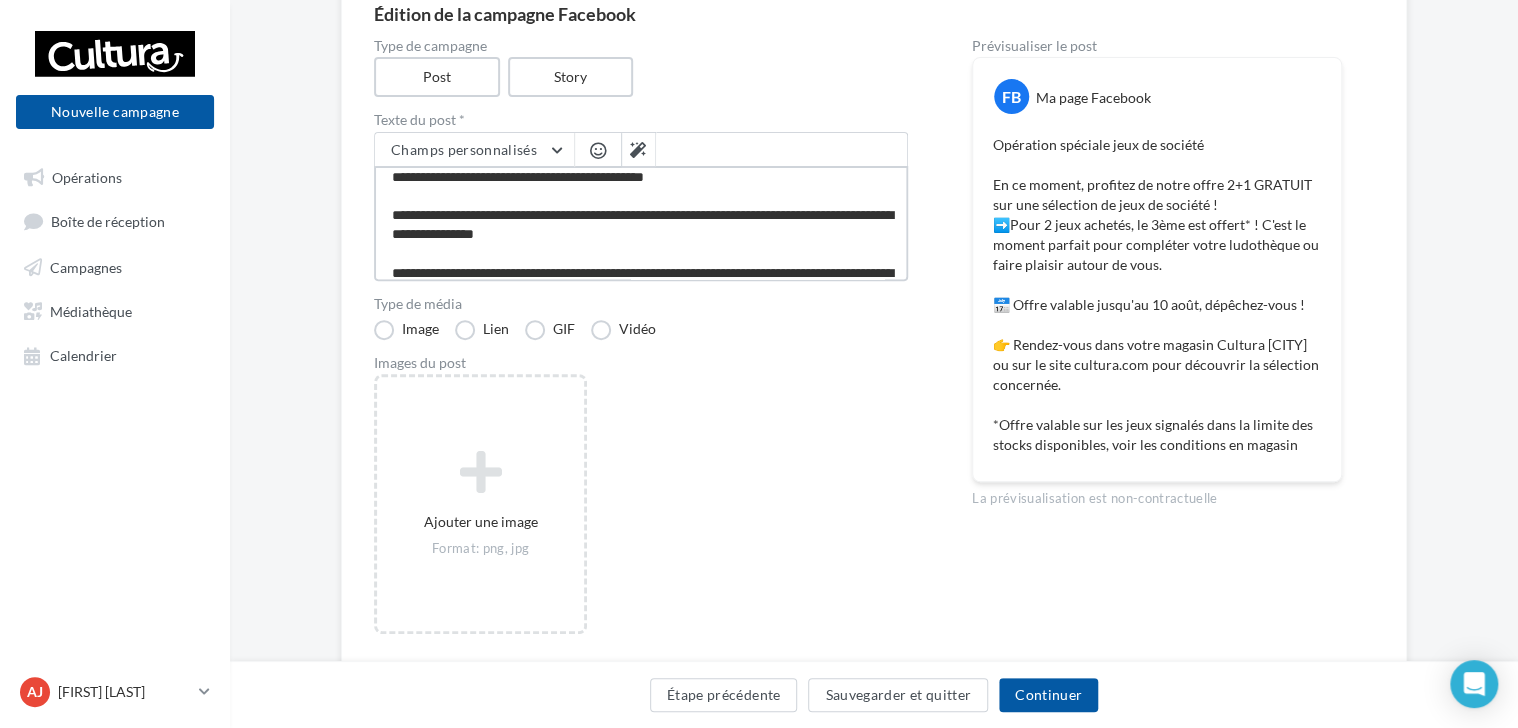 scroll, scrollTop: 57, scrollLeft: 0, axis: vertical 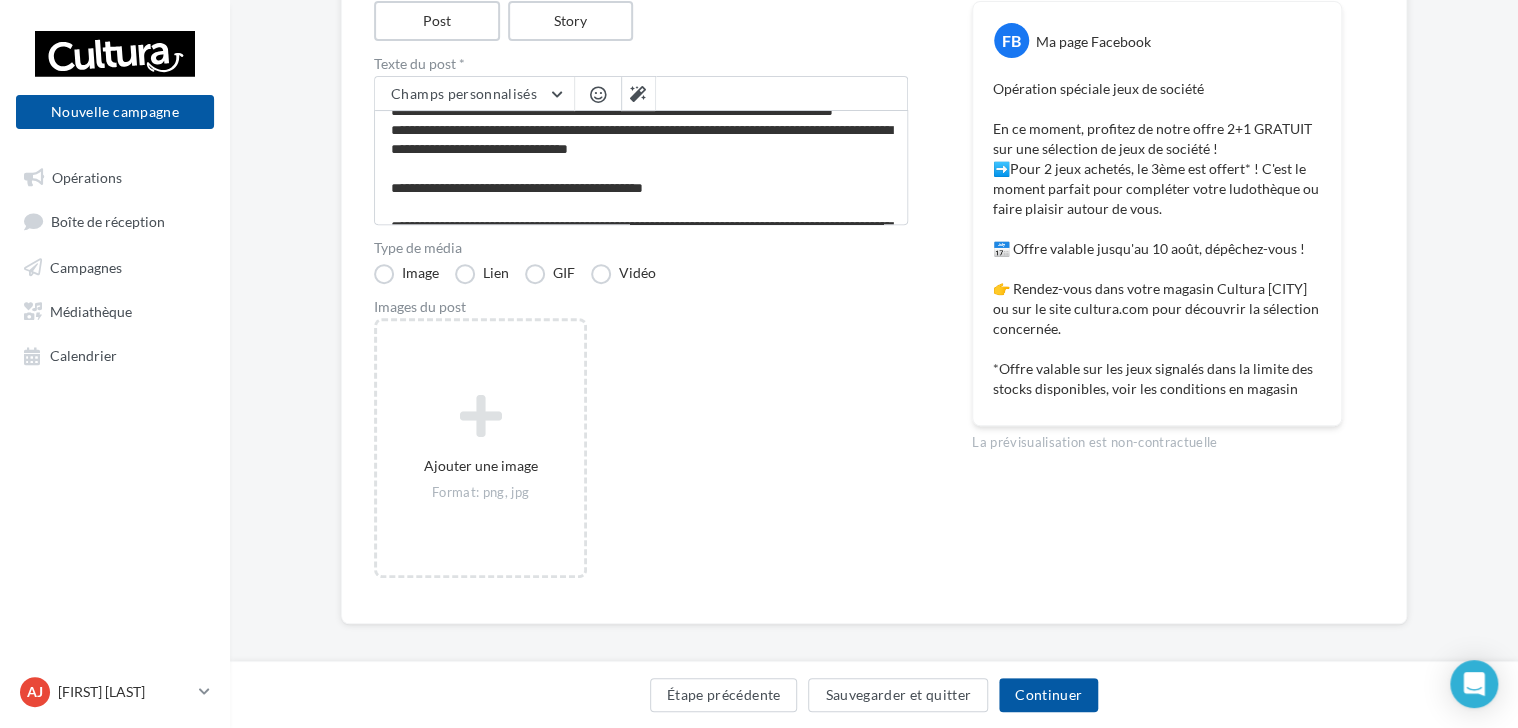 click on "Ajouter une image     Format: png, jpg" at bounding box center [649, 458] 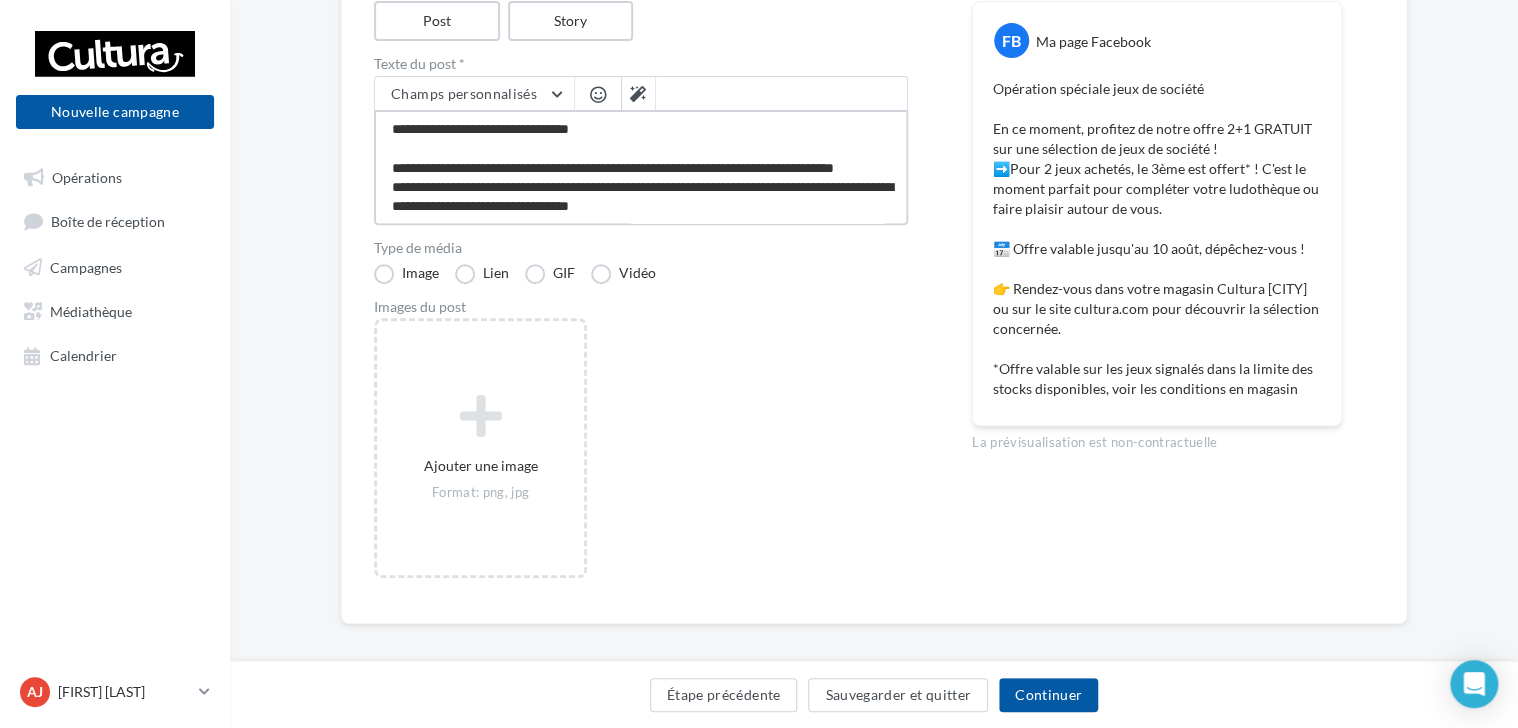 click on "**********" at bounding box center [641, 167] 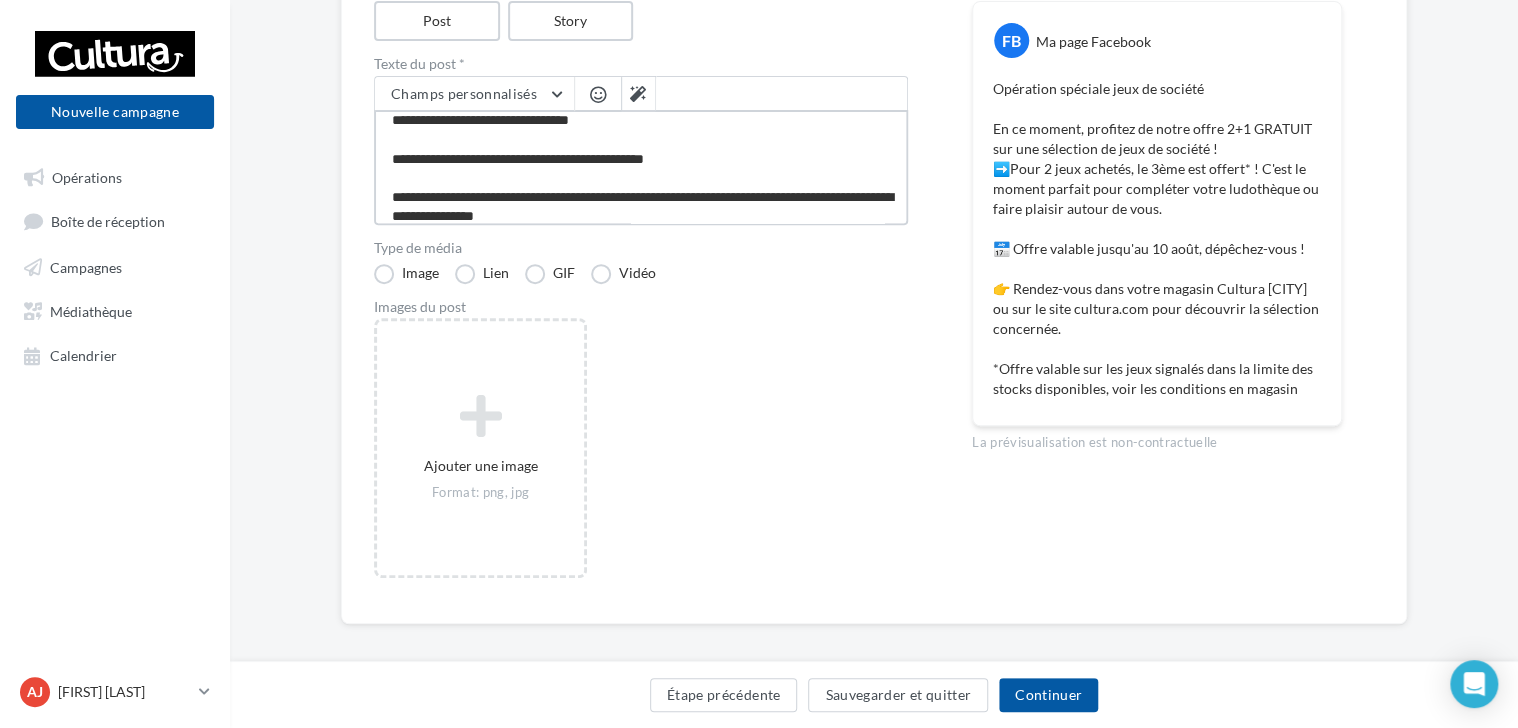 scroll, scrollTop: 87, scrollLeft: 0, axis: vertical 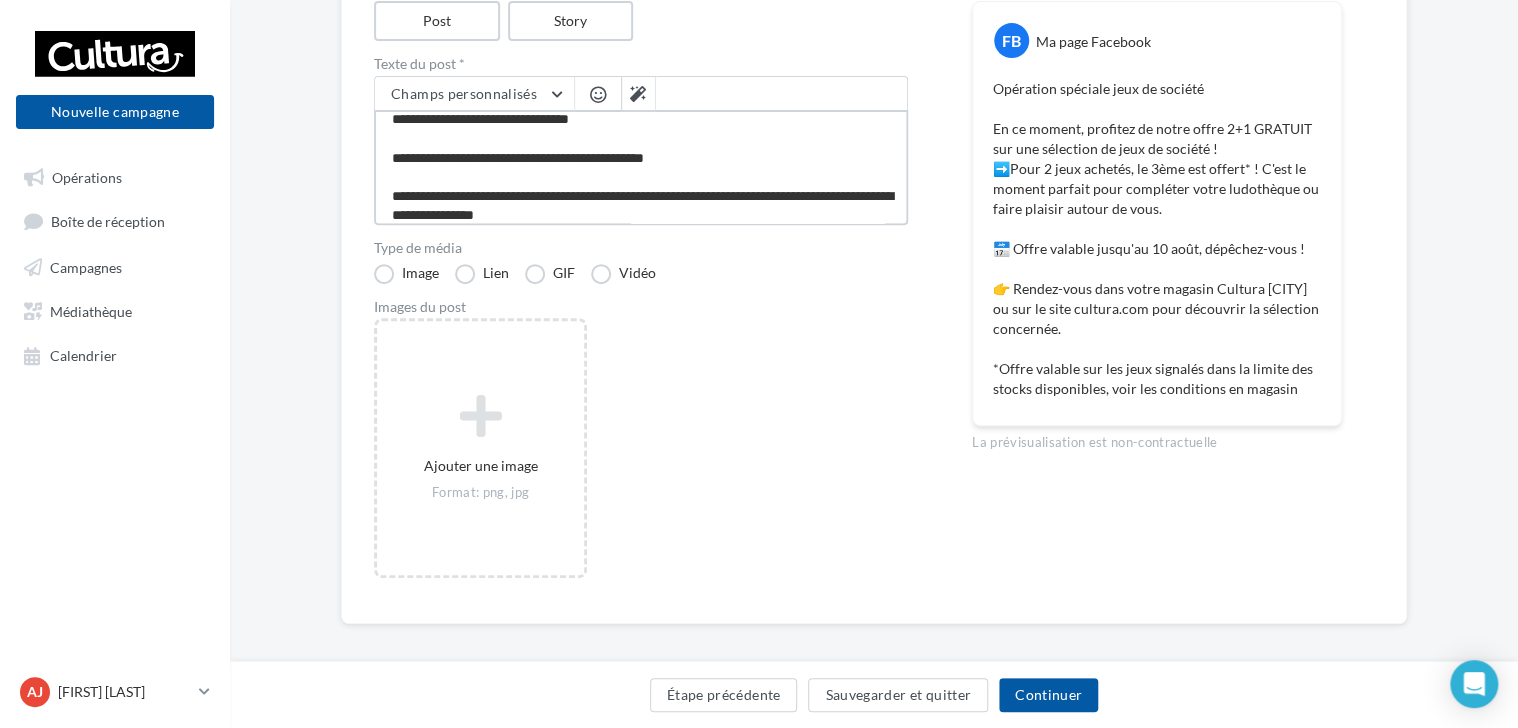 click on "**********" at bounding box center (641, 167) 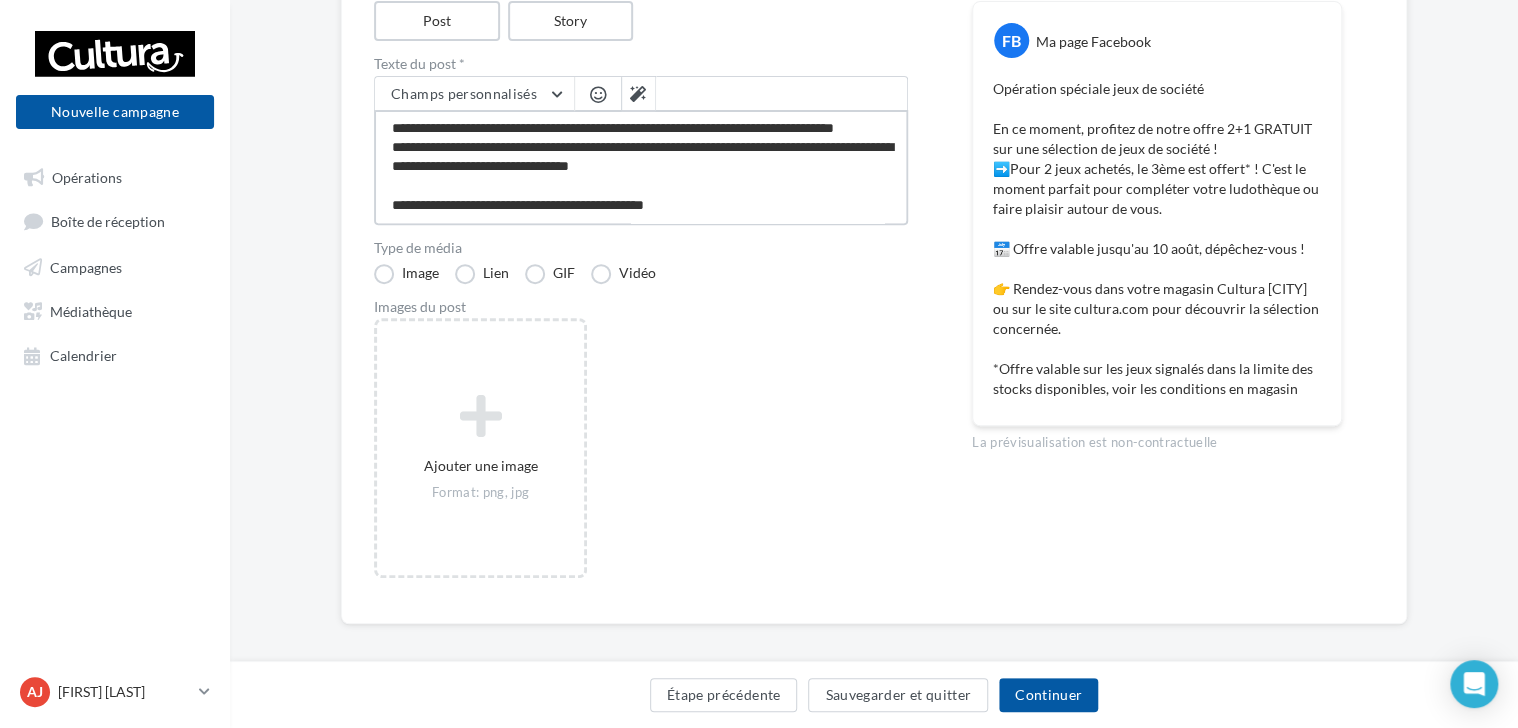 drag, startPoint x: 760, startPoint y: 186, endPoint x: 664, endPoint y: 167, distance: 97.862144 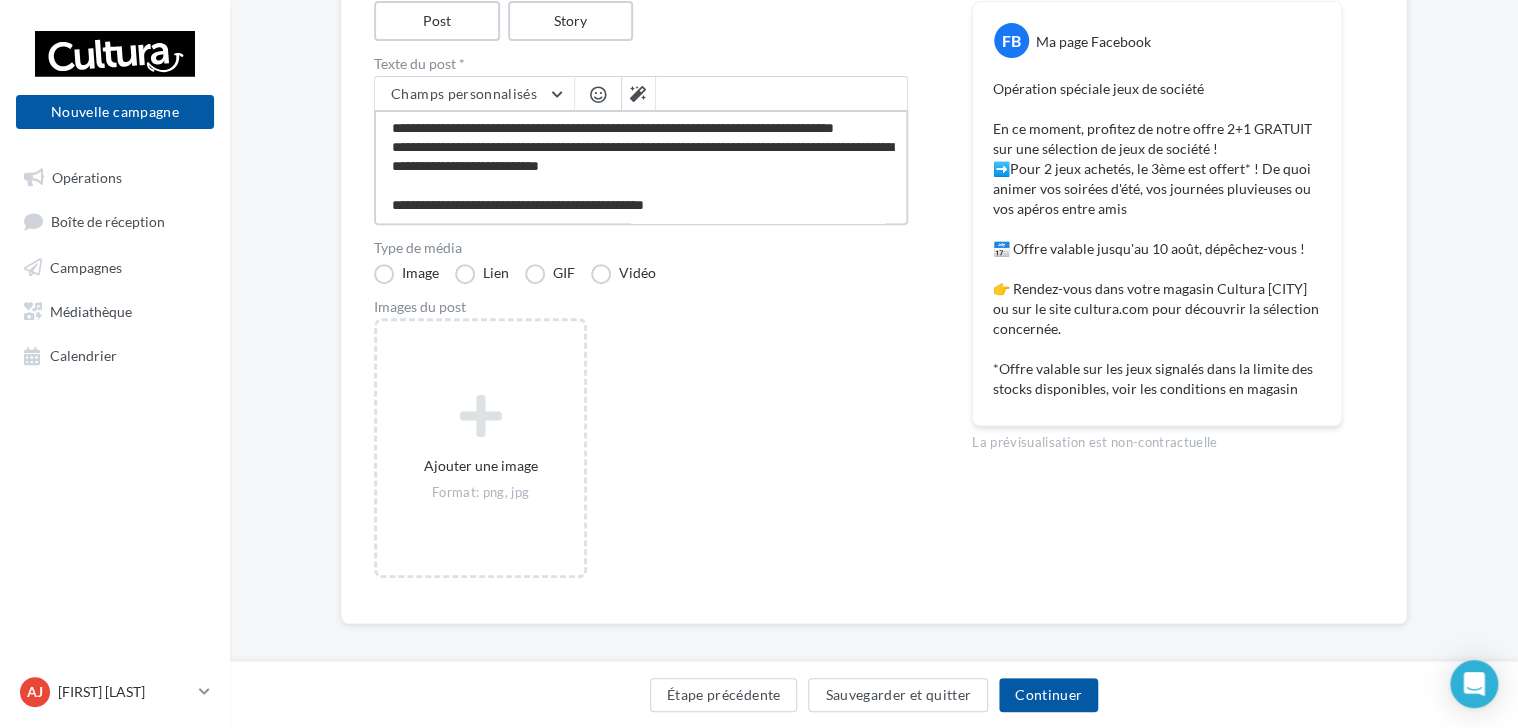click on "**********" at bounding box center [641, 167] 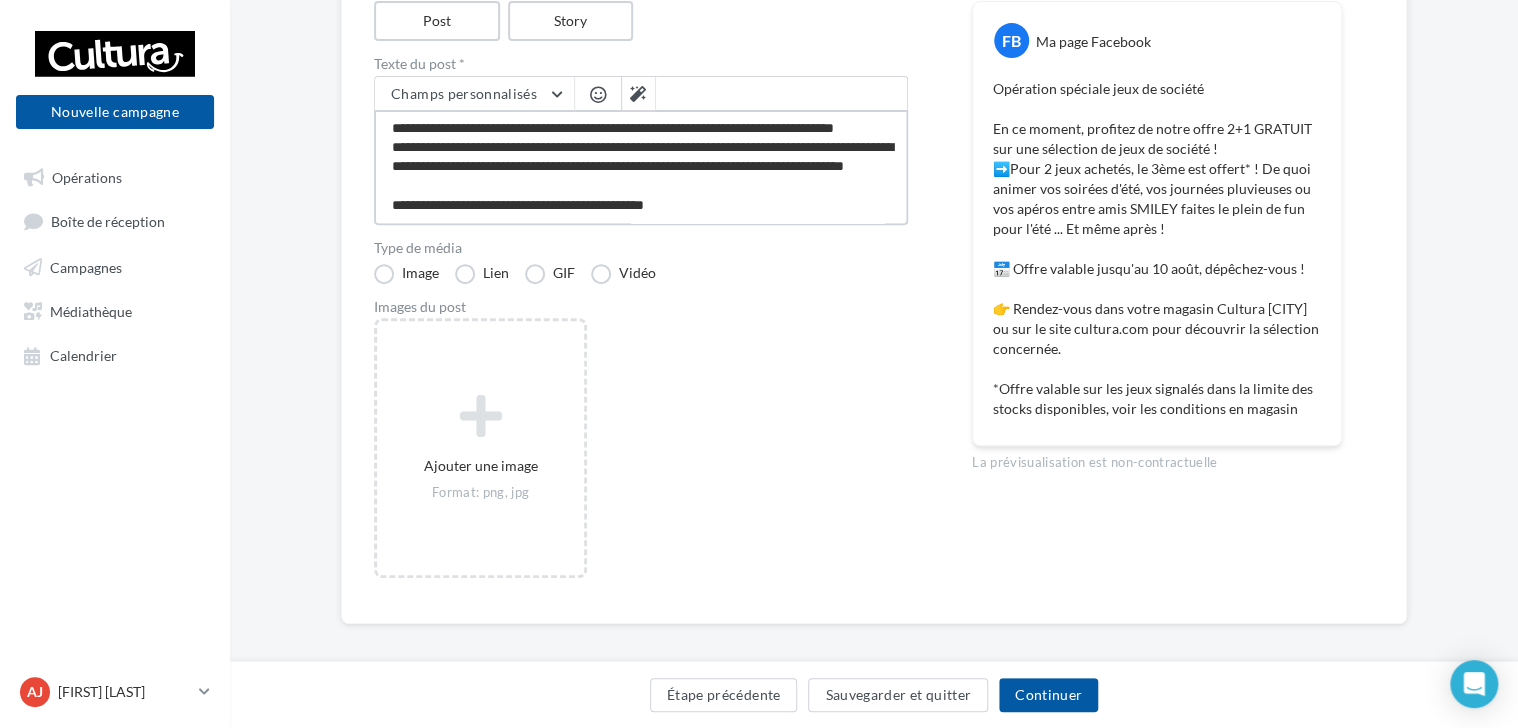 click on "**********" at bounding box center (641, 167) 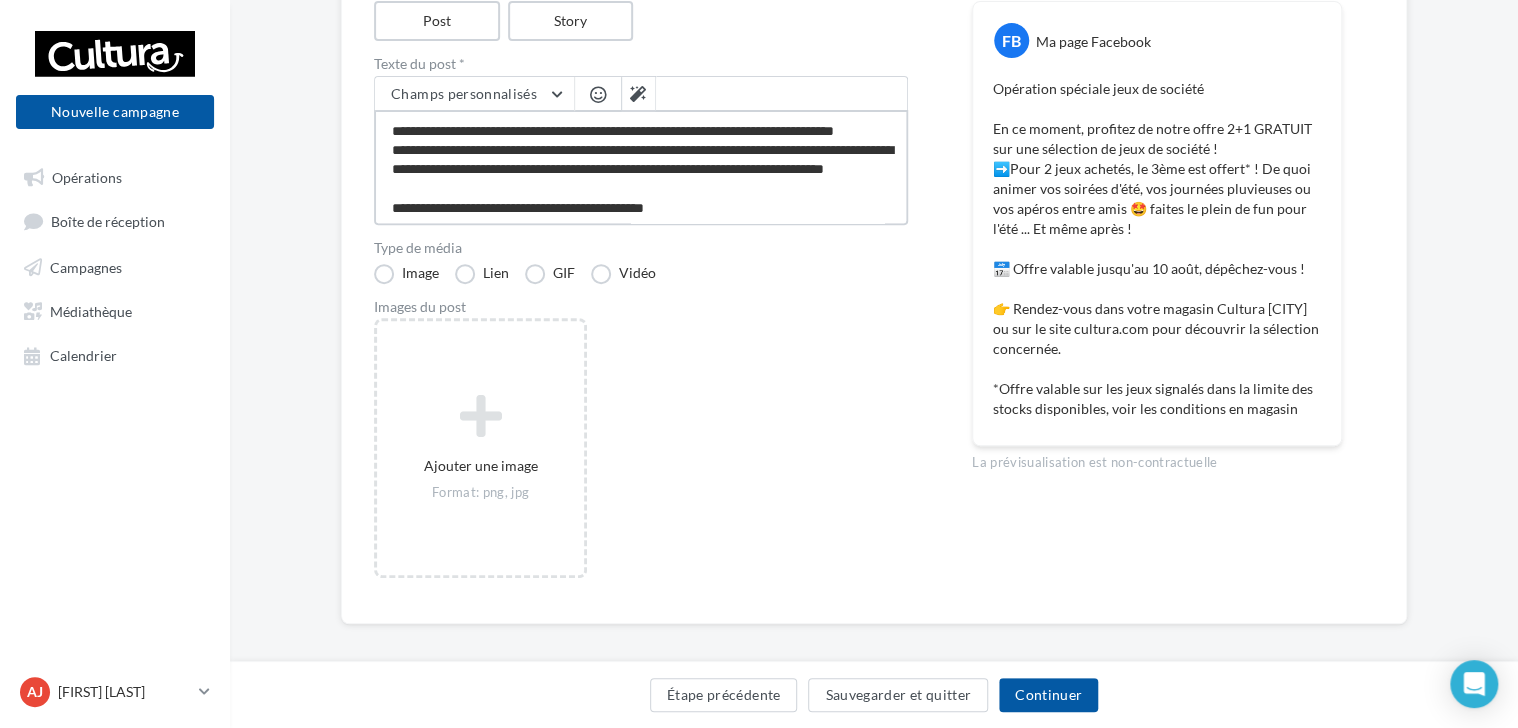 scroll, scrollTop: 0, scrollLeft: 0, axis: both 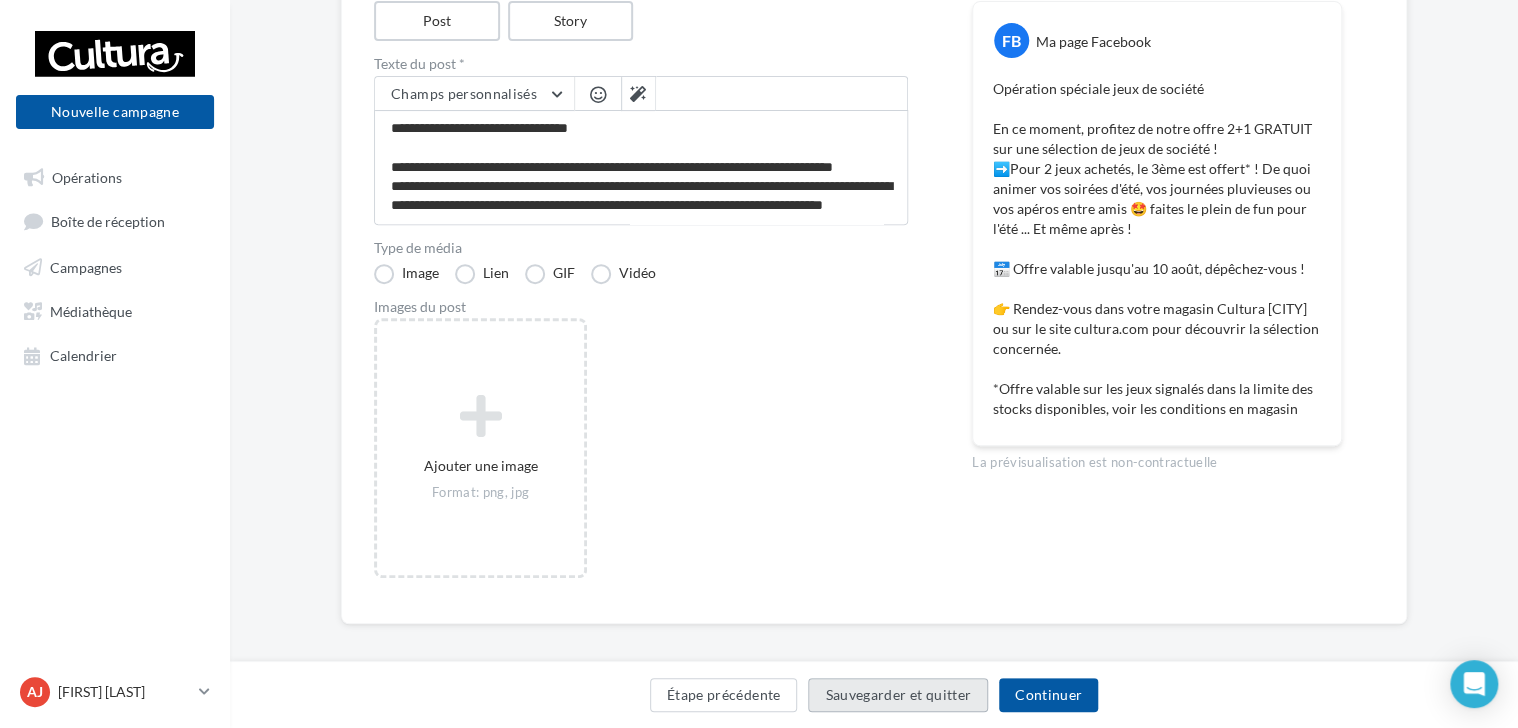 click on "Sauvegarder et quitter" at bounding box center [898, 695] 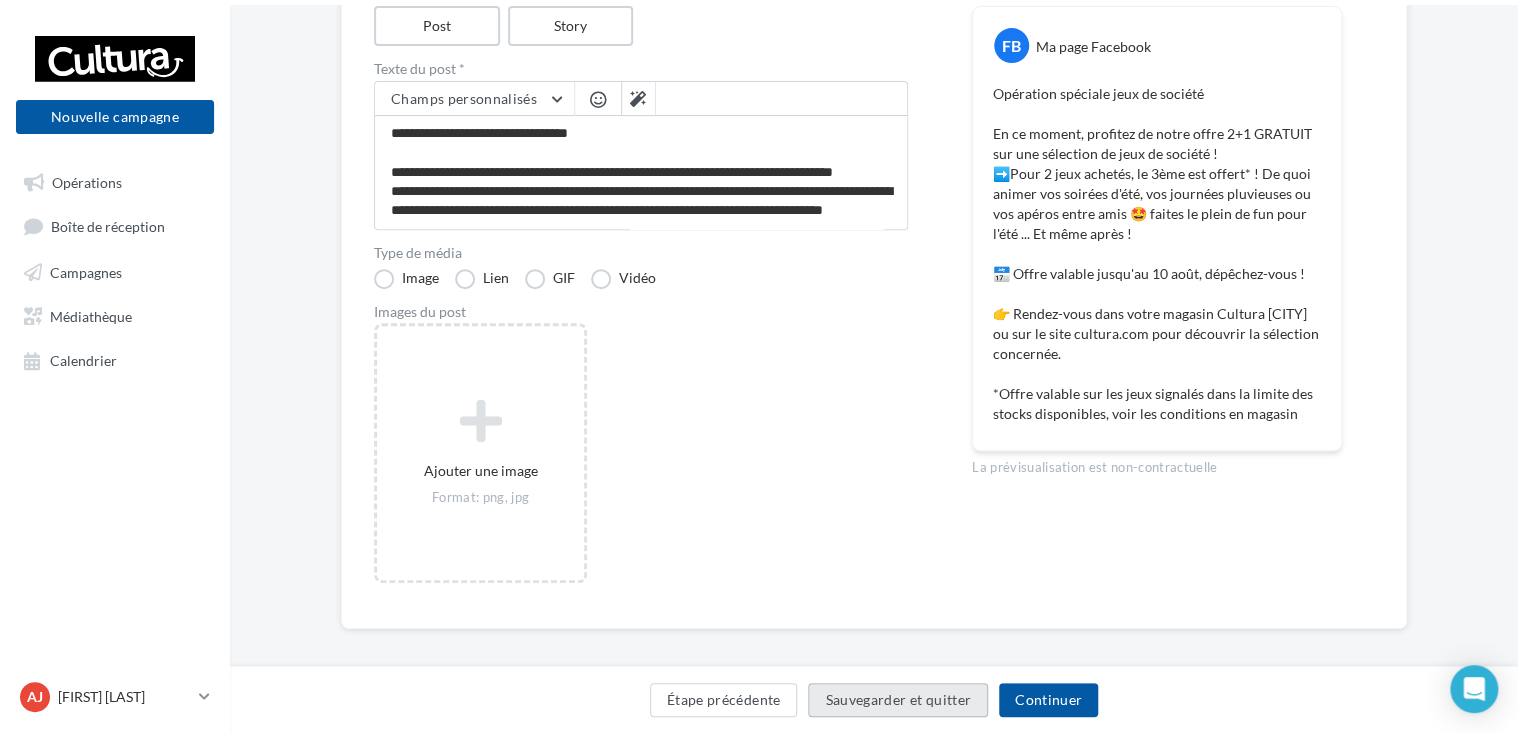 scroll, scrollTop: 32, scrollLeft: 0, axis: vertical 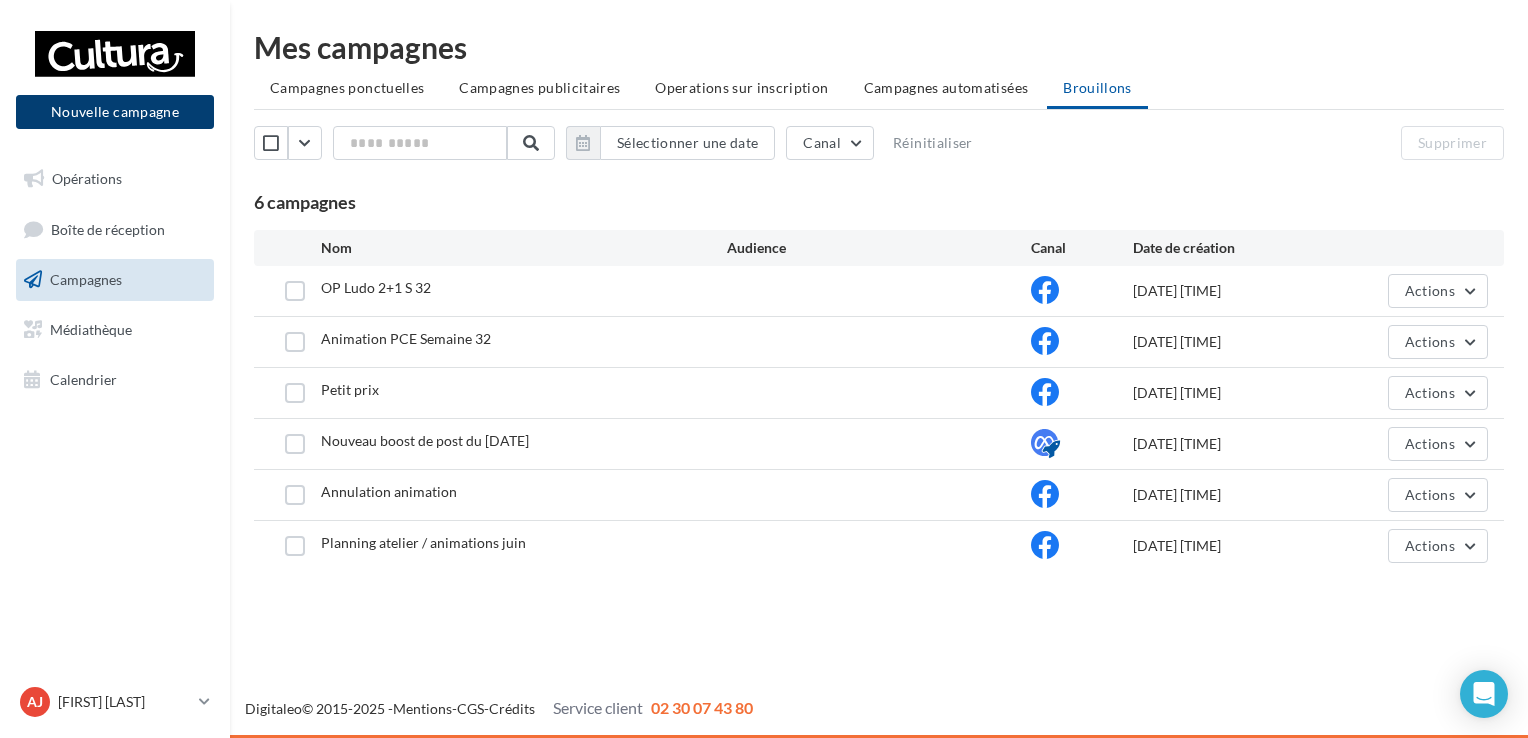 click on "Nouvelle campagne" at bounding box center [115, 112] 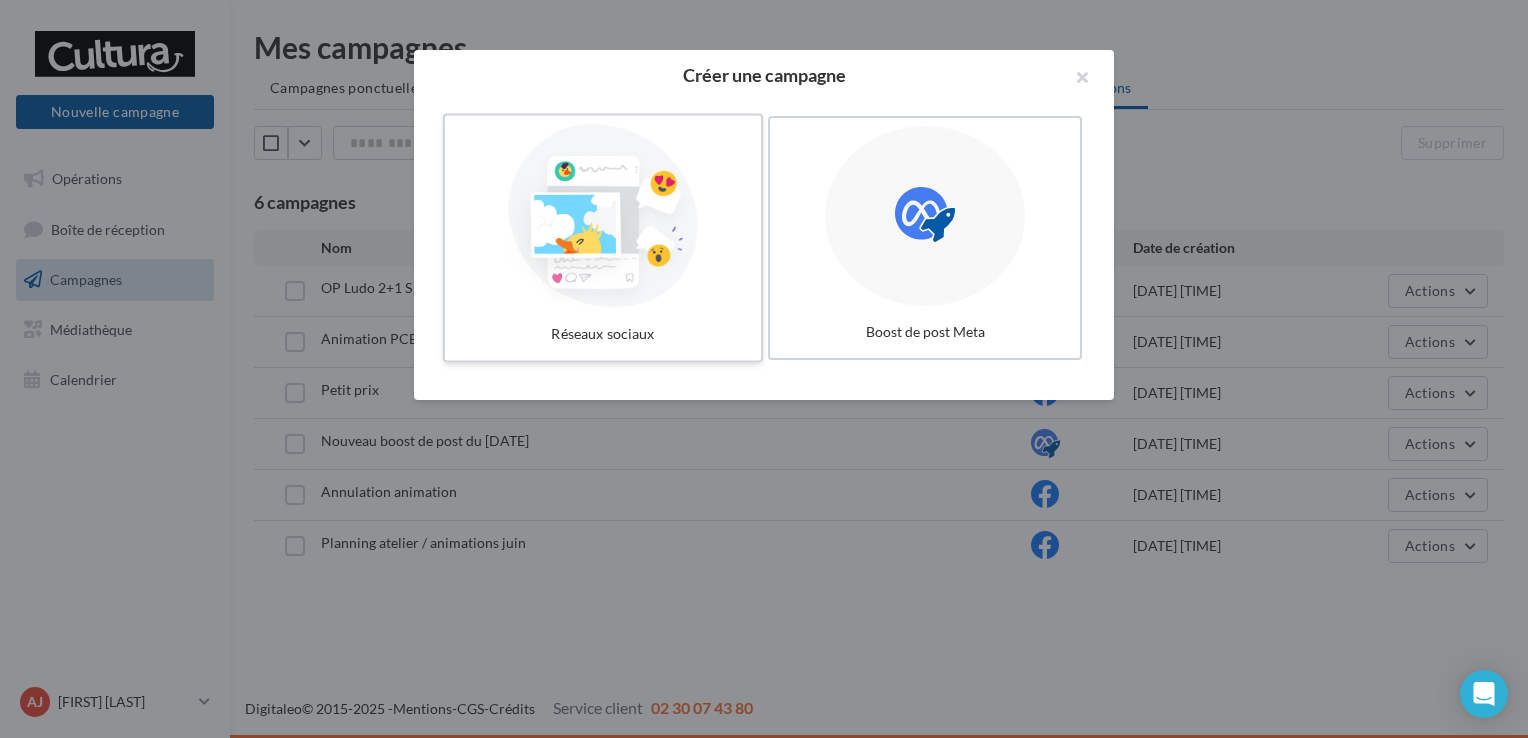 click at bounding box center [603, 216] 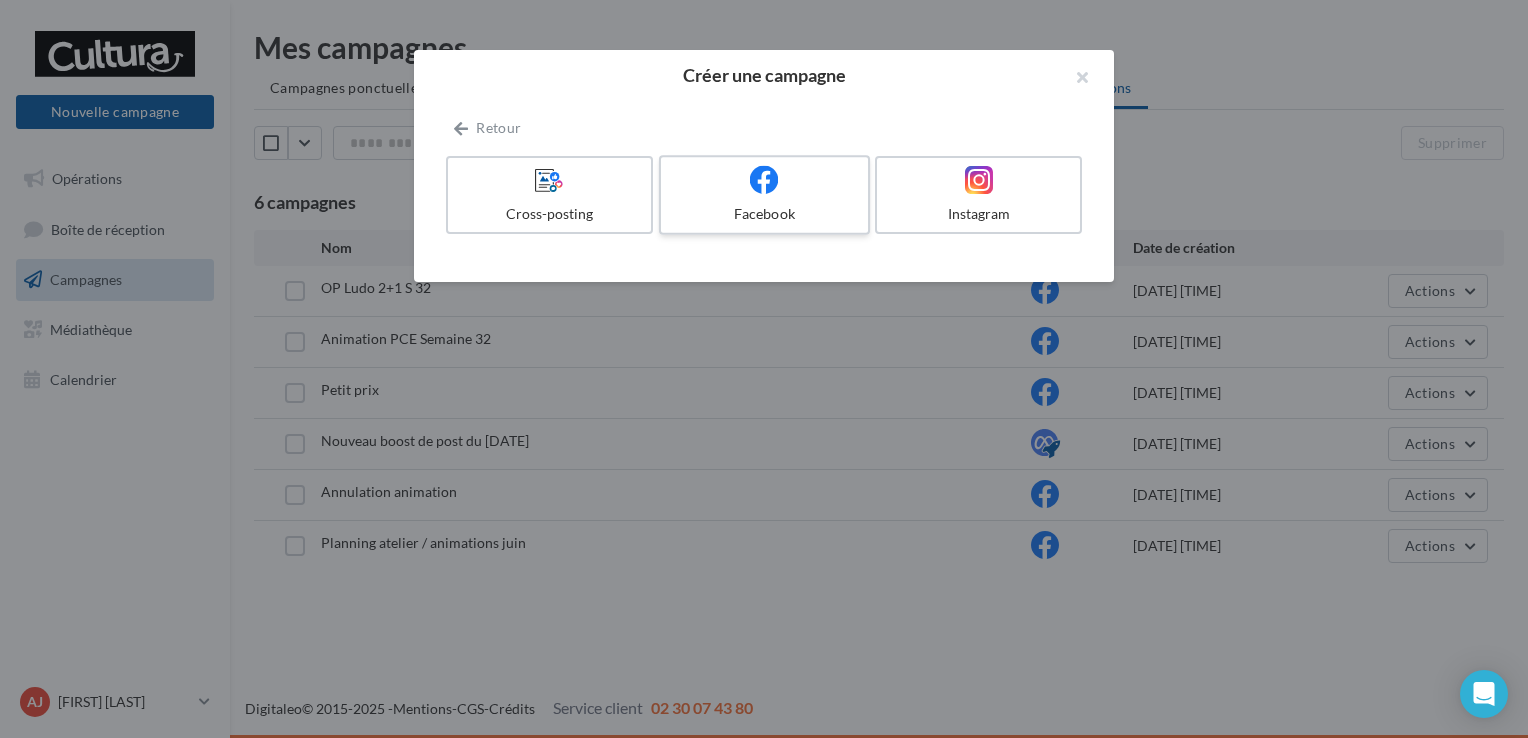 click on "Facebook" at bounding box center (764, 214) 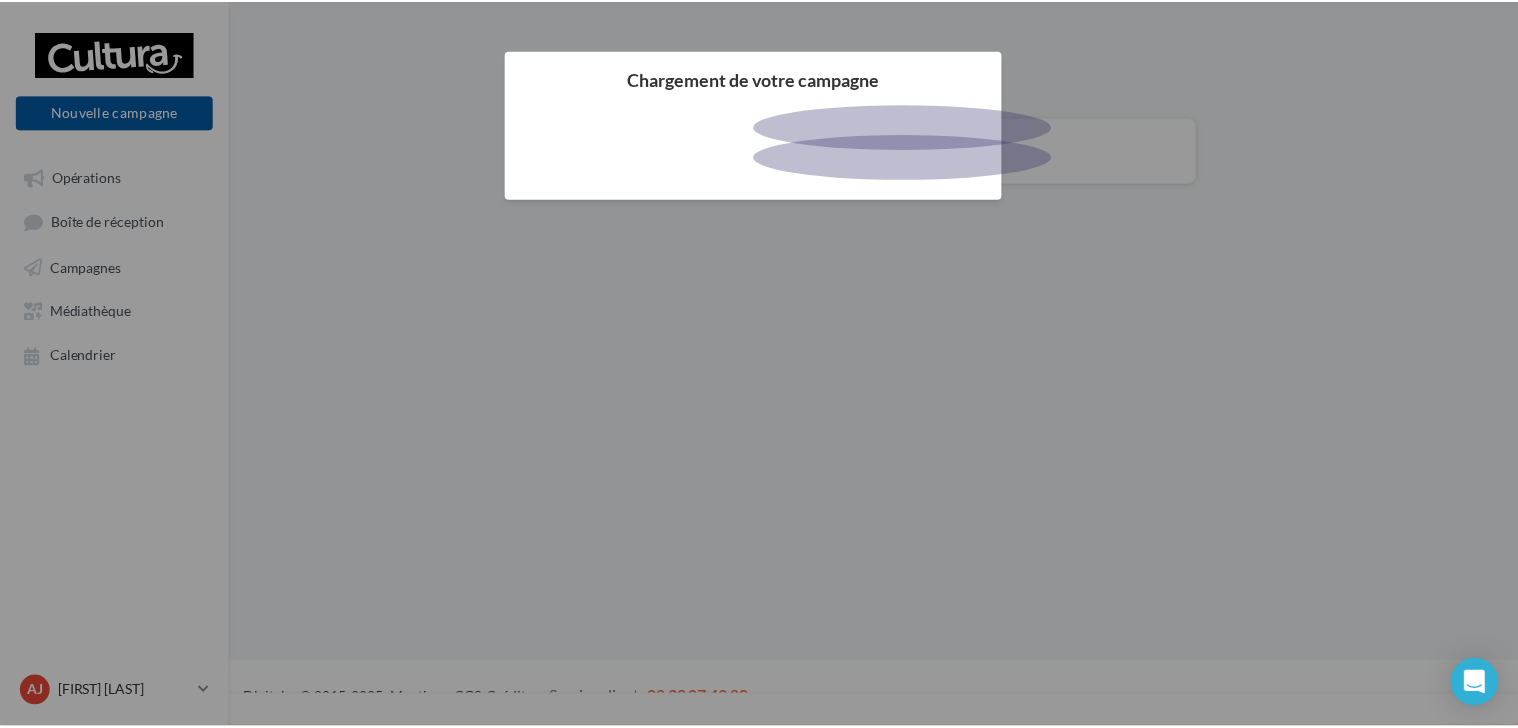 scroll, scrollTop: 0, scrollLeft: 0, axis: both 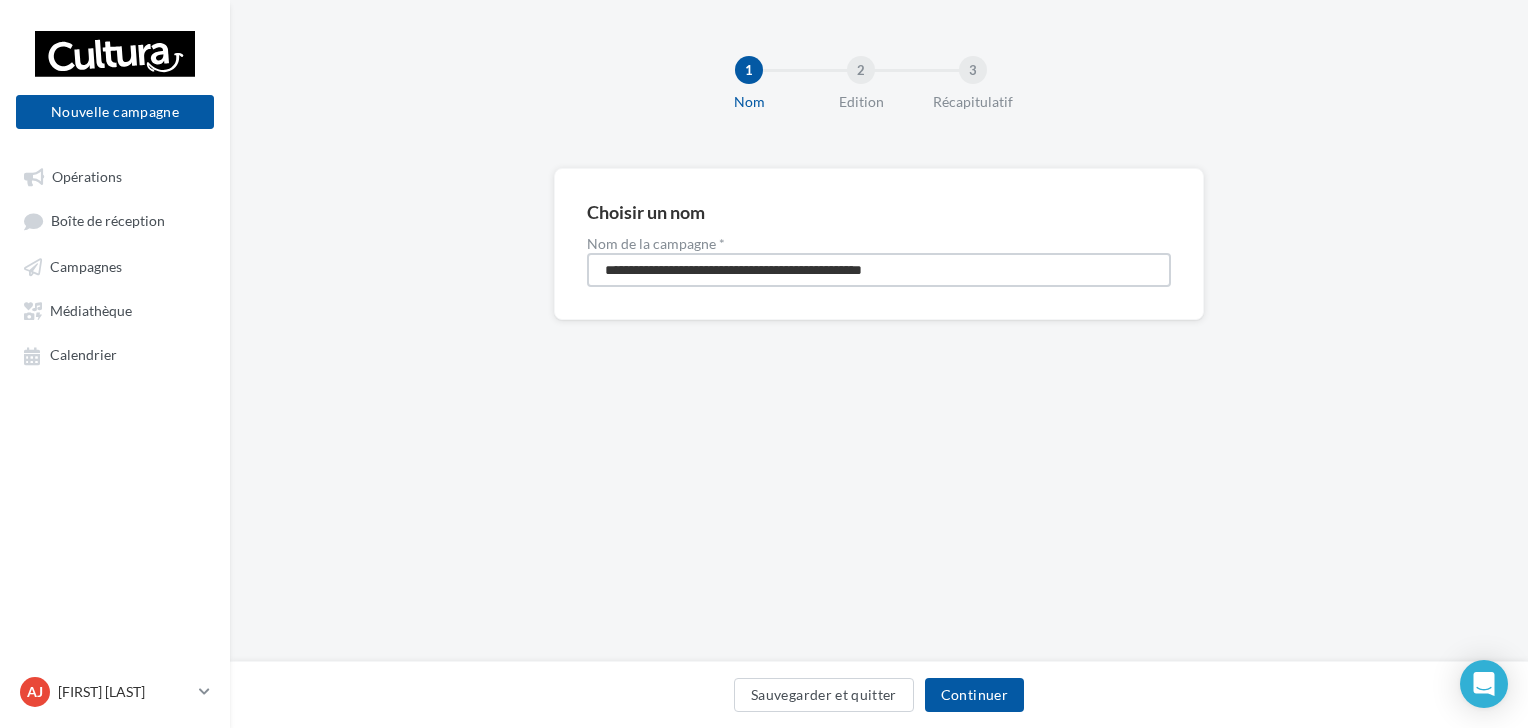 drag, startPoint x: 951, startPoint y: 279, endPoint x: 319, endPoint y: 215, distance: 635.23224 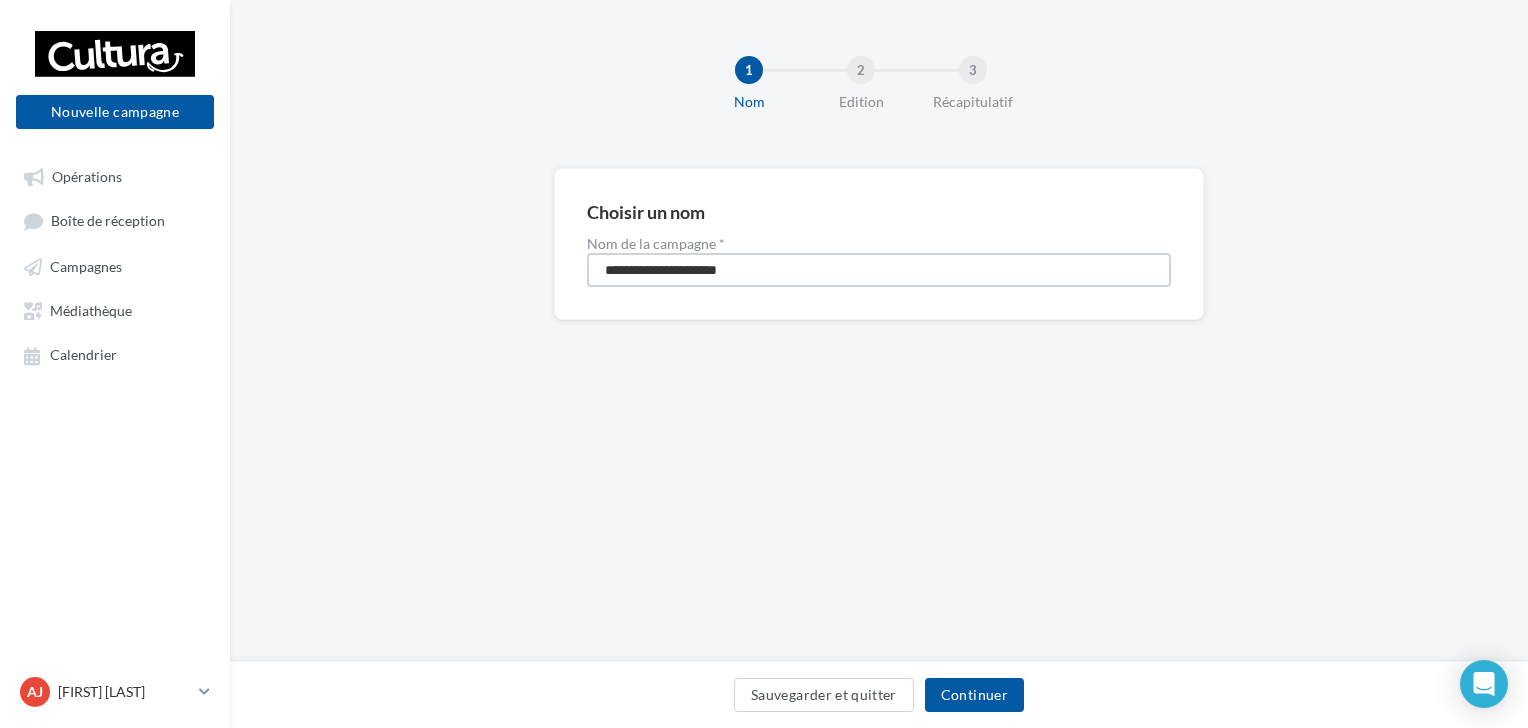click on "**********" at bounding box center (879, 270) 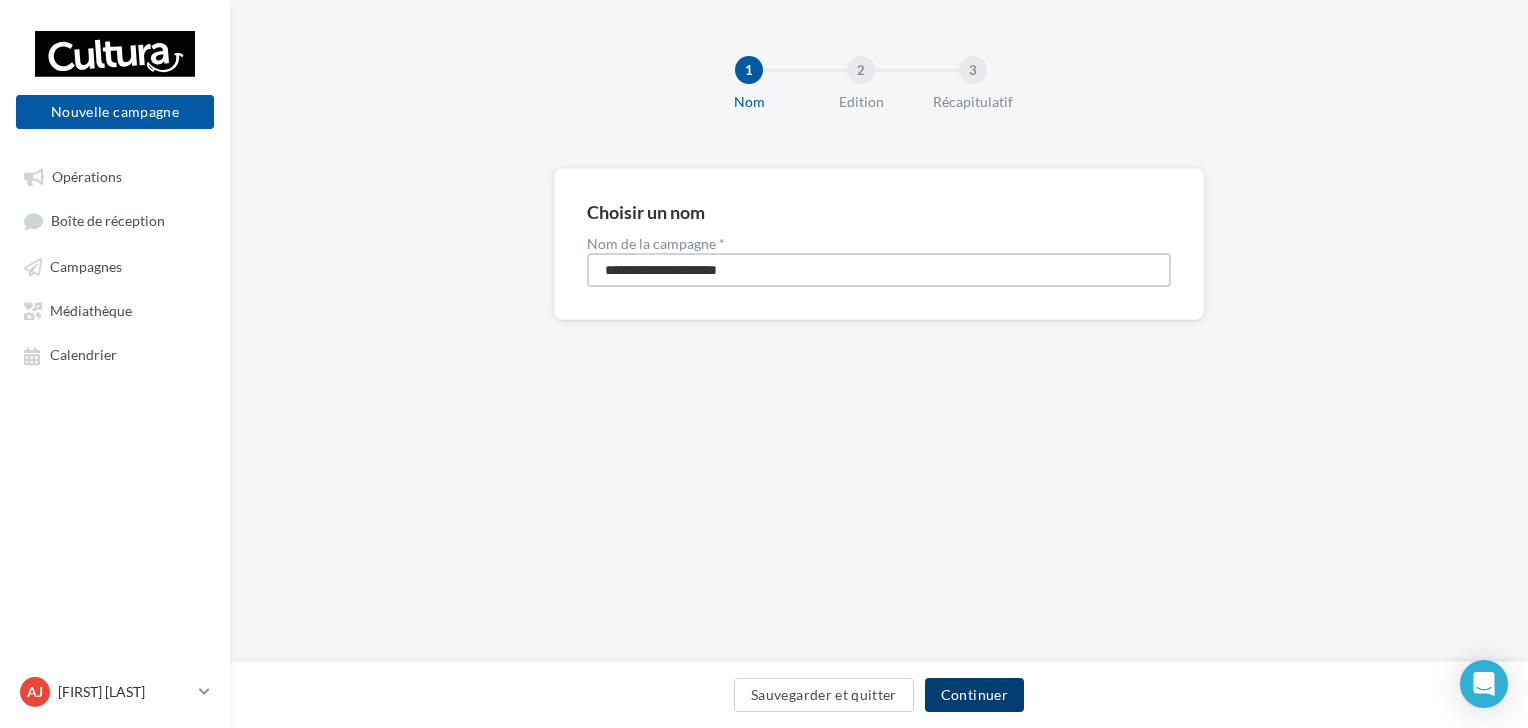 type on "**********" 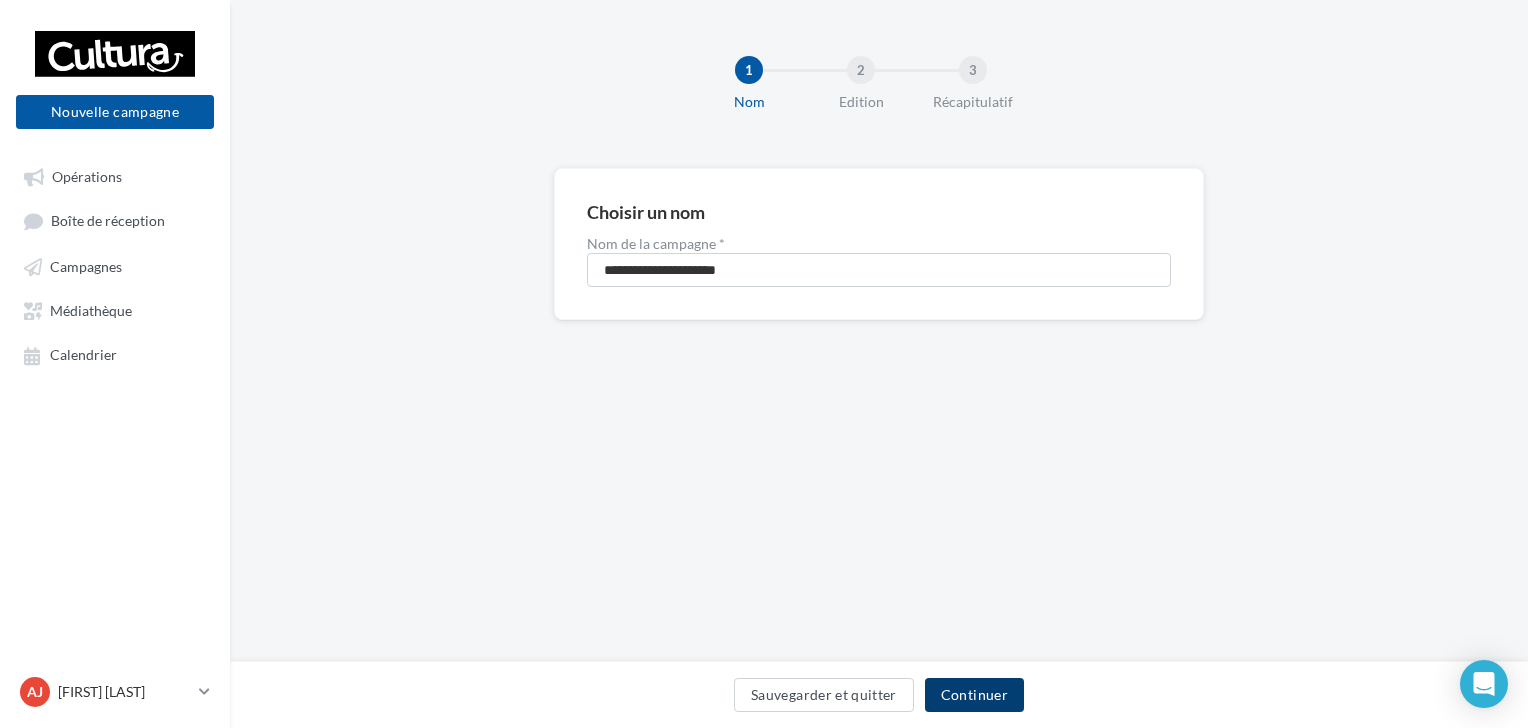 click on "Continuer" at bounding box center (974, 695) 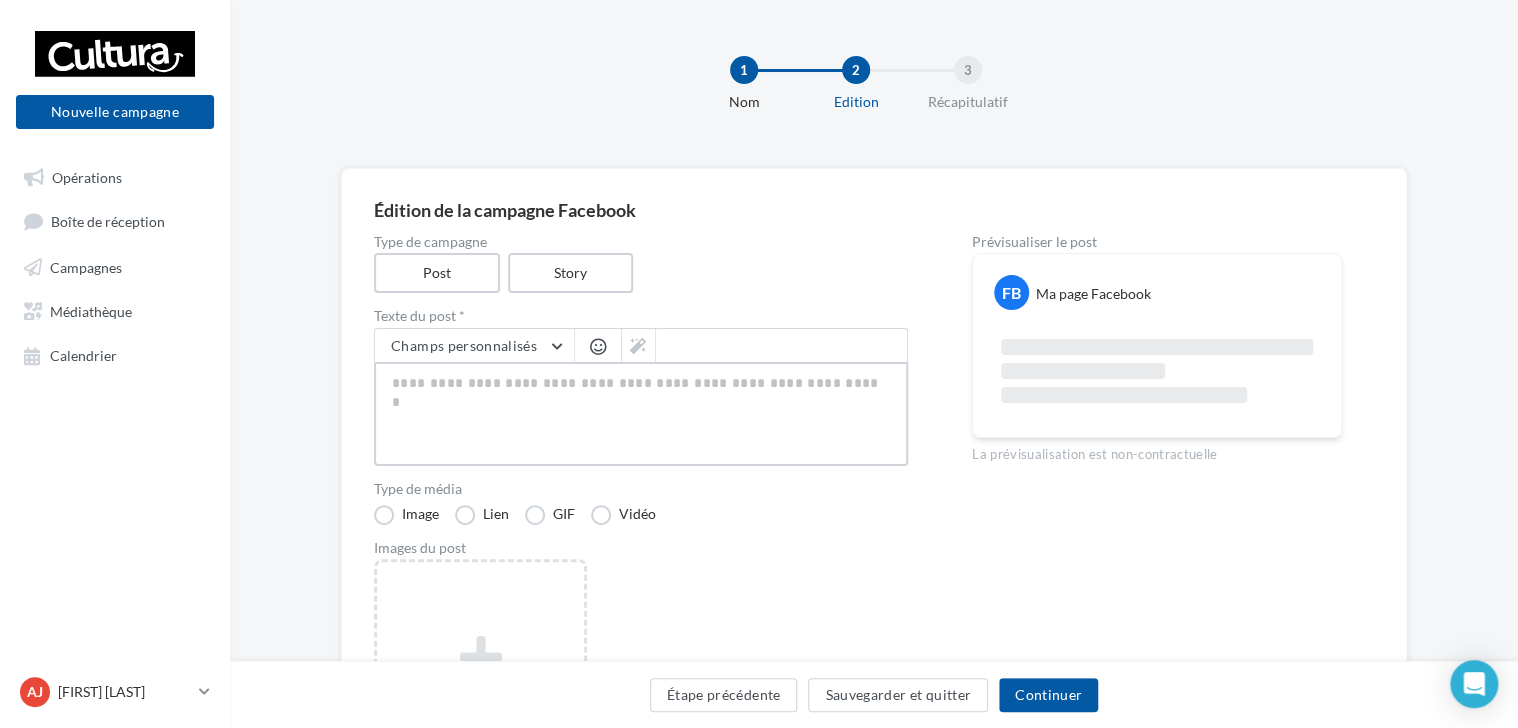 click at bounding box center [641, 414] 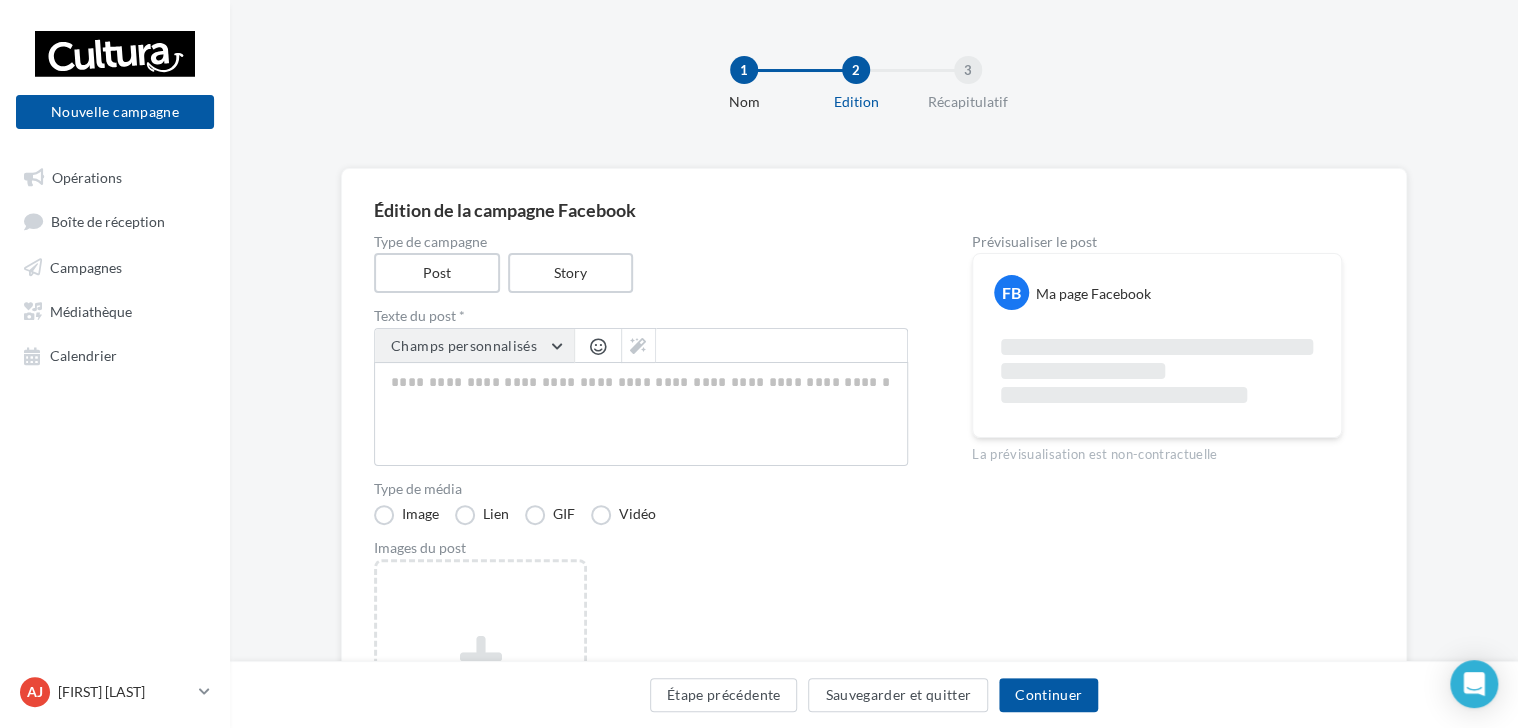 click on "Champs personnalisés" at bounding box center (474, 346) 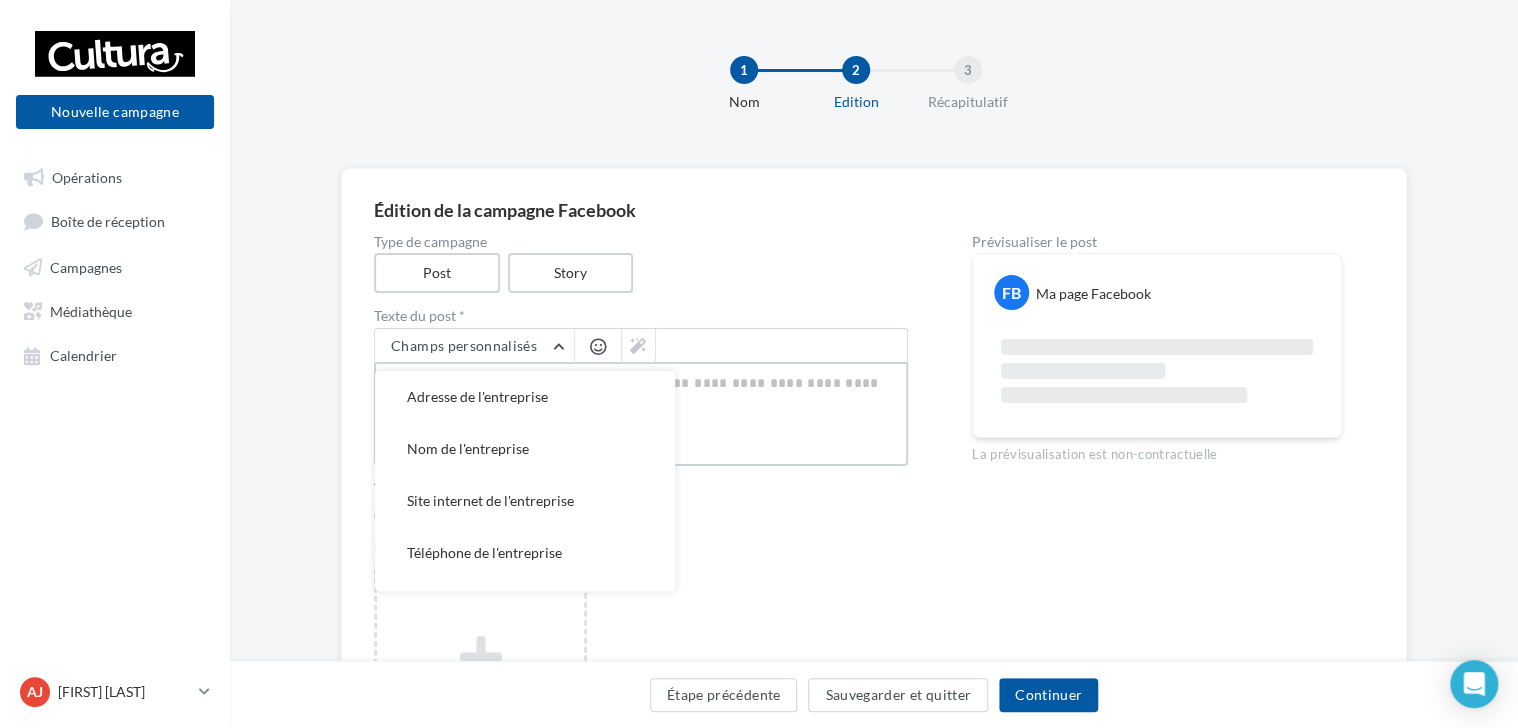 click at bounding box center [641, 414] 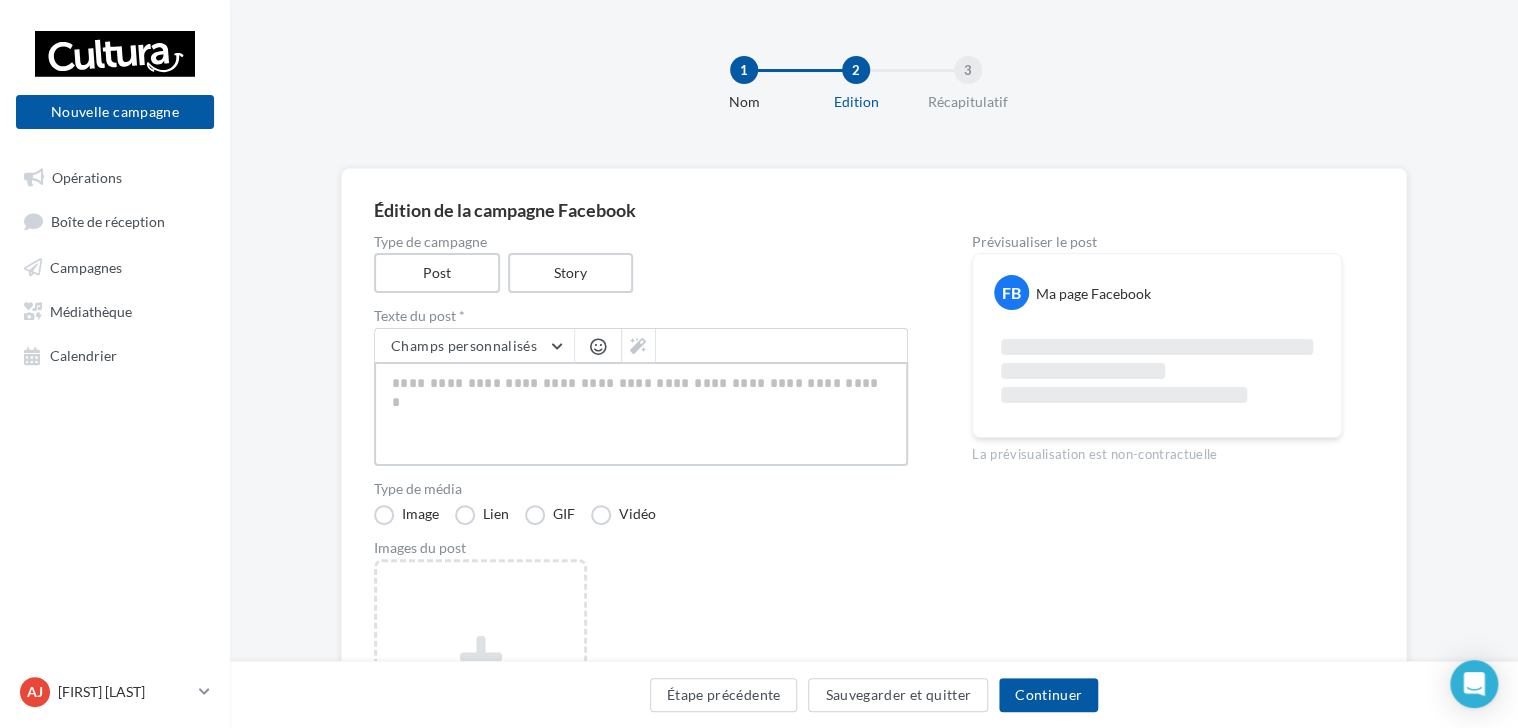 paste on "**" 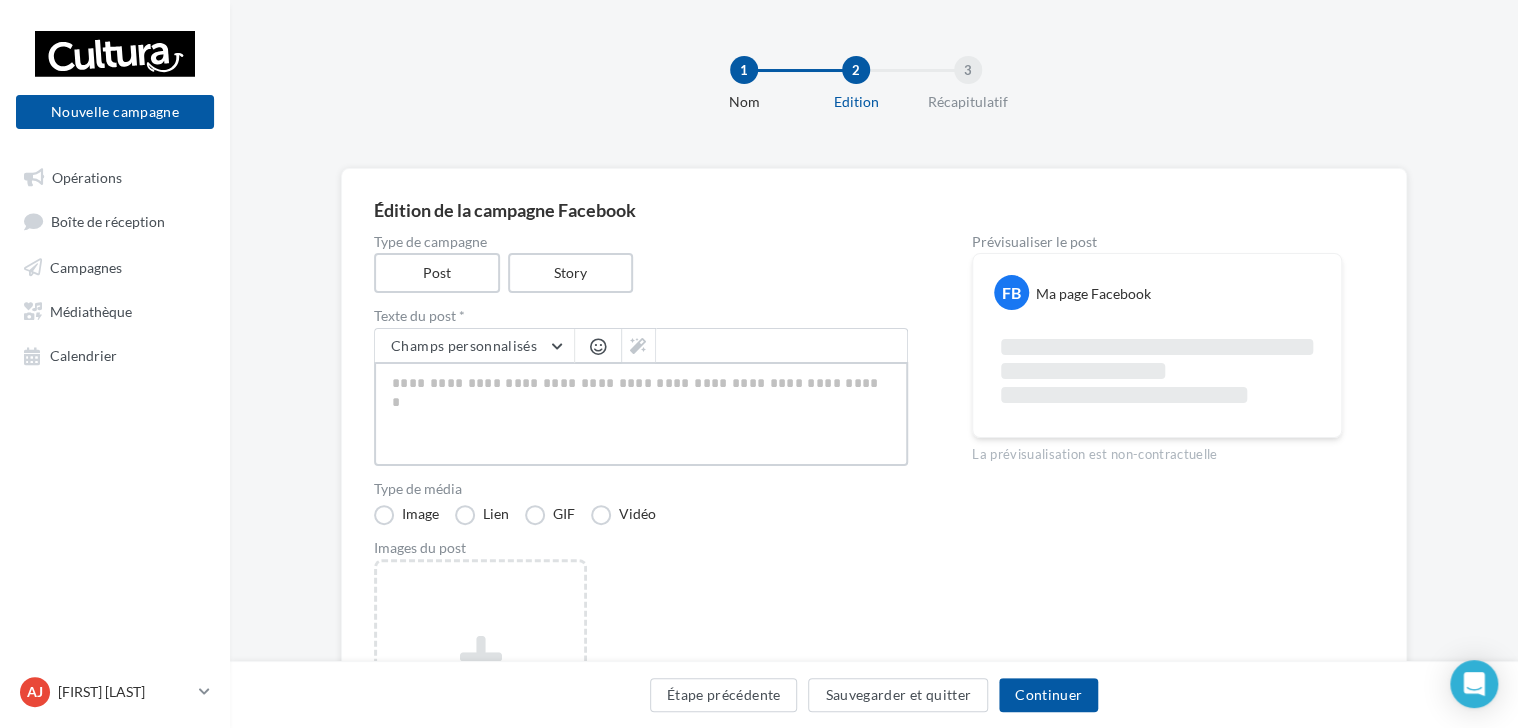 type on "**" 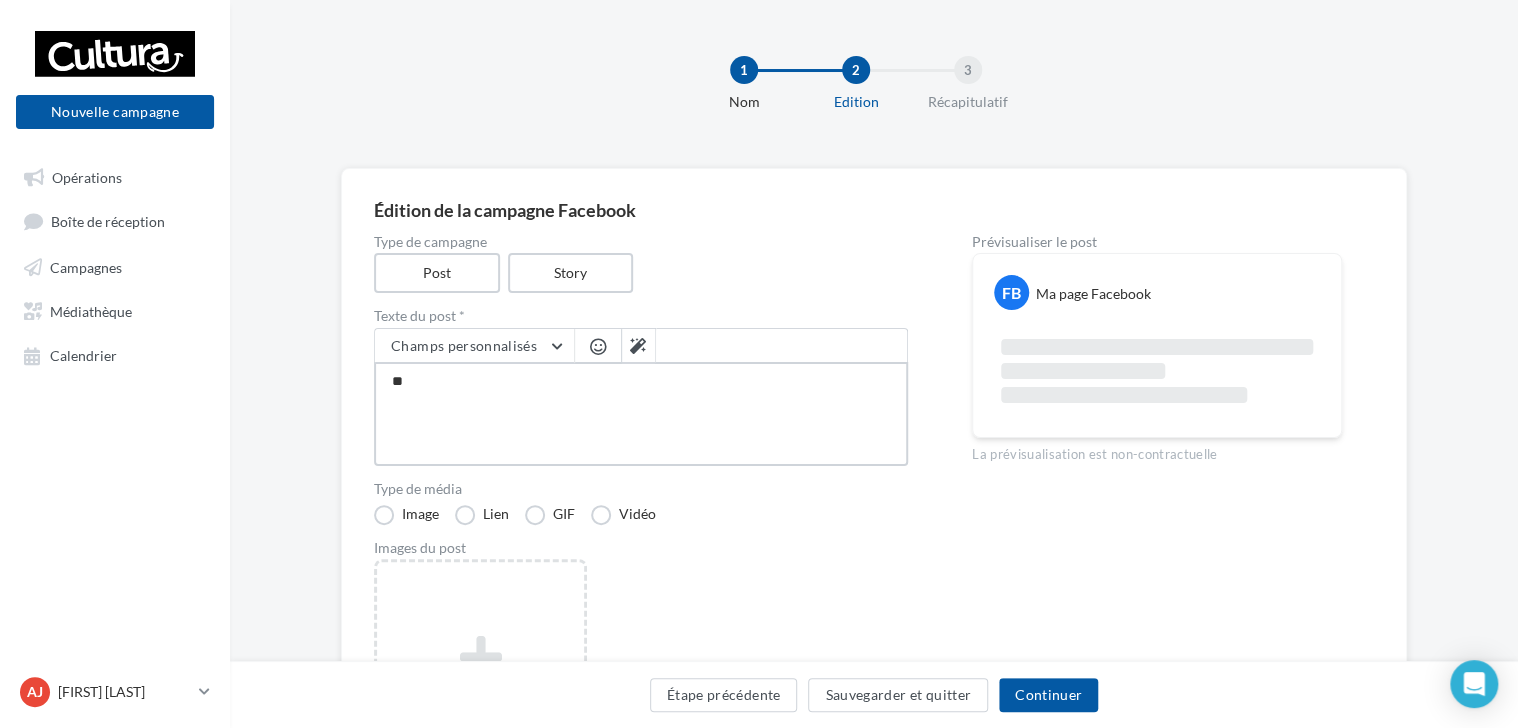 type 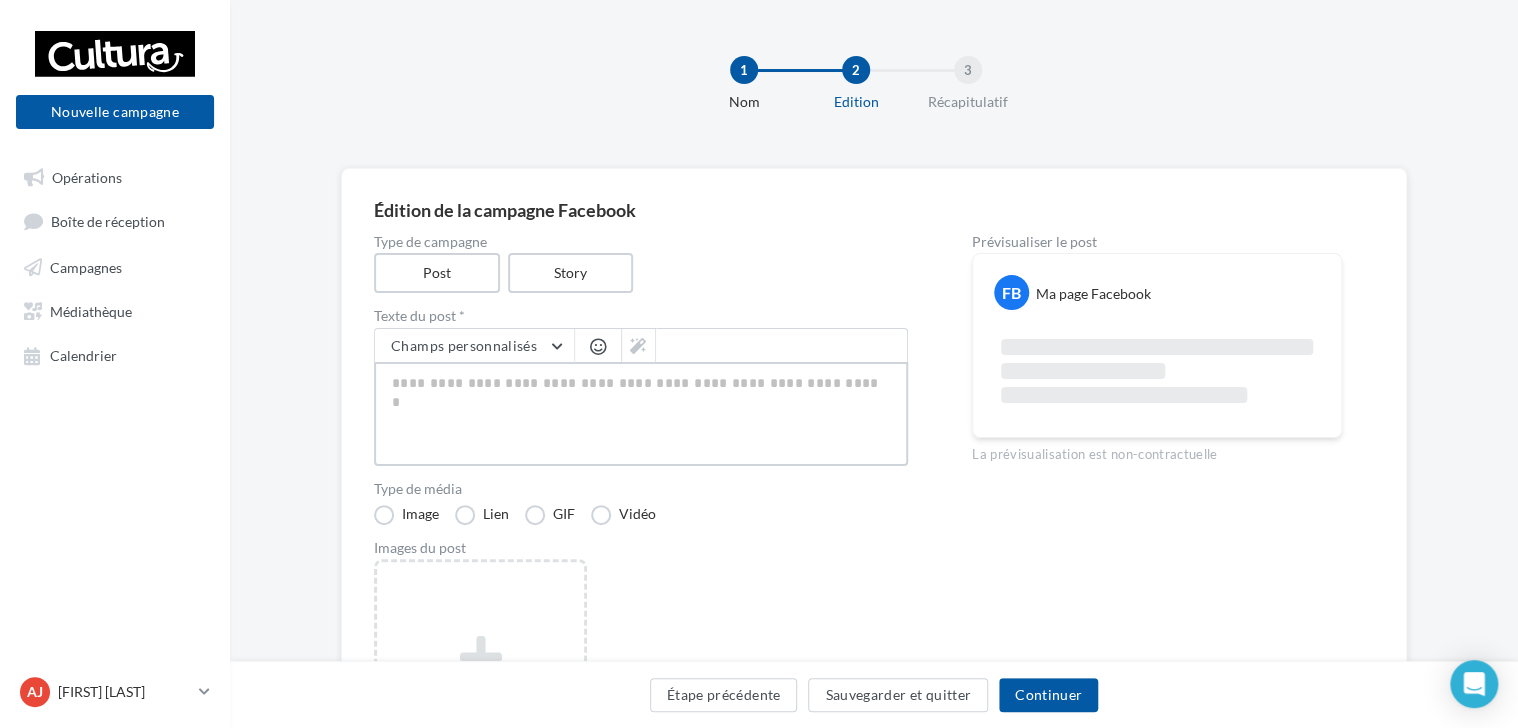 click at bounding box center [641, 414] 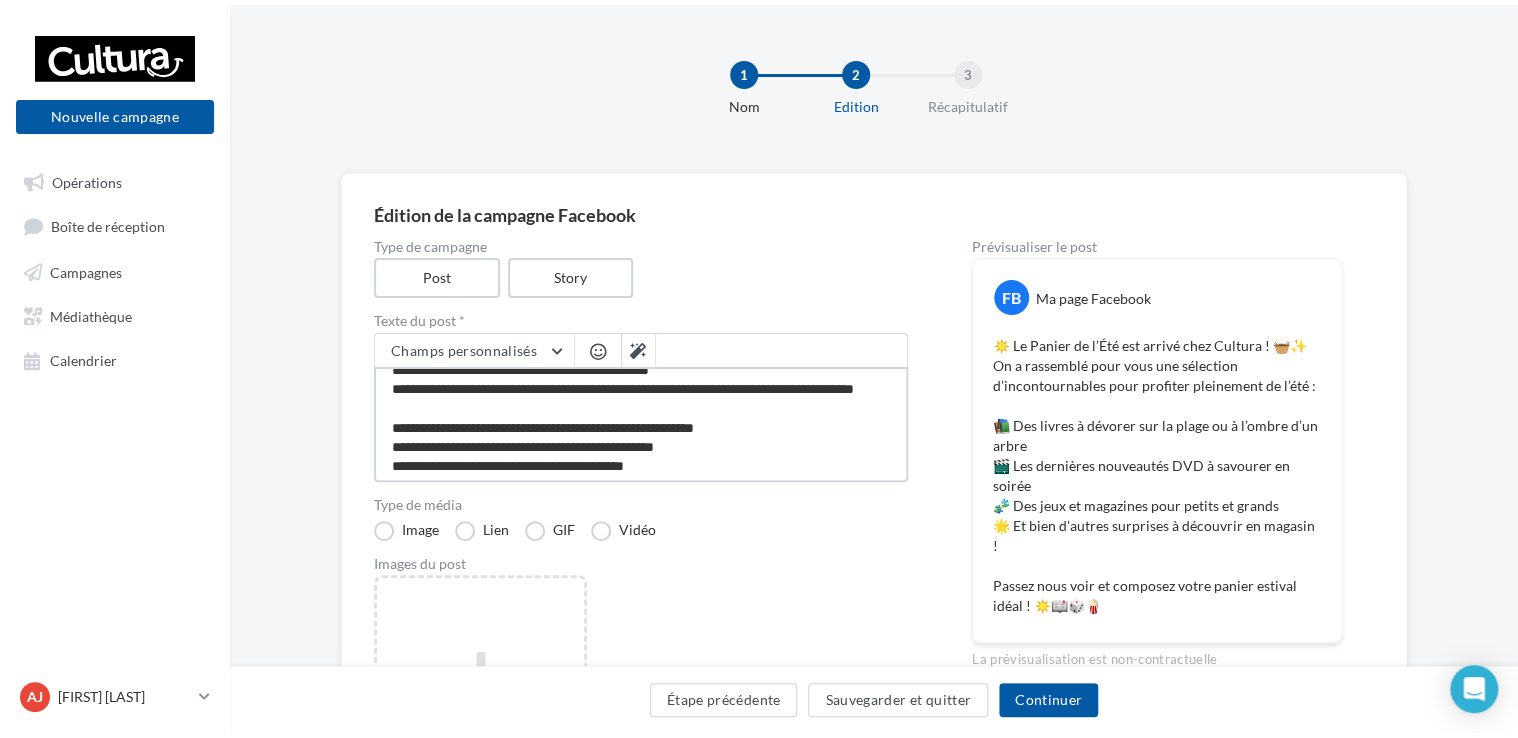 scroll, scrollTop: 0, scrollLeft: 0, axis: both 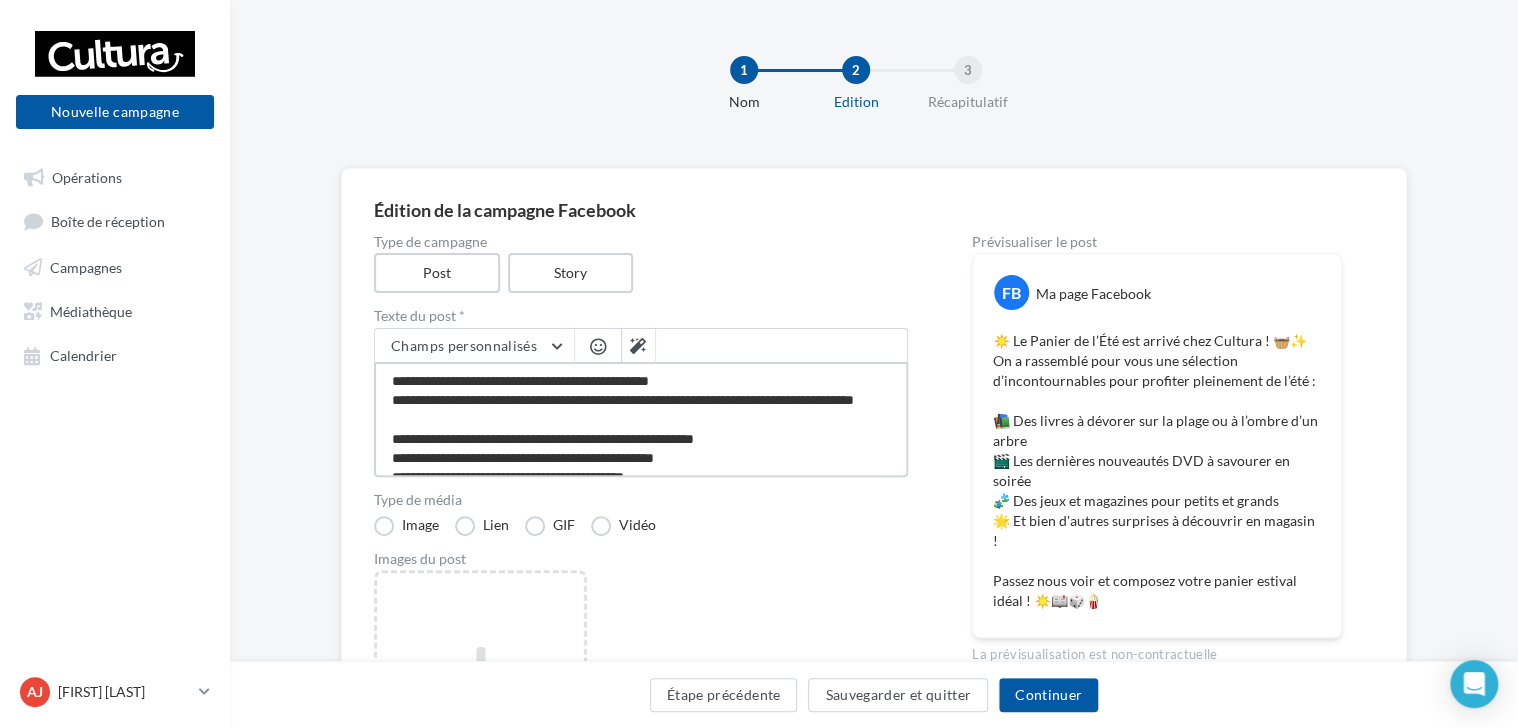 click on "**********" at bounding box center [641, 419] 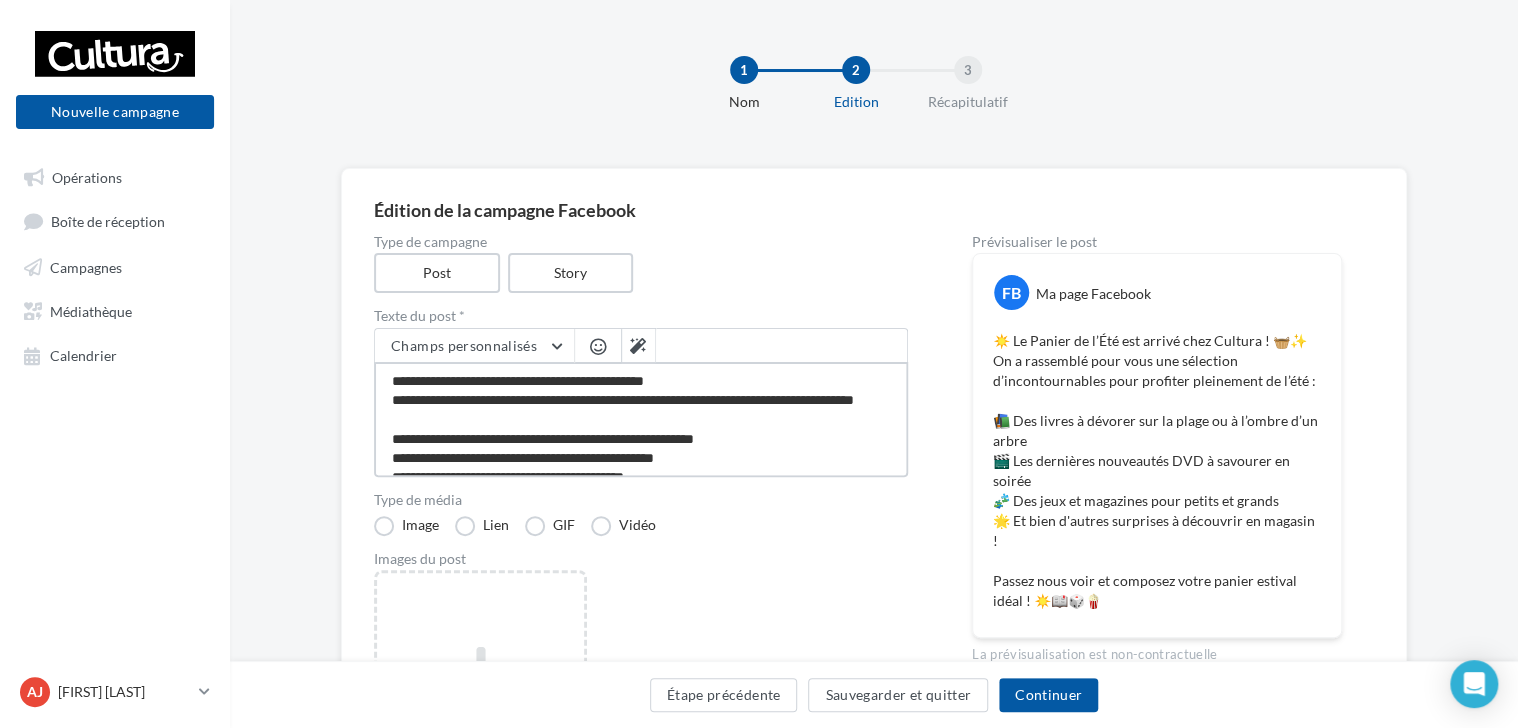 type on "**********" 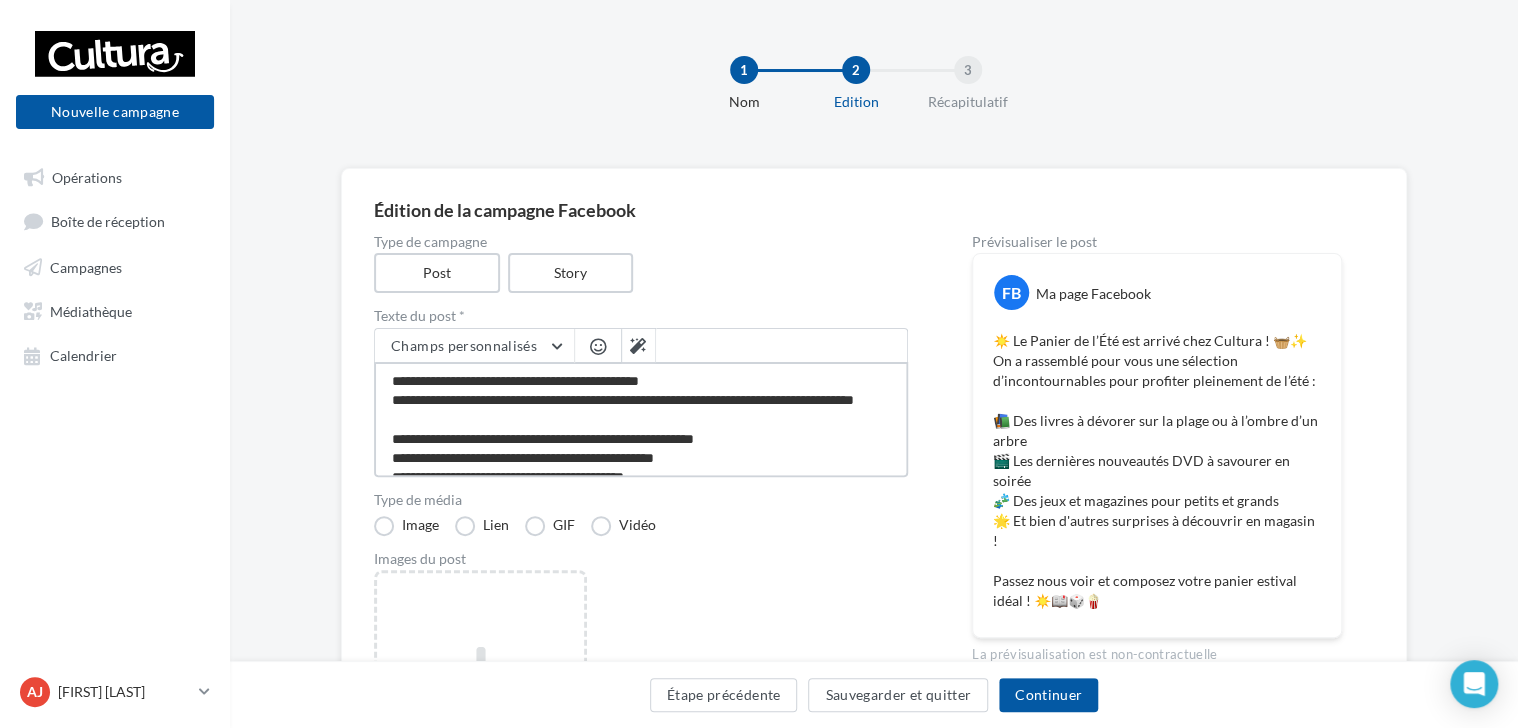 type on "**********" 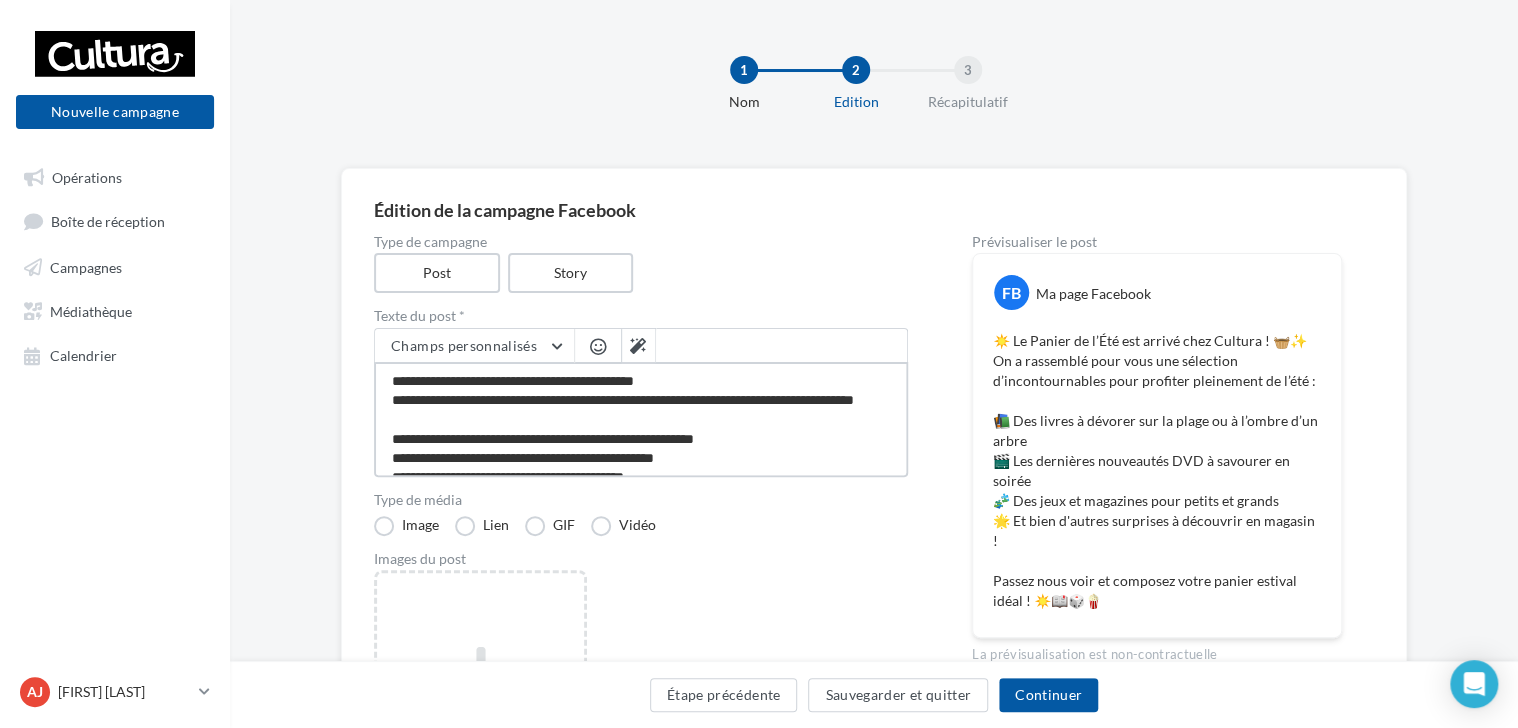 type on "**********" 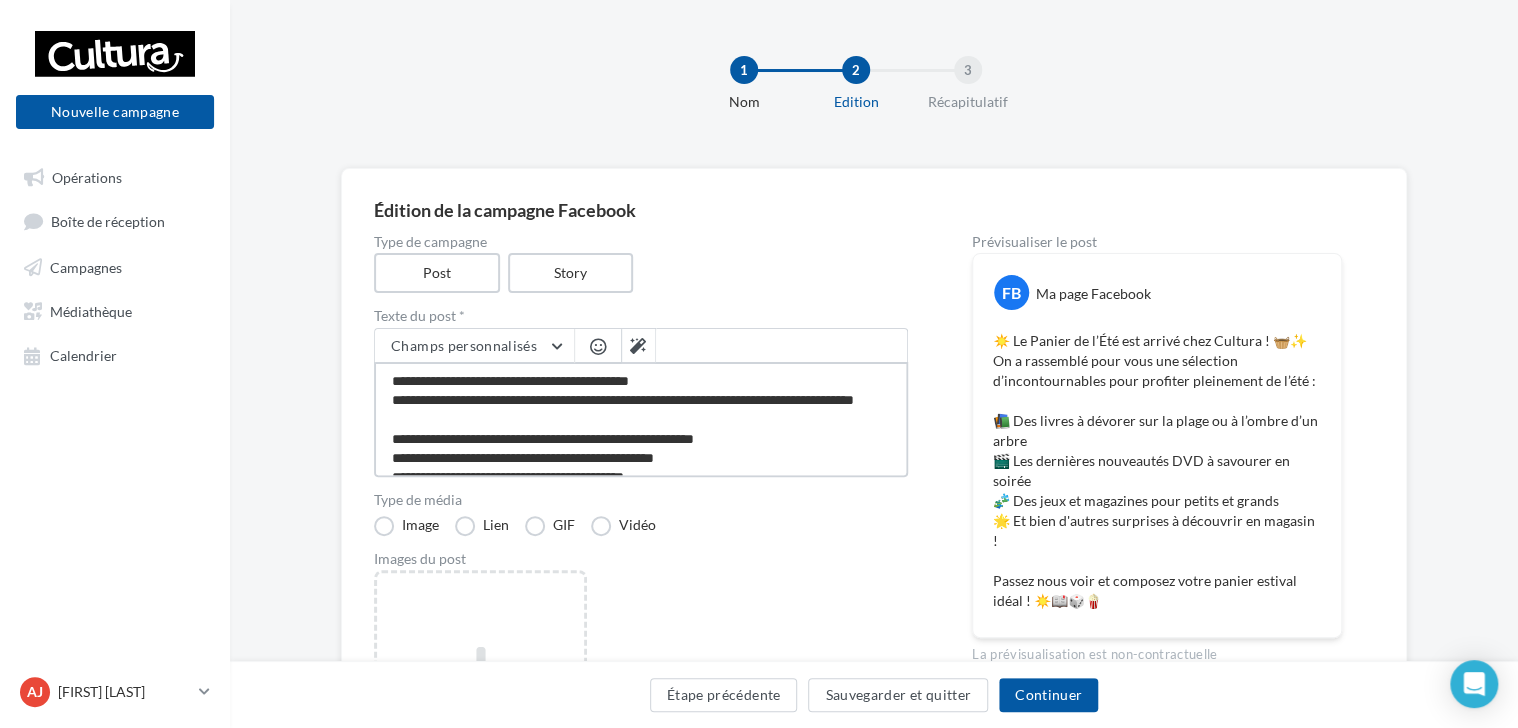 type on "**********" 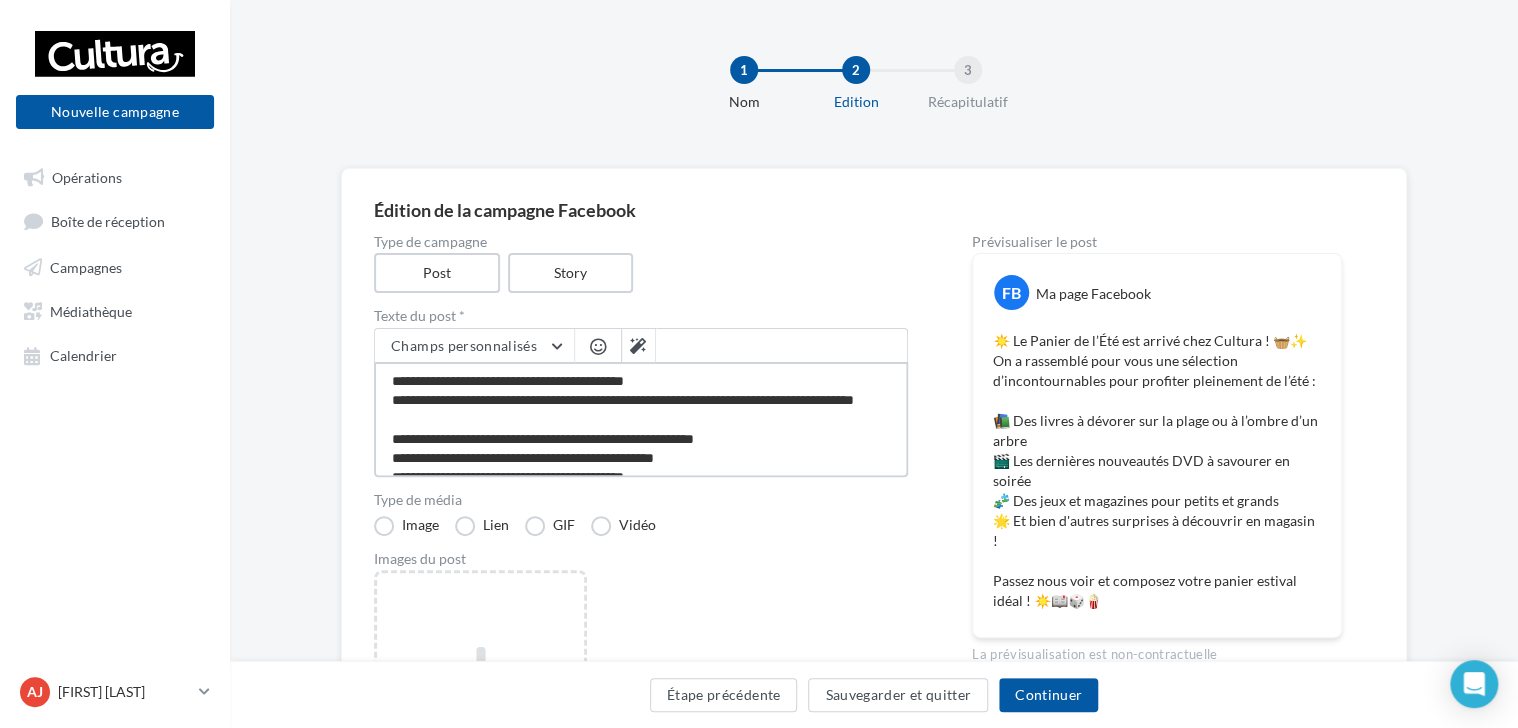 type on "**********" 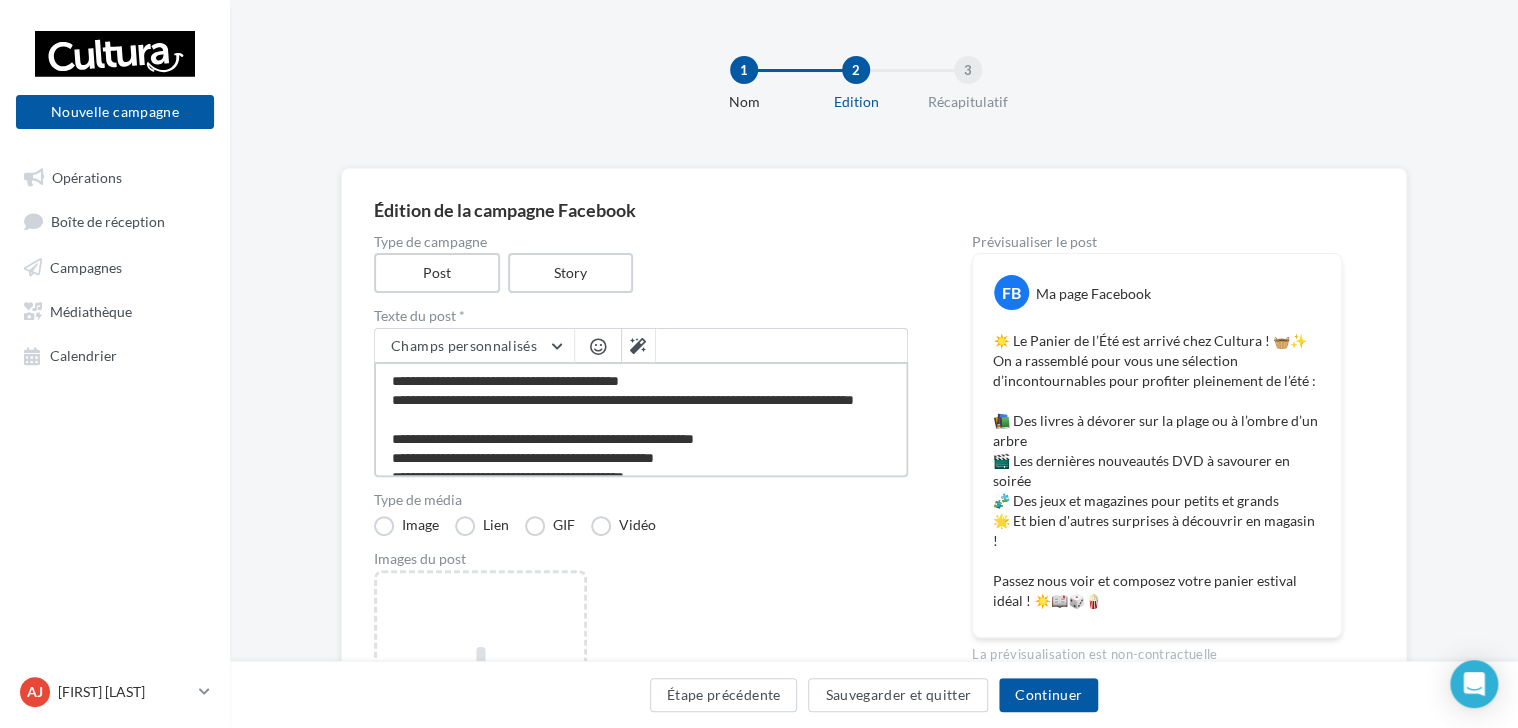 type on "**********" 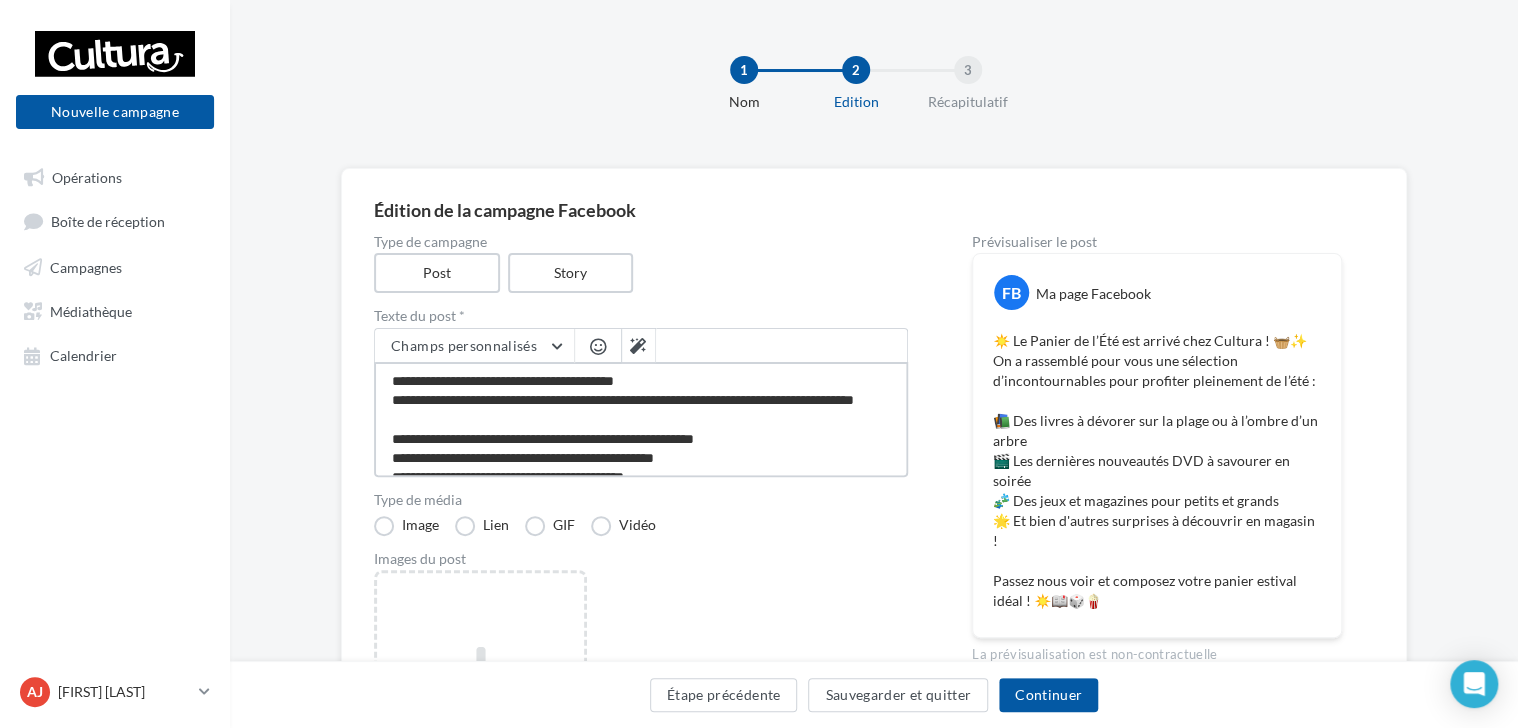 type on "**********" 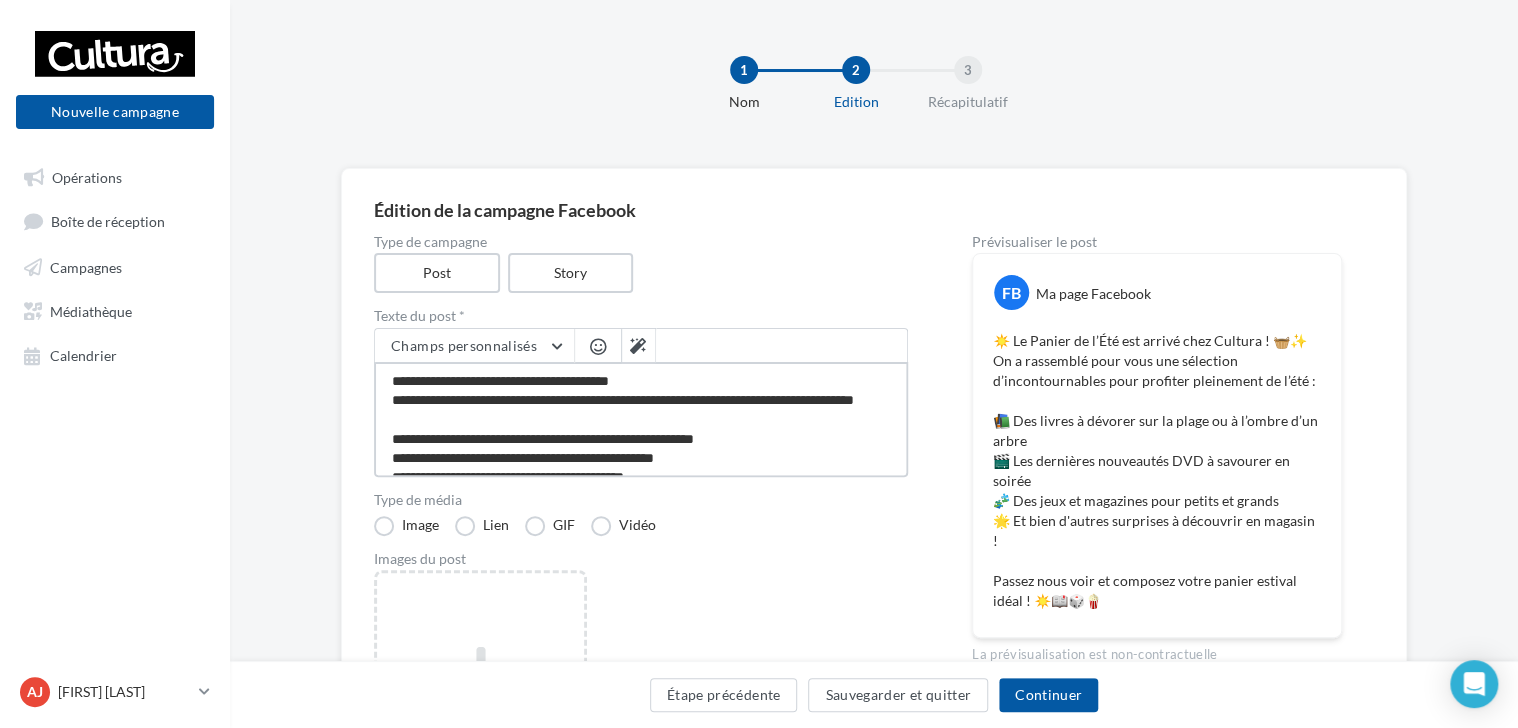 type on "**********" 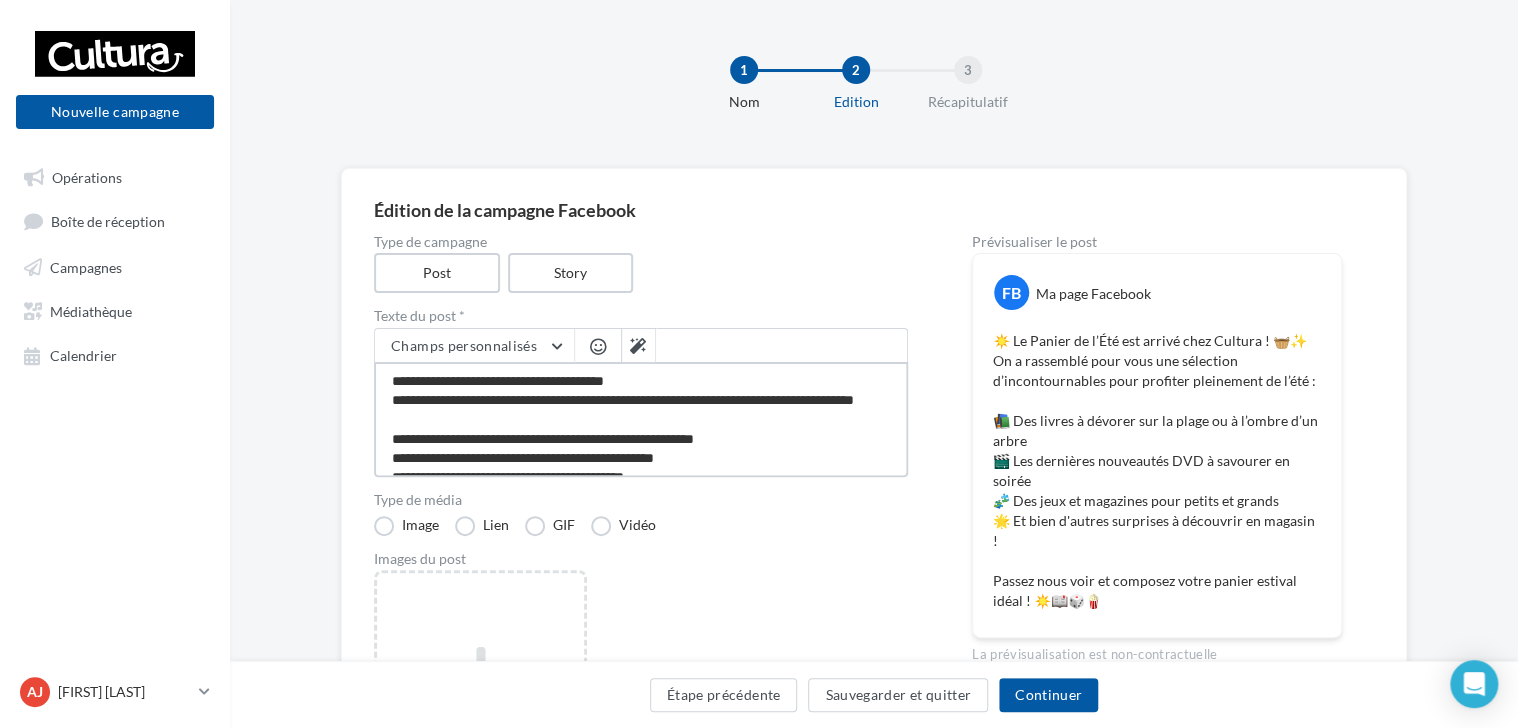 type on "**********" 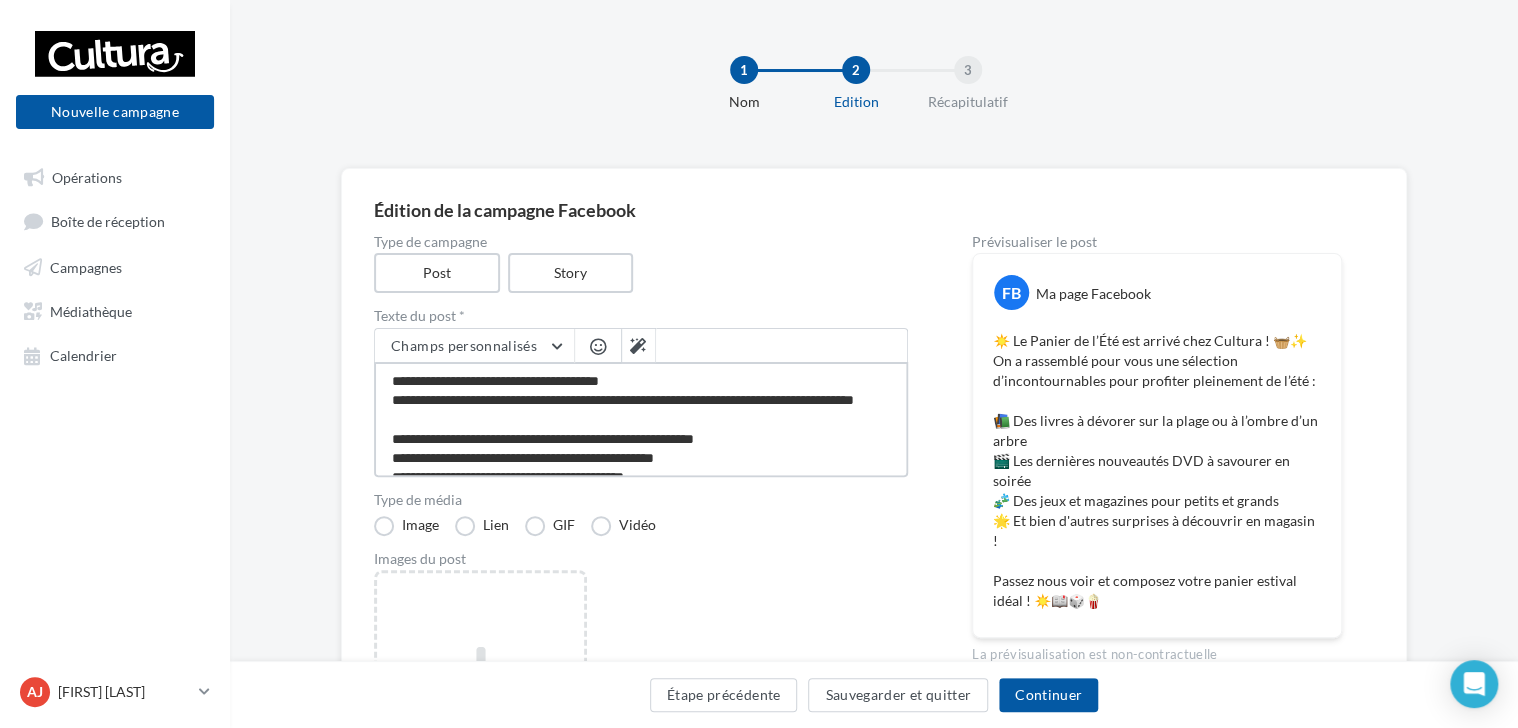type on "**********" 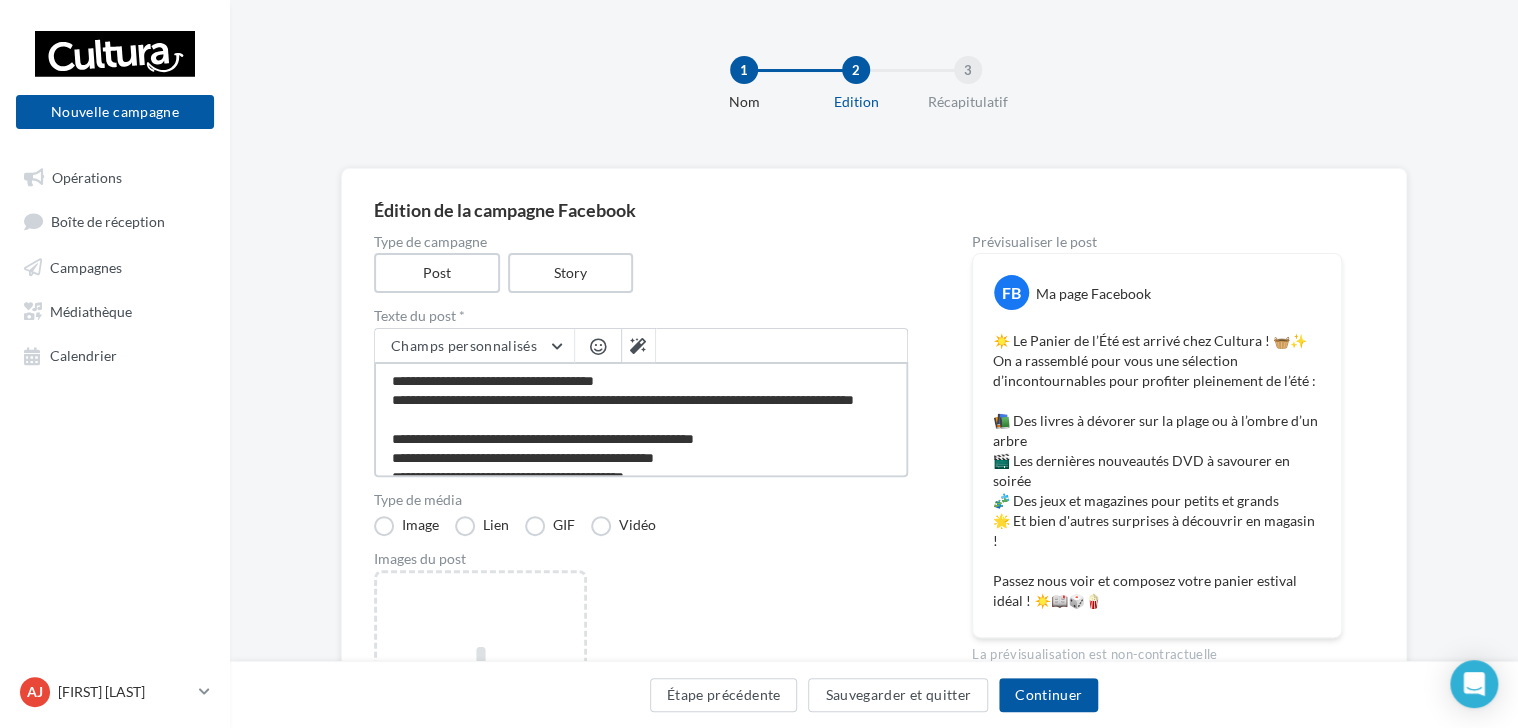 type on "**********" 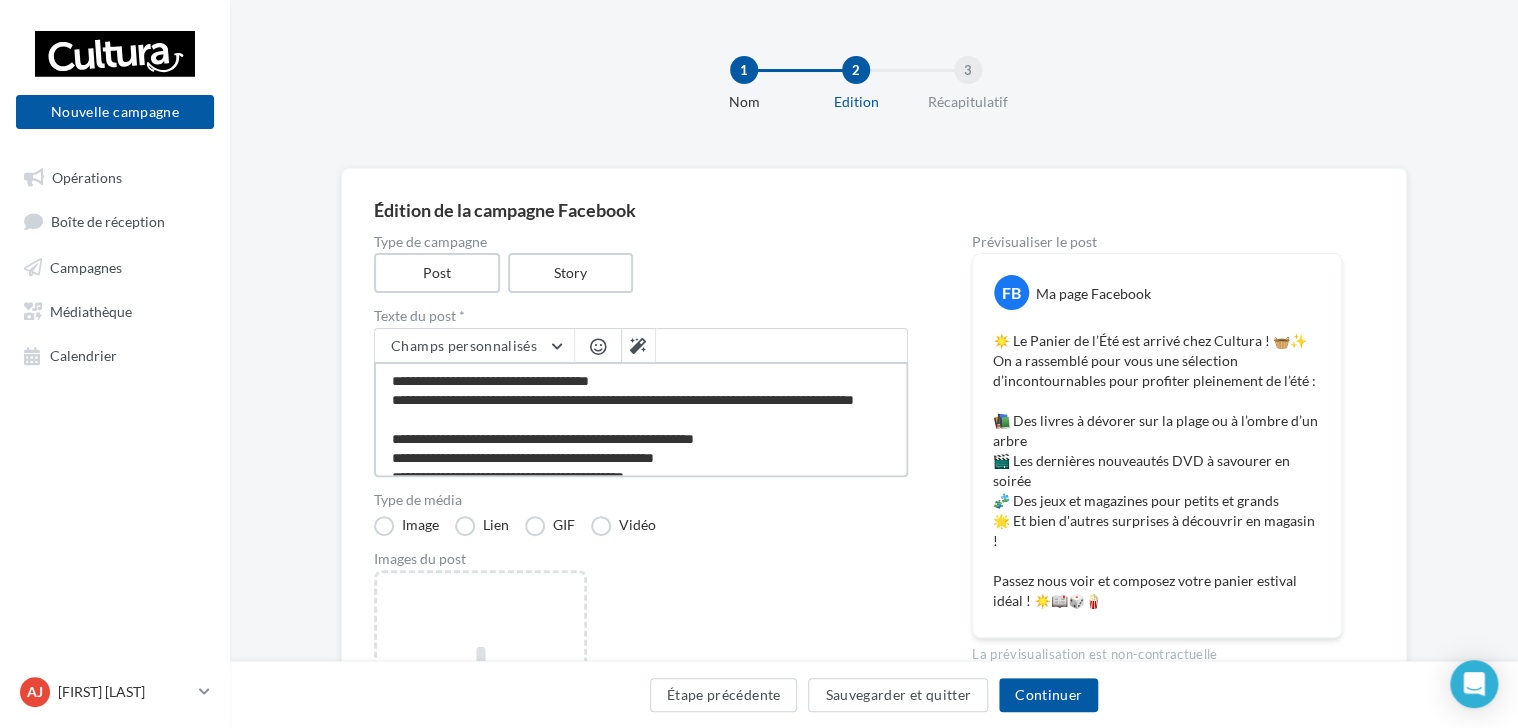 type on "**********" 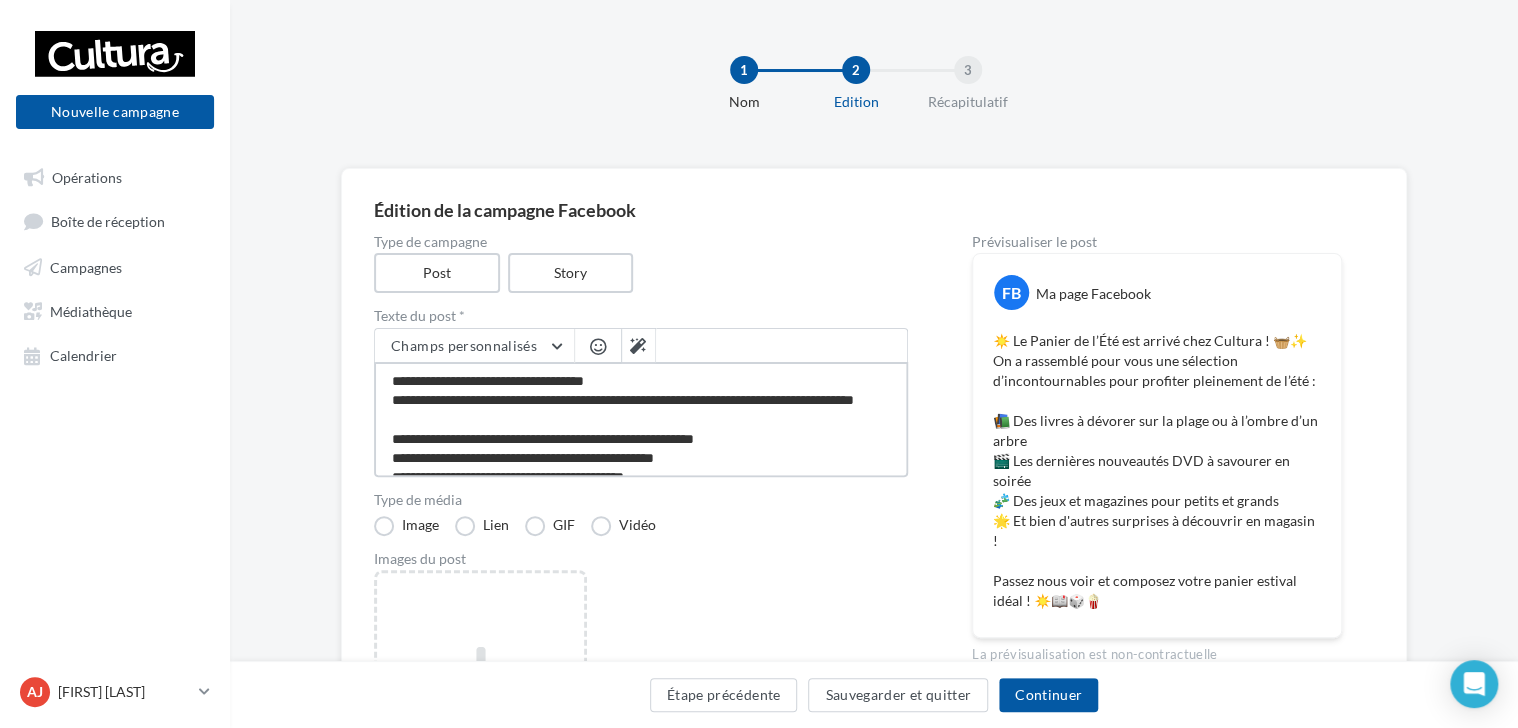 type on "**********" 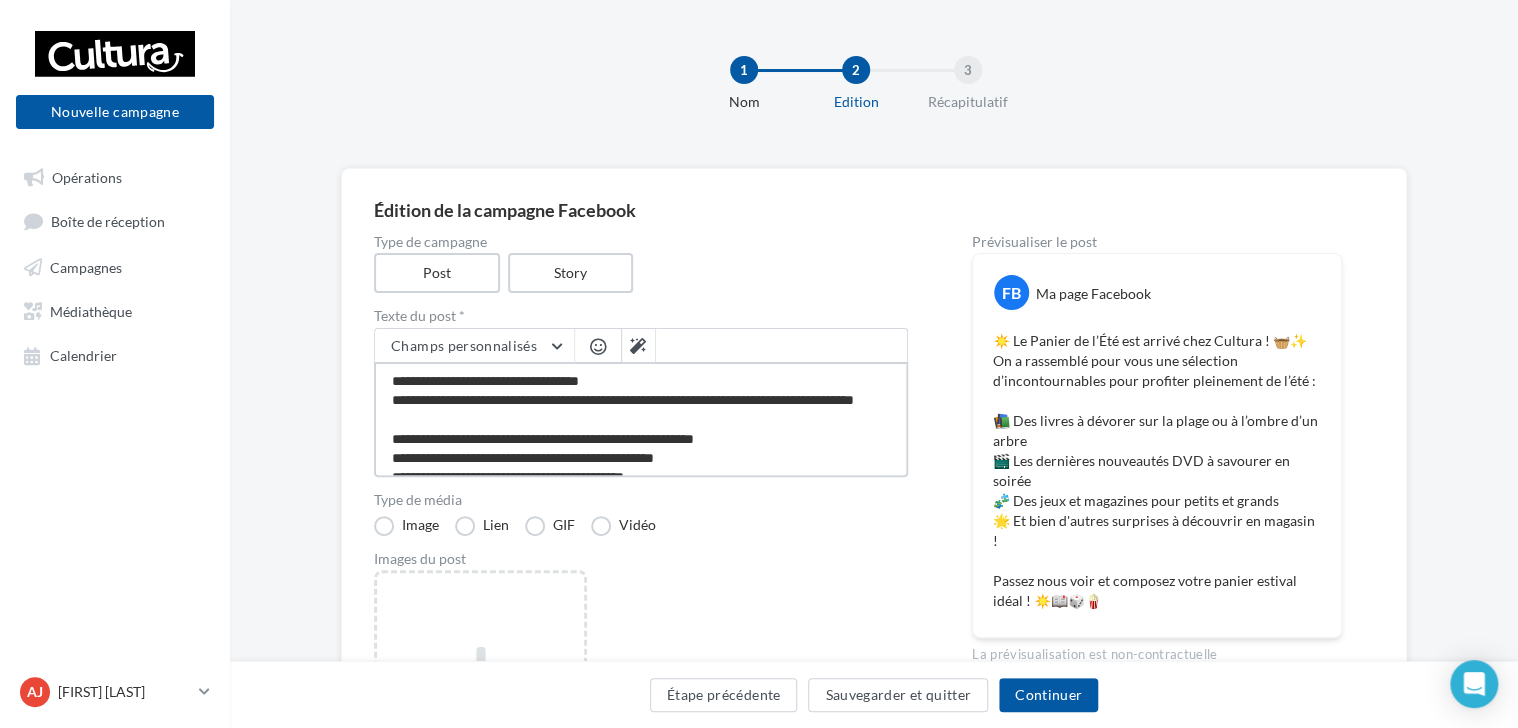 type on "**********" 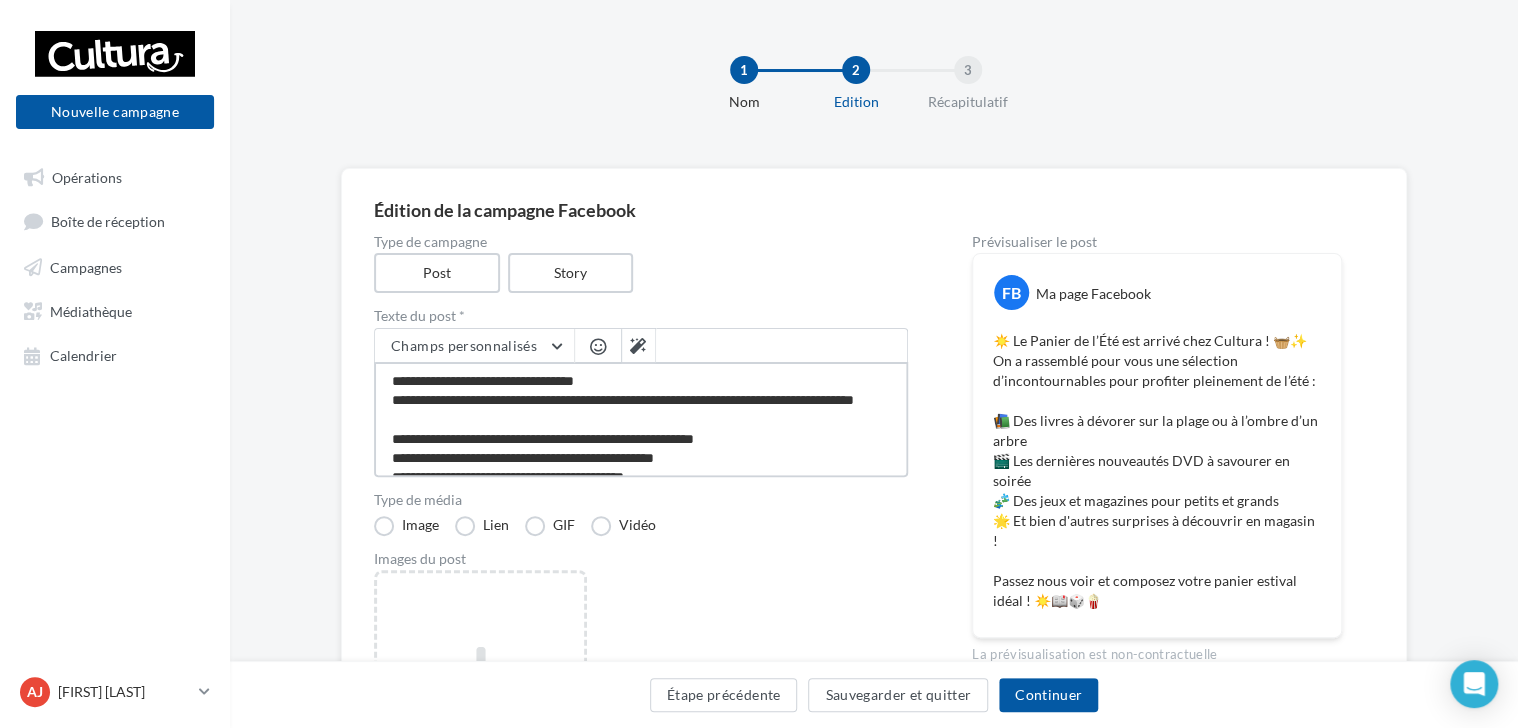 type on "**********" 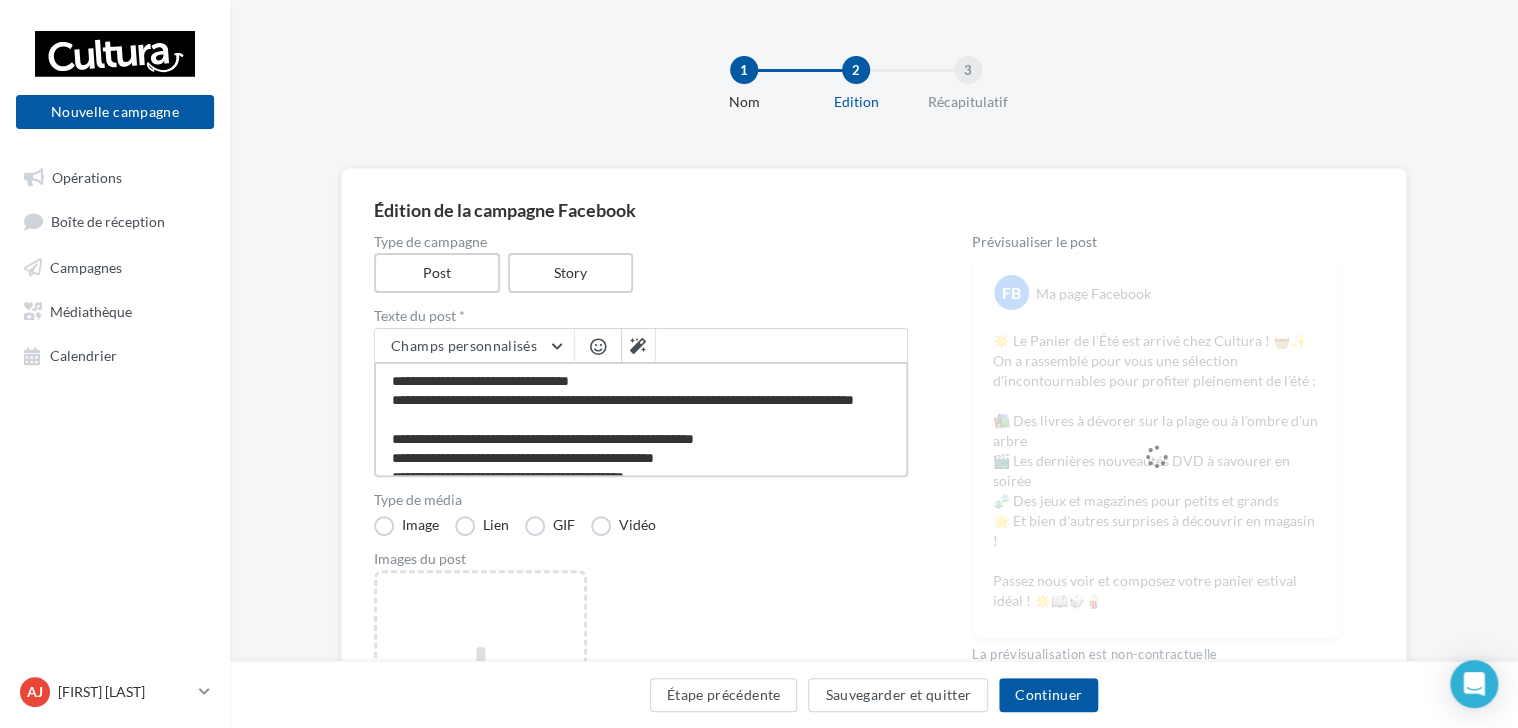 type on "**********" 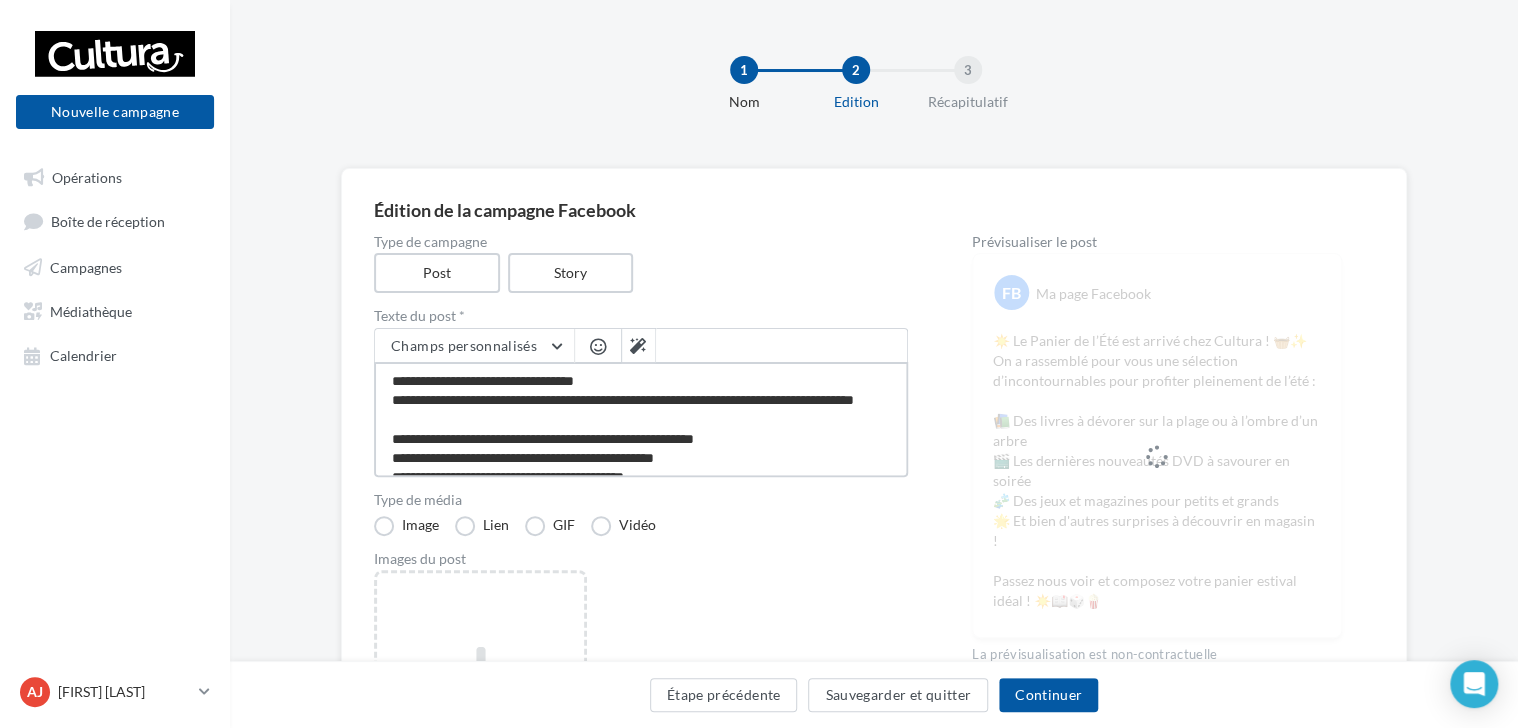 type on "**********" 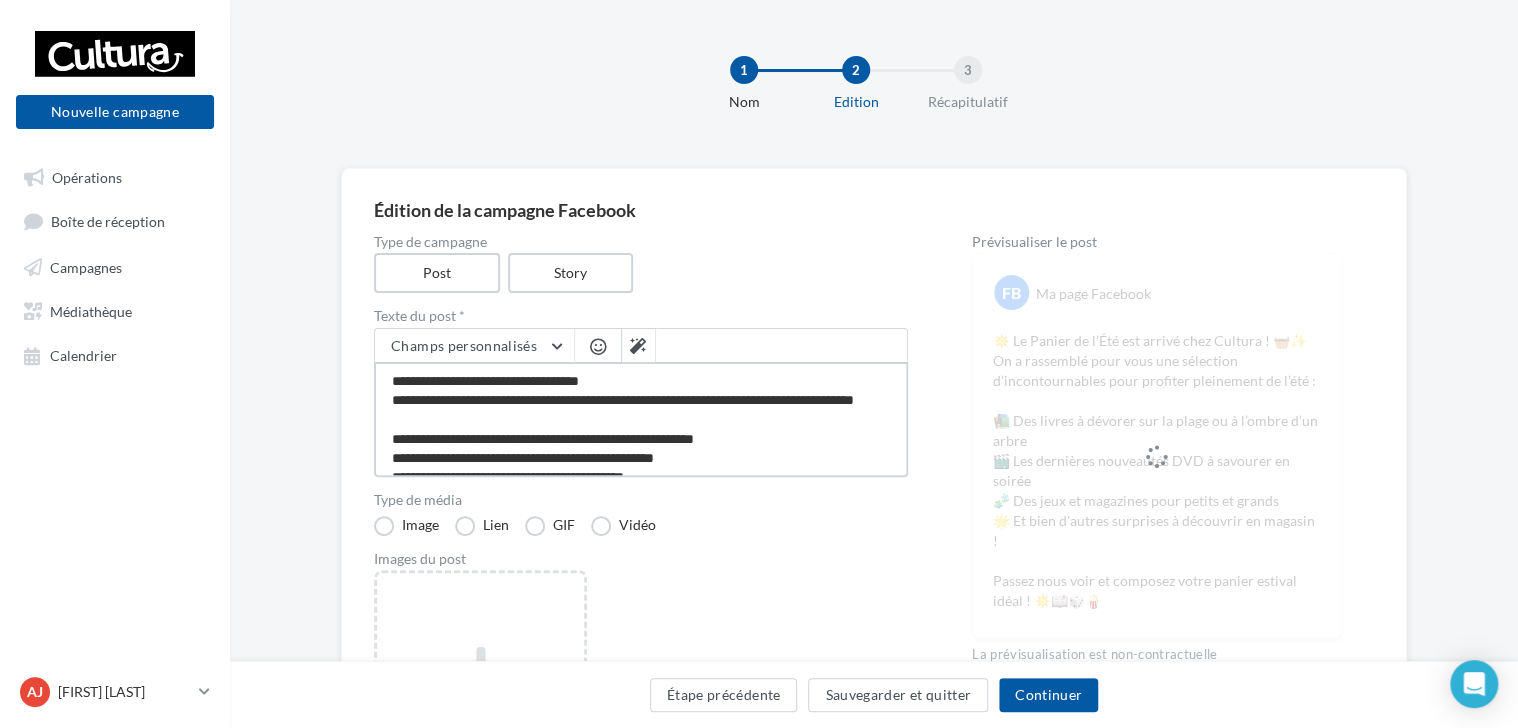 type on "**********" 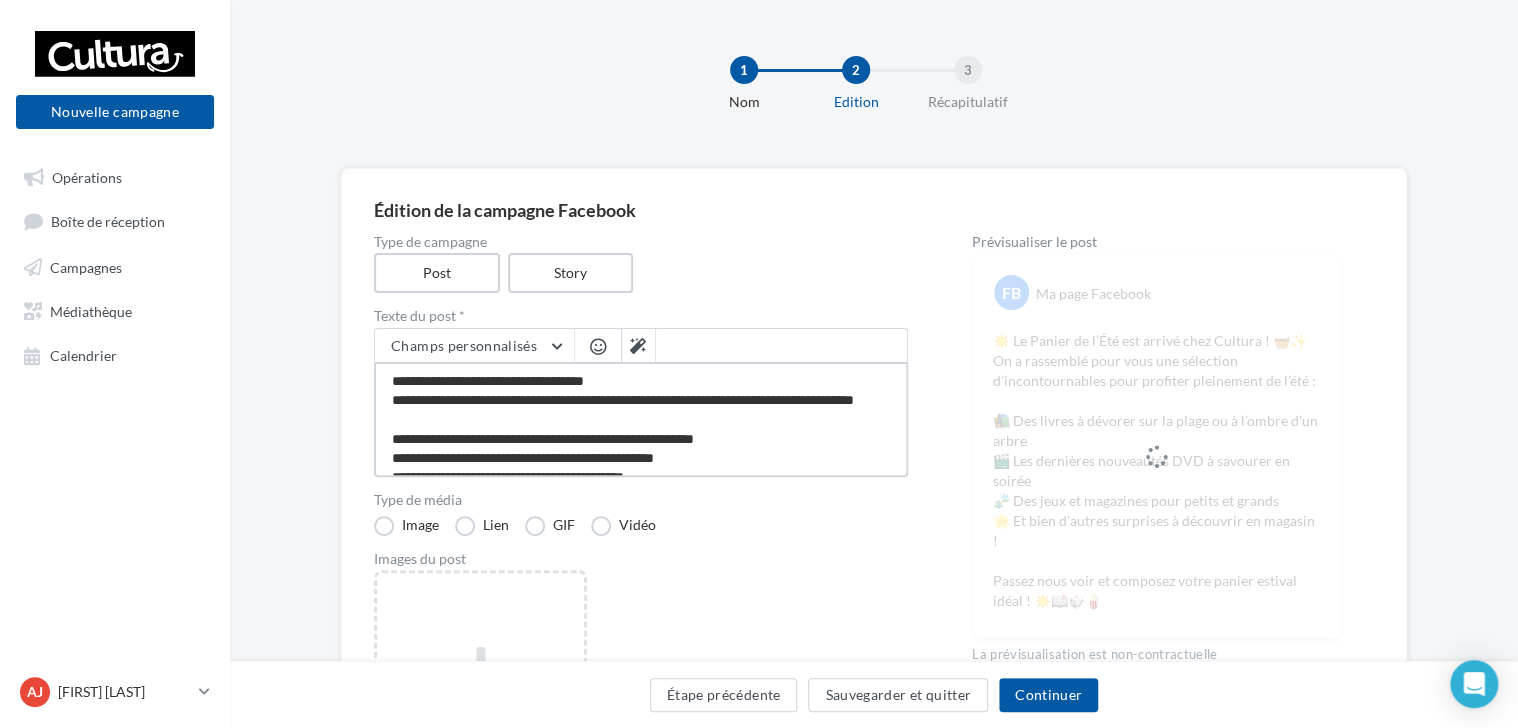 type on "**********" 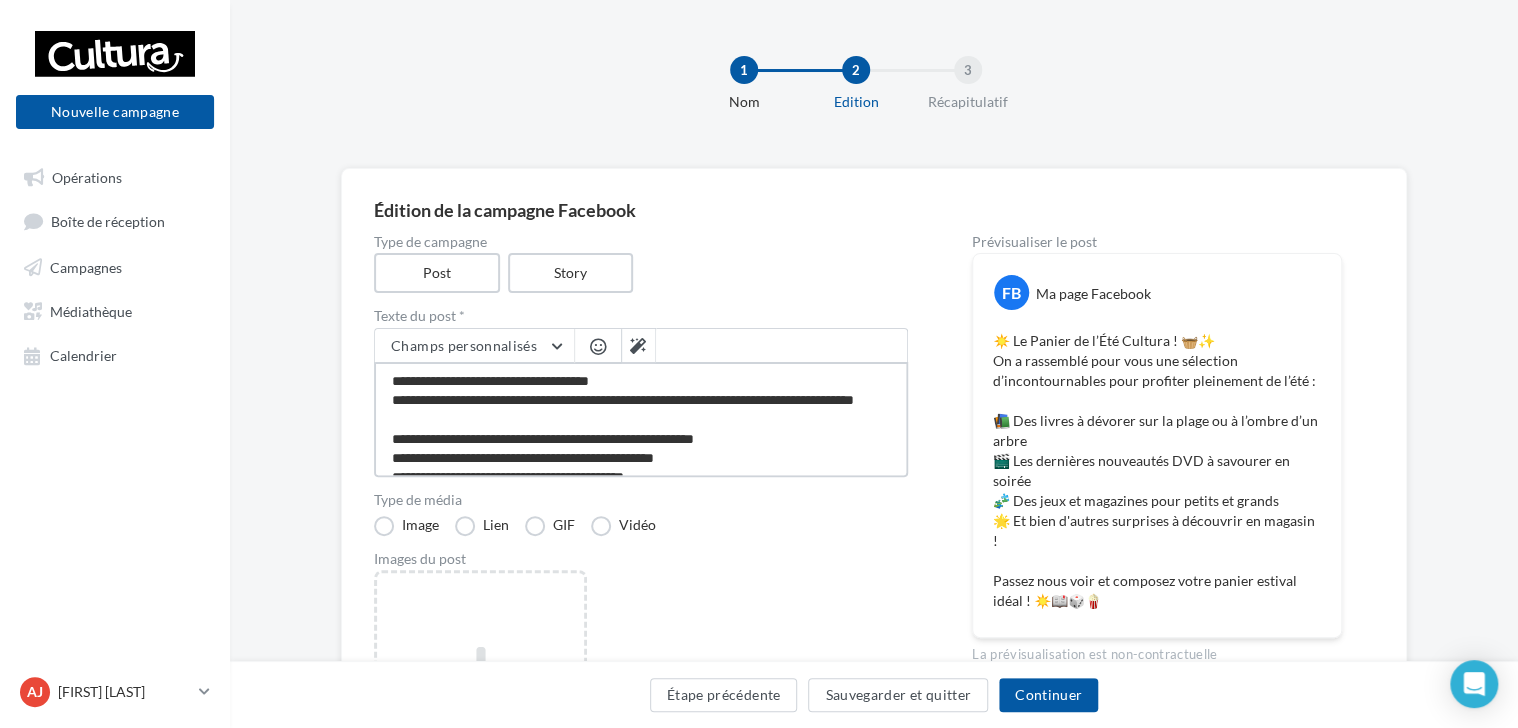 type on "**********" 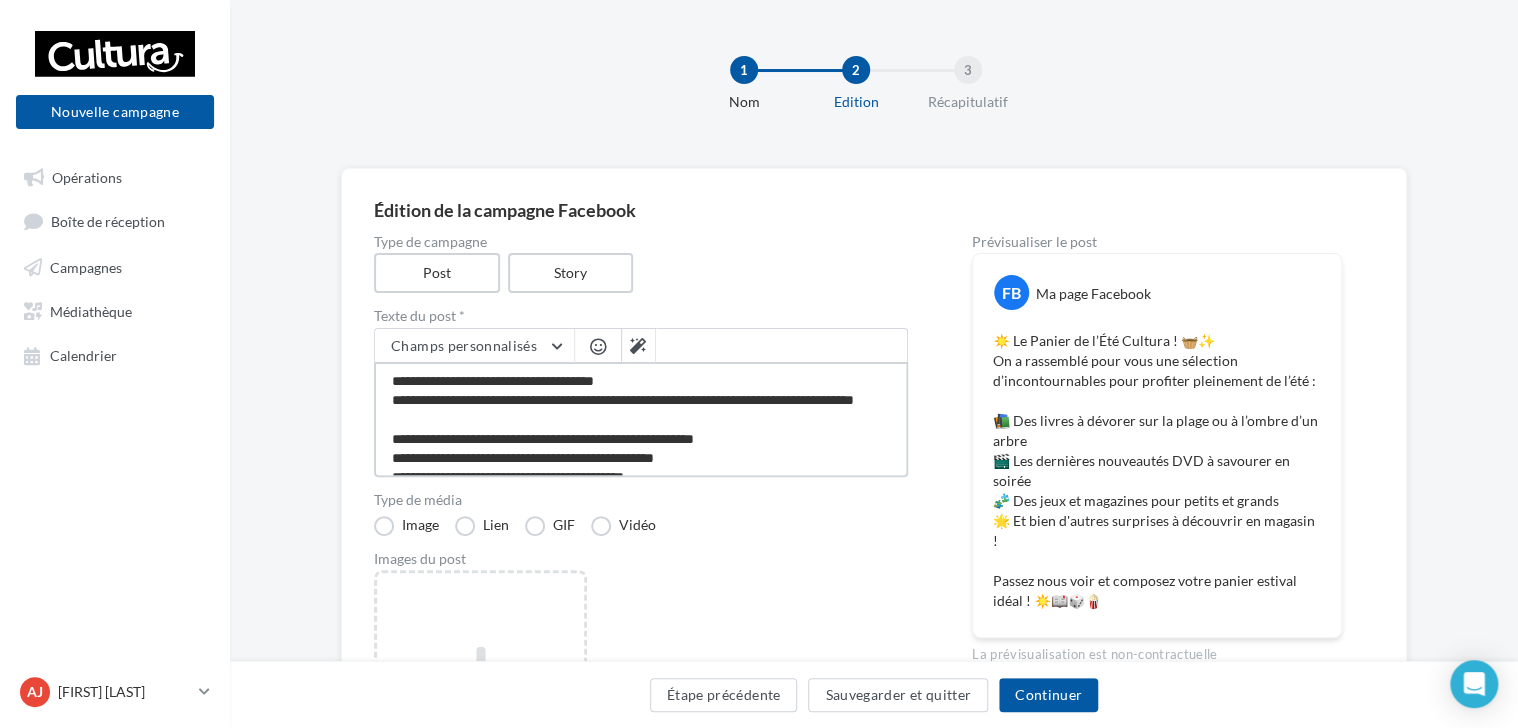 type on "**********" 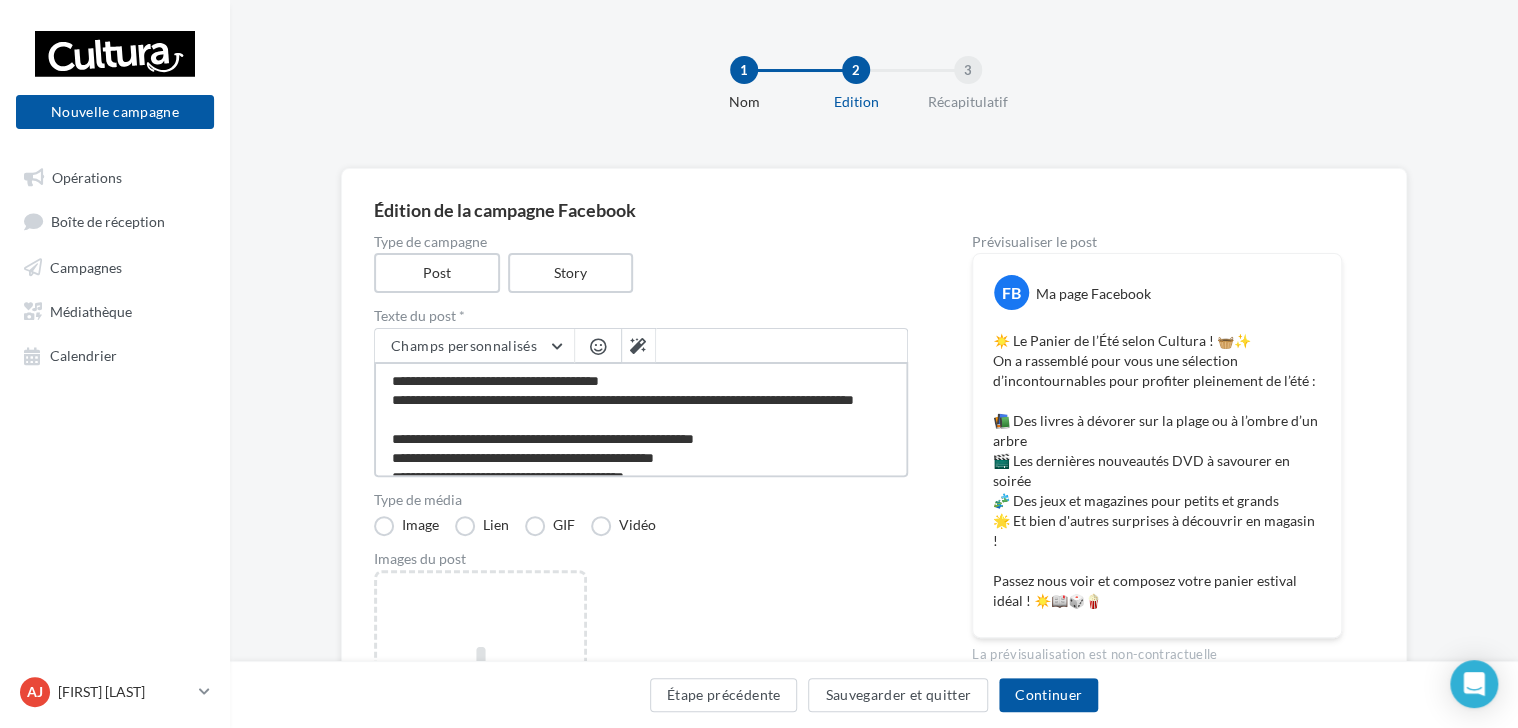 type on "**********" 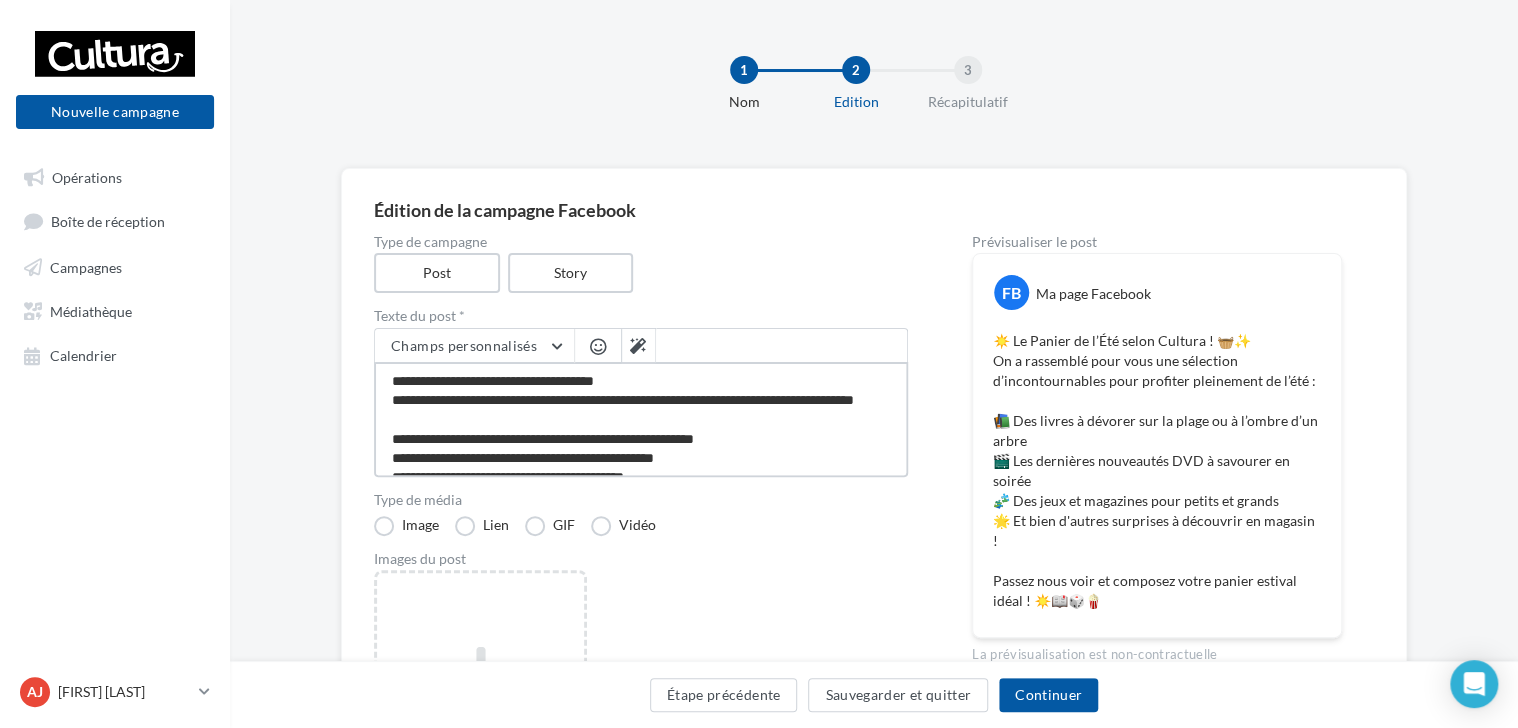 type on "**********" 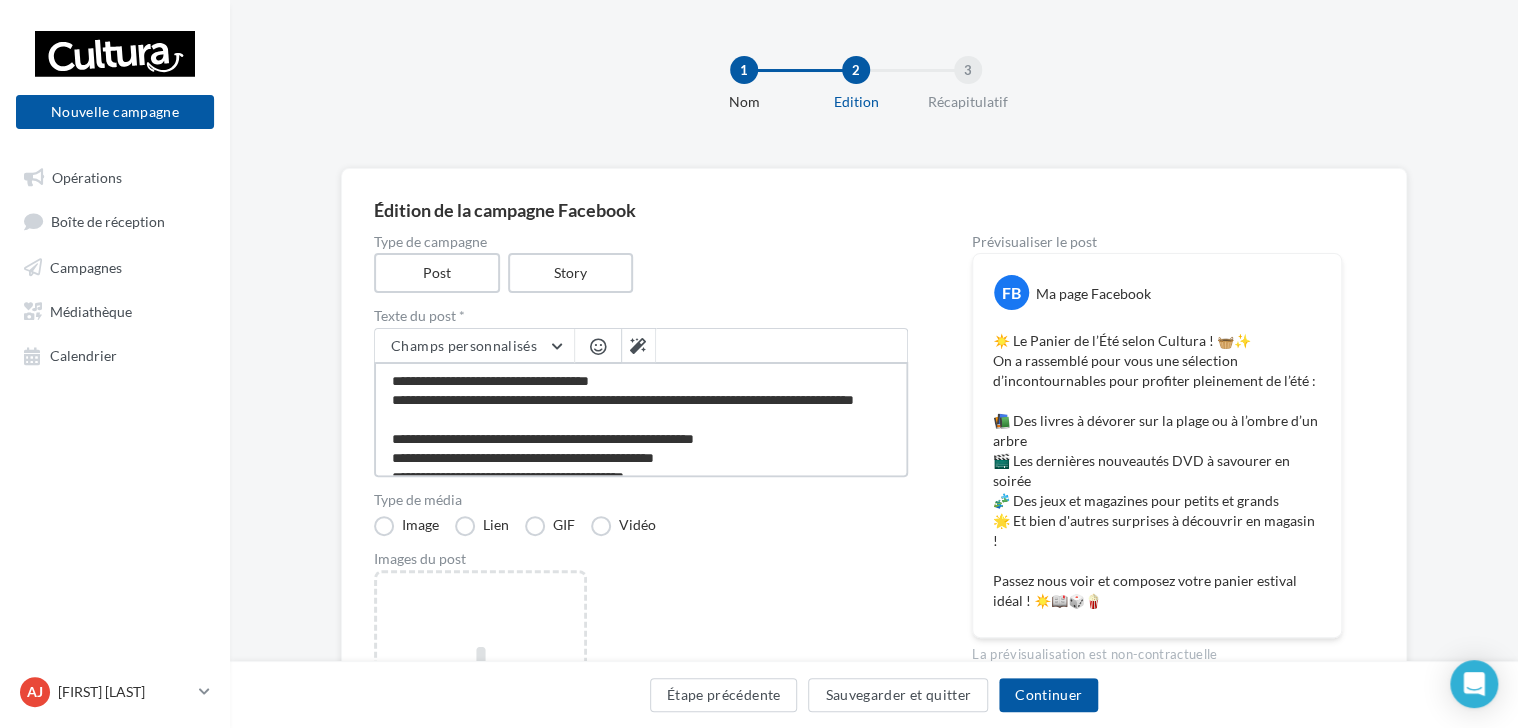 type on "**********" 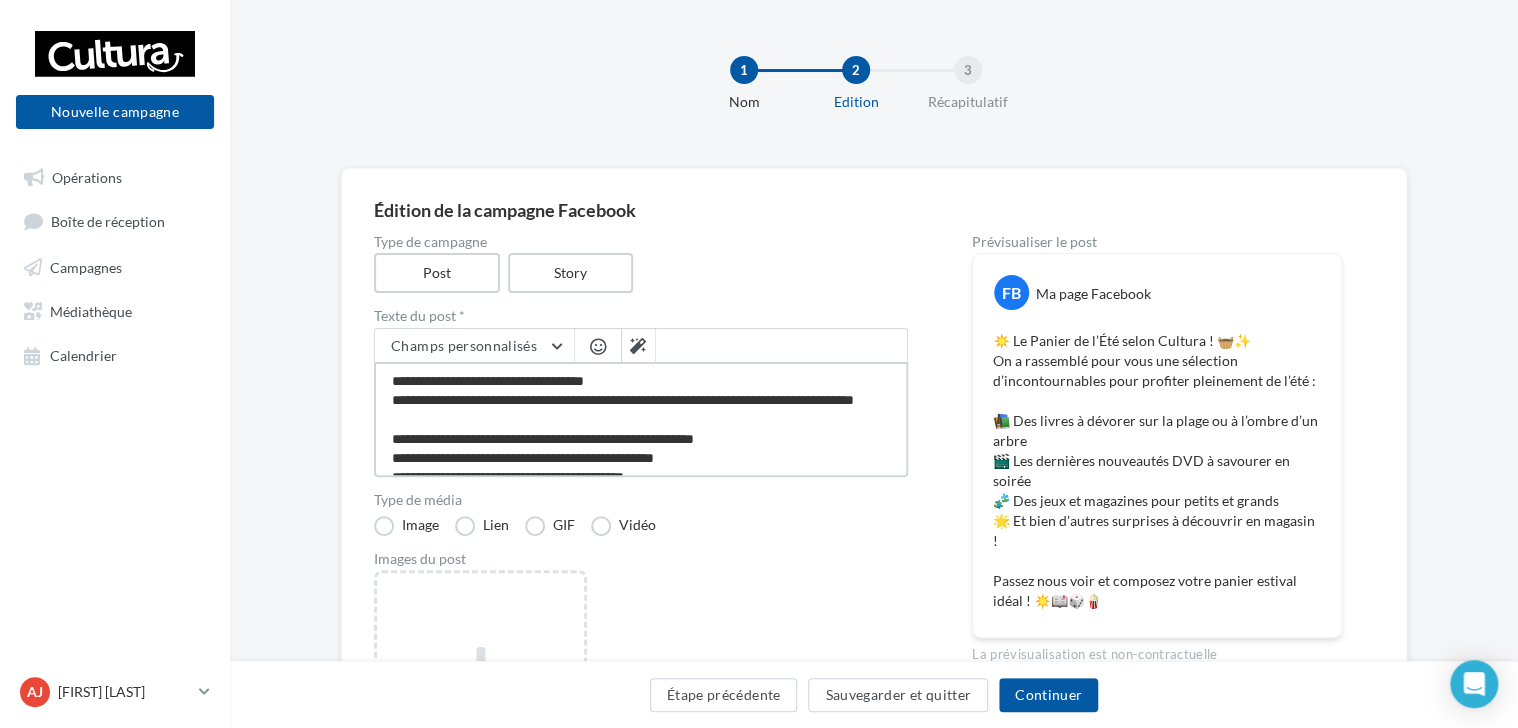 type on "**********" 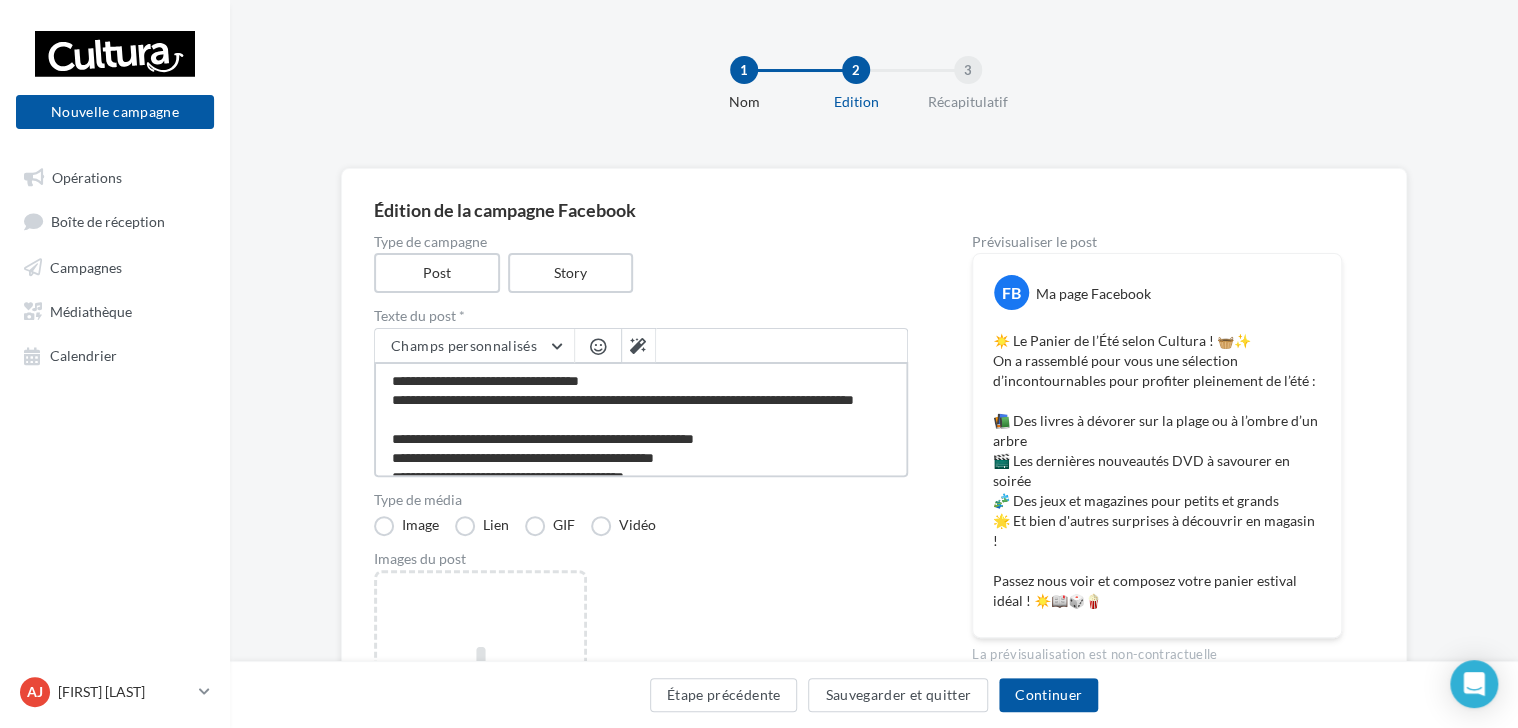type on "**********" 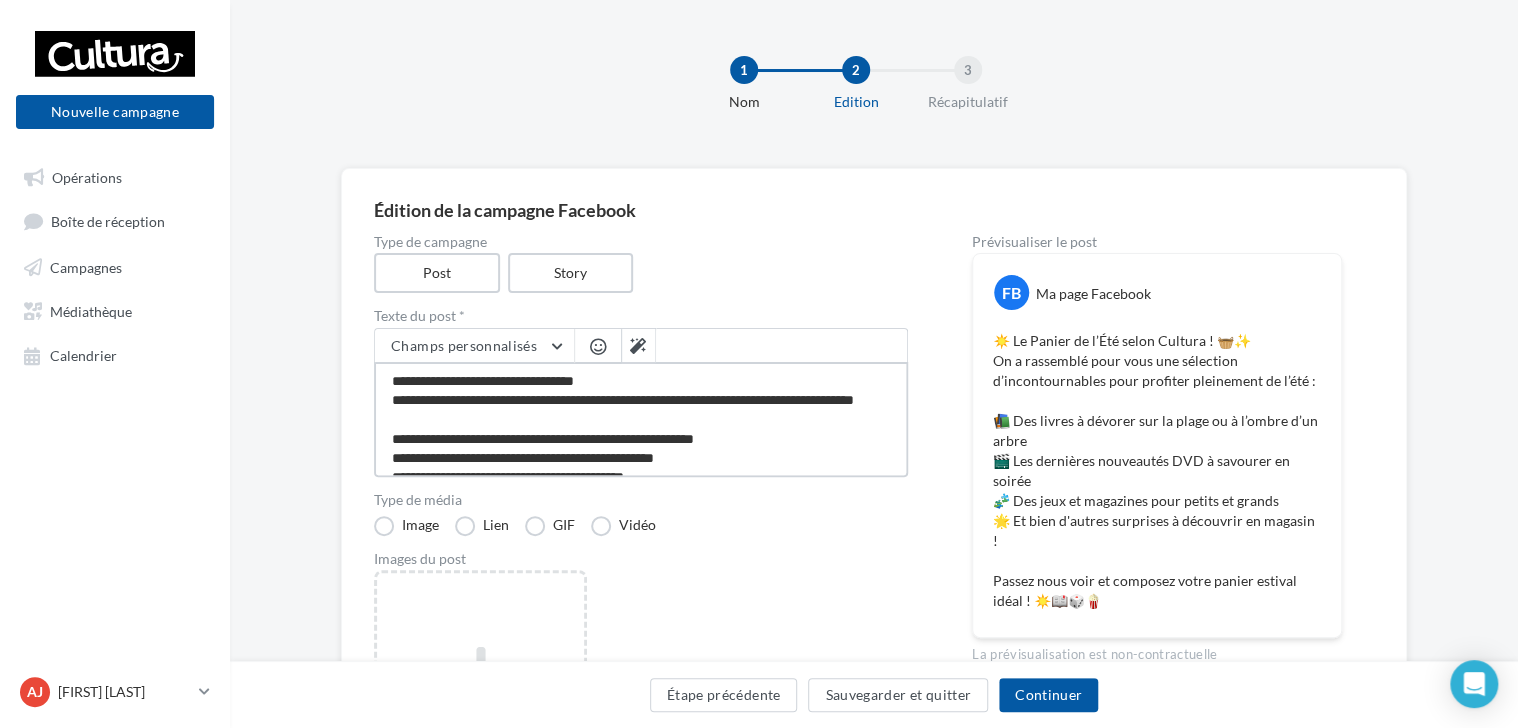 type on "**********" 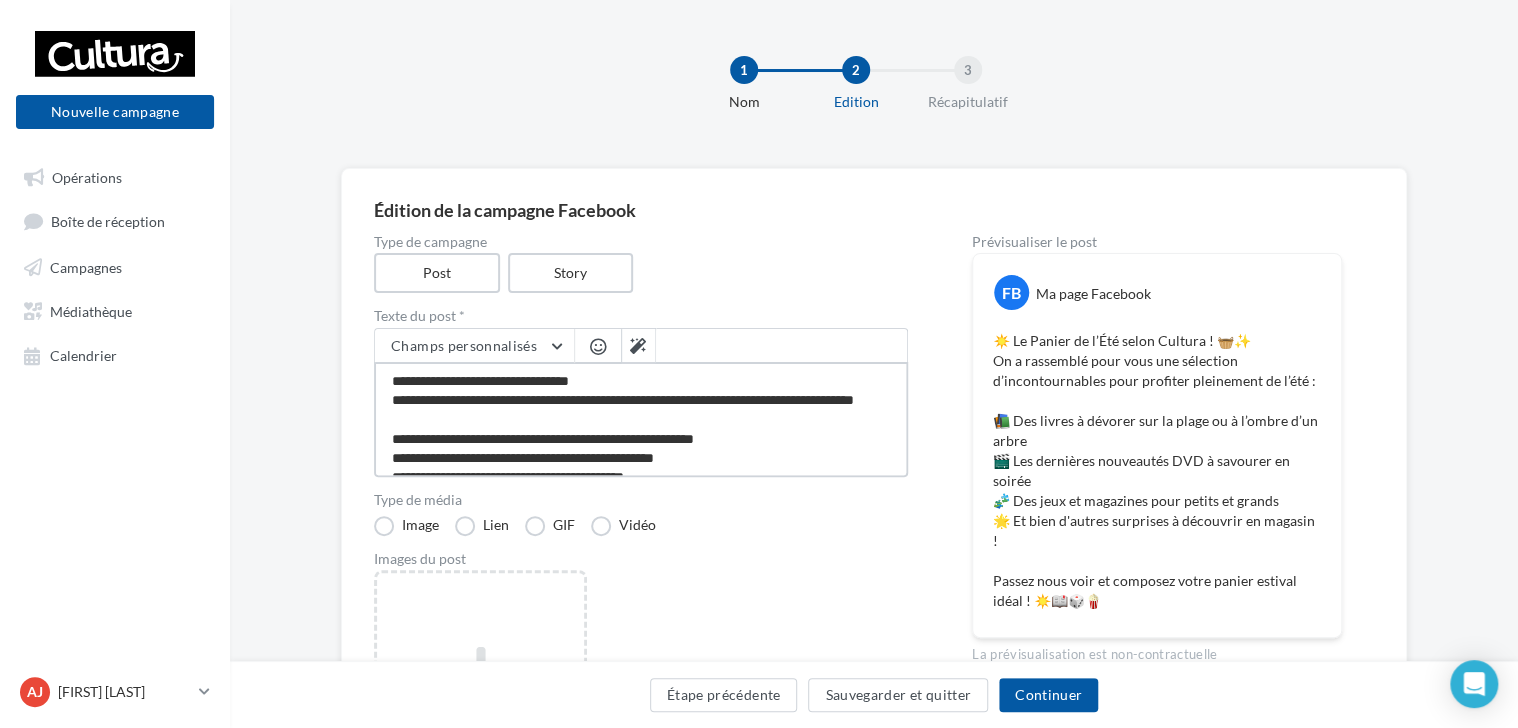 type on "**********" 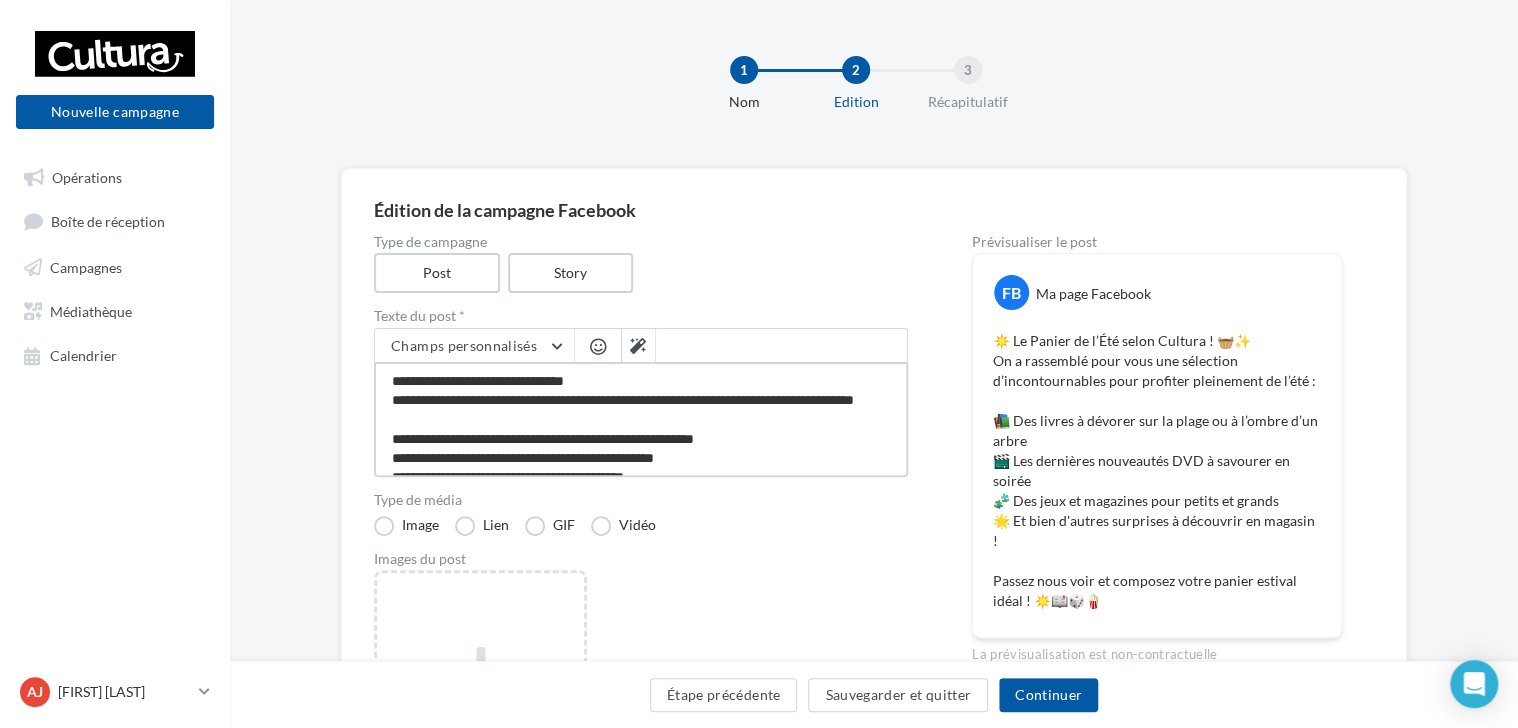 type on "**********" 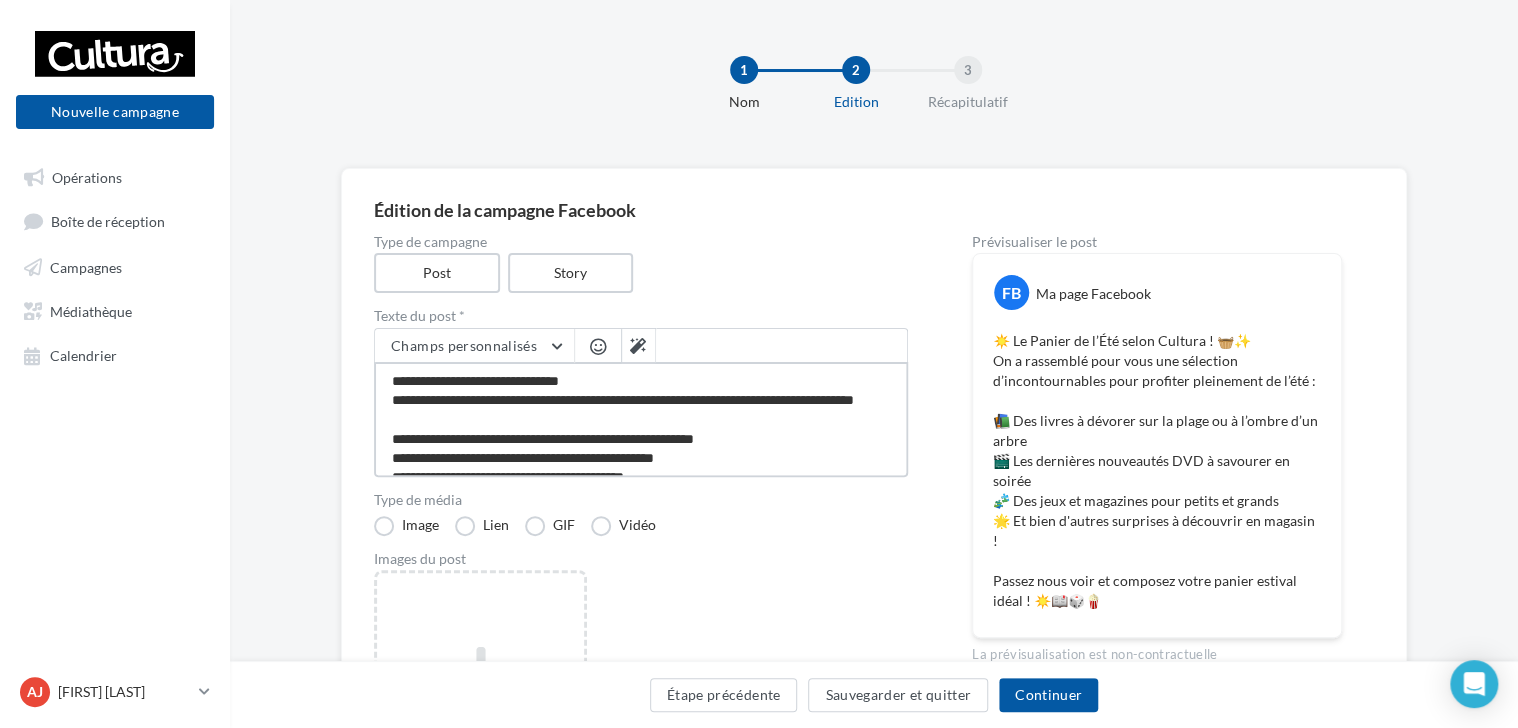 type on "**********" 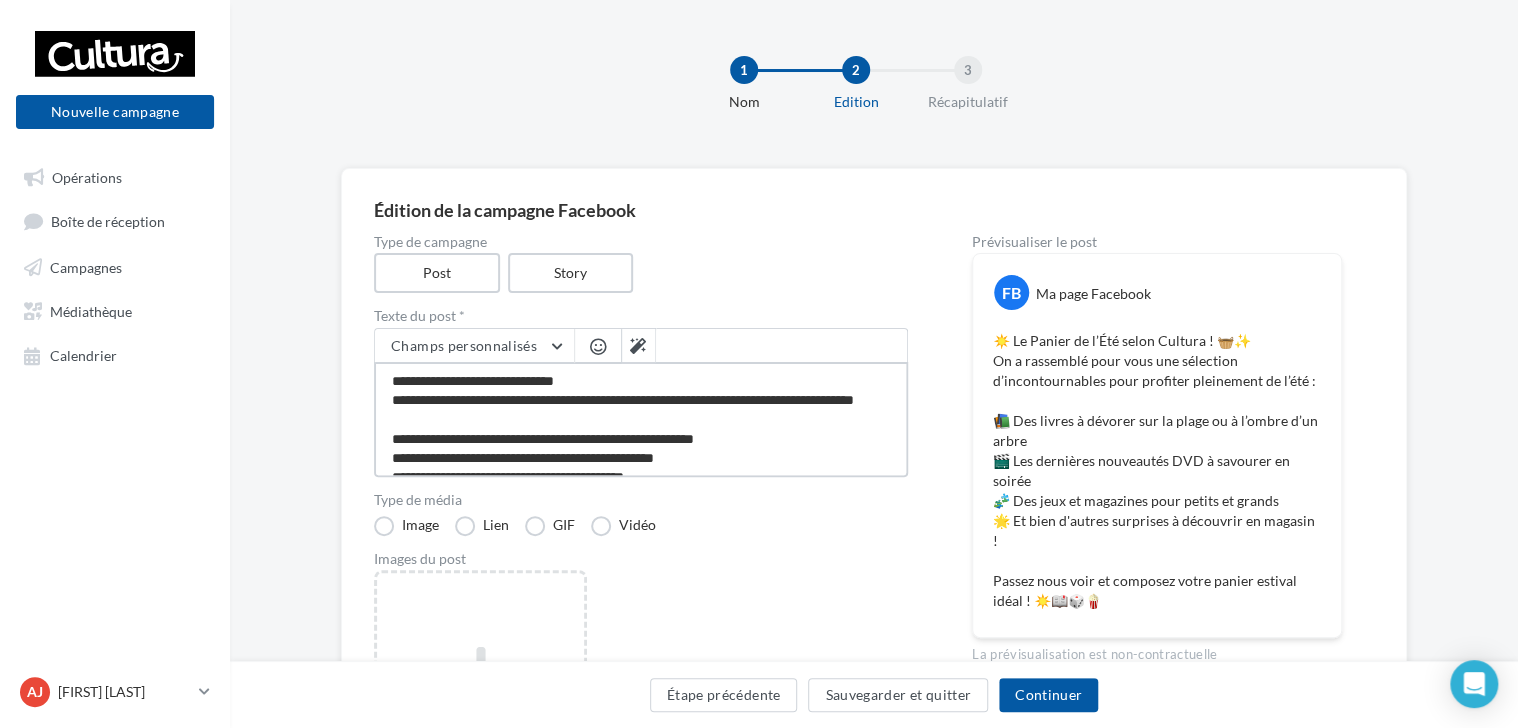 type on "**********" 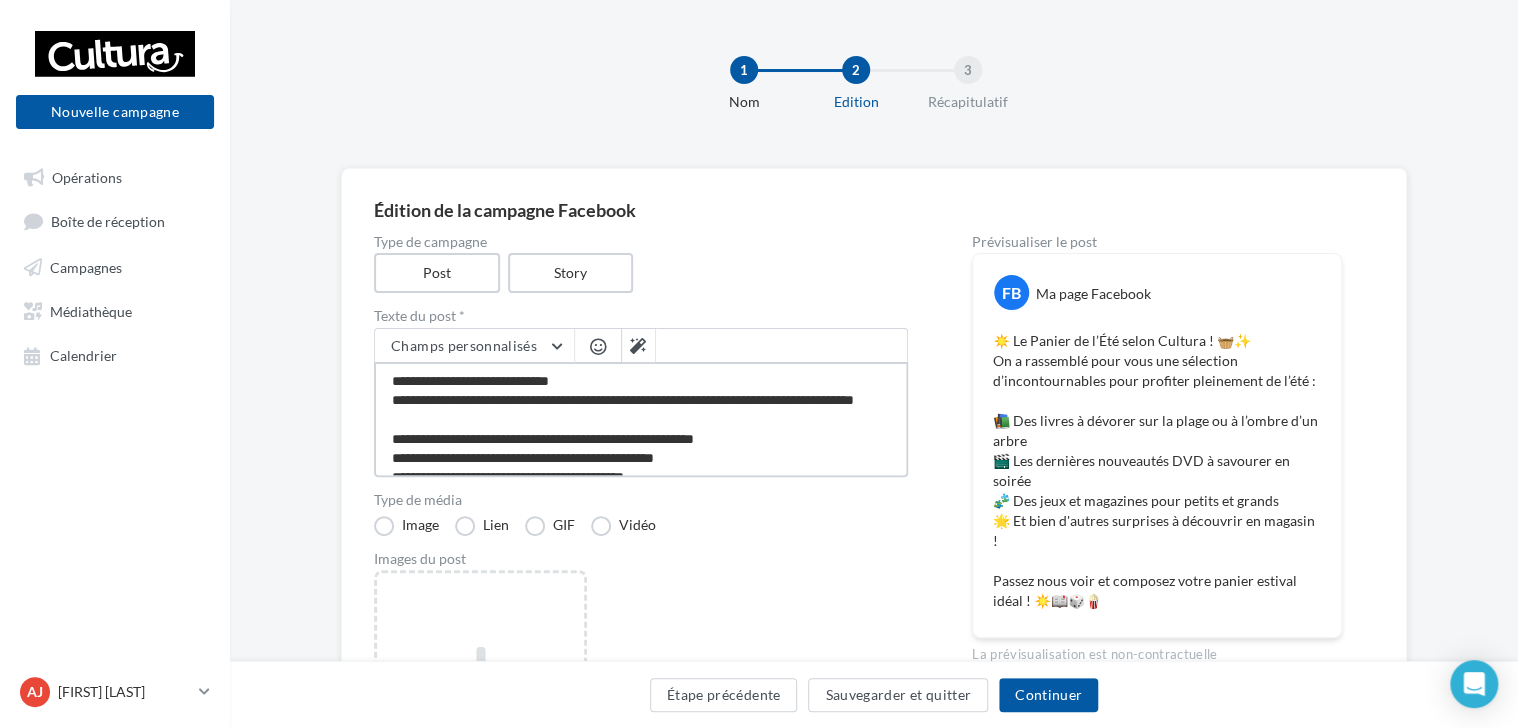 type on "**********" 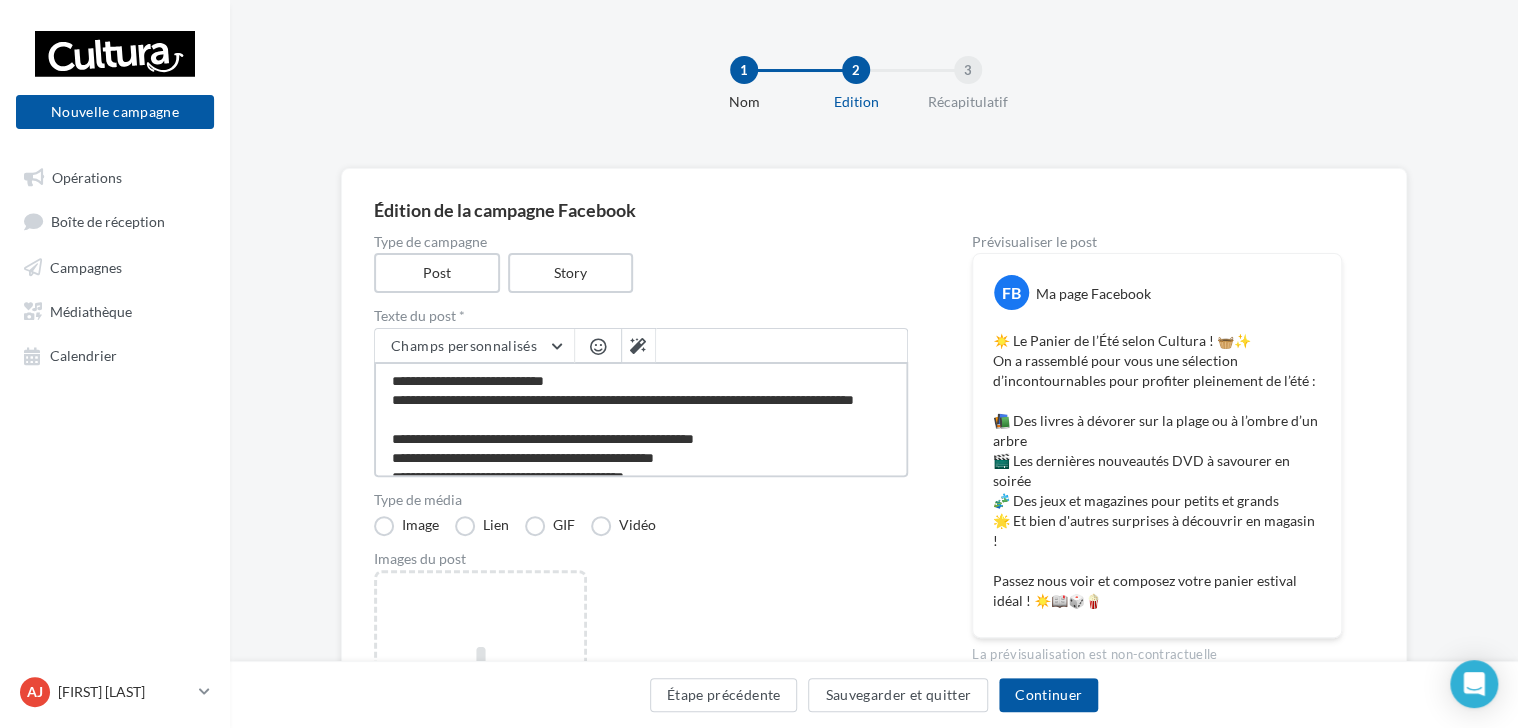 type on "**********" 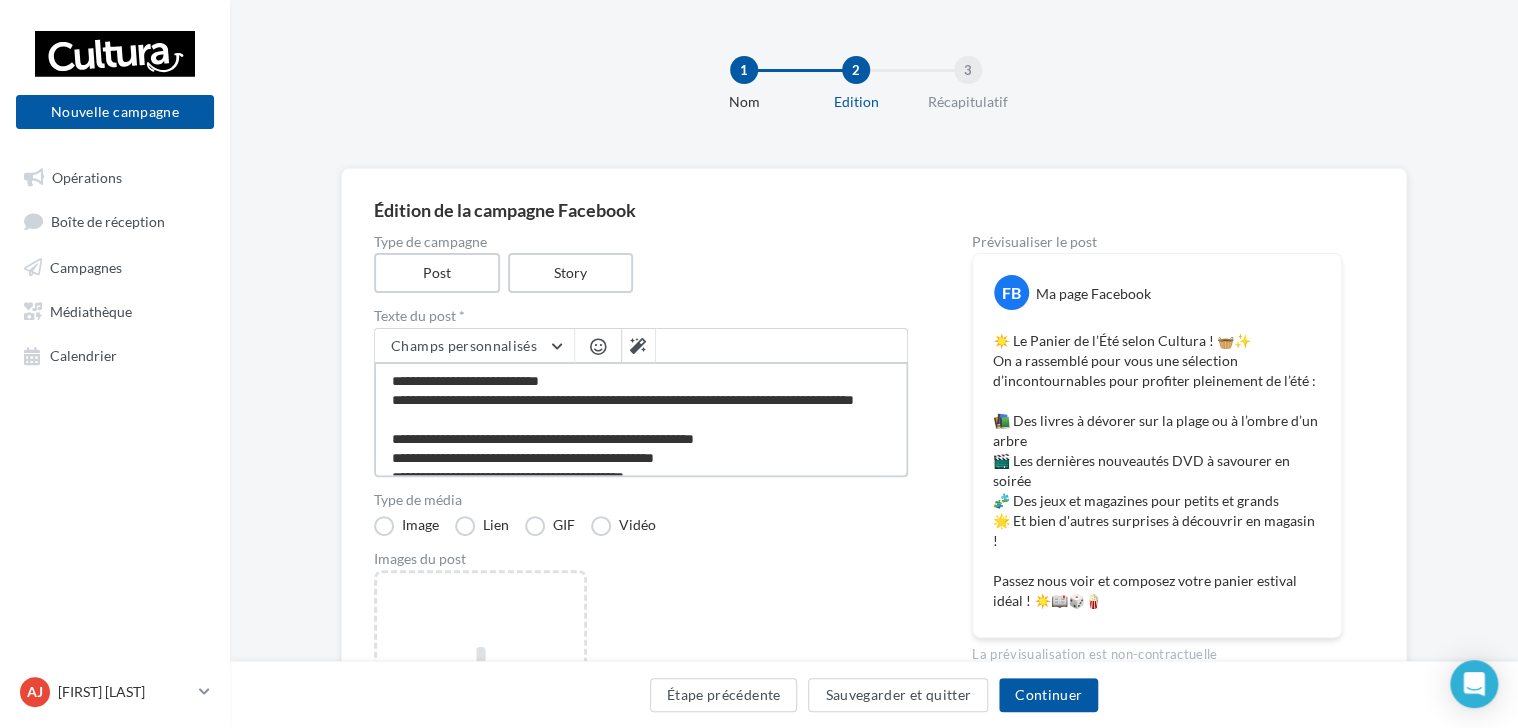 type on "**********" 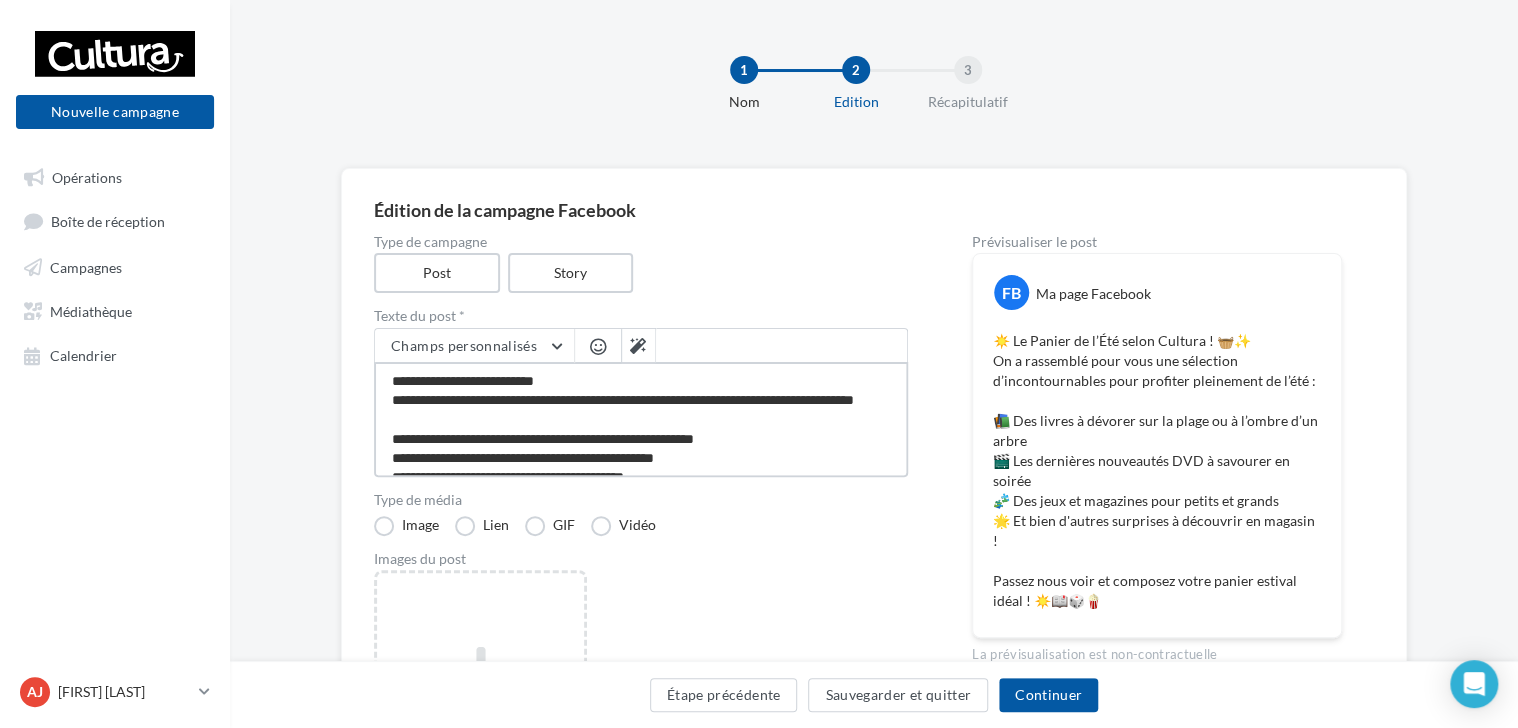 type on "**********" 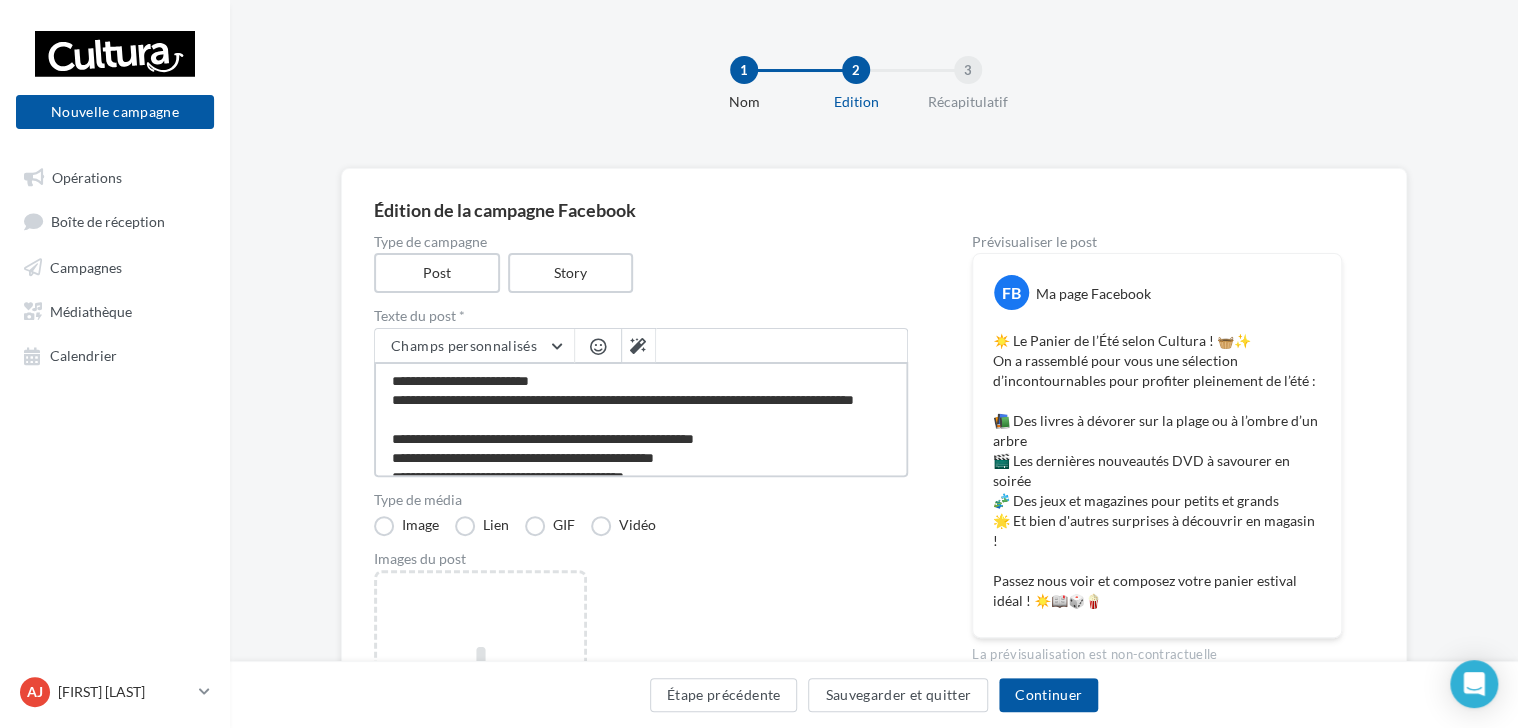 type on "**********" 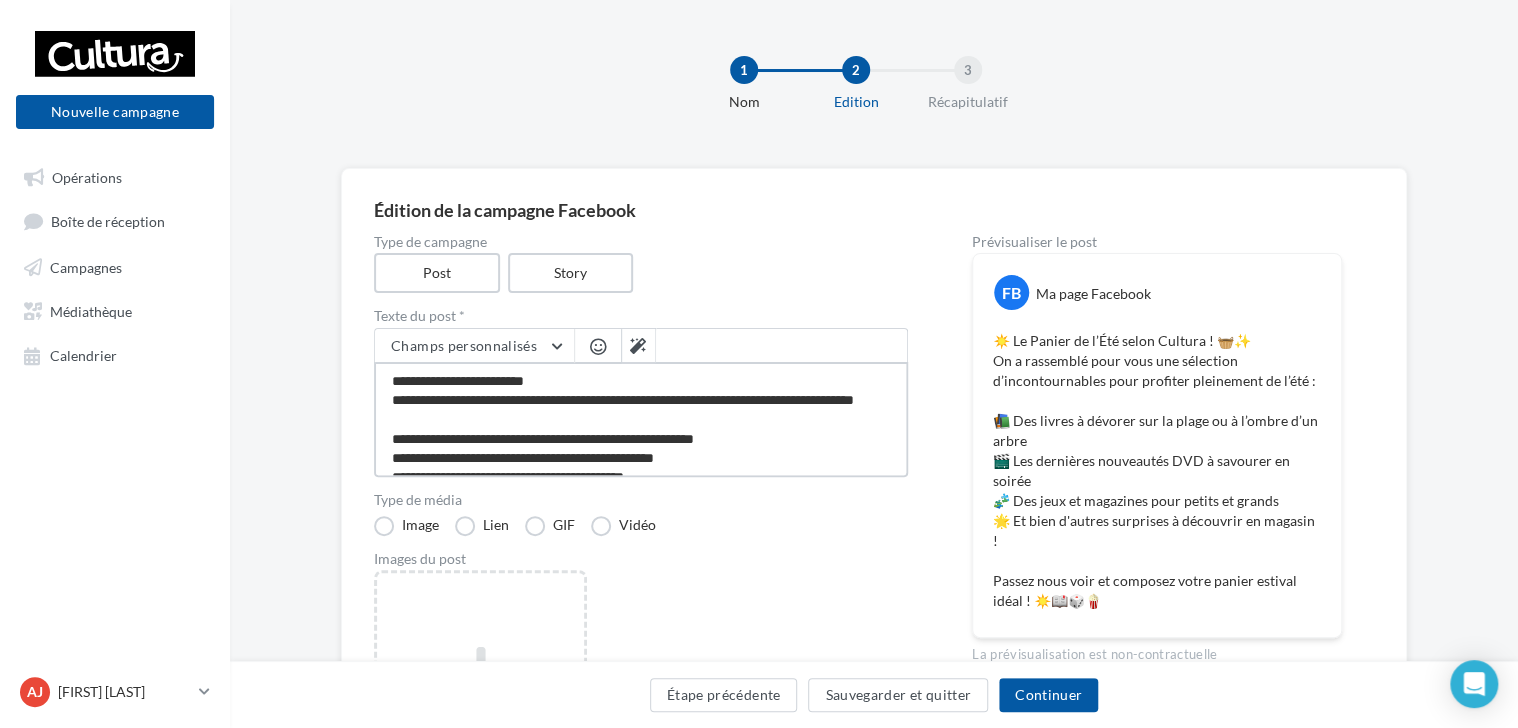 type on "**********" 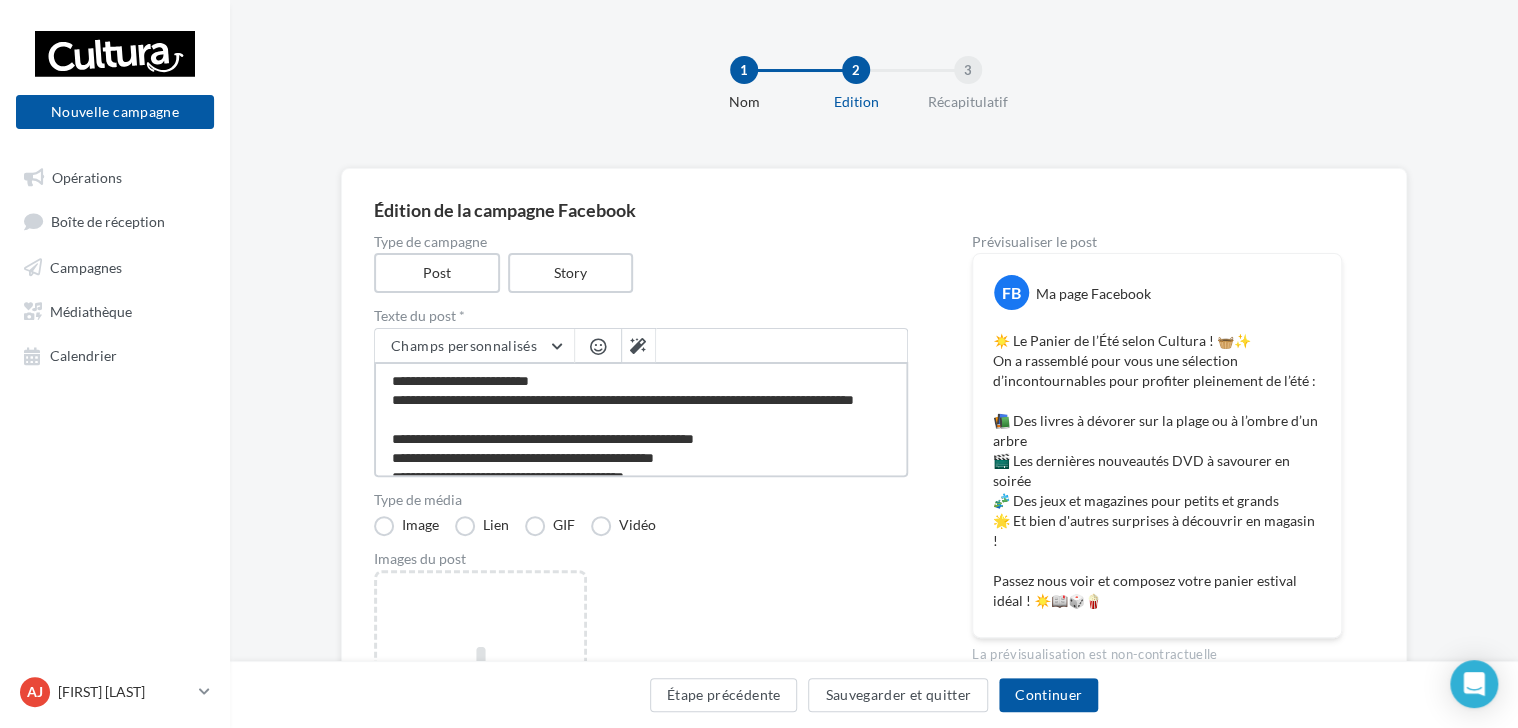 type on "**********" 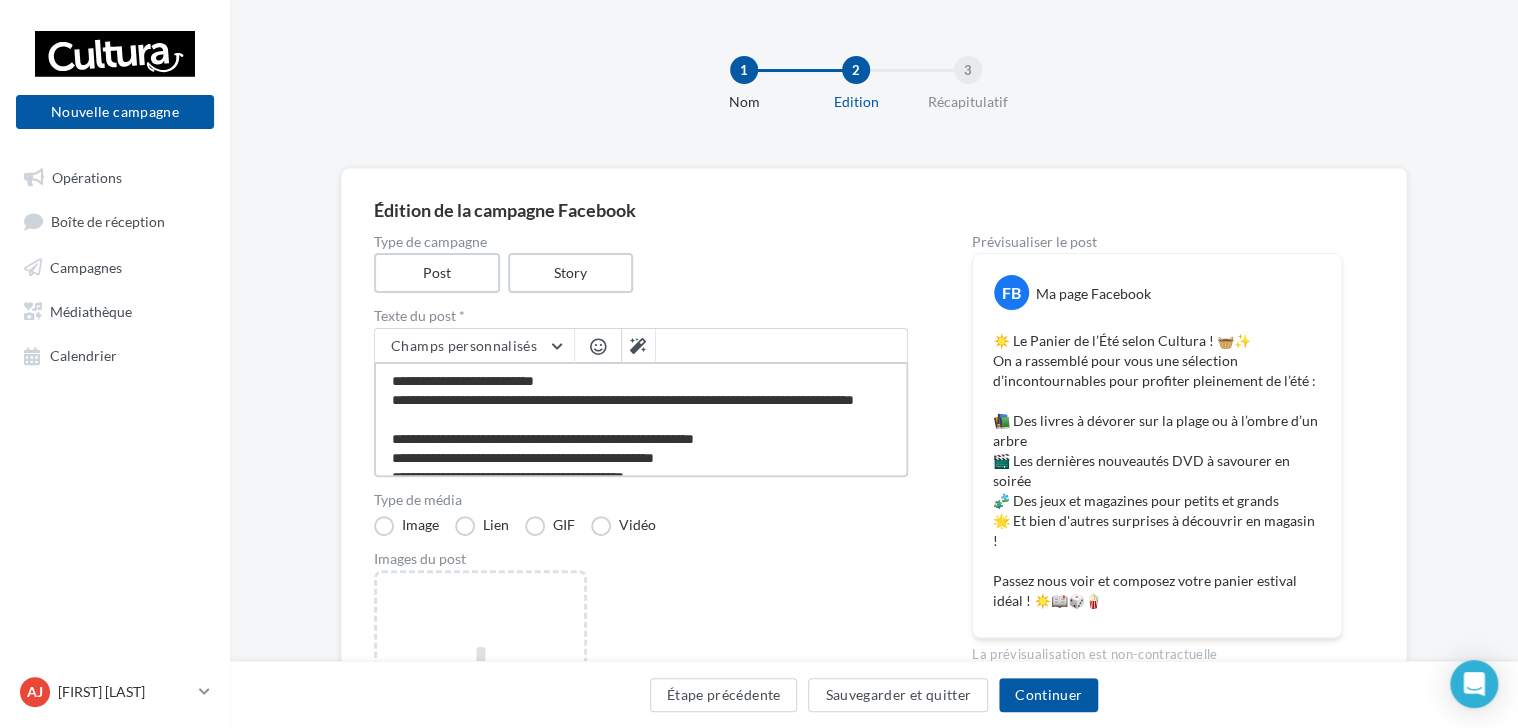 type on "**********" 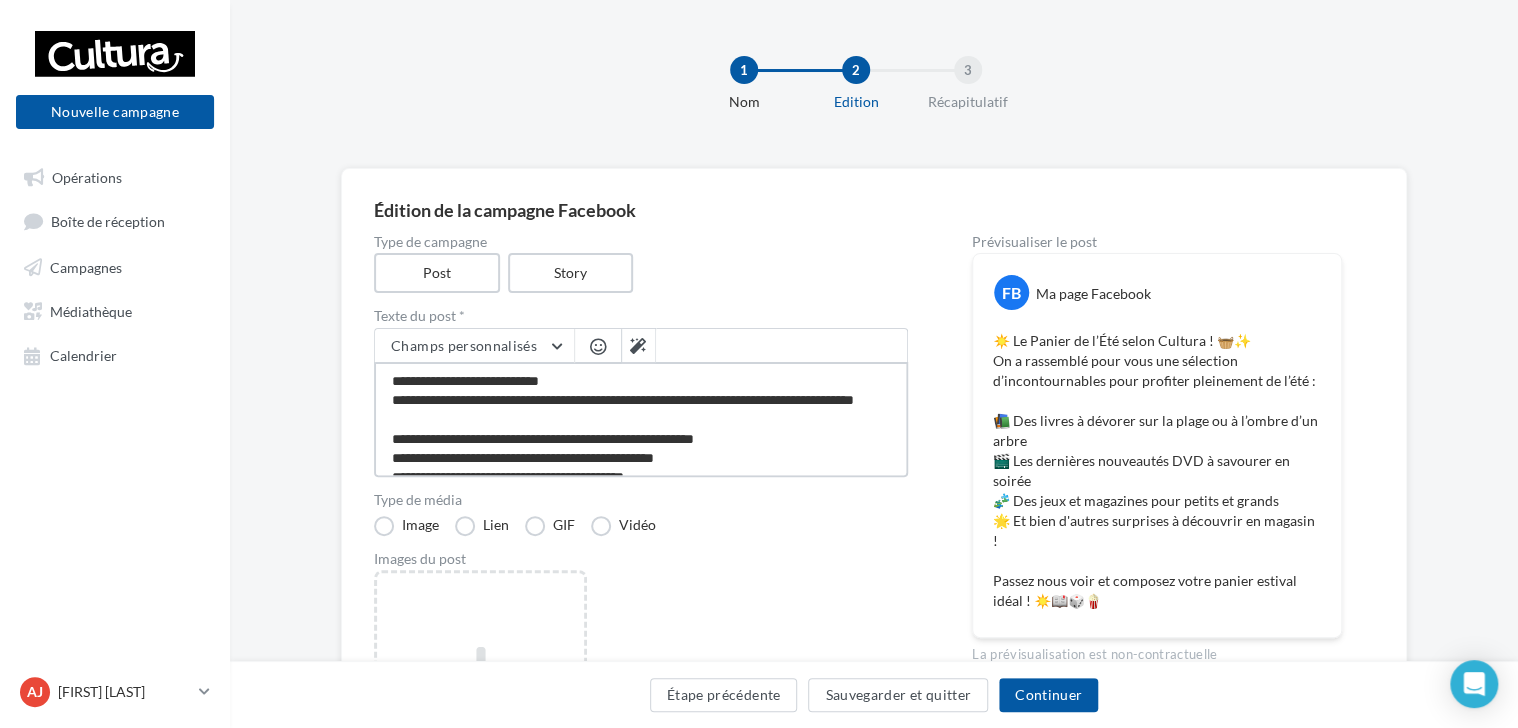 type on "**********" 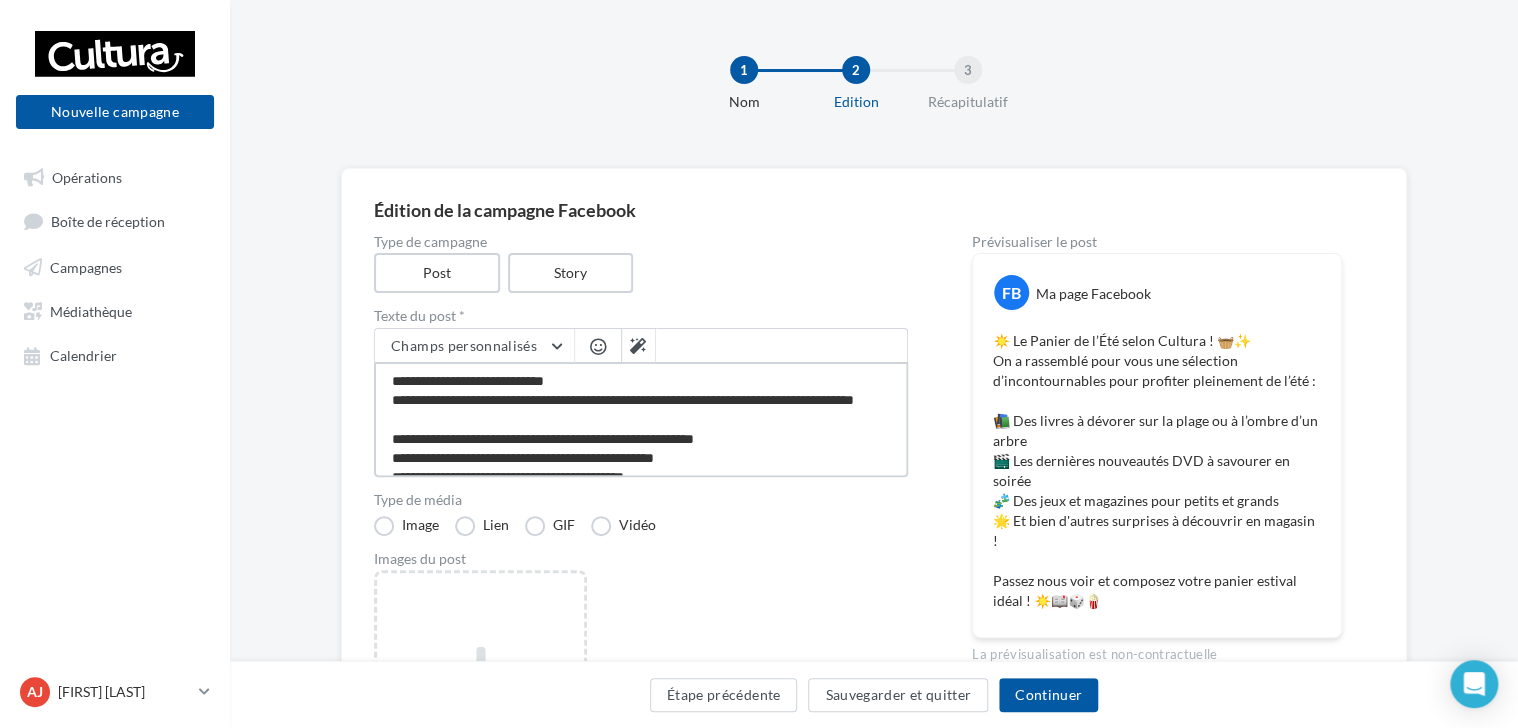 type on "**********" 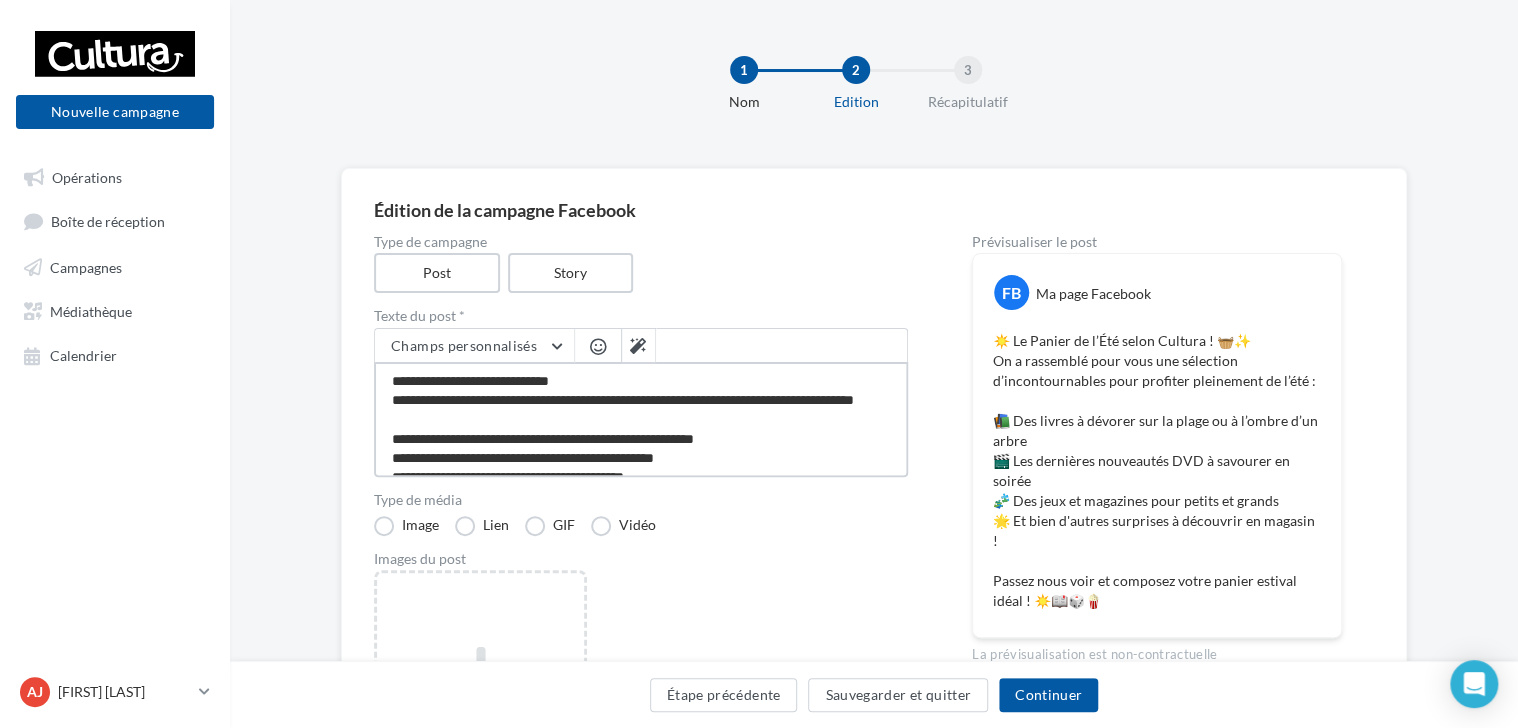 type on "**********" 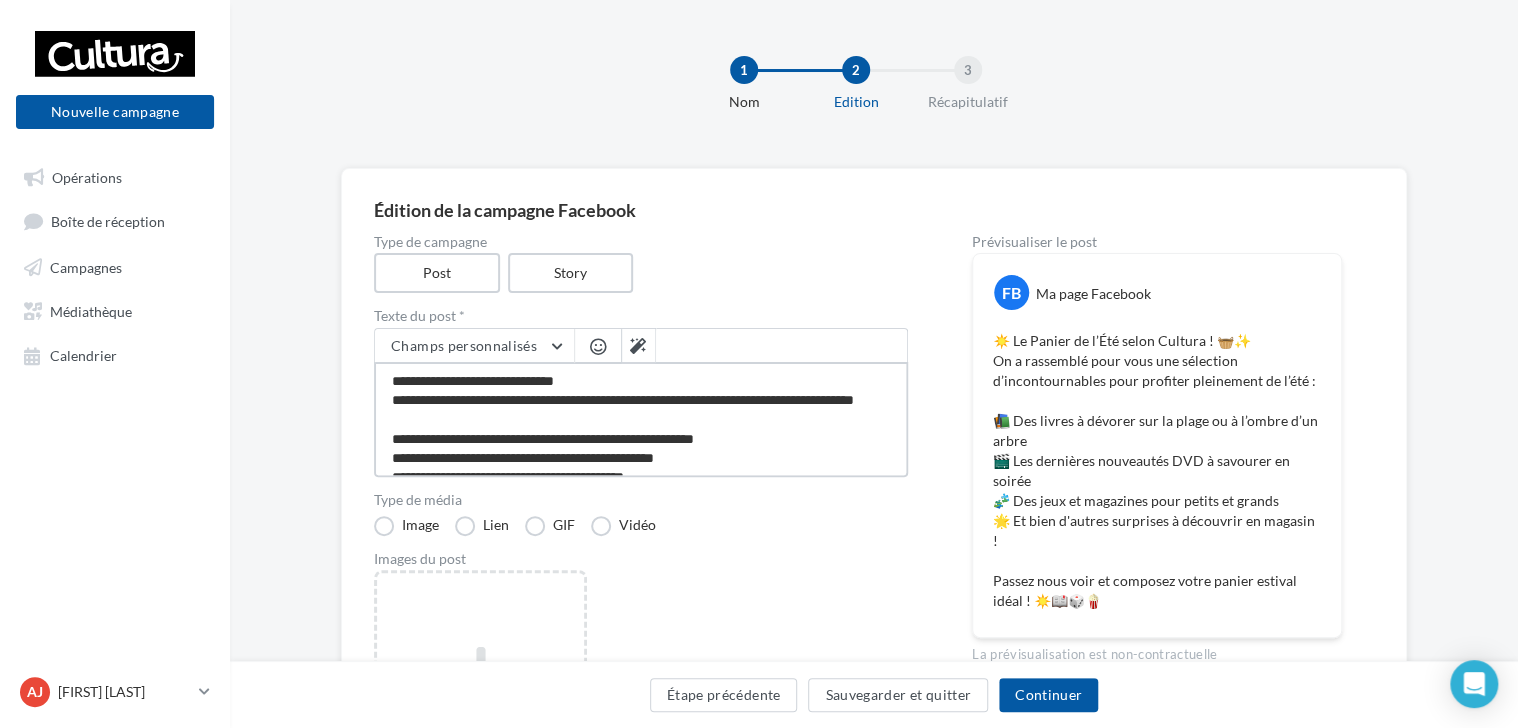 type on "**********" 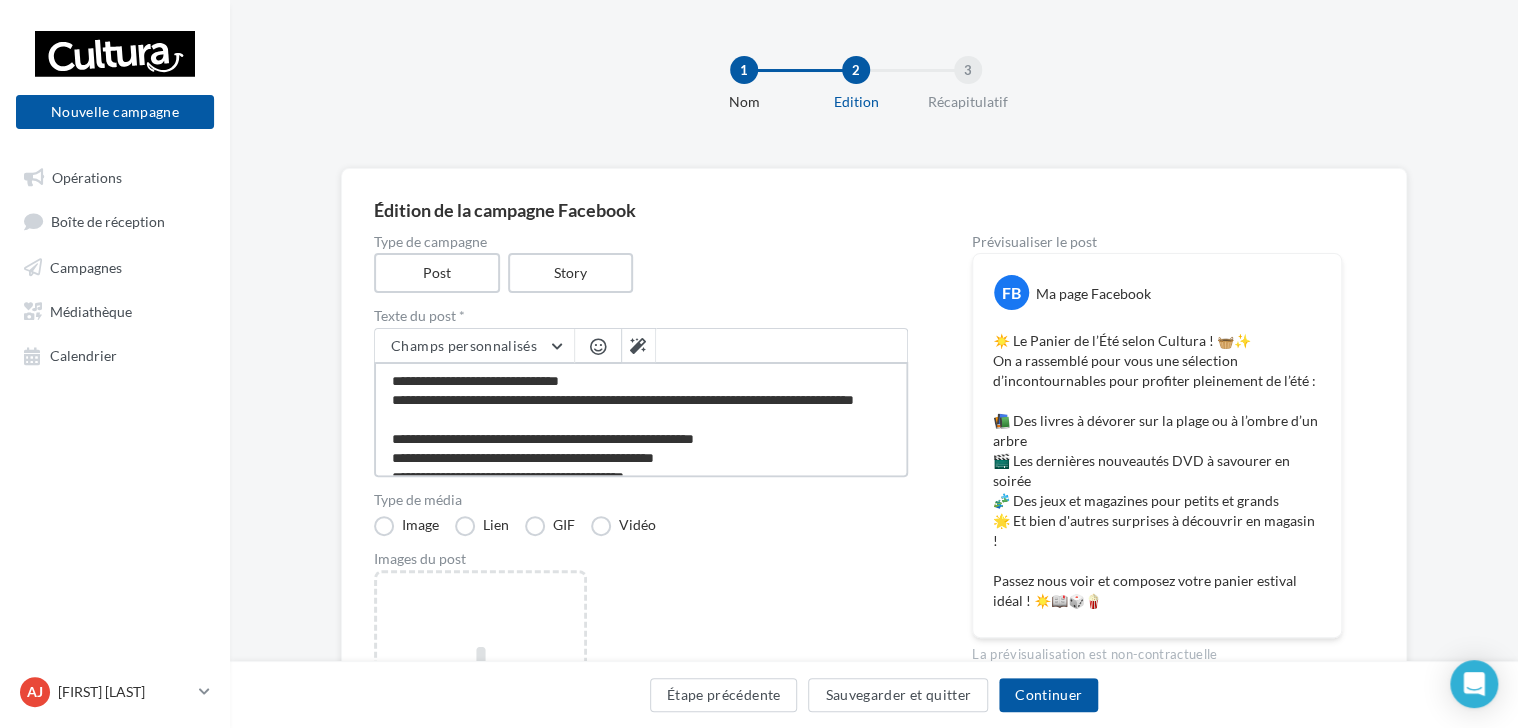 type on "**********" 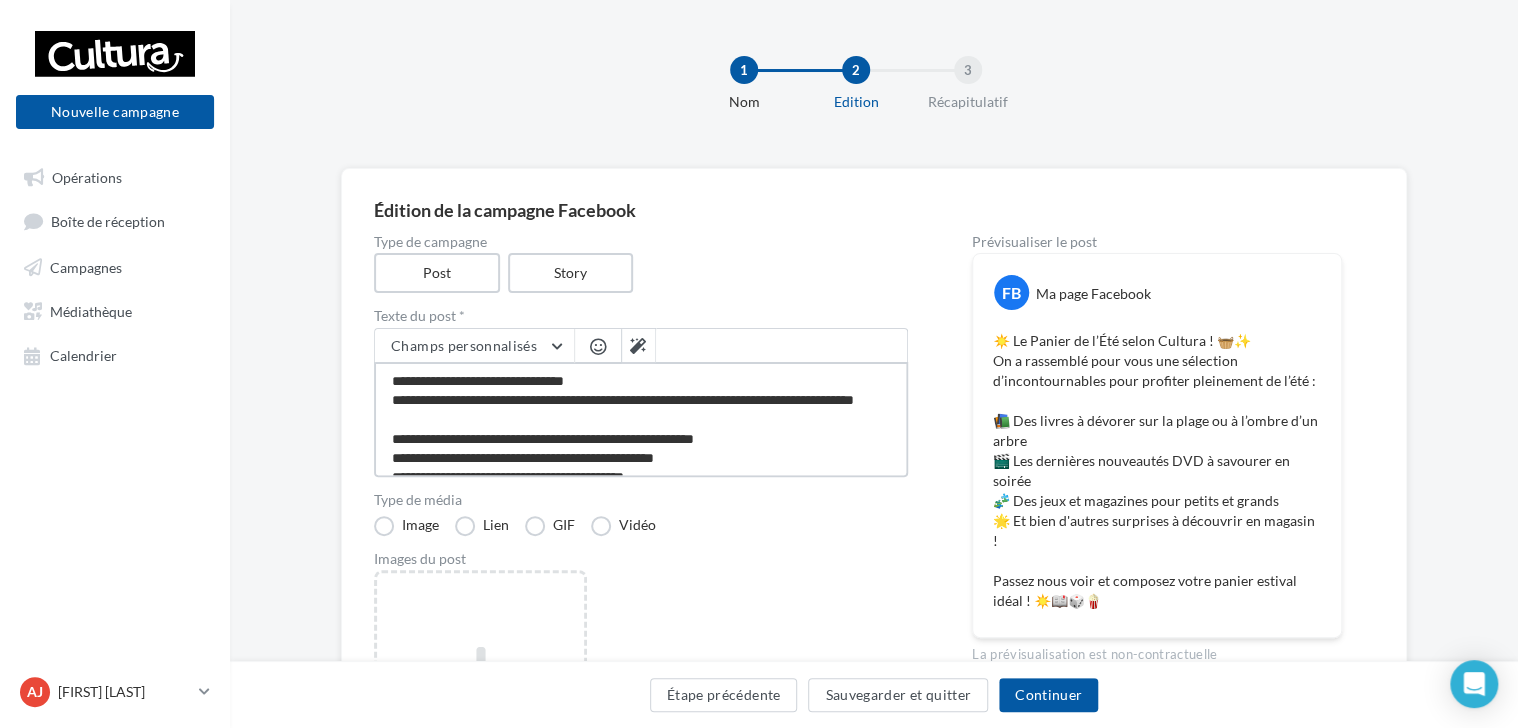 type on "**********" 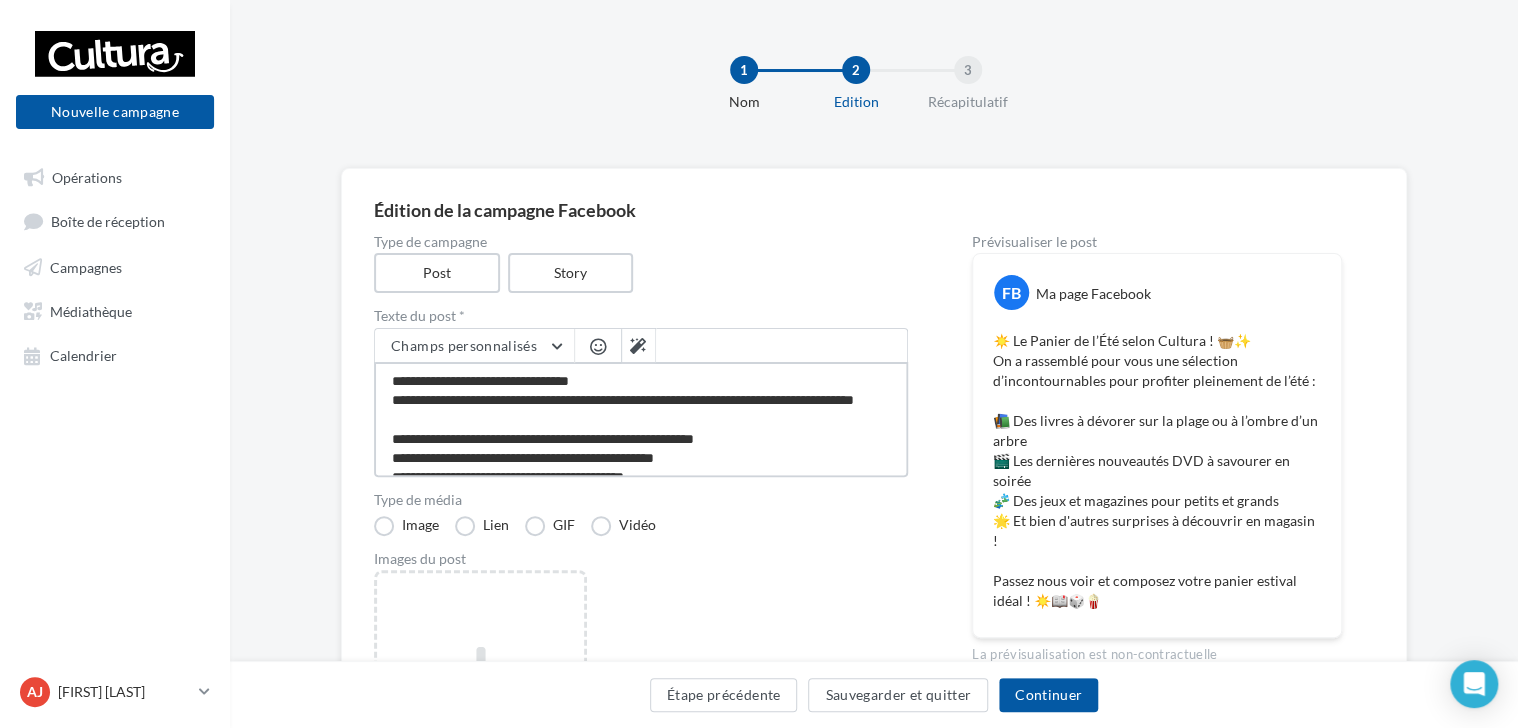 type on "**********" 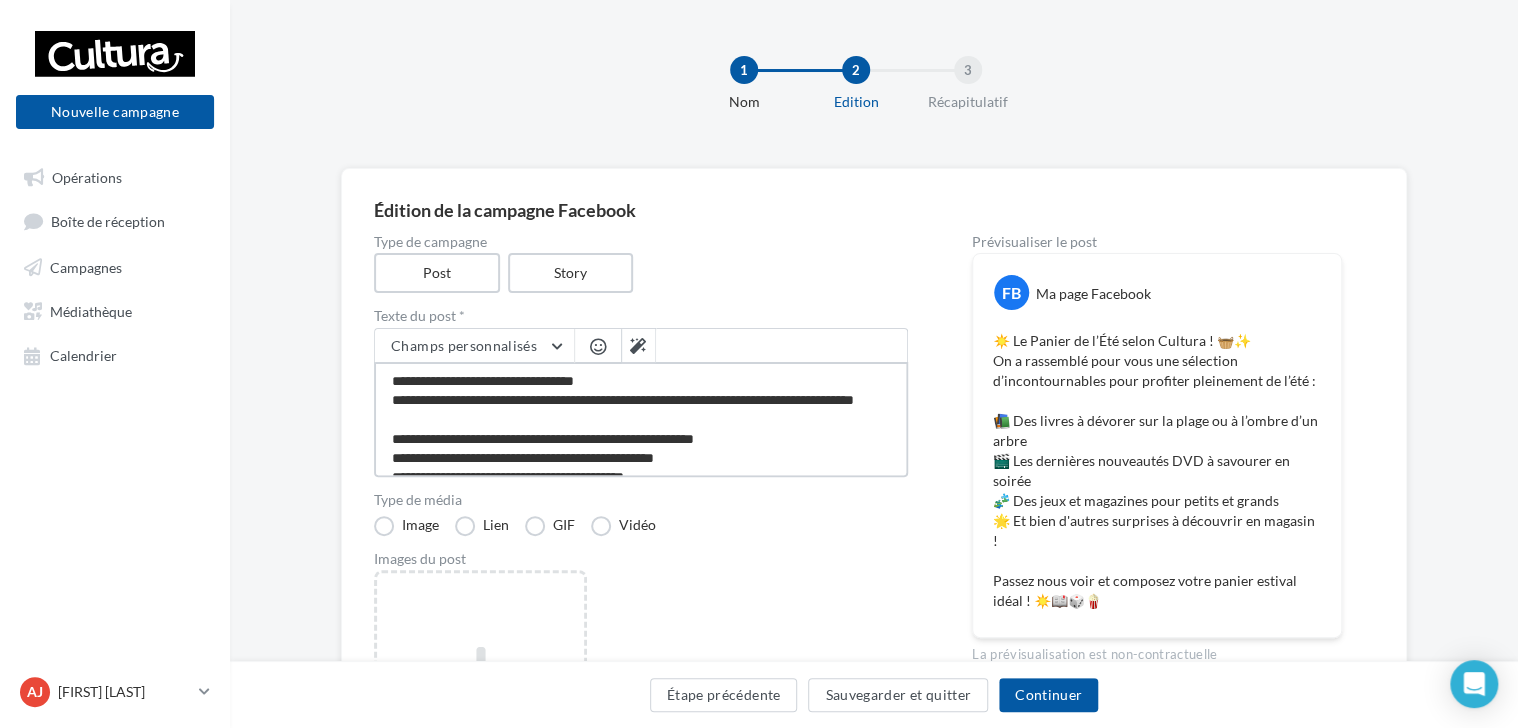 type on "**********" 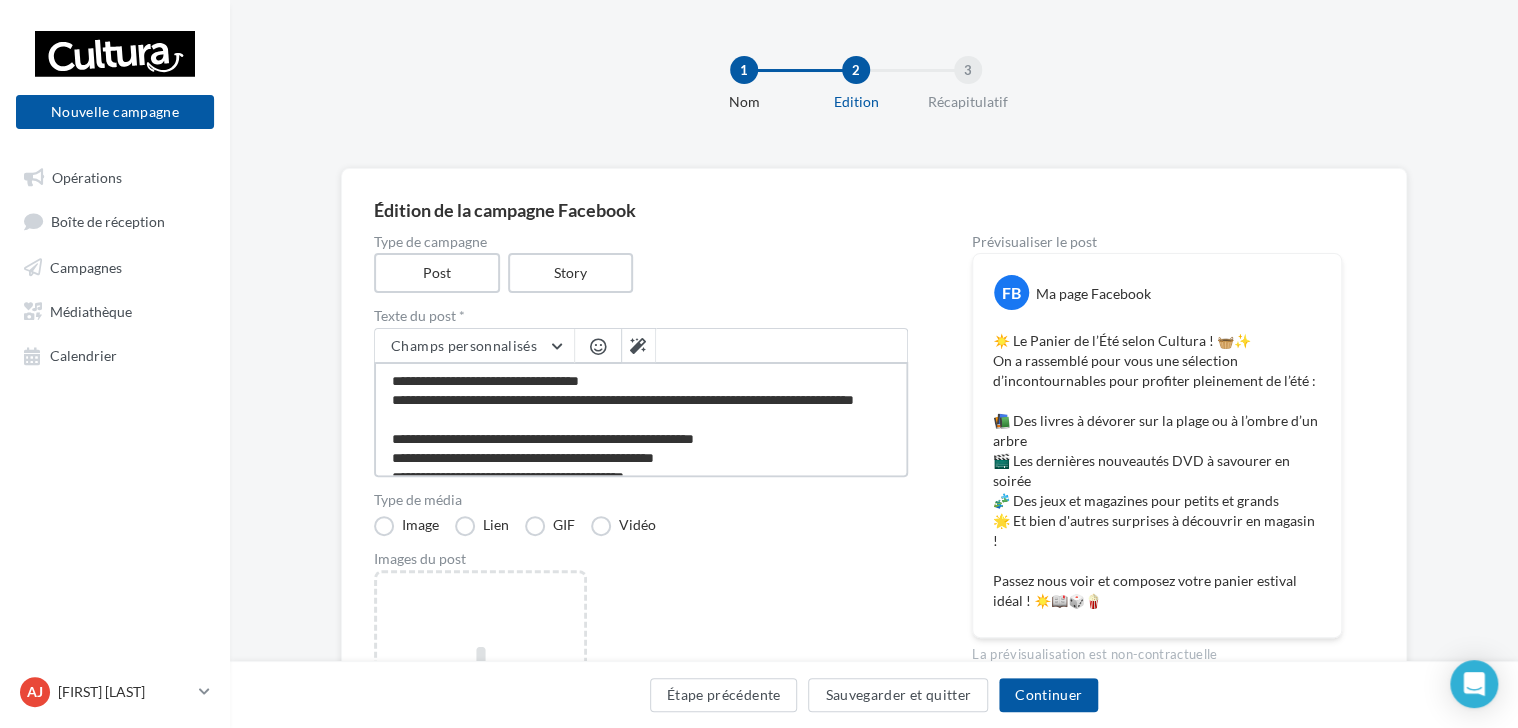 type on "**********" 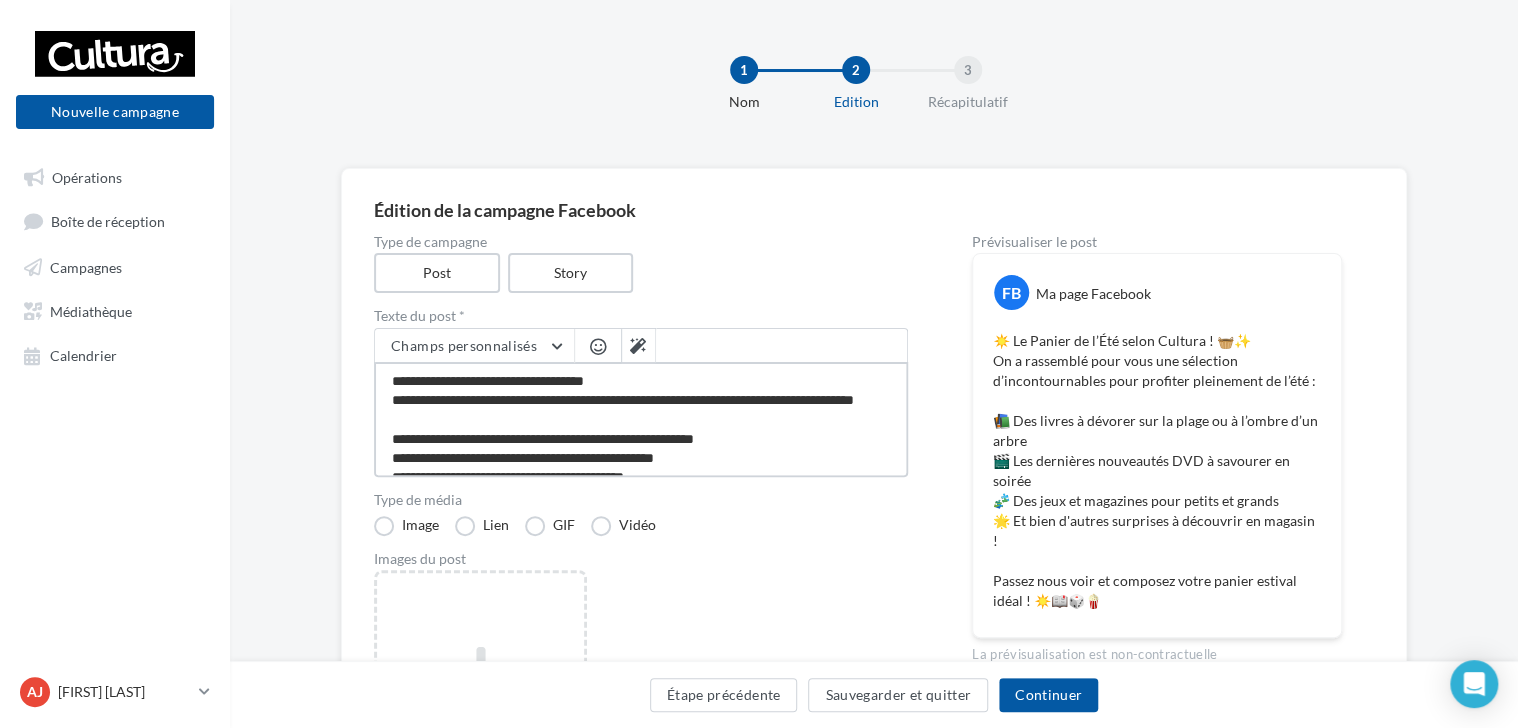 type on "**********" 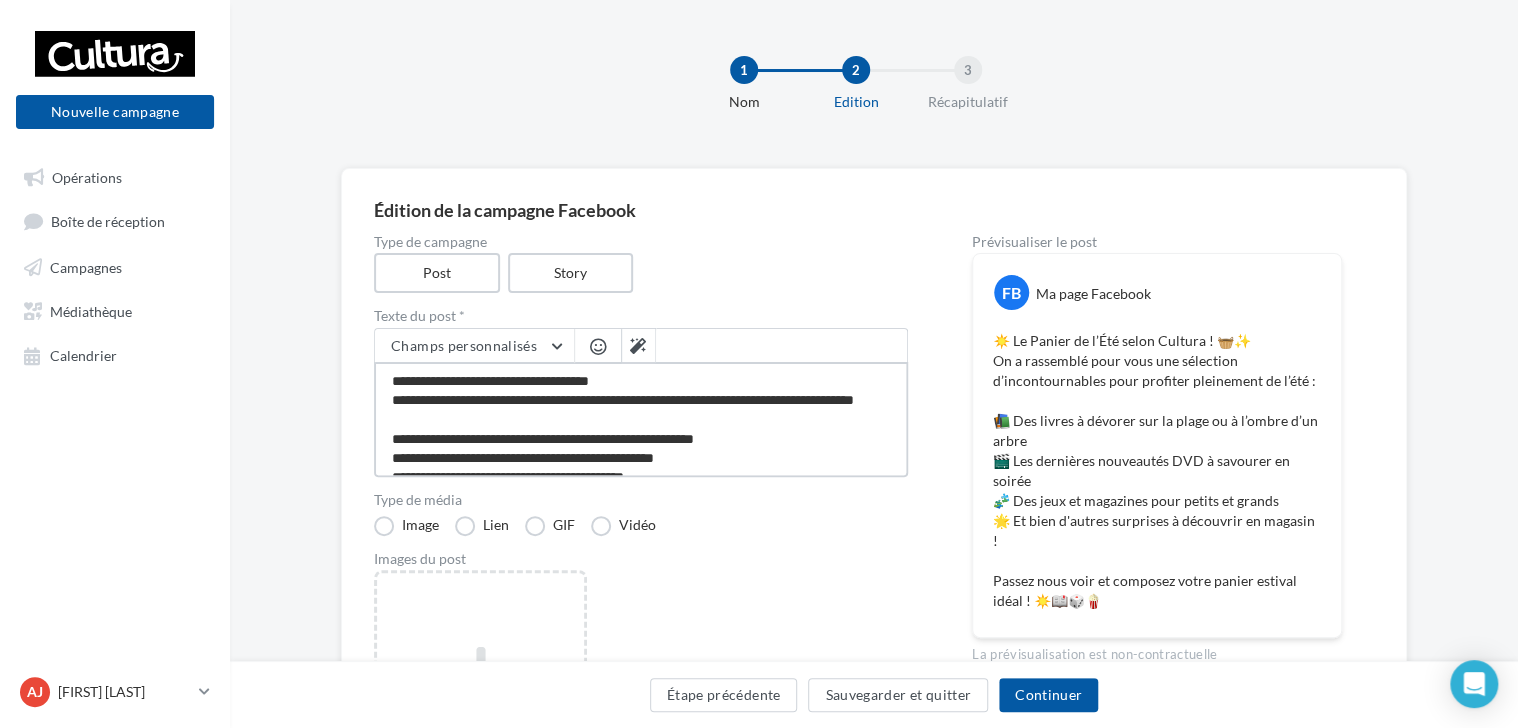 click on "**********" at bounding box center (641, 419) 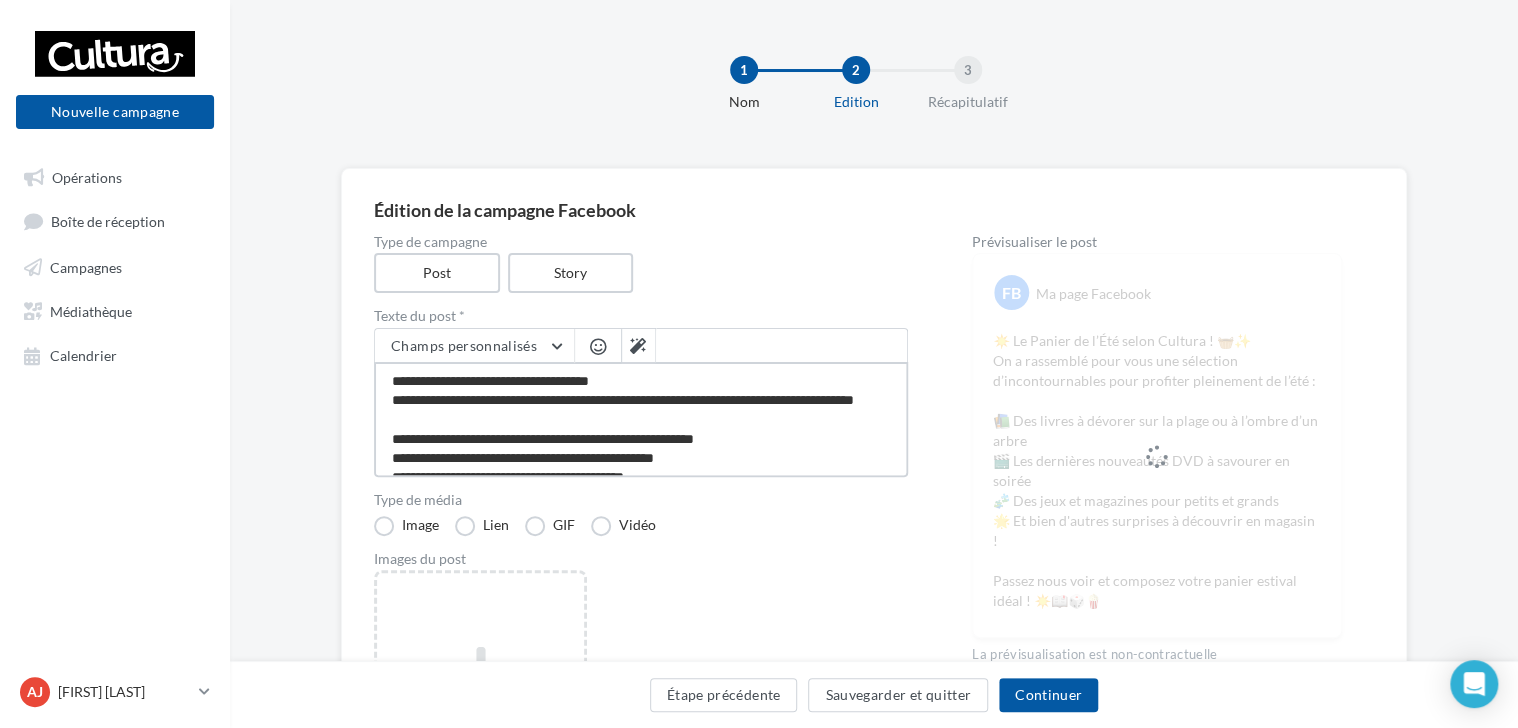 type on "**********" 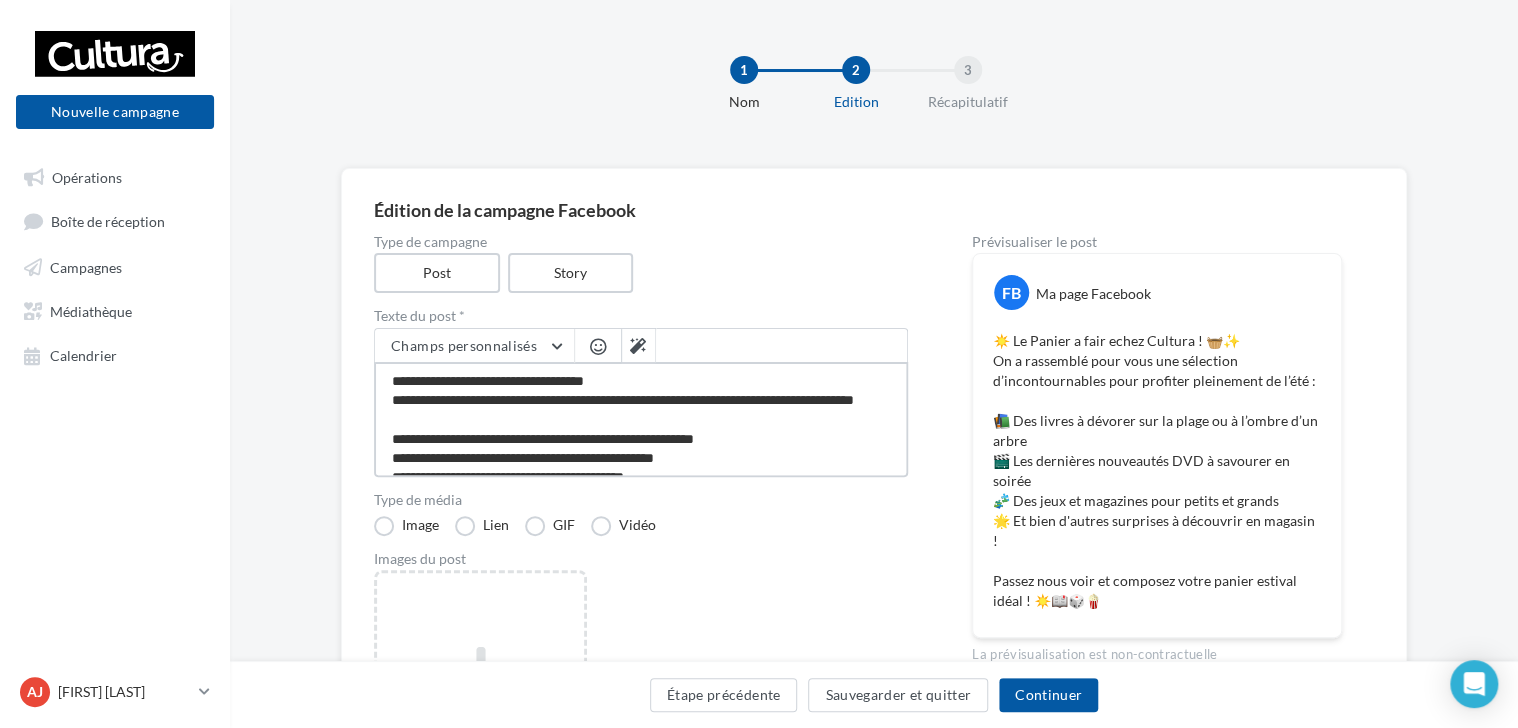 type on "**********" 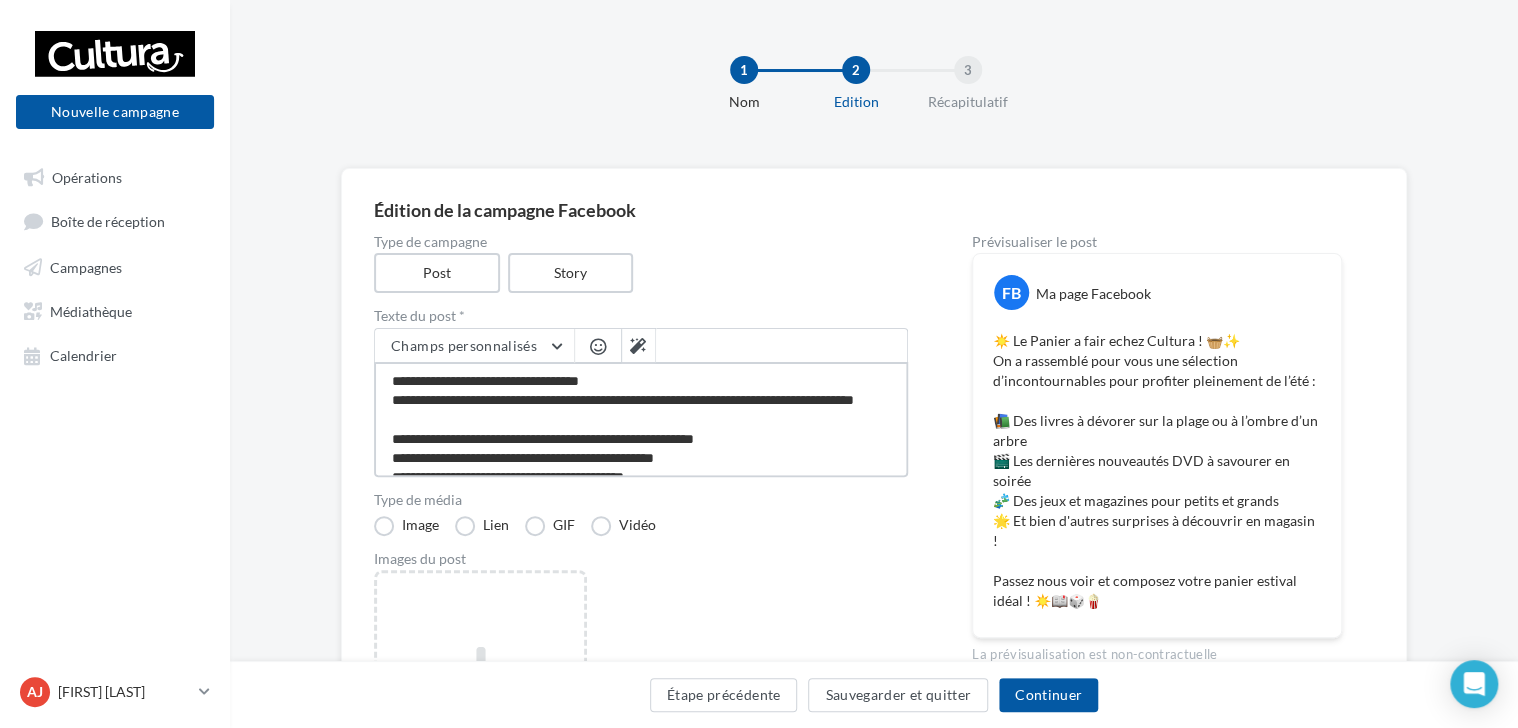 type on "**********" 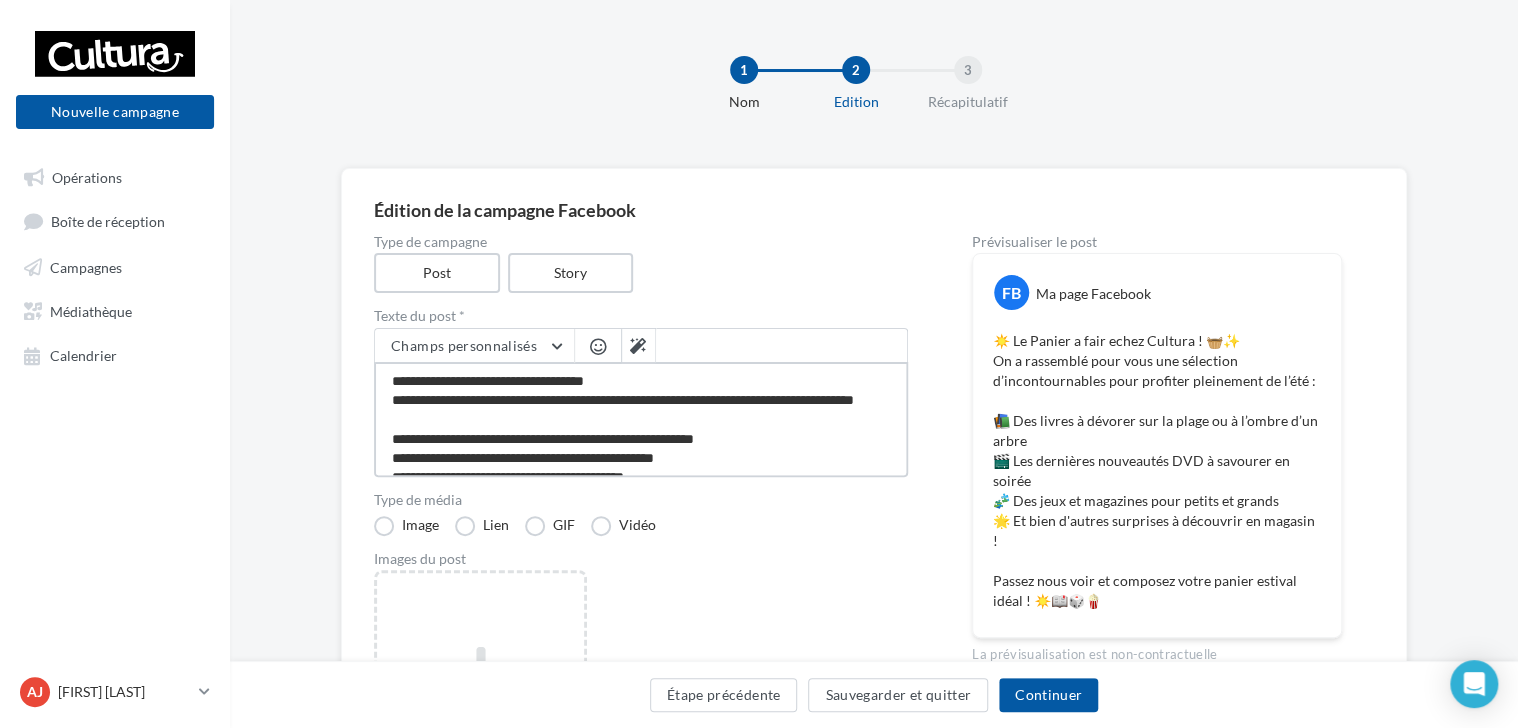 type on "**********" 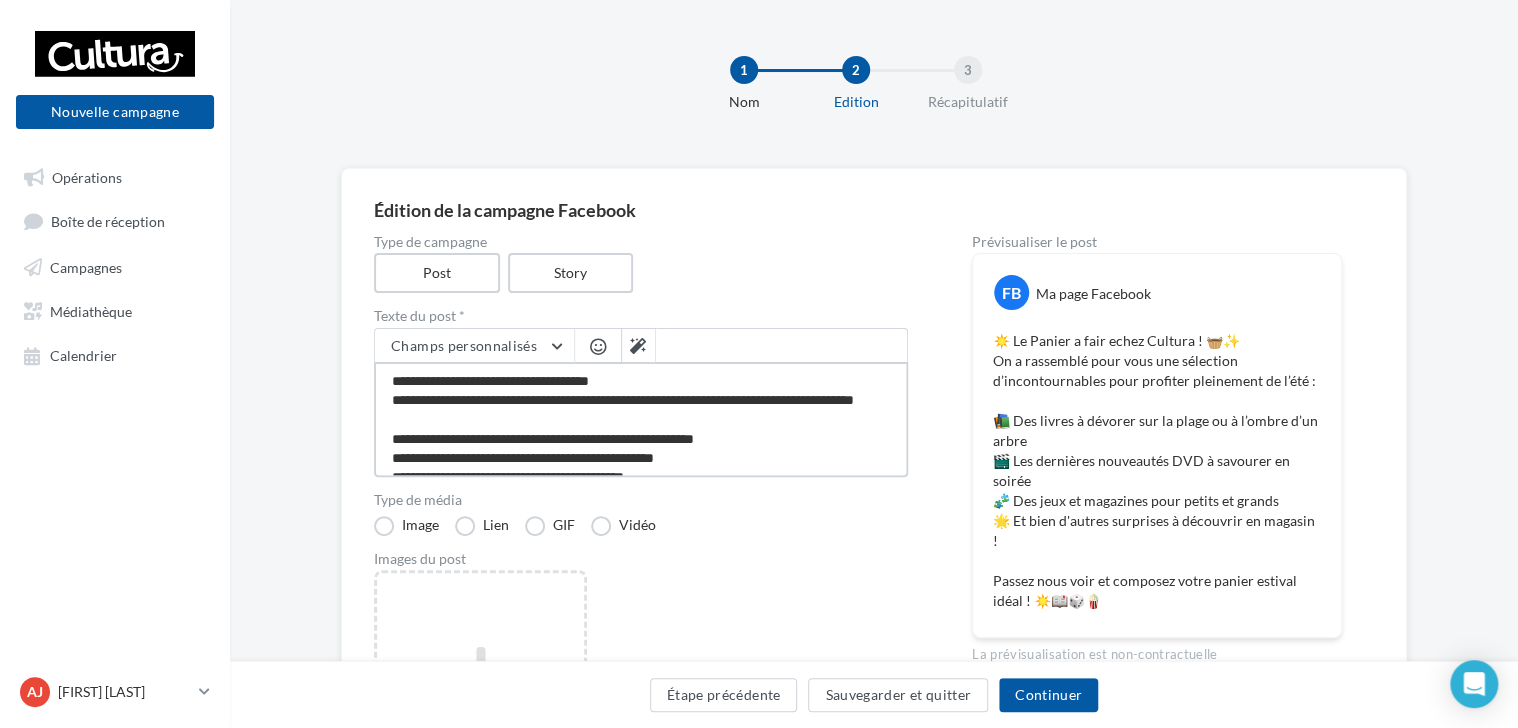 click on "**********" at bounding box center [641, 419] 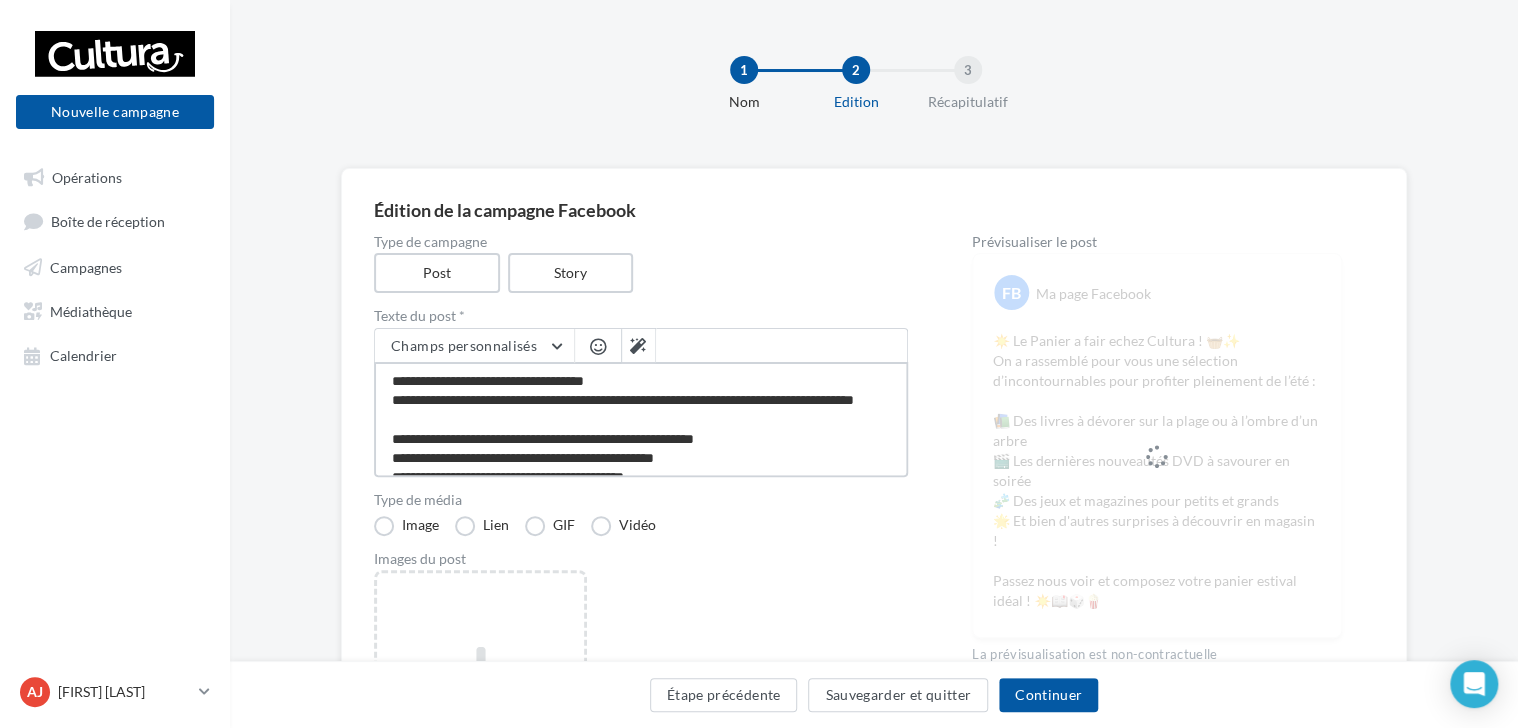 type on "**********" 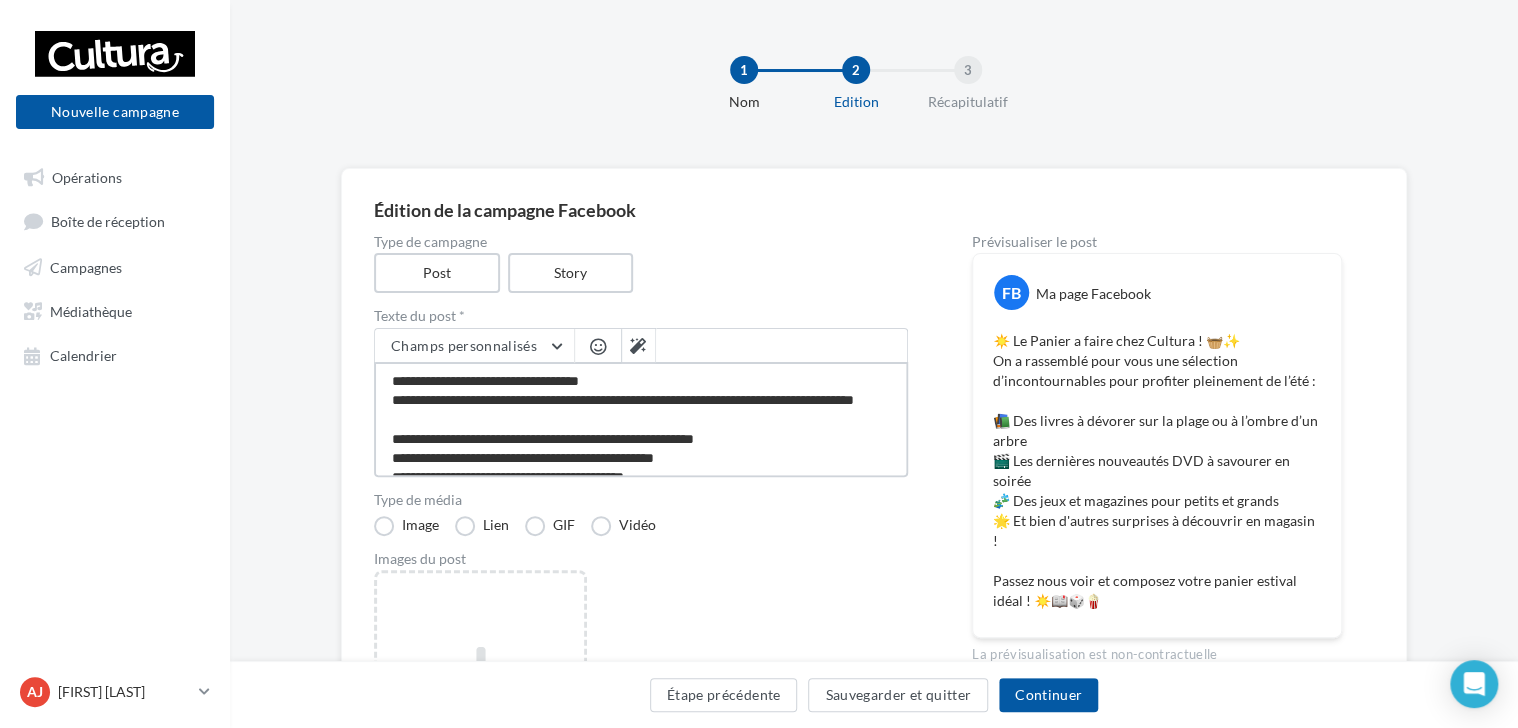 type on "**********" 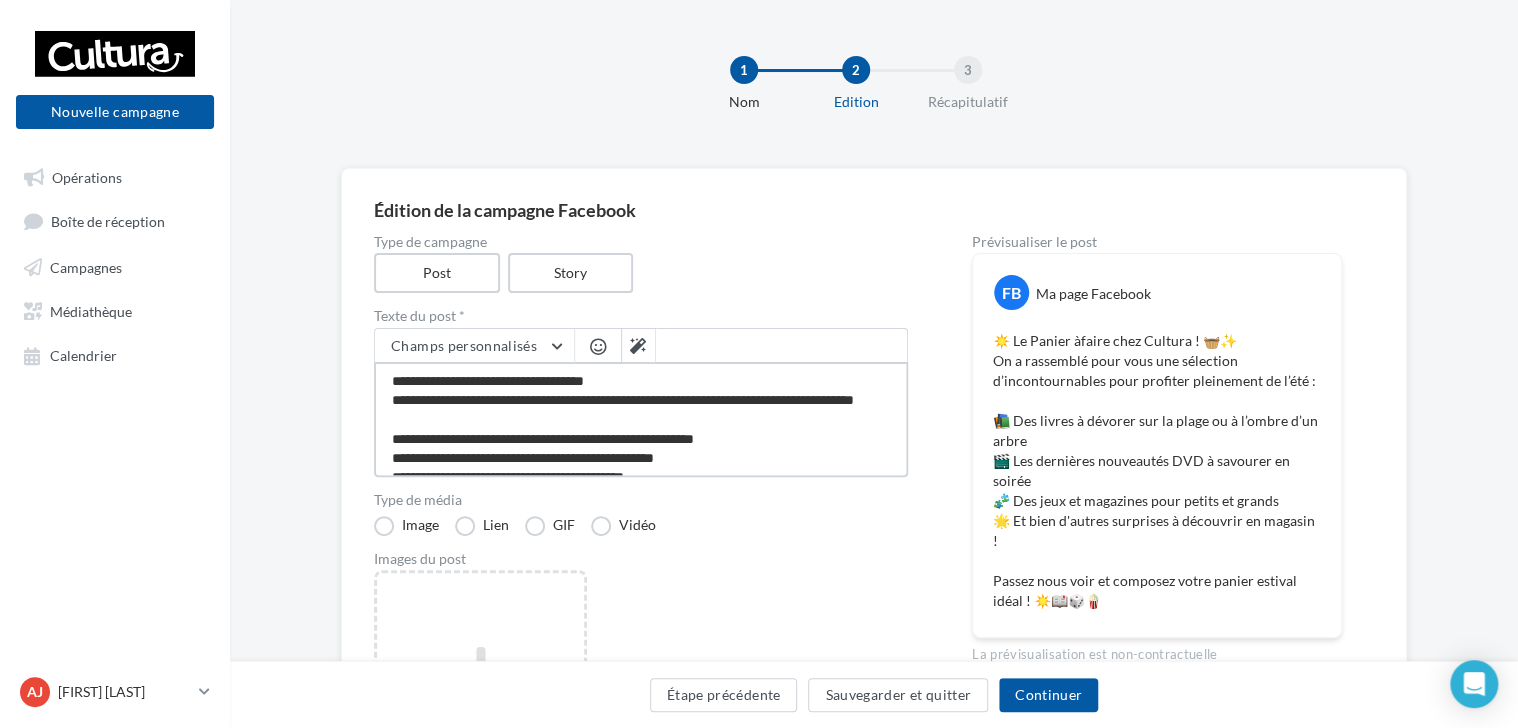 drag, startPoint x: 508, startPoint y: 381, endPoint x: 413, endPoint y: 374, distance: 95.257545 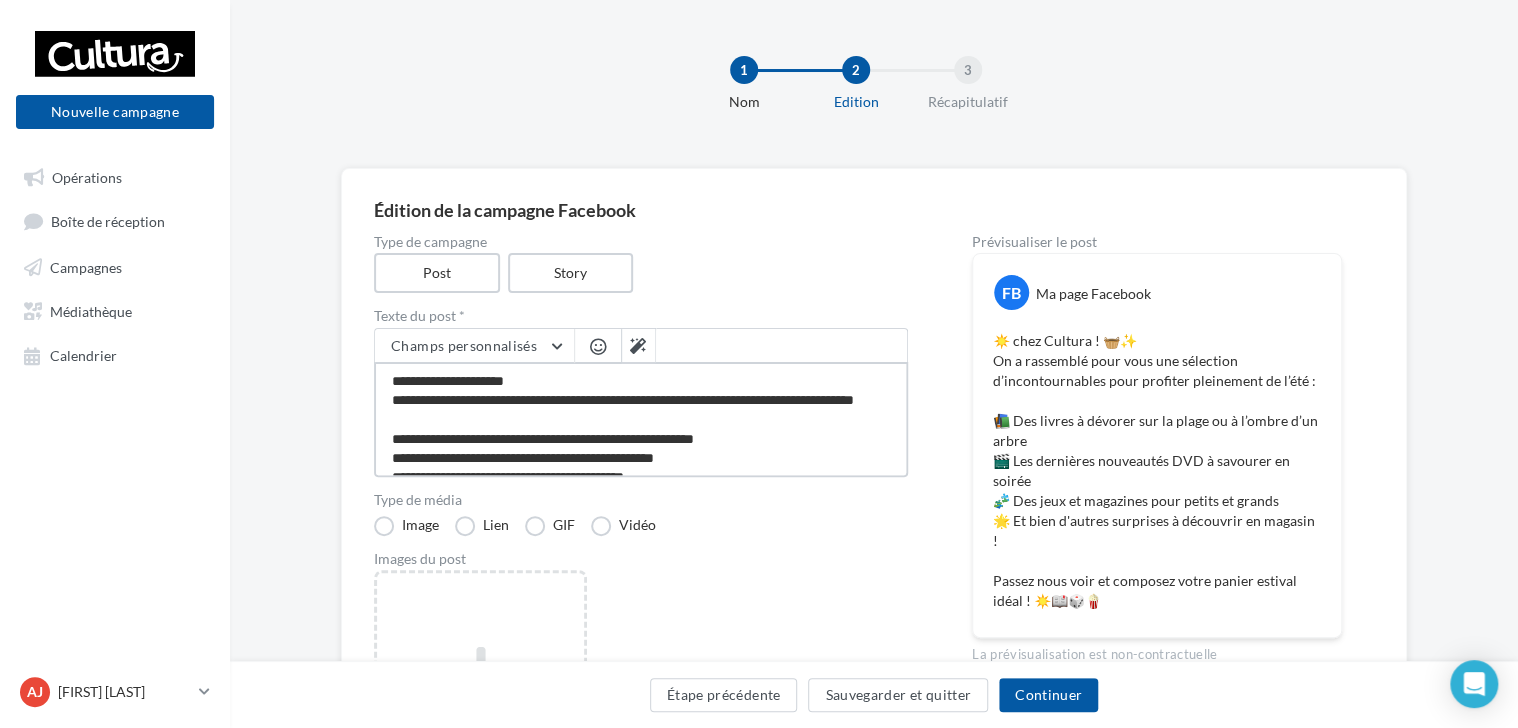 type on "**********" 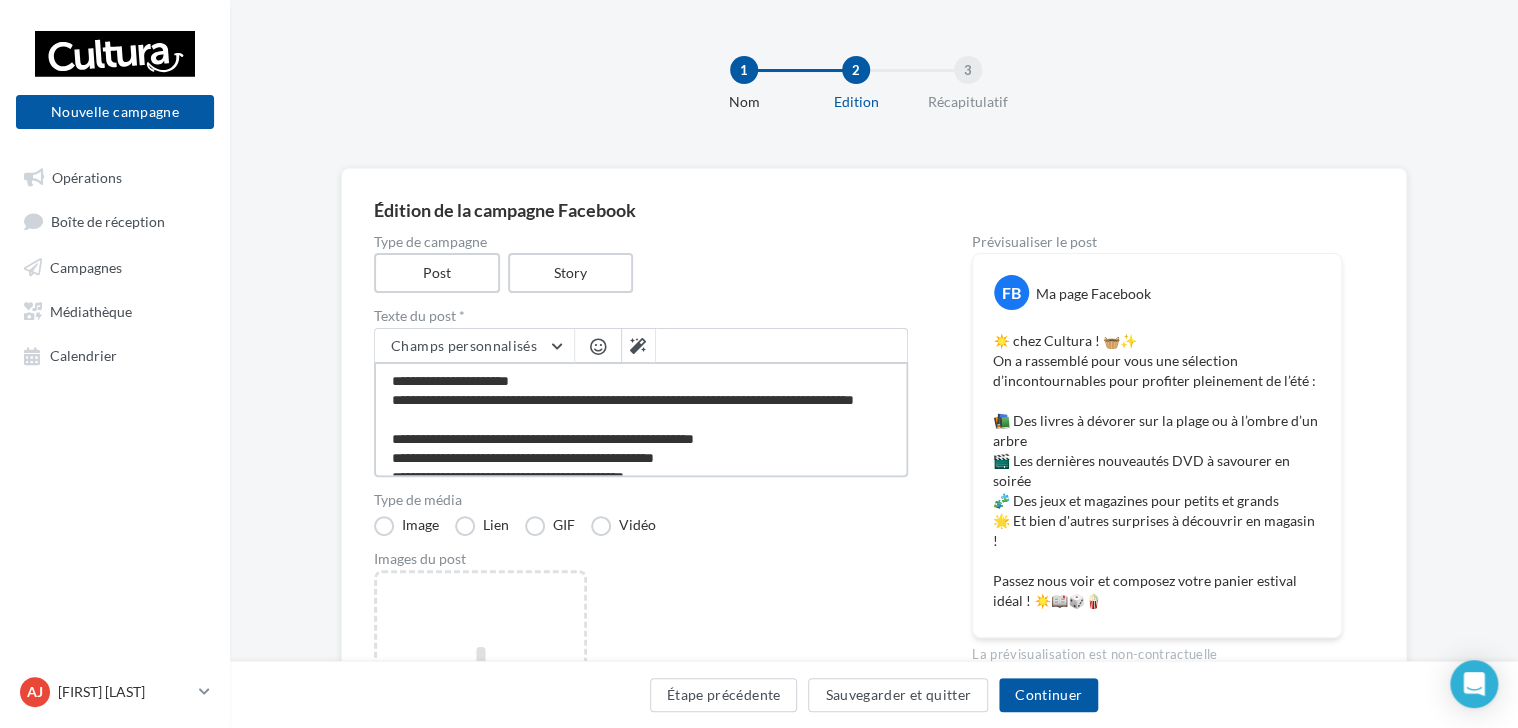 type on "**********" 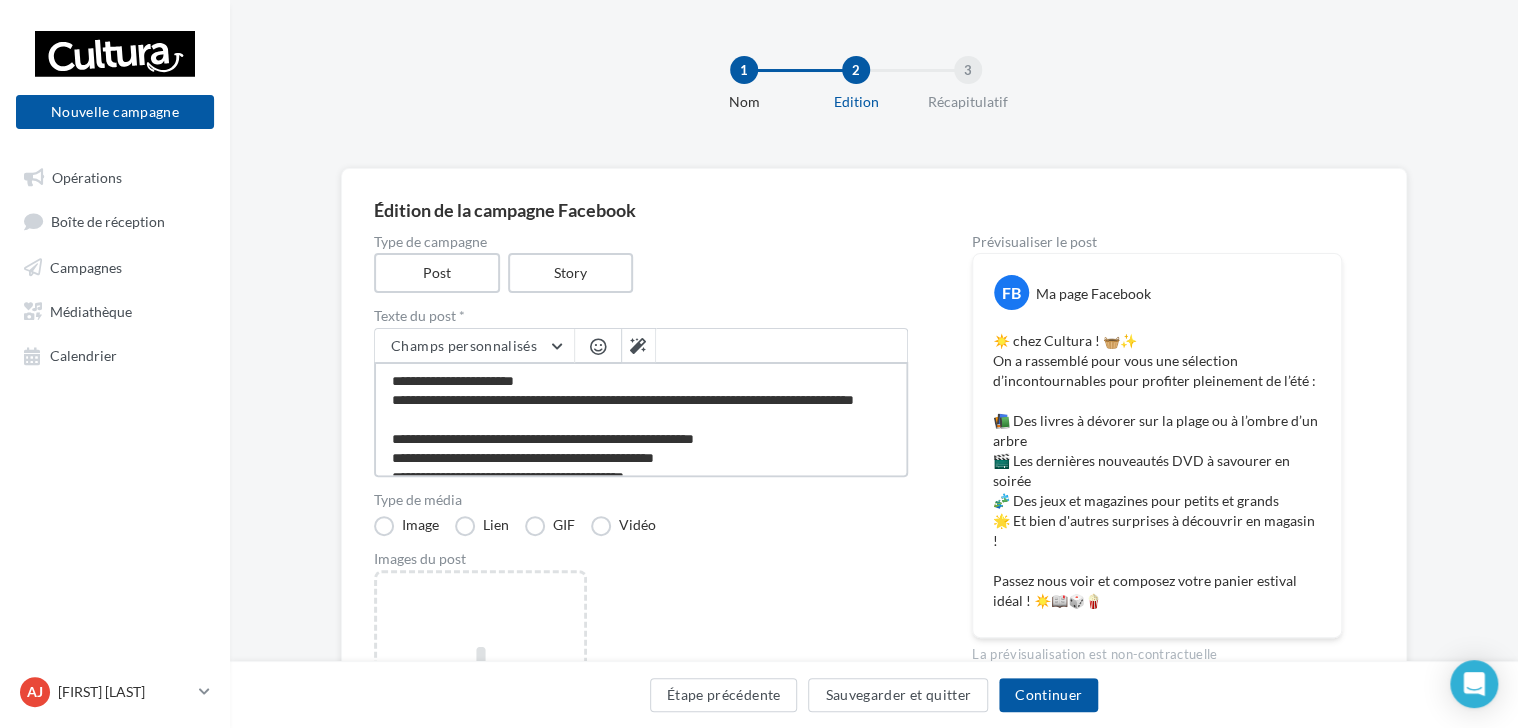 type on "**********" 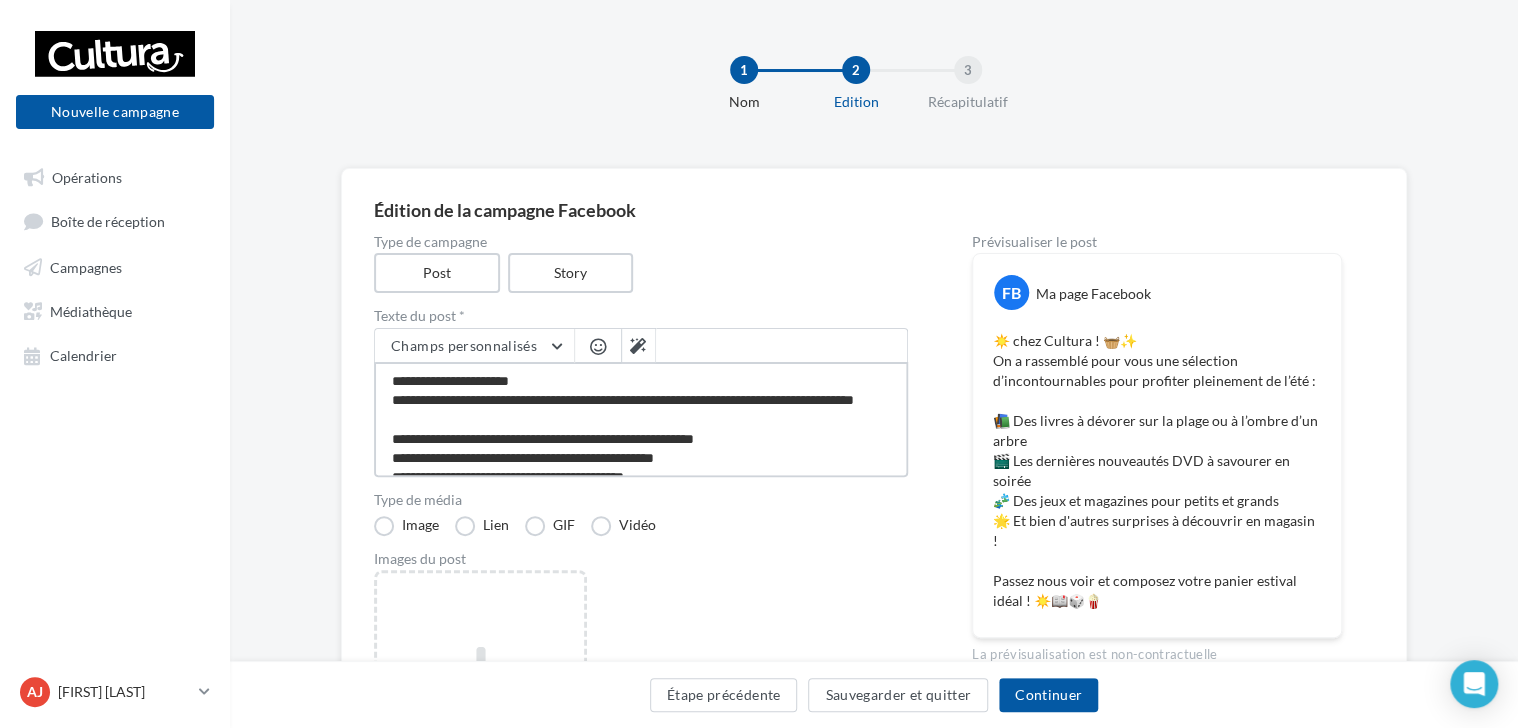 type on "**********" 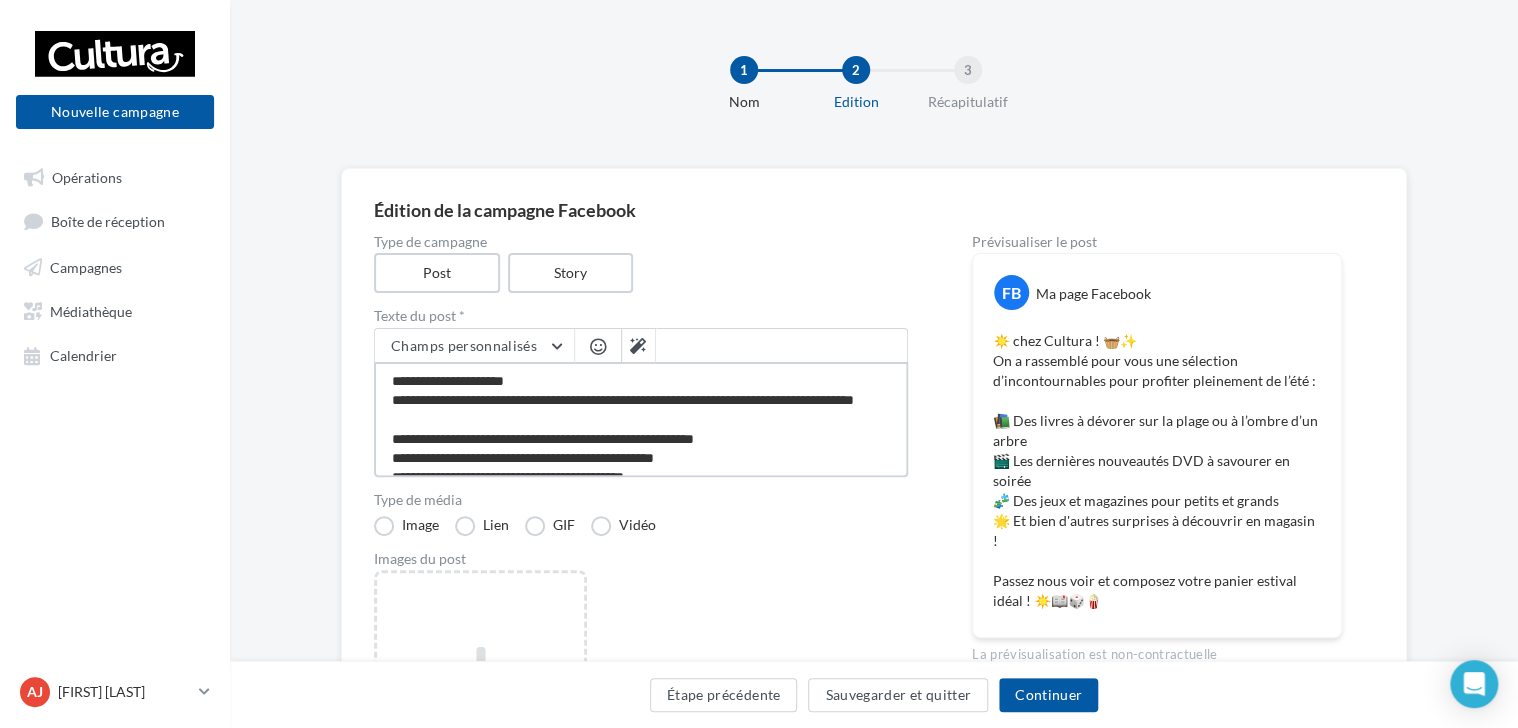 type on "**********" 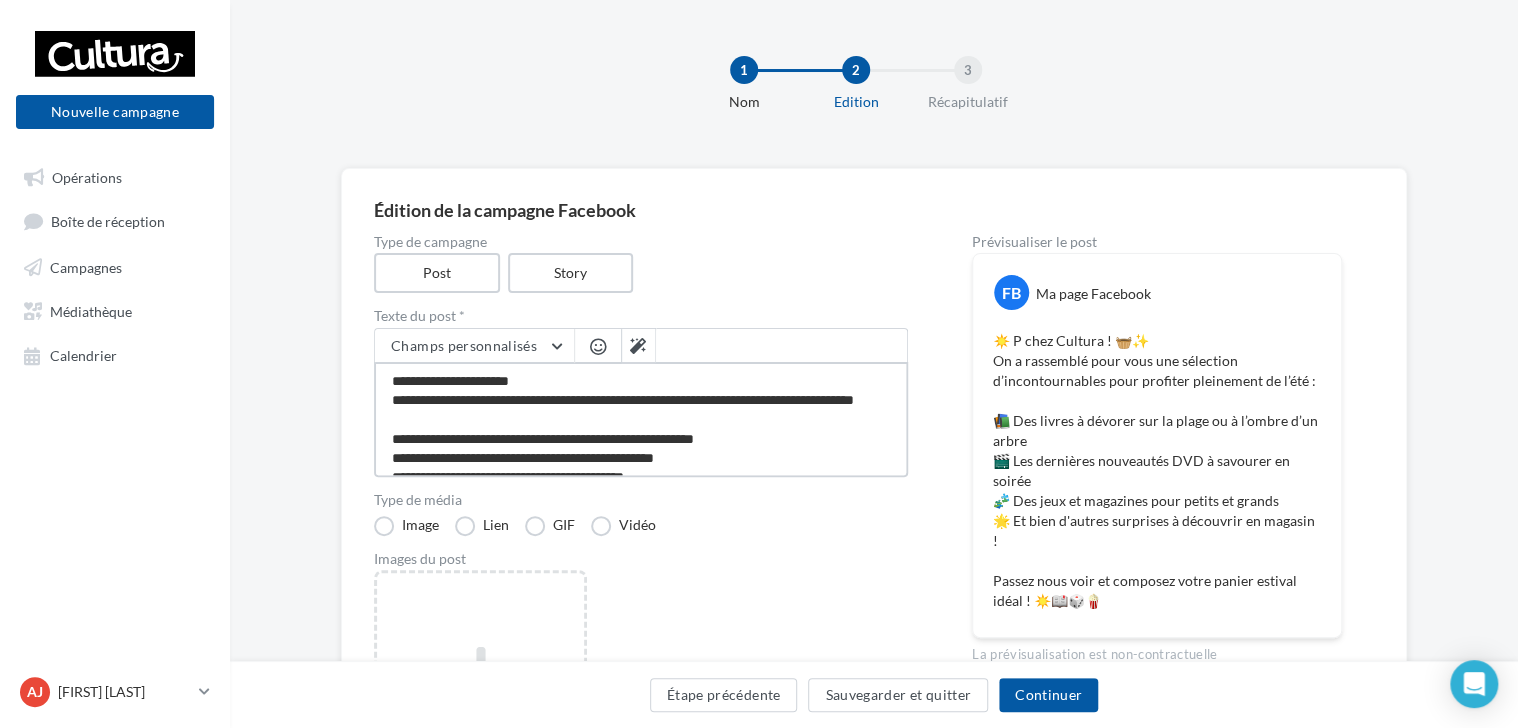 type on "**********" 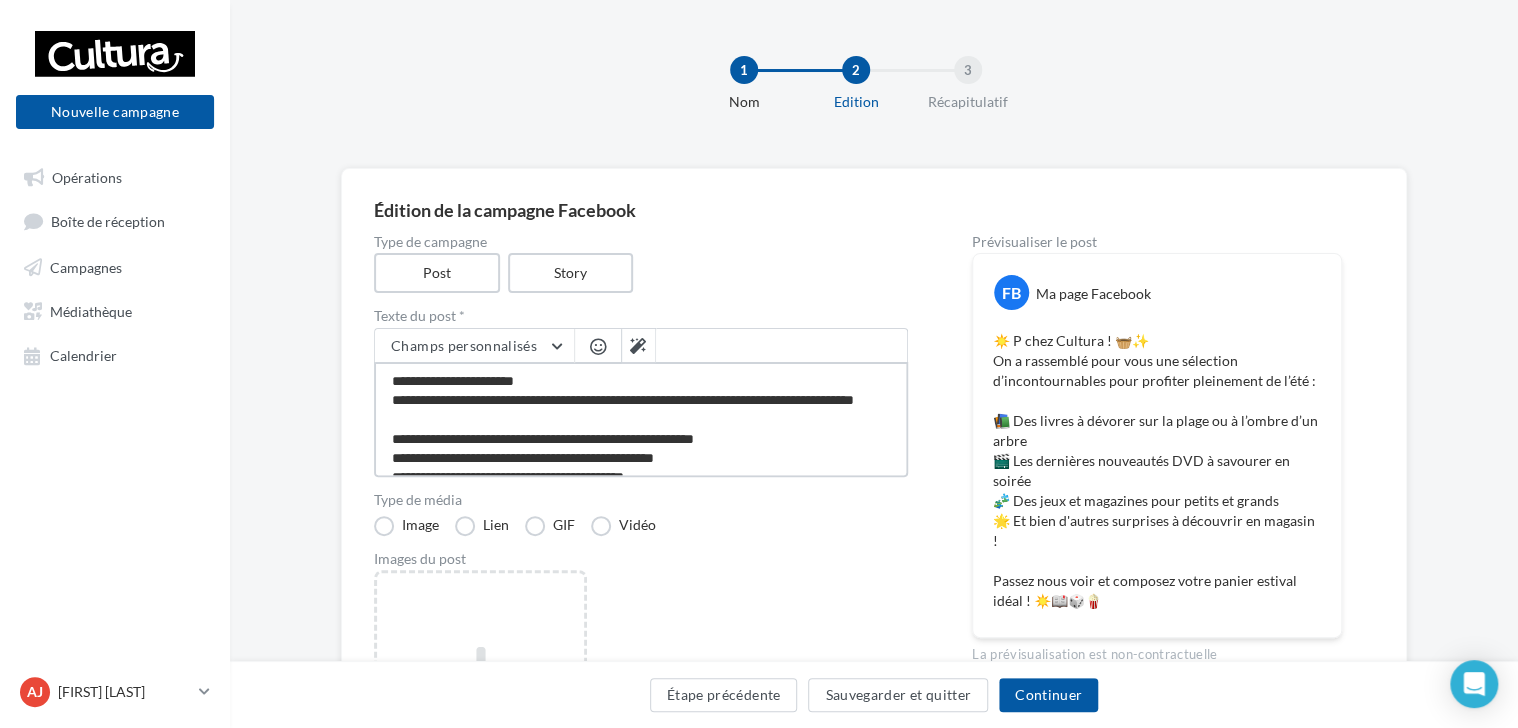 type on "**********" 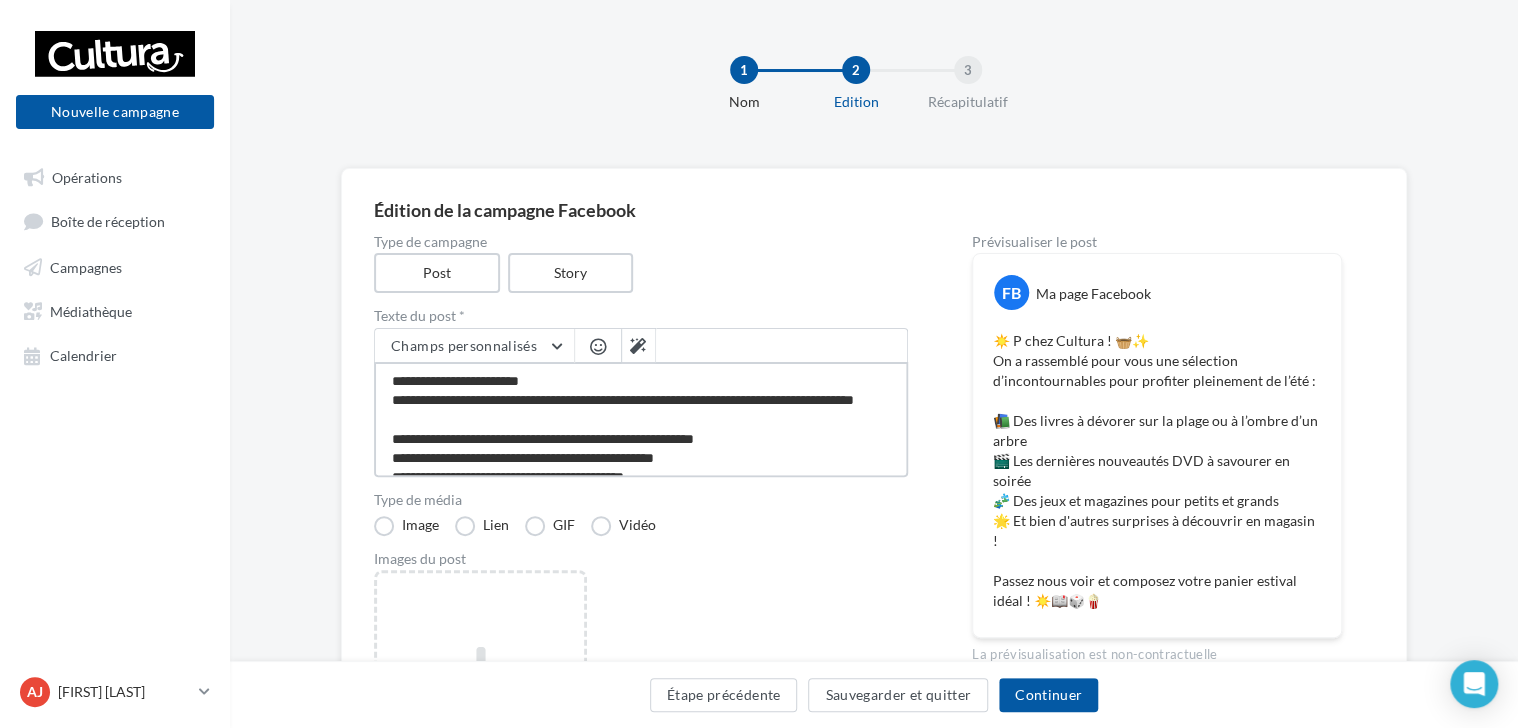 type on "**********" 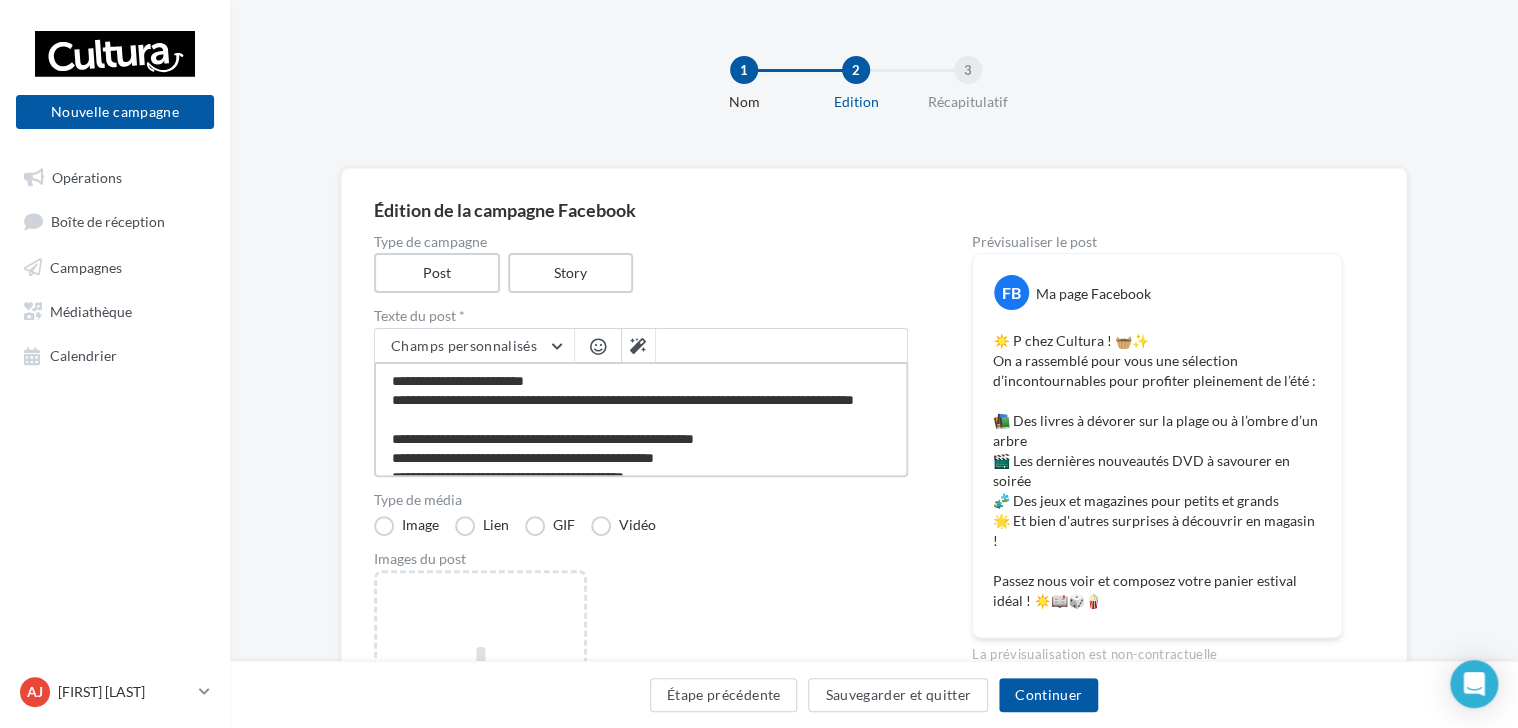 type on "**********" 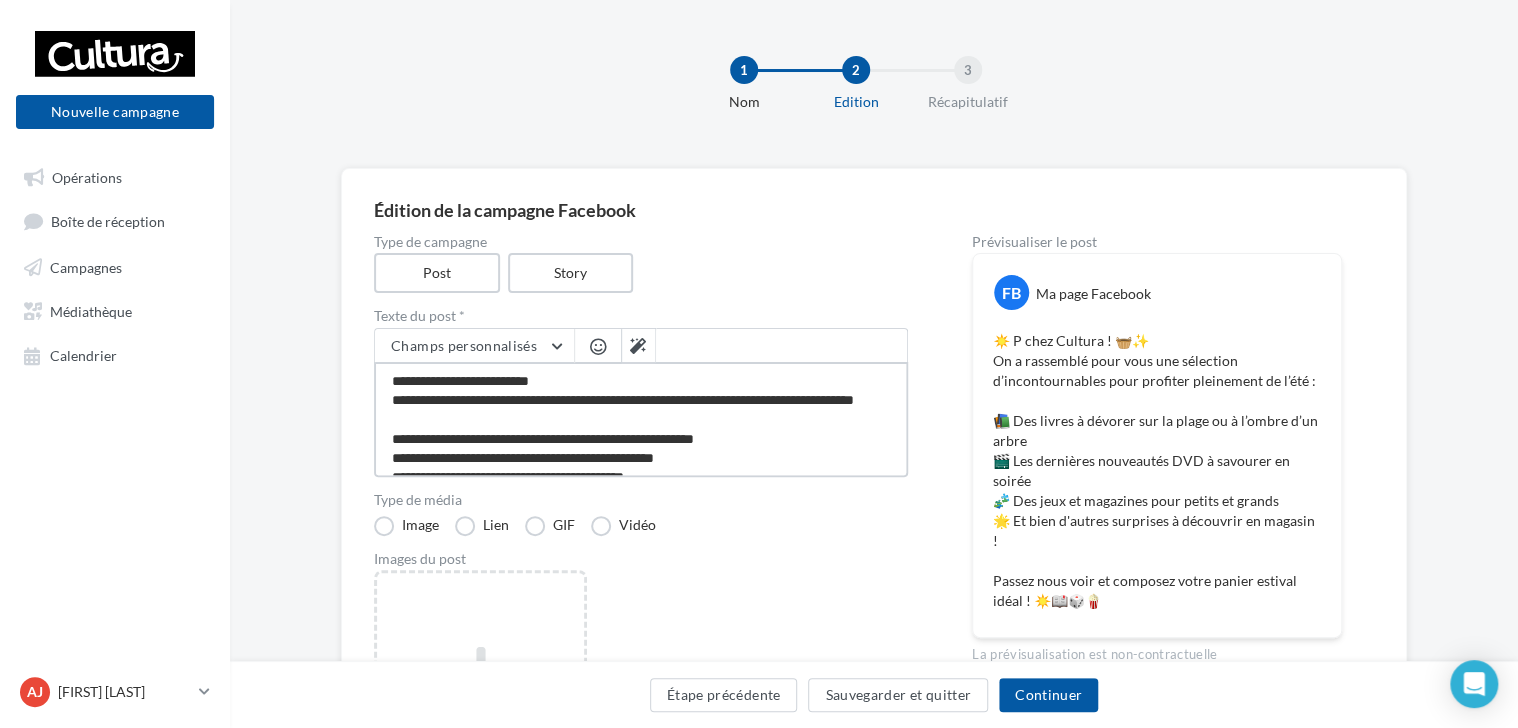 type on "**********" 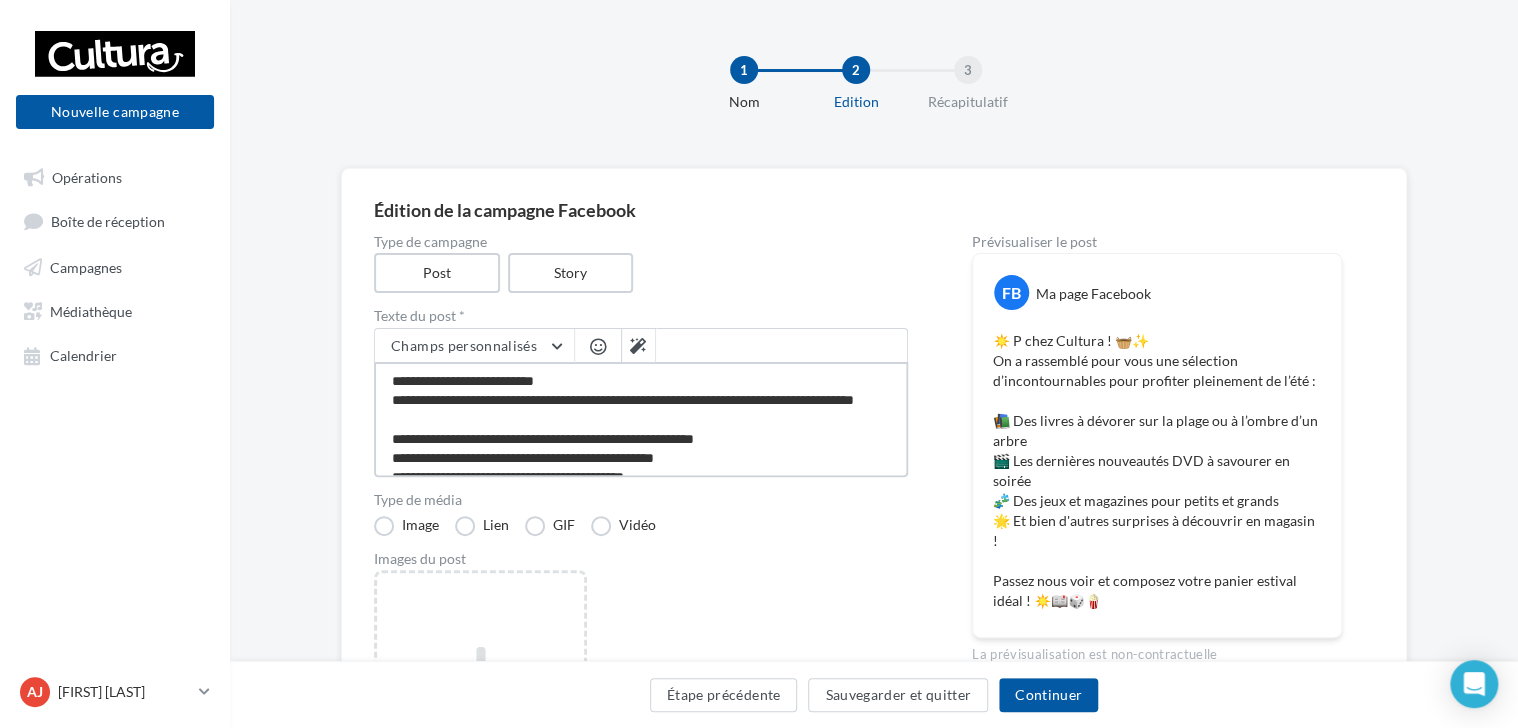 type on "**********" 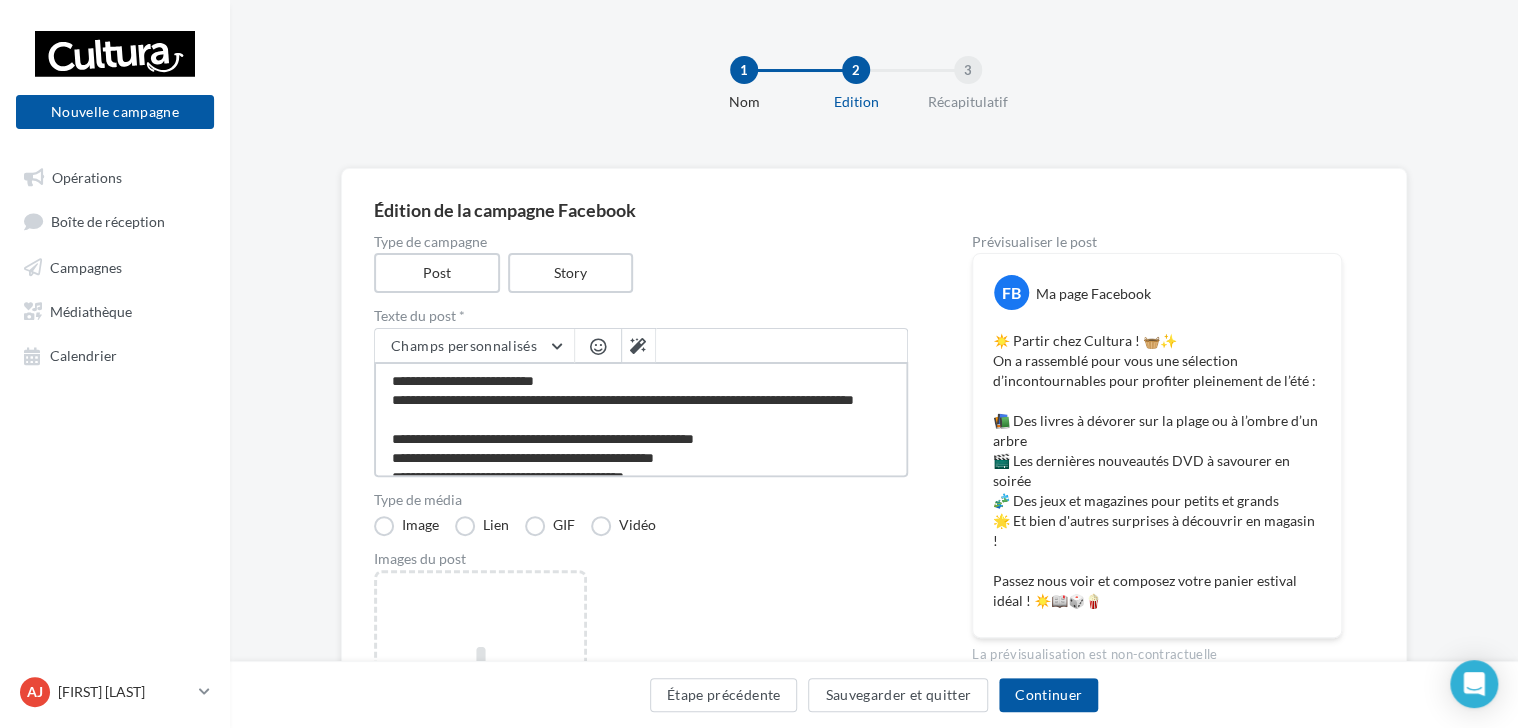 drag, startPoint x: 575, startPoint y: 378, endPoint x: 387, endPoint y: 367, distance: 188.32153 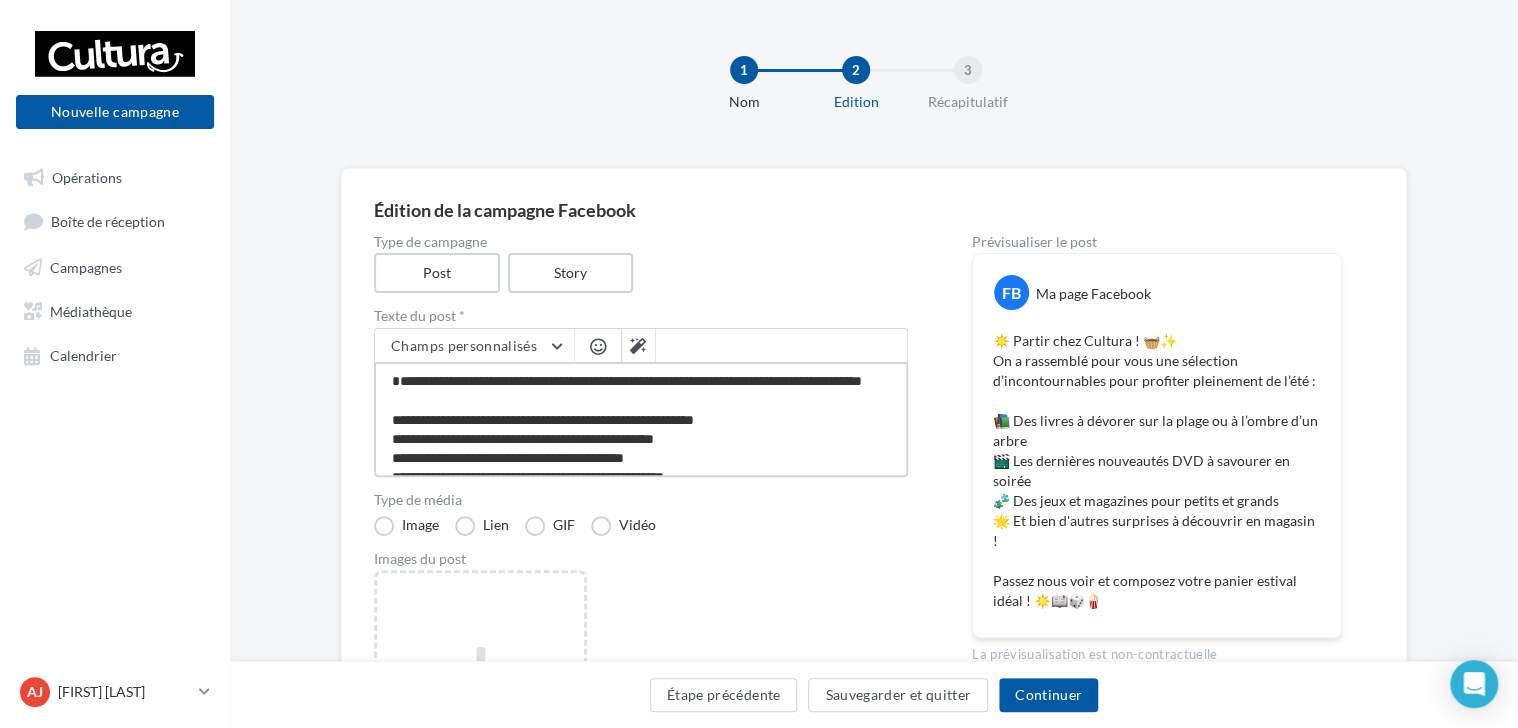 paste on "**********" 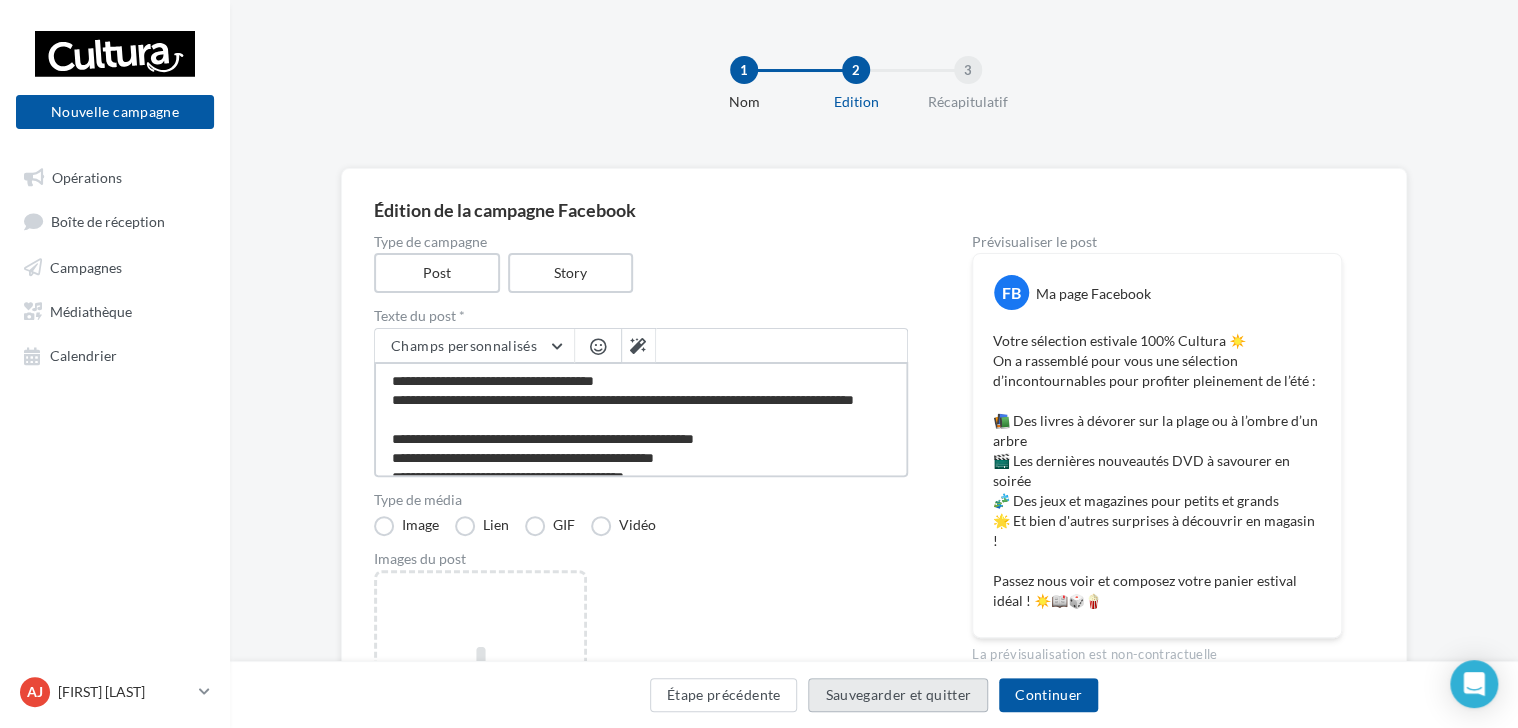 type on "**********" 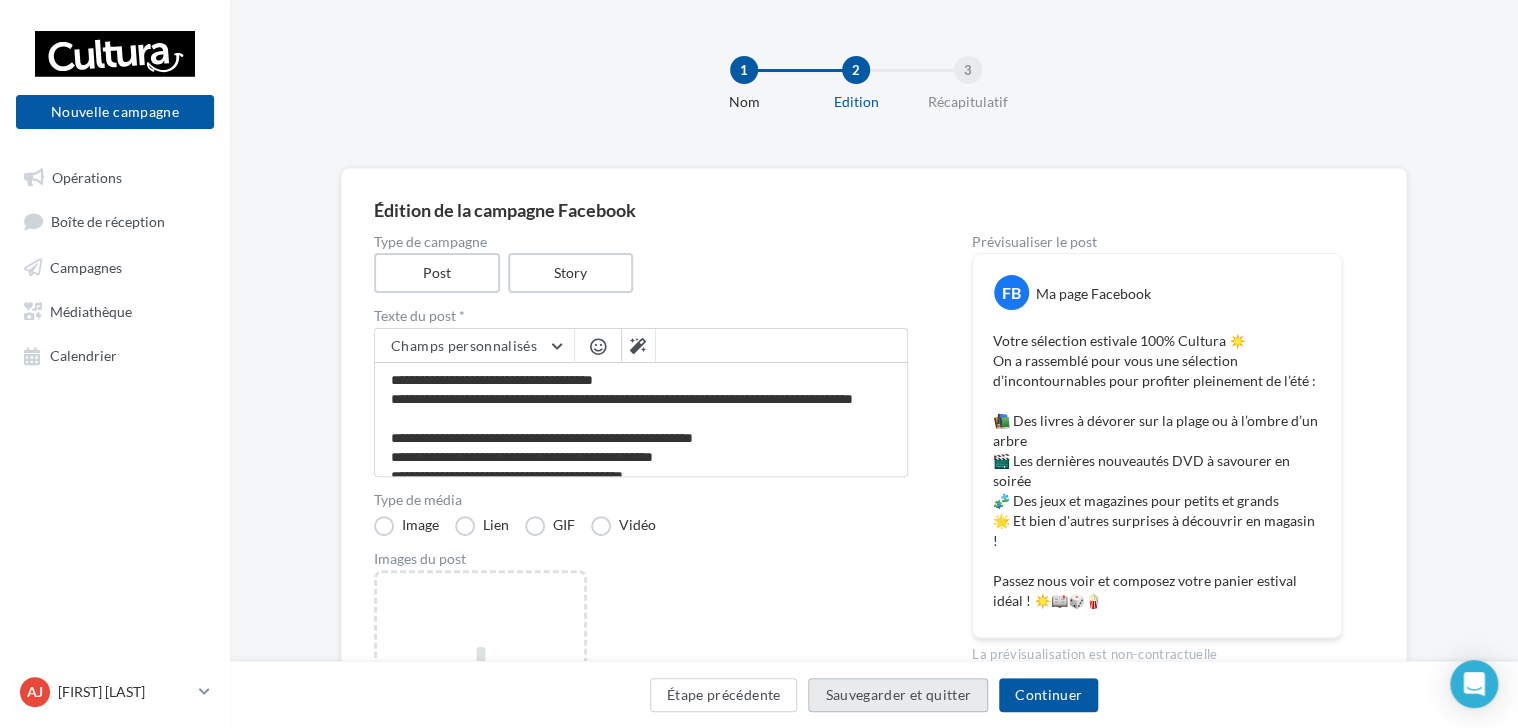 click on "Sauvegarder et quitter" at bounding box center [898, 695] 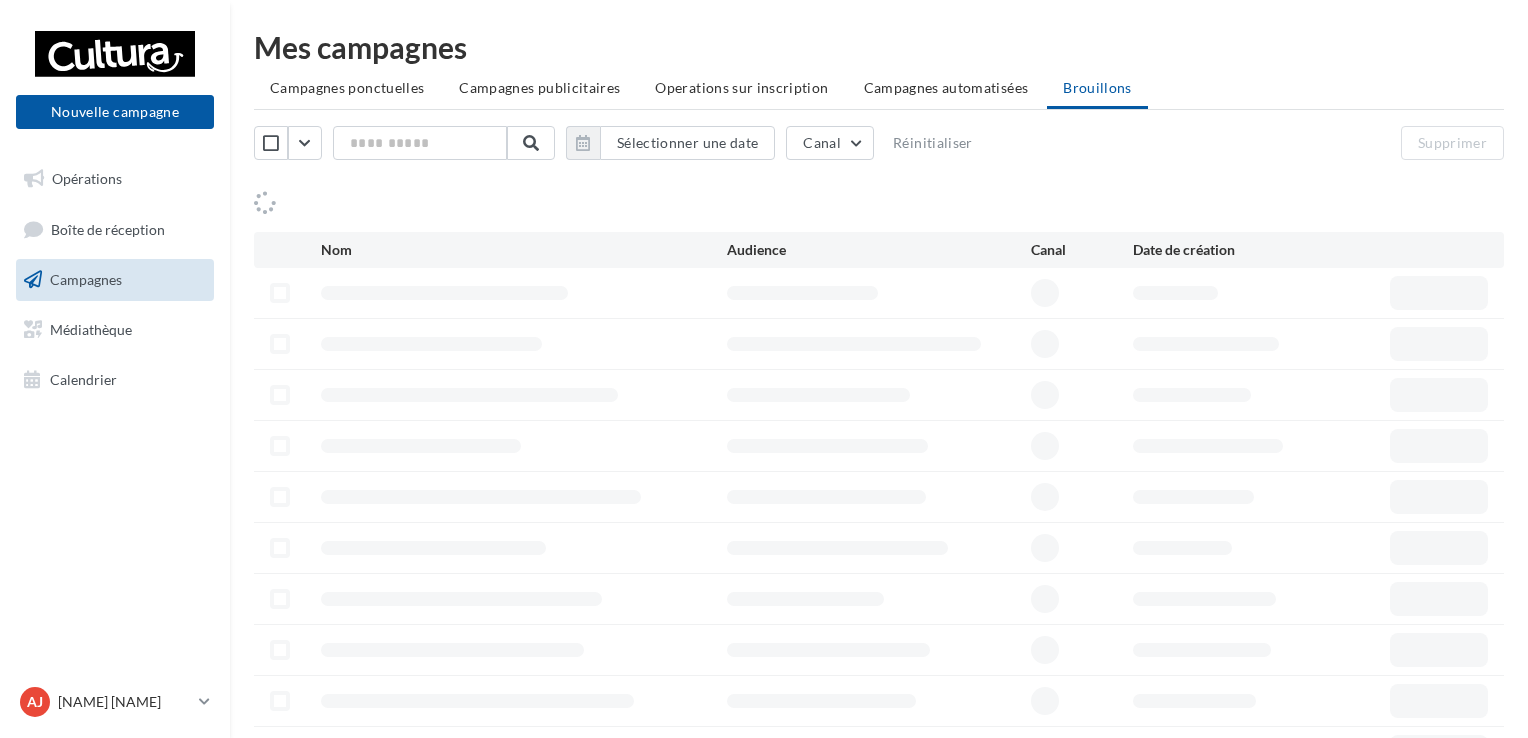 scroll, scrollTop: 0, scrollLeft: 0, axis: both 